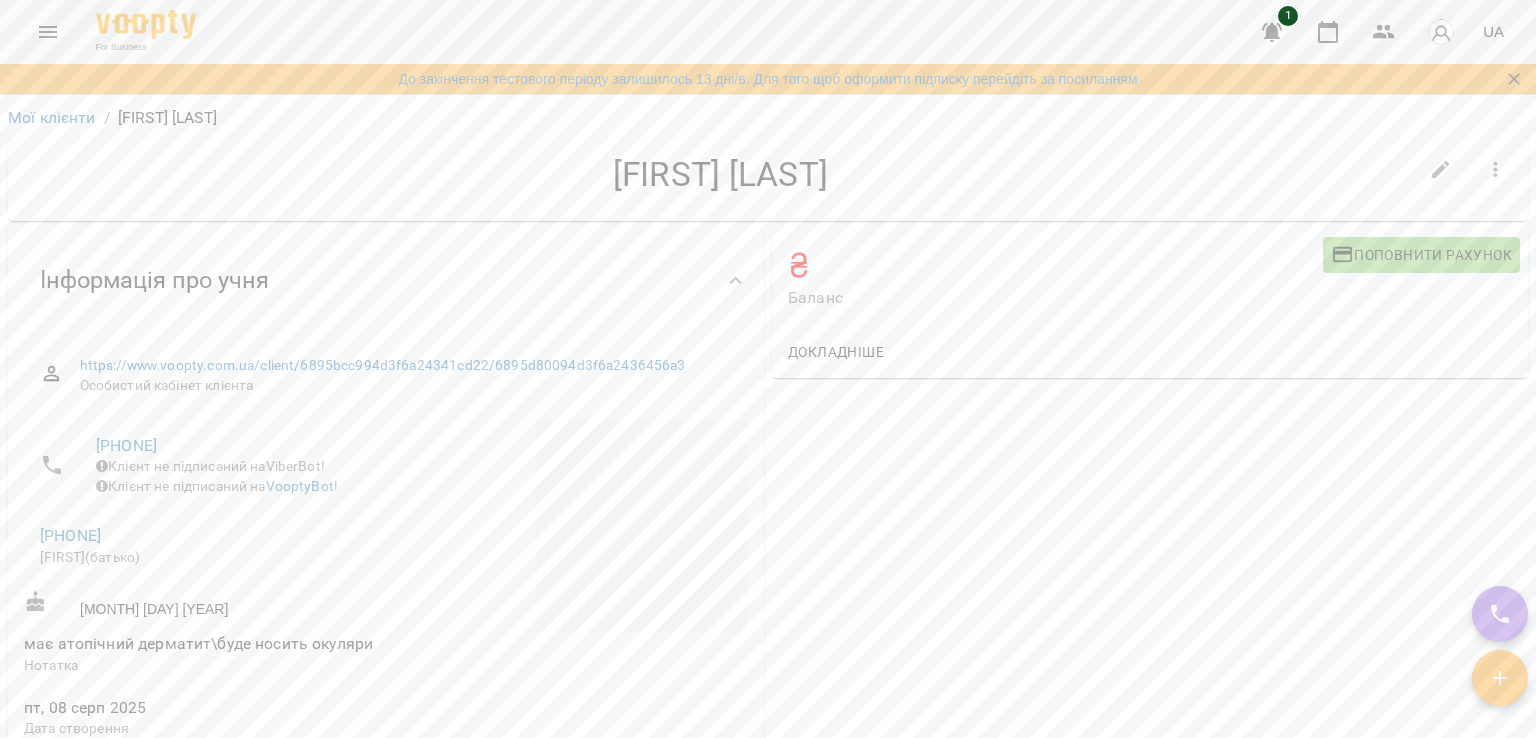 scroll, scrollTop: 0, scrollLeft: 0, axis: both 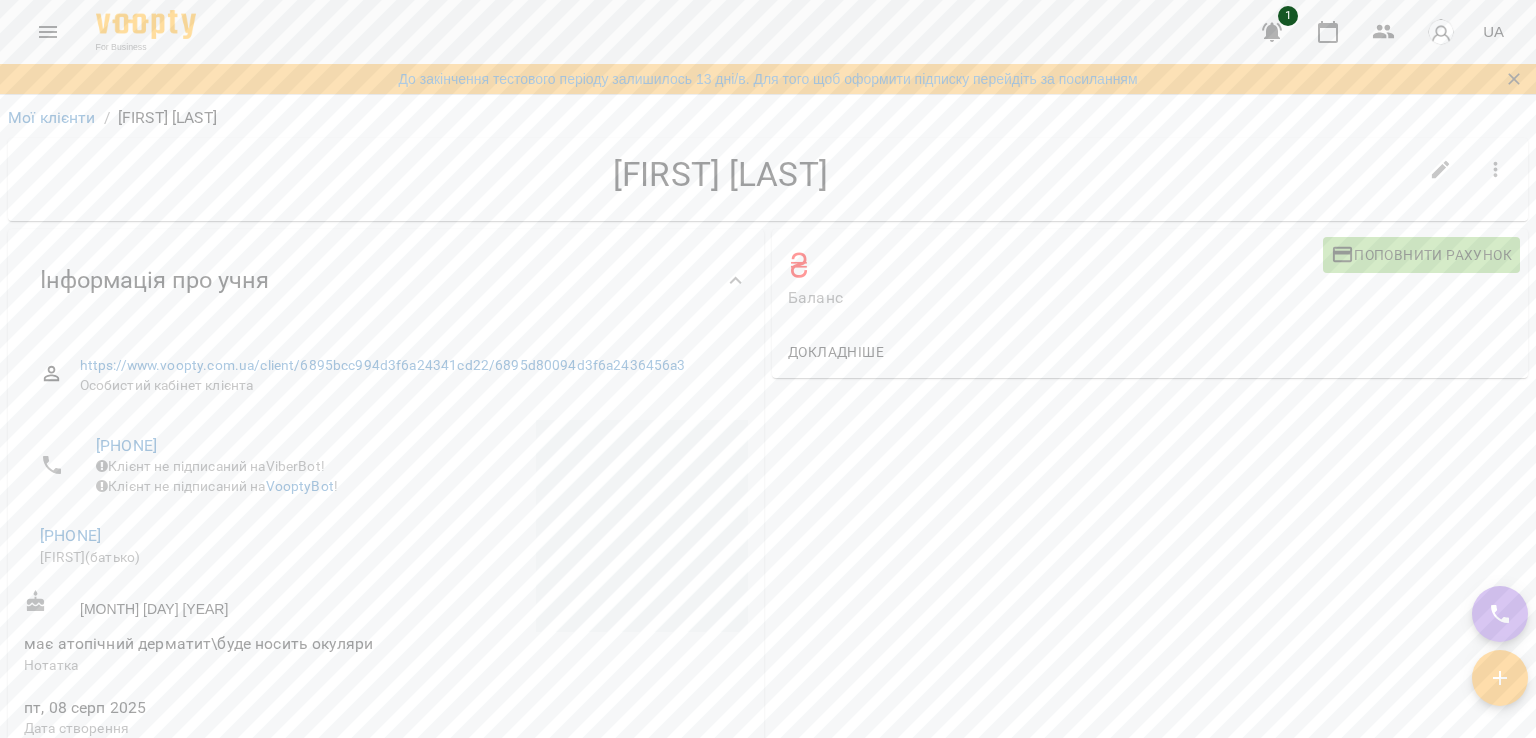 click on "₴ Баланс Поповнити рахунок Докладніше" at bounding box center (1150, 635) 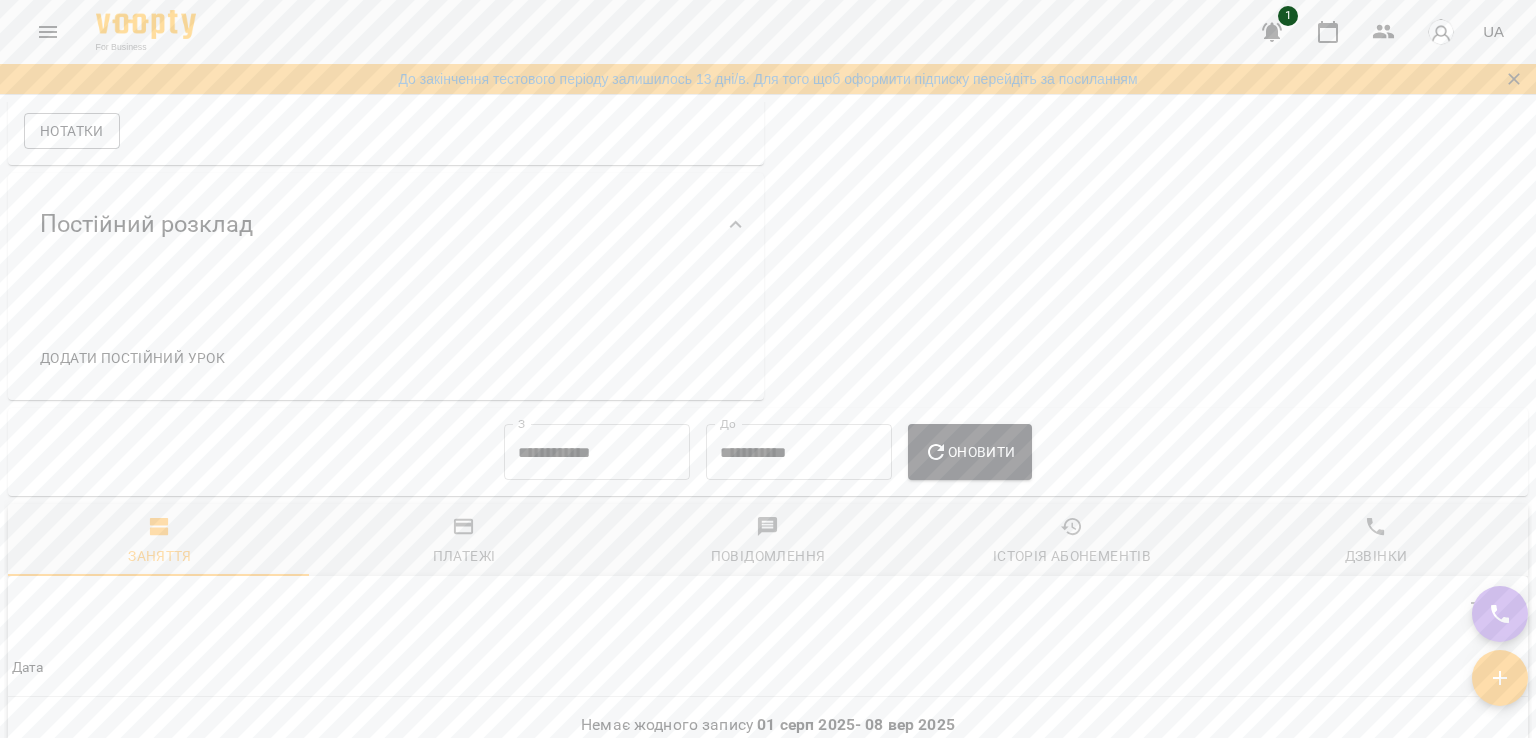 scroll, scrollTop: 600, scrollLeft: 0, axis: vertical 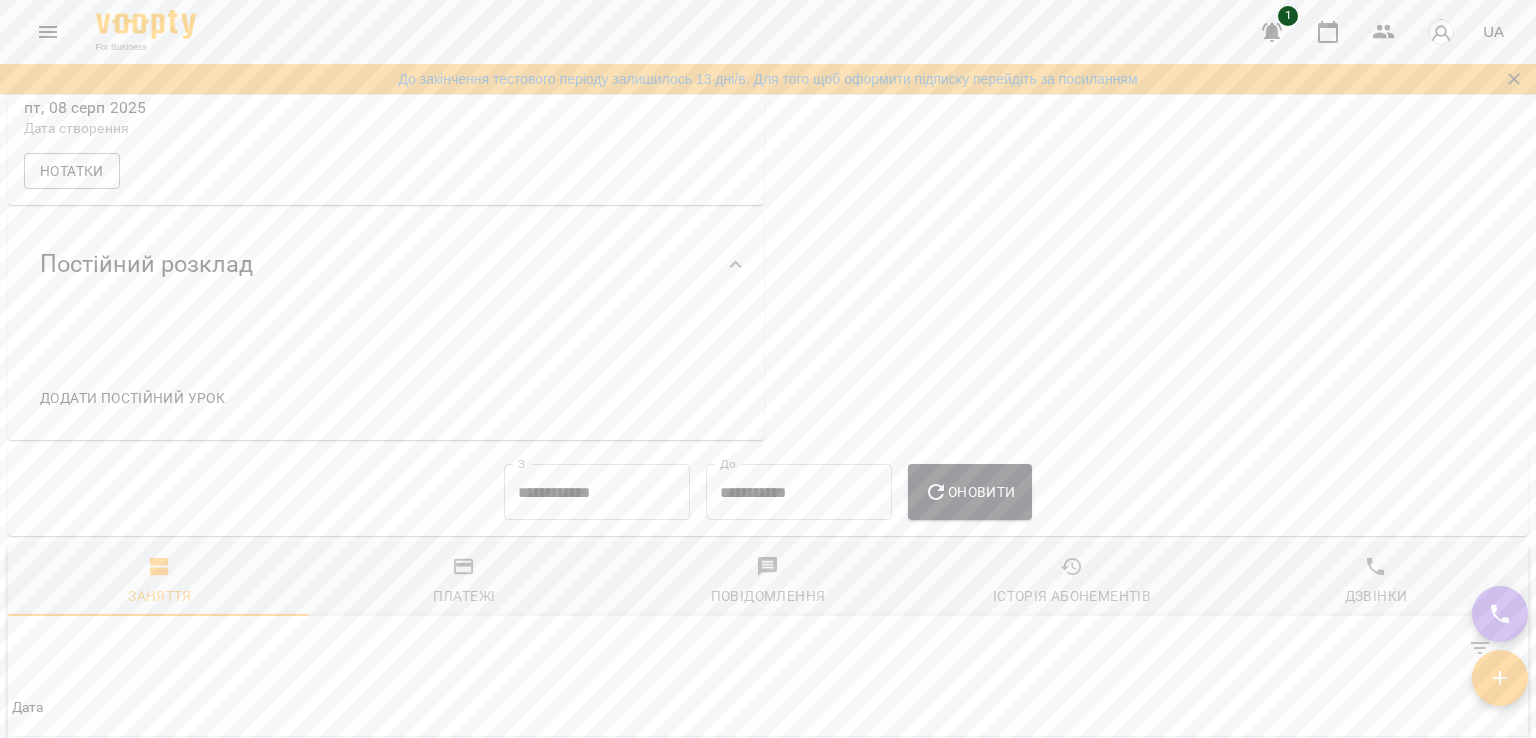 click on "**********" at bounding box center (597, 492) 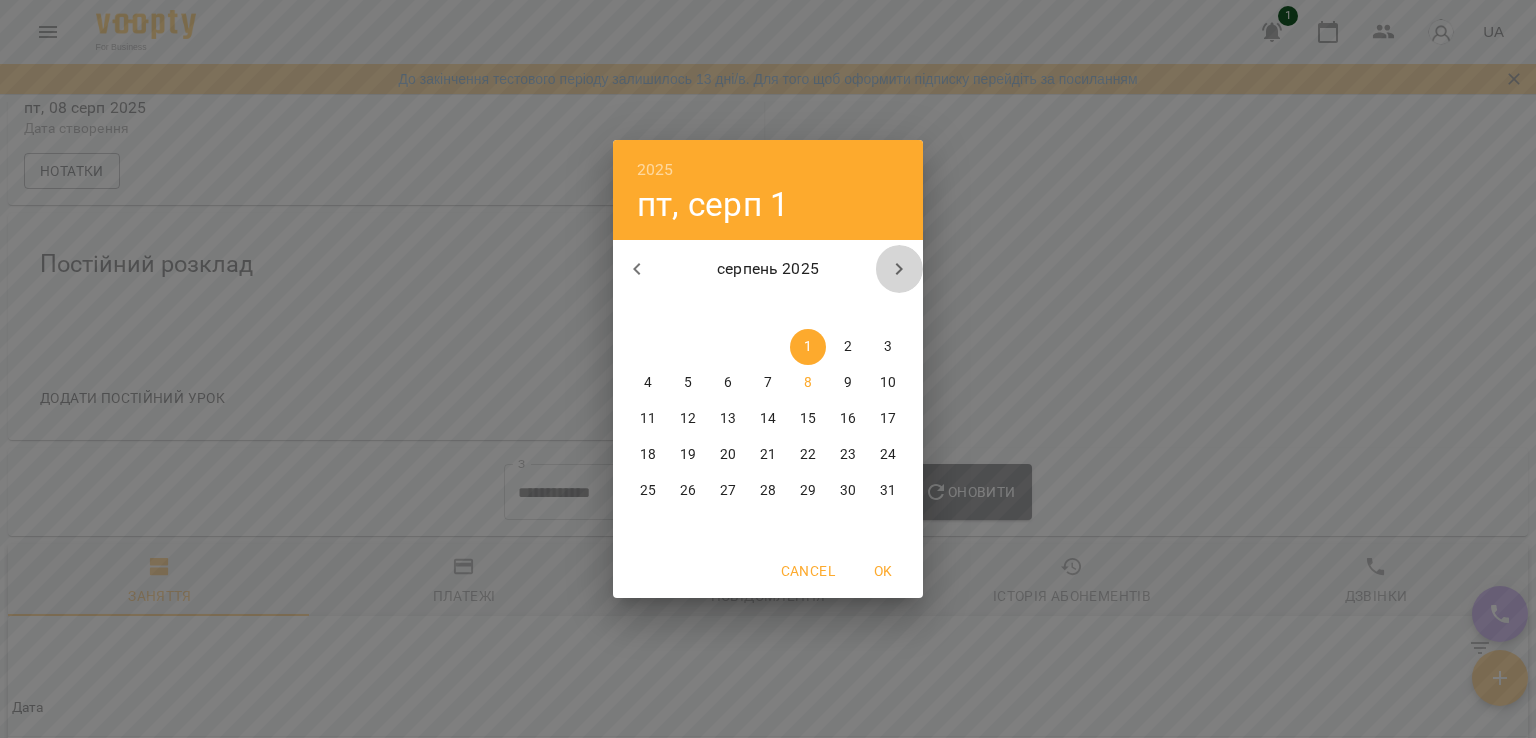 click 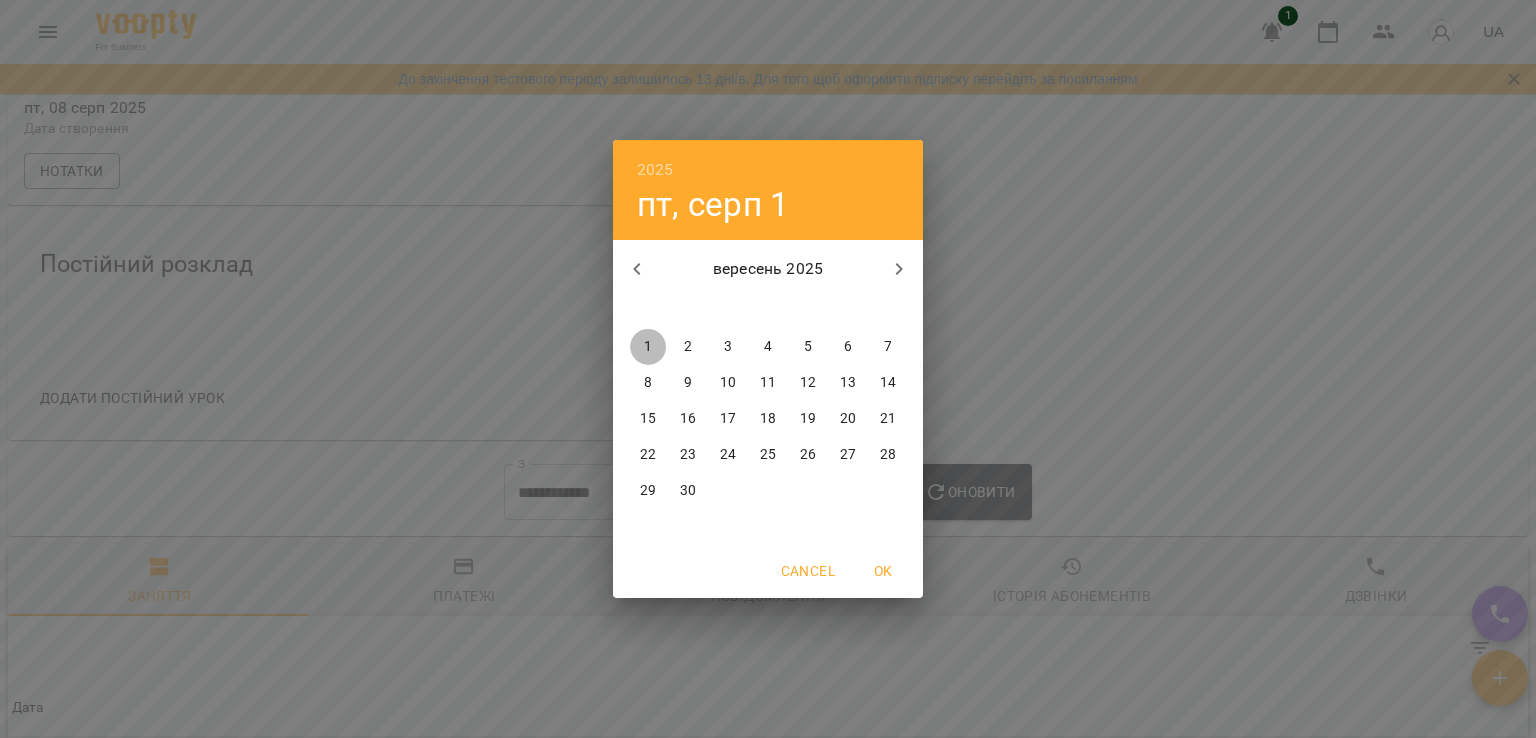 click on "1" at bounding box center (648, 347) 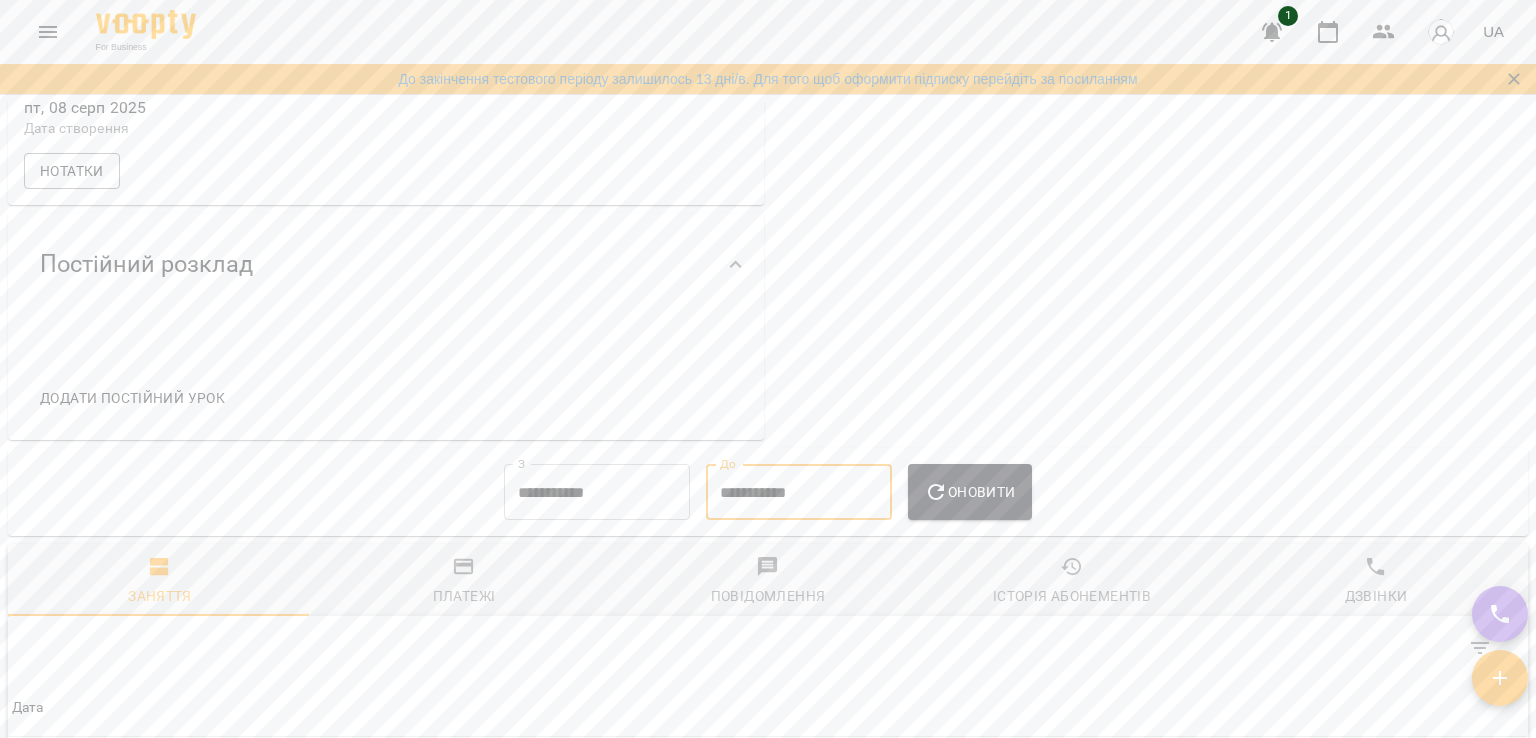 click on "**********" at bounding box center [799, 492] 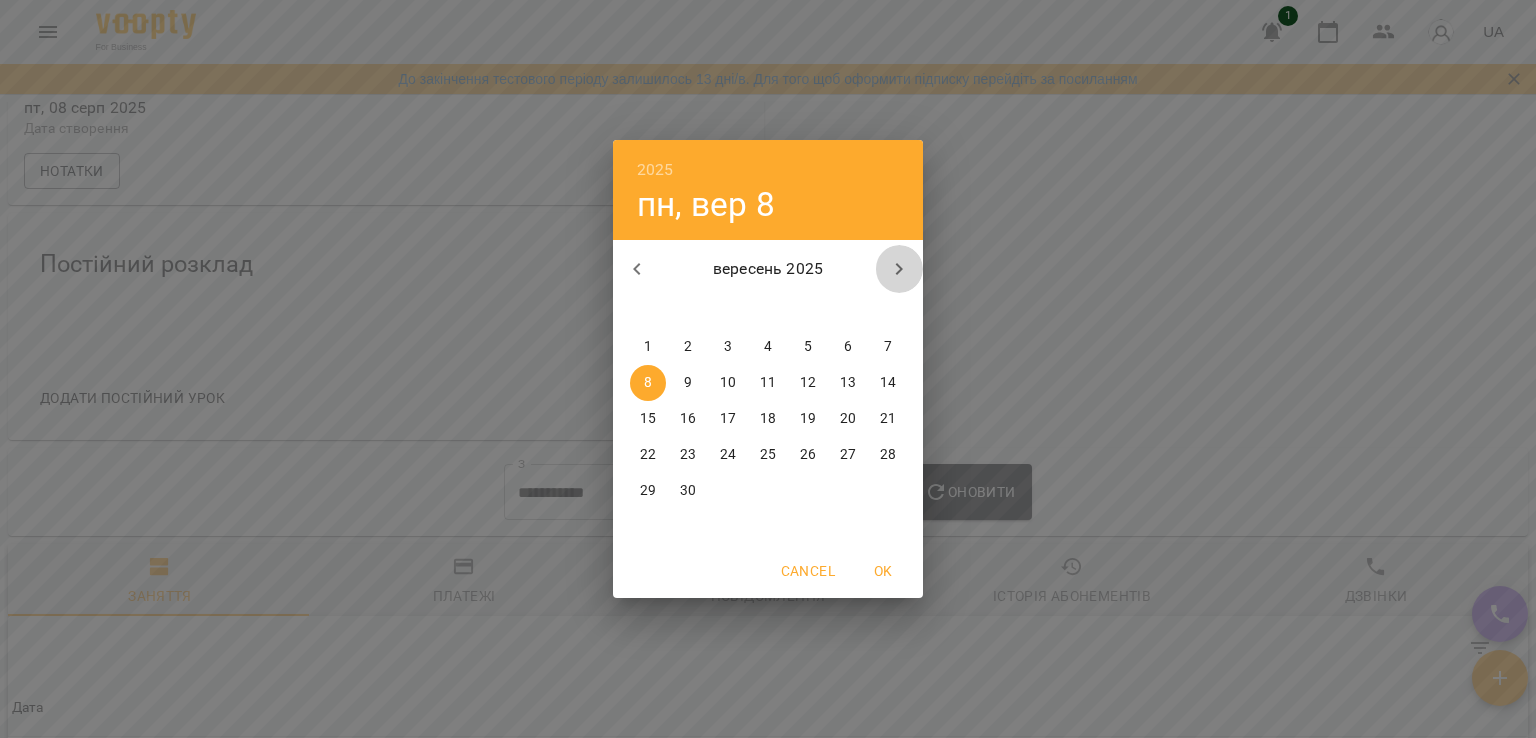 click 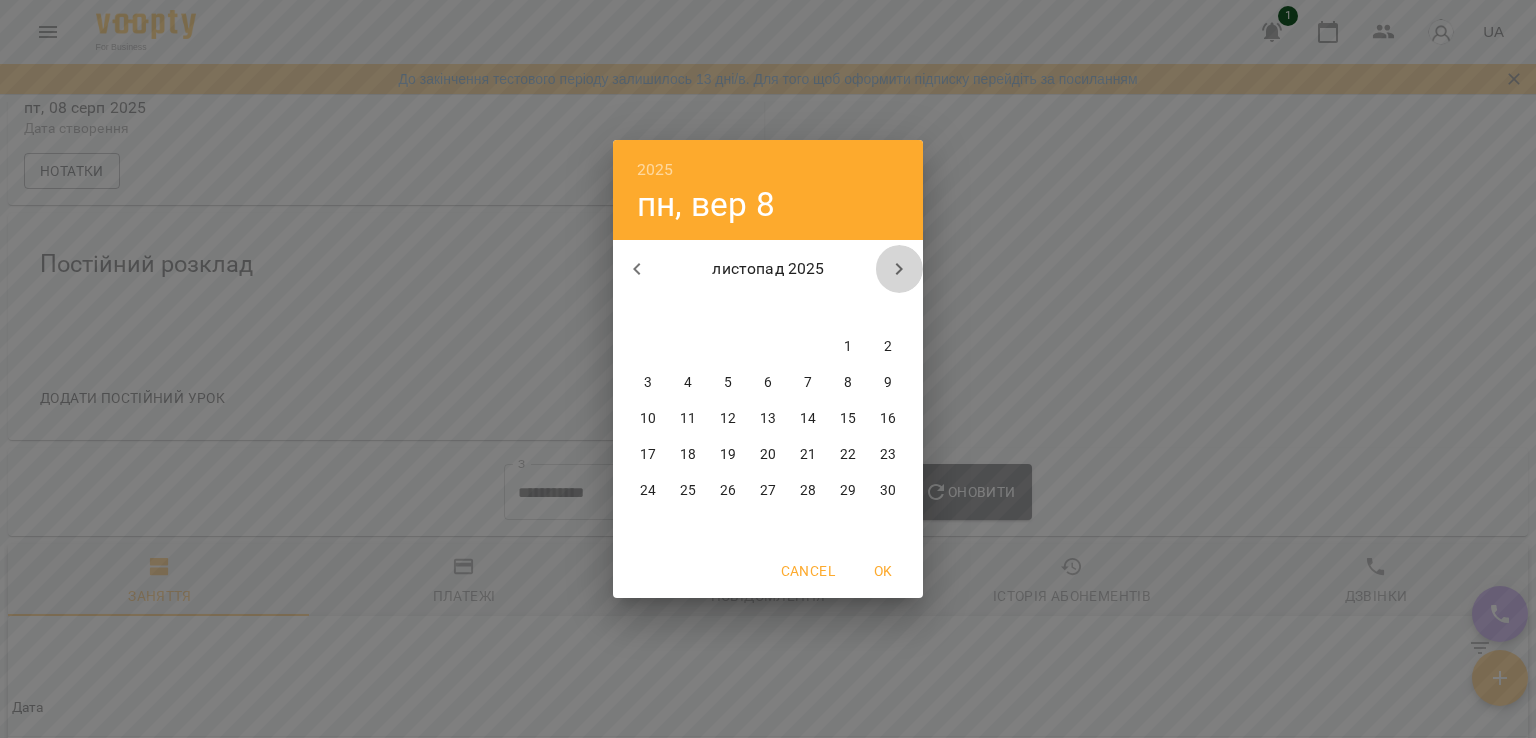 click 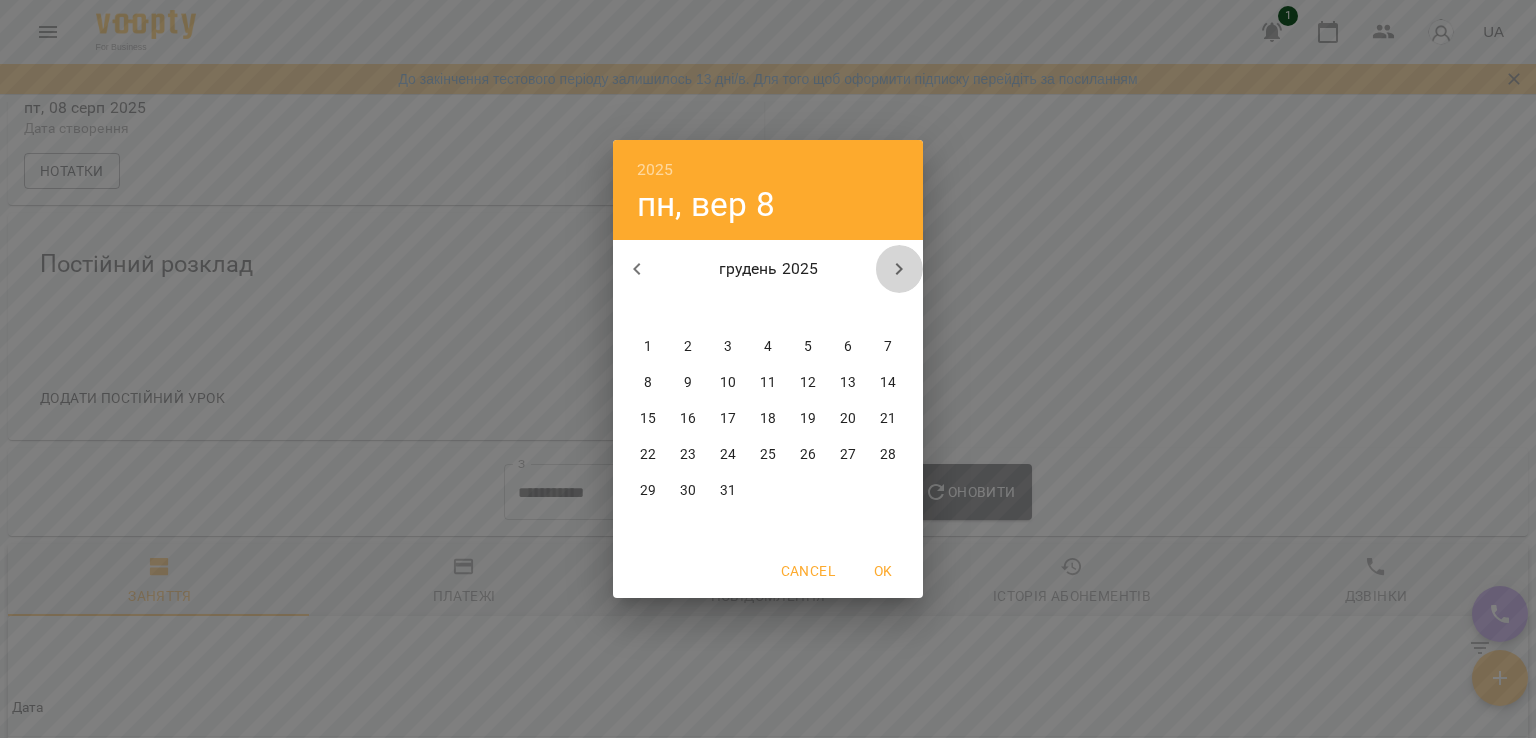click 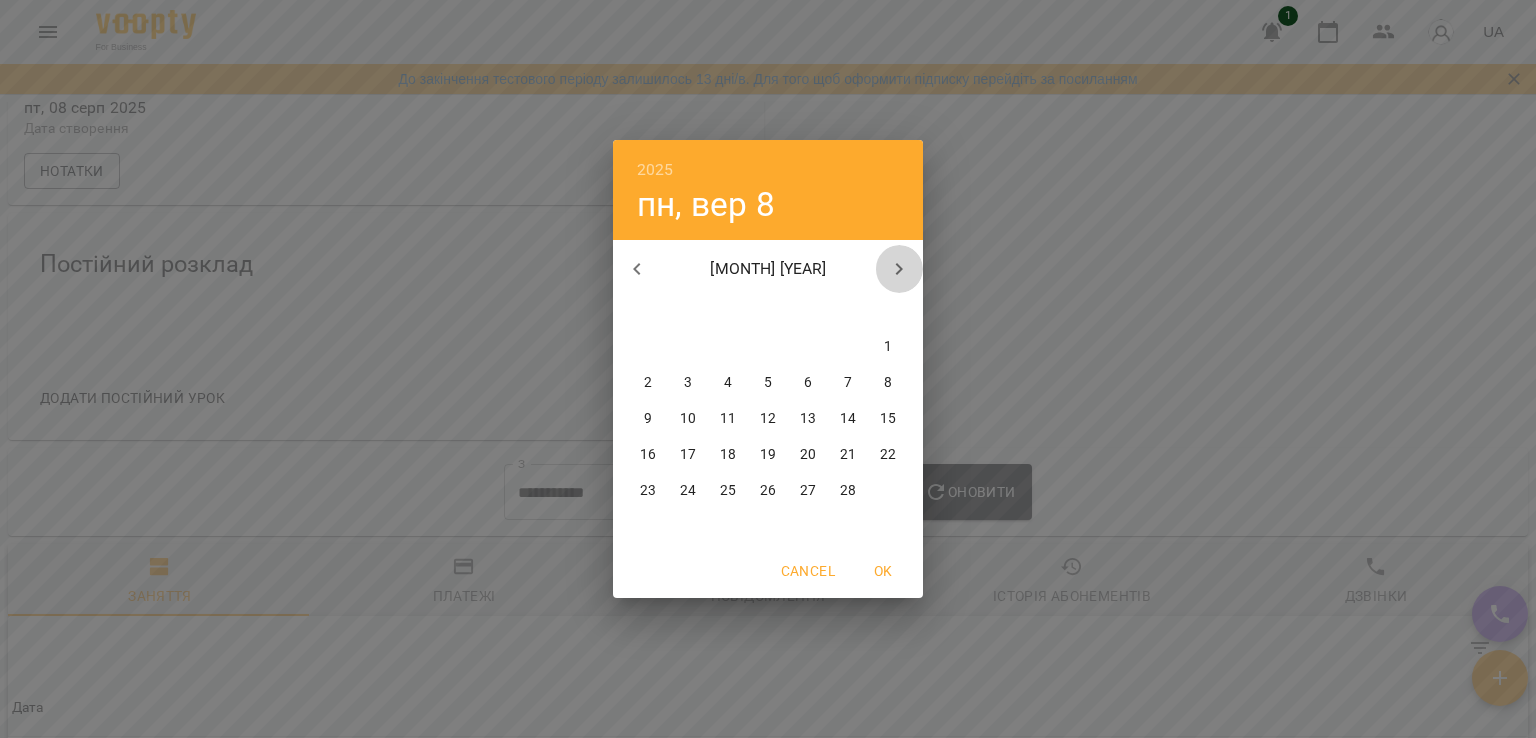 click 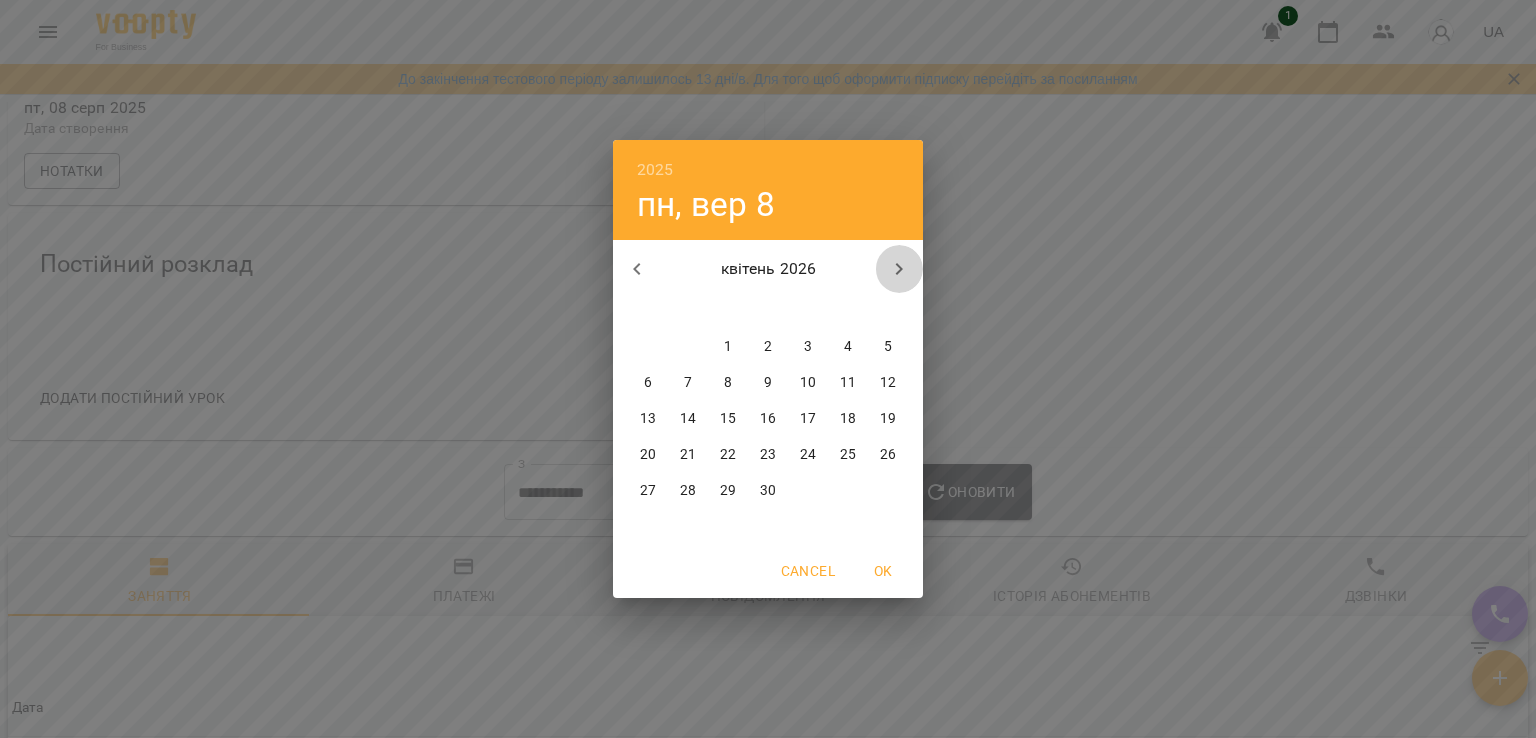 click 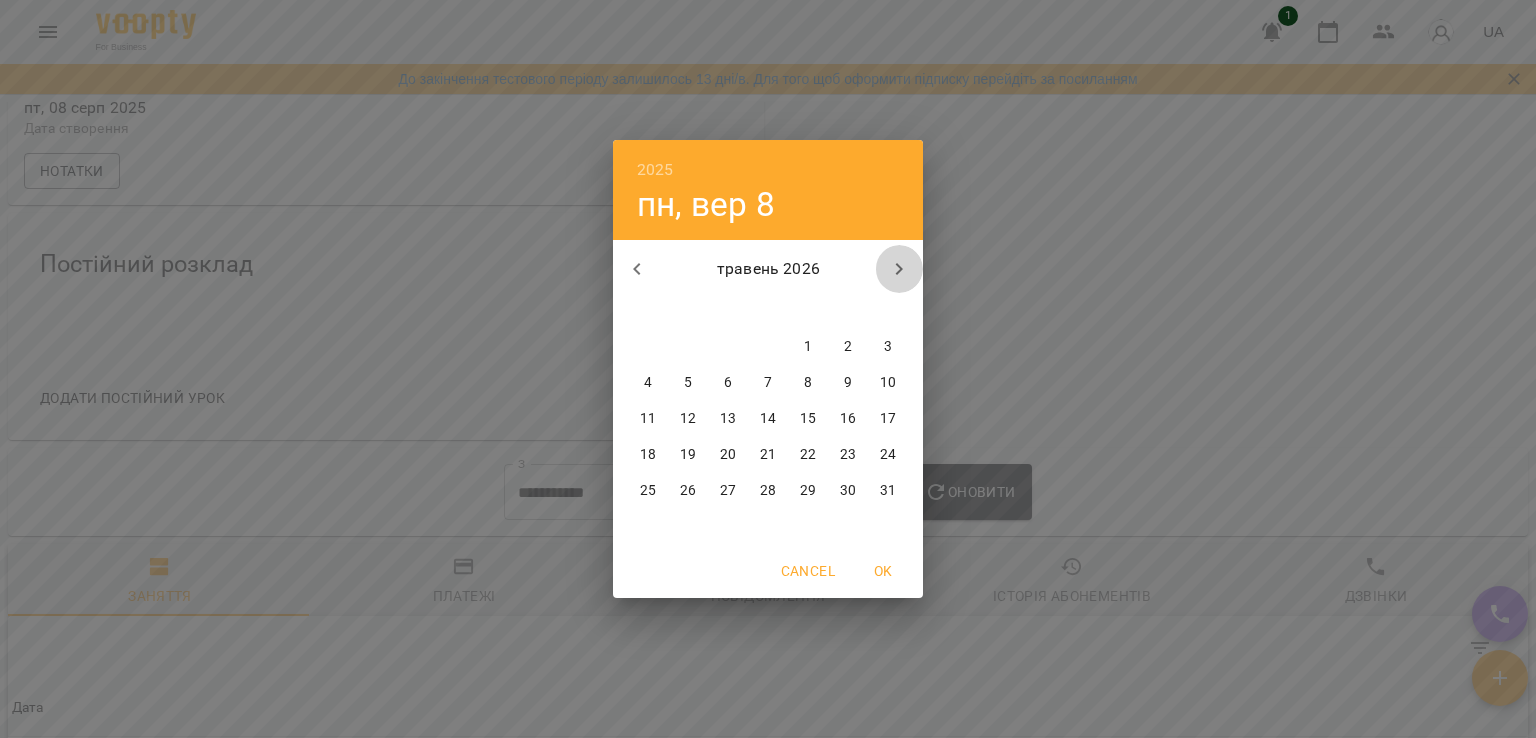 click 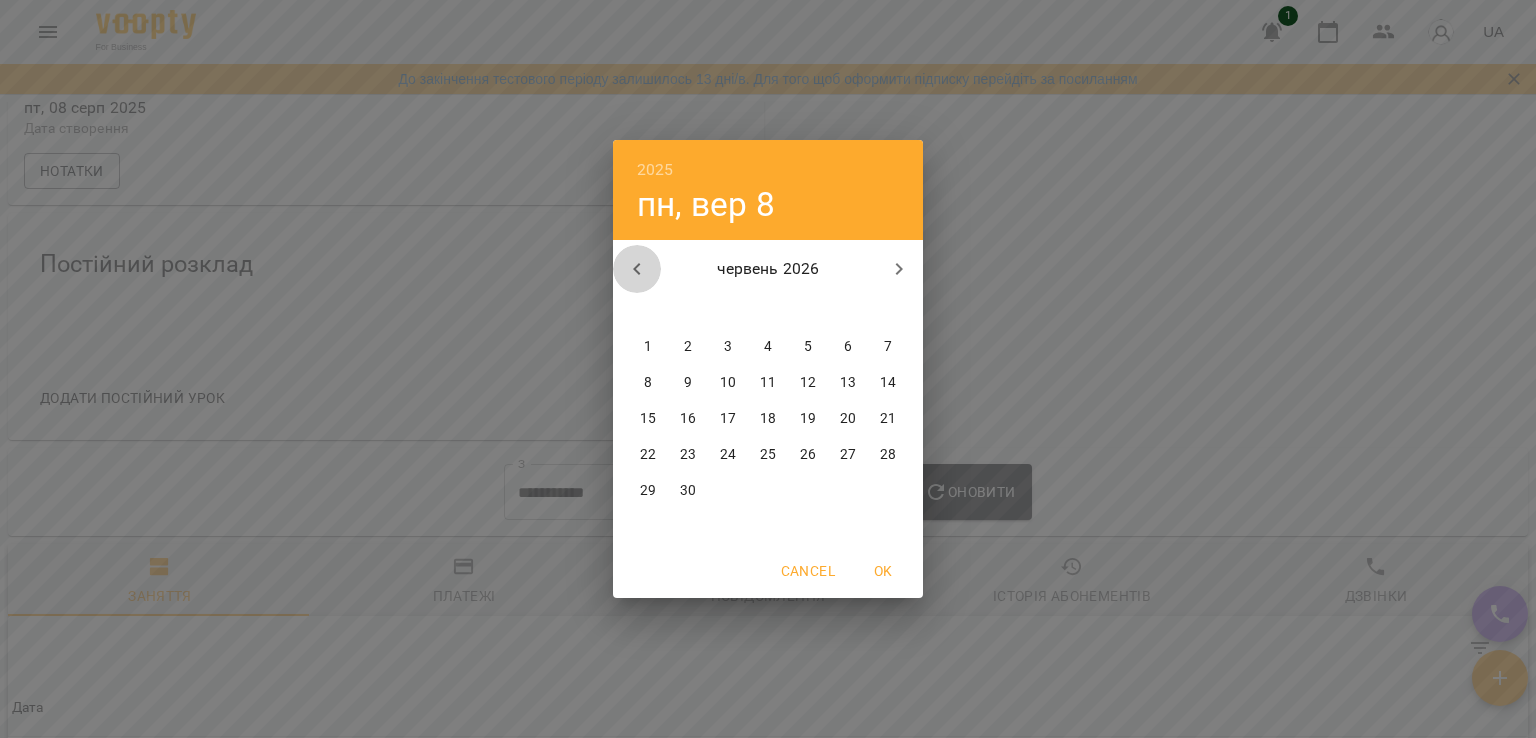 click 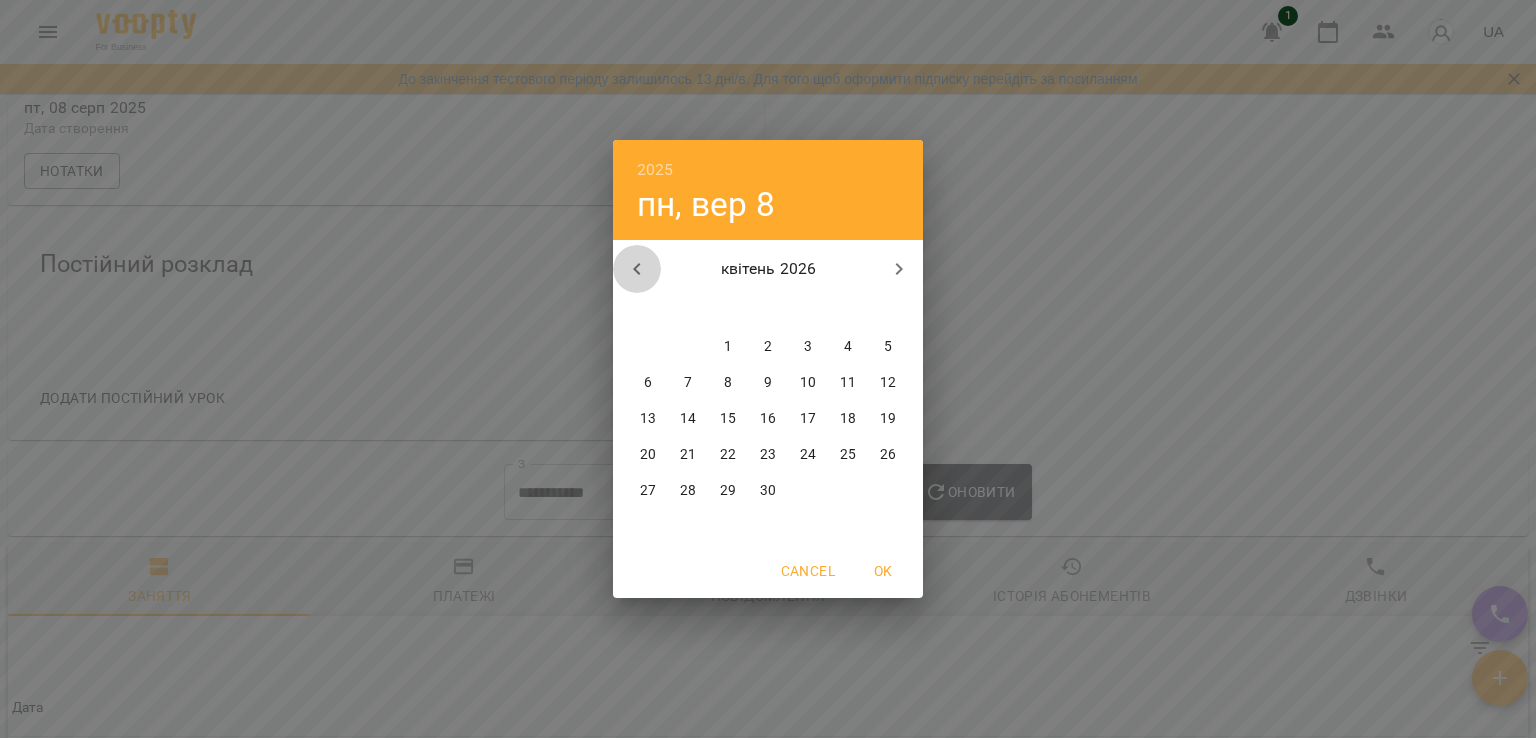 click 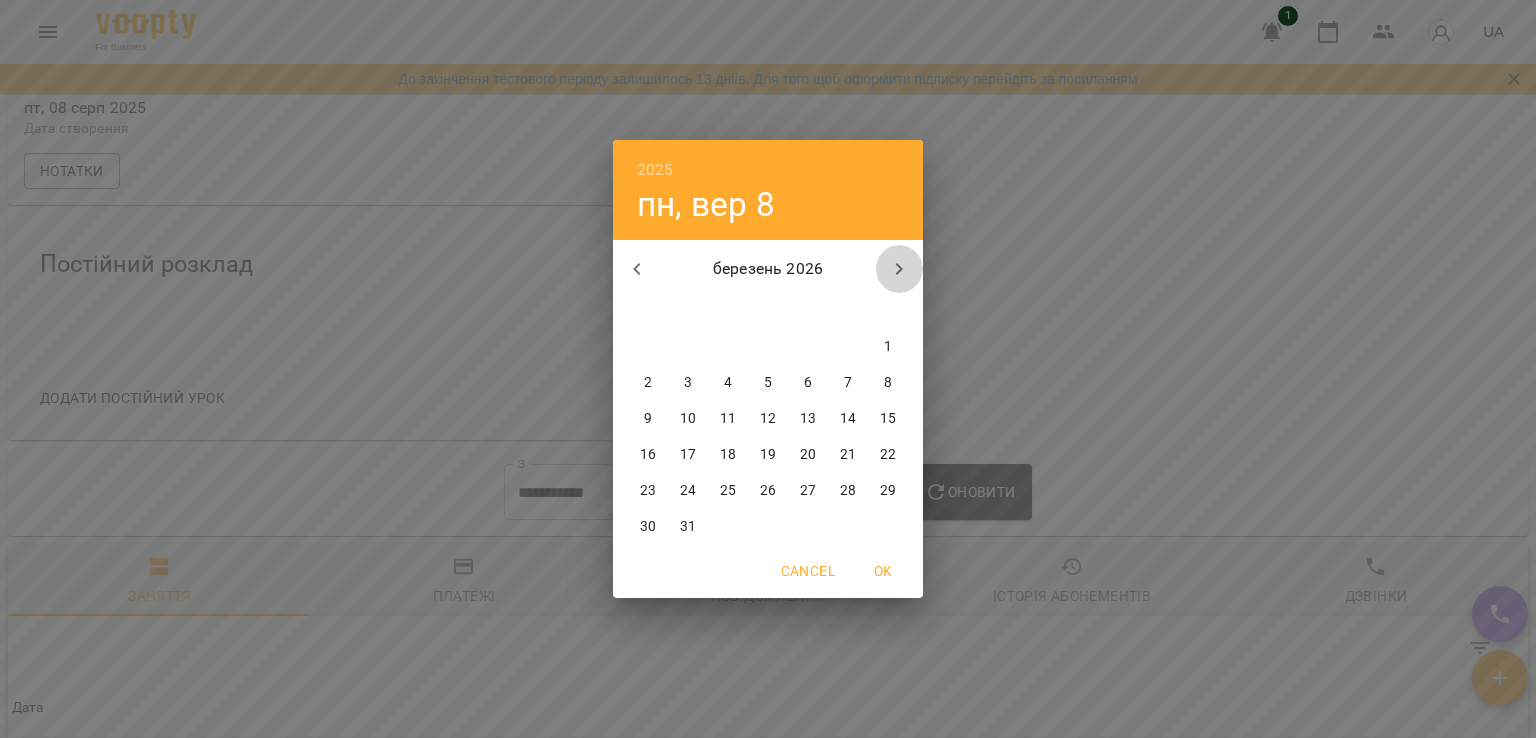 click 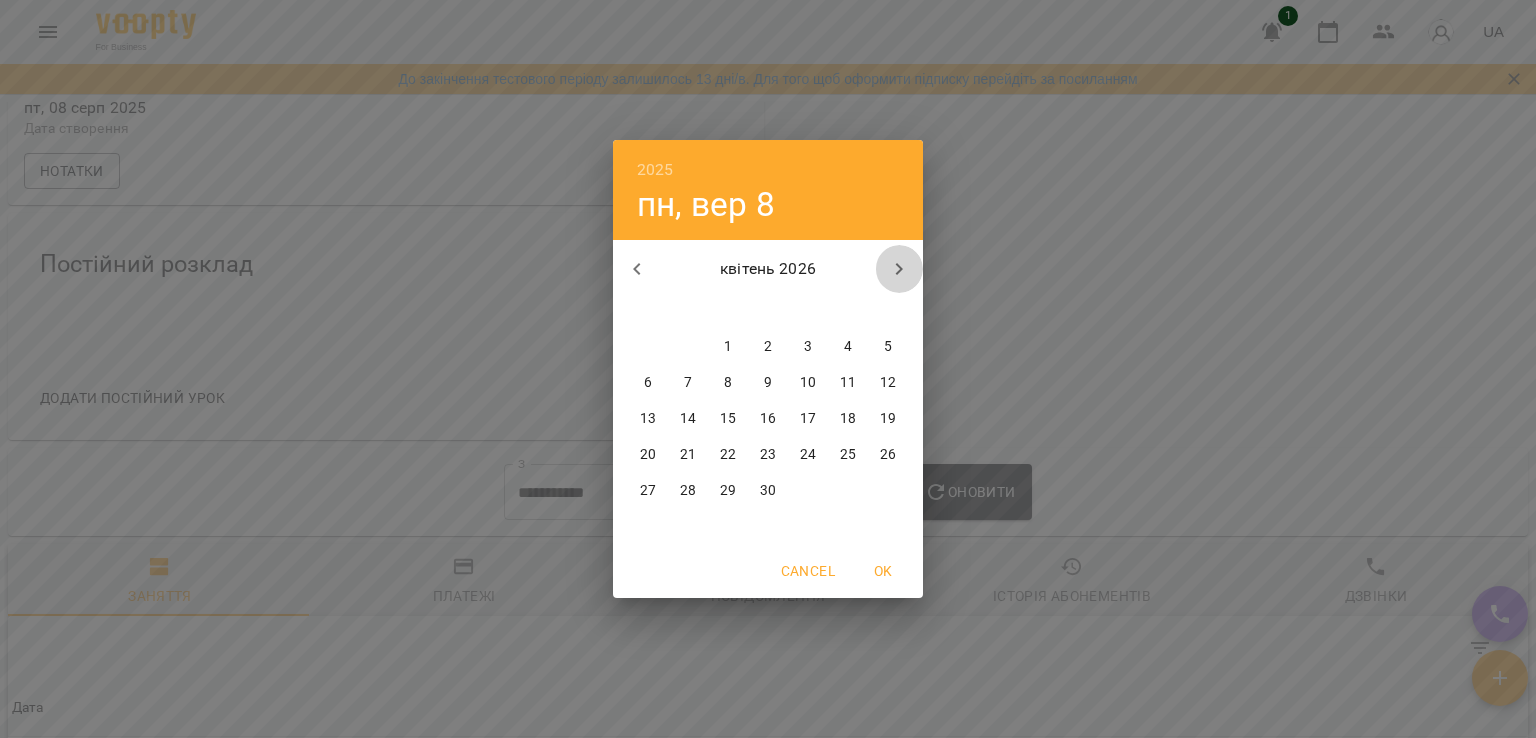 click 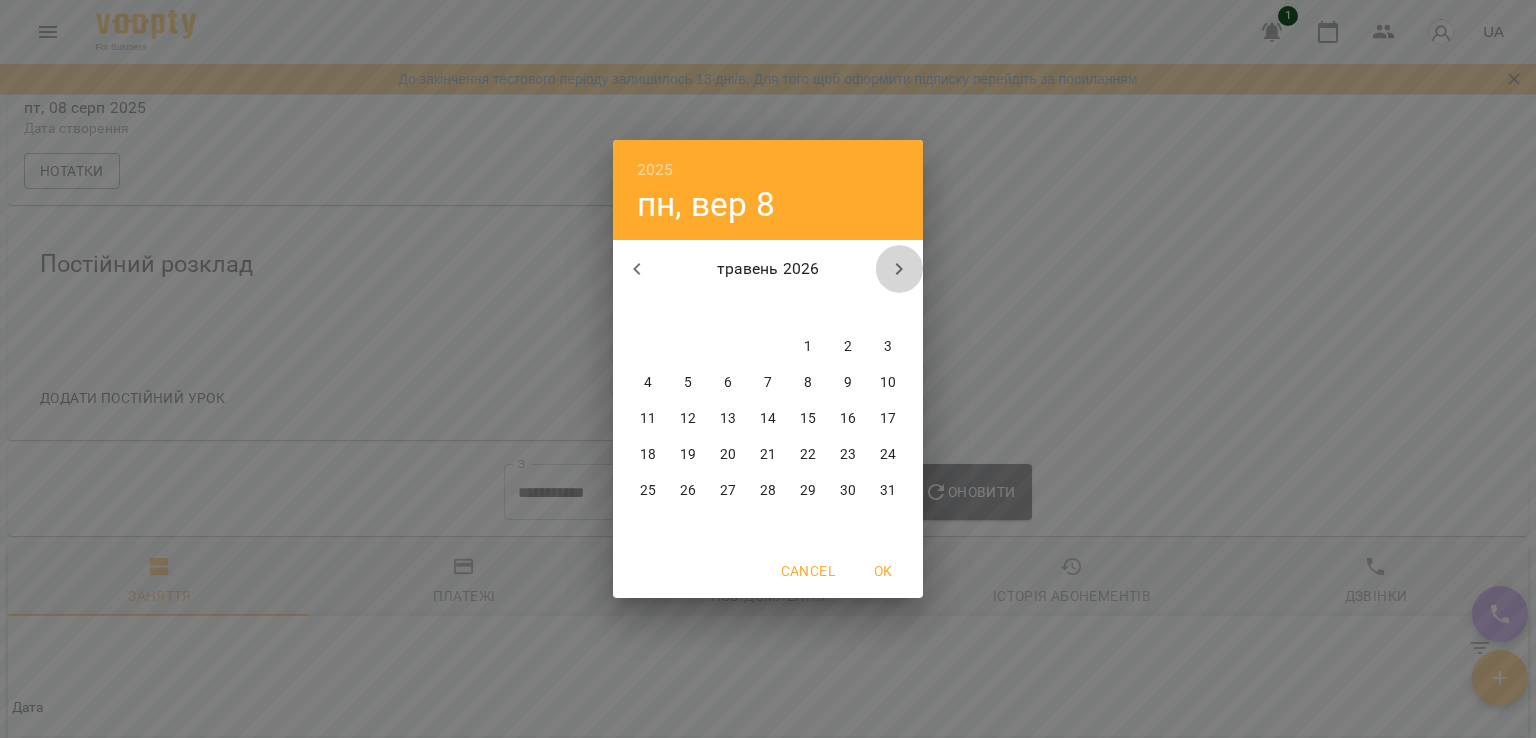 click 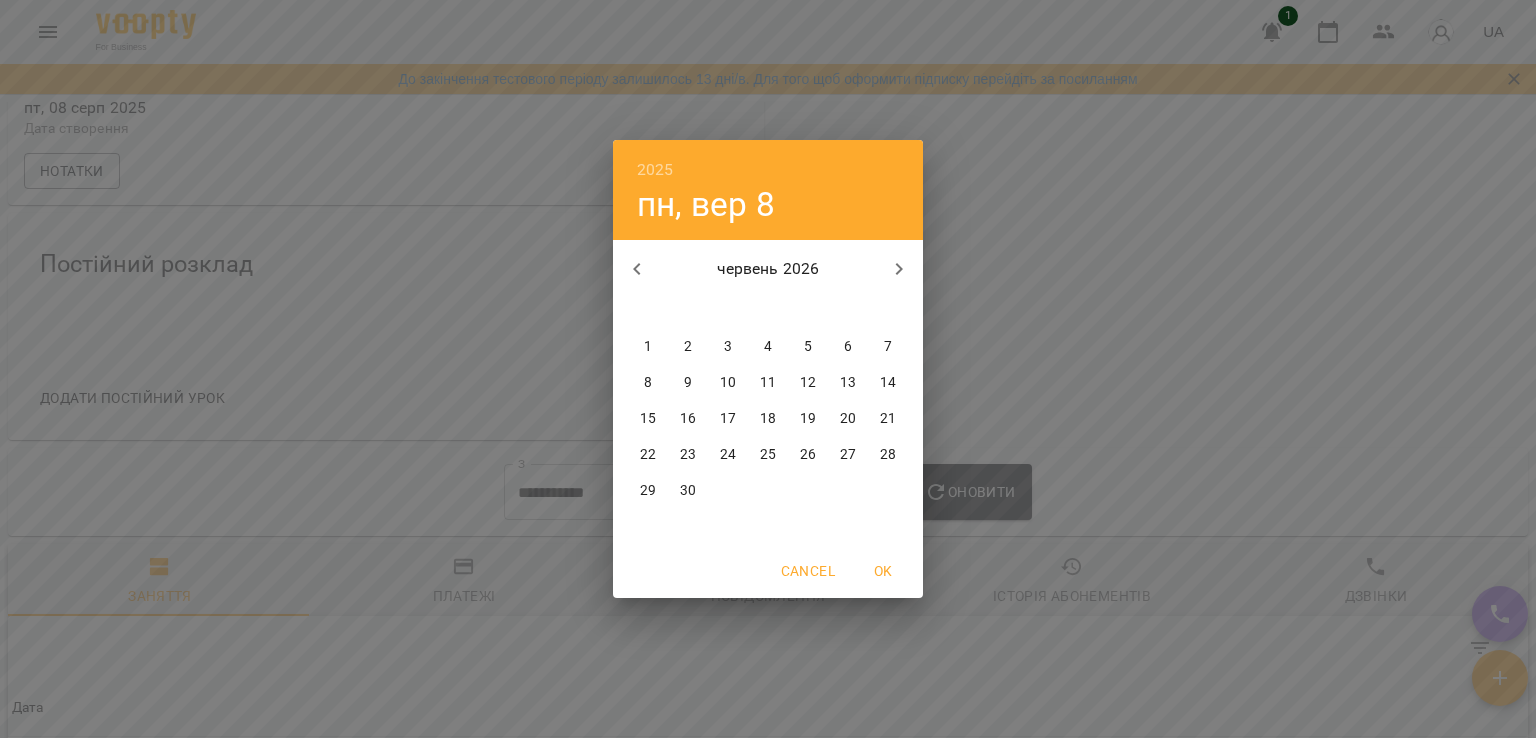 click on "30" at bounding box center [688, 491] 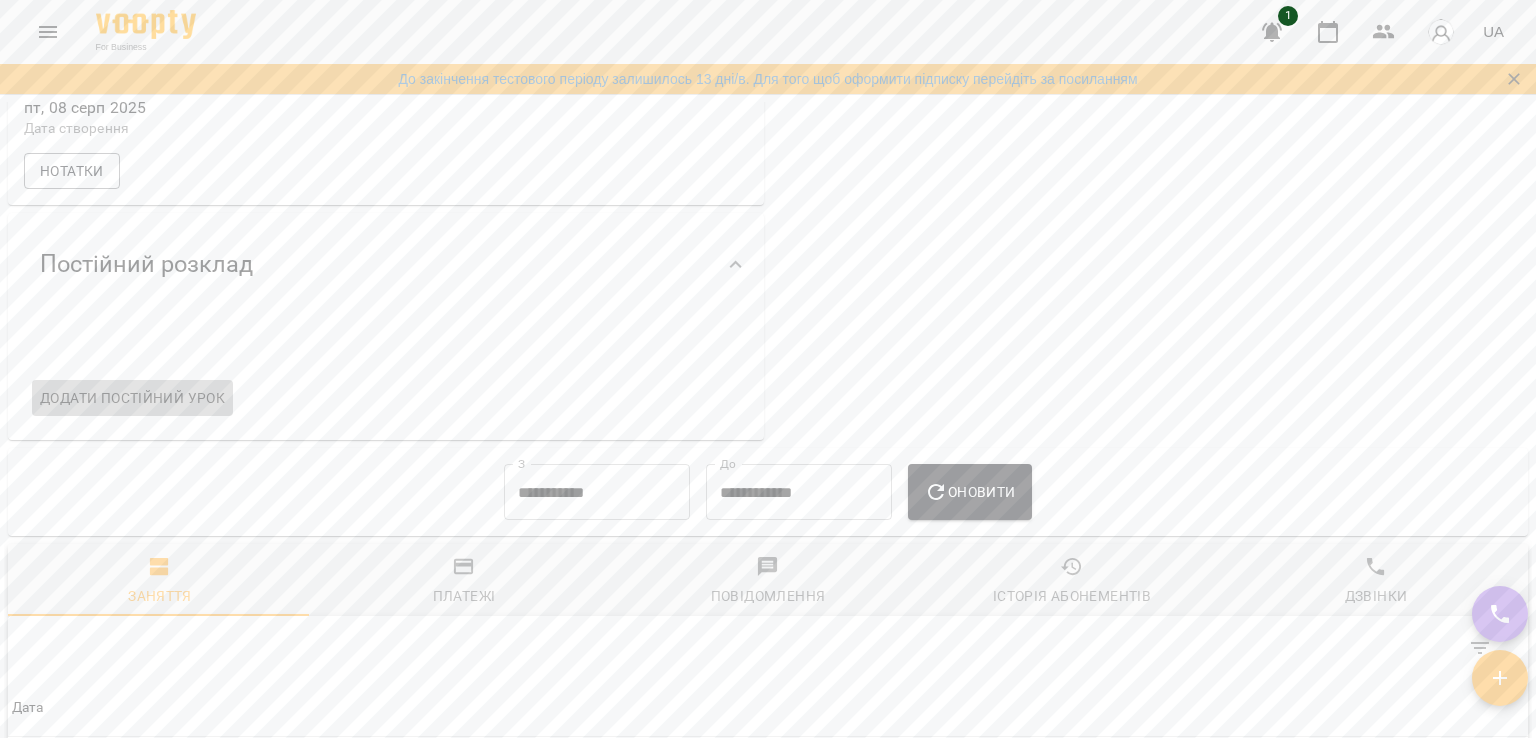 click on "Додати постійний урок" at bounding box center [132, 398] 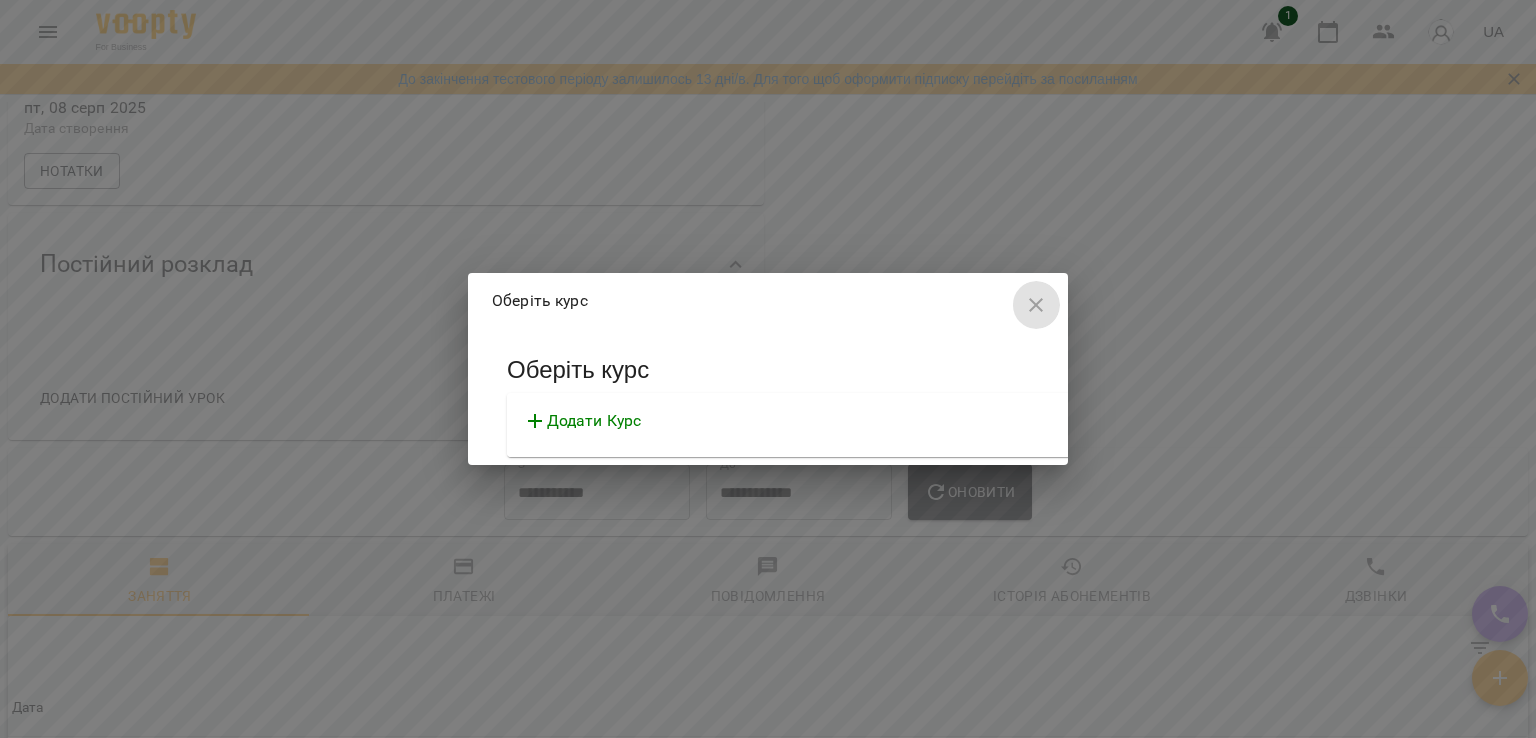 click 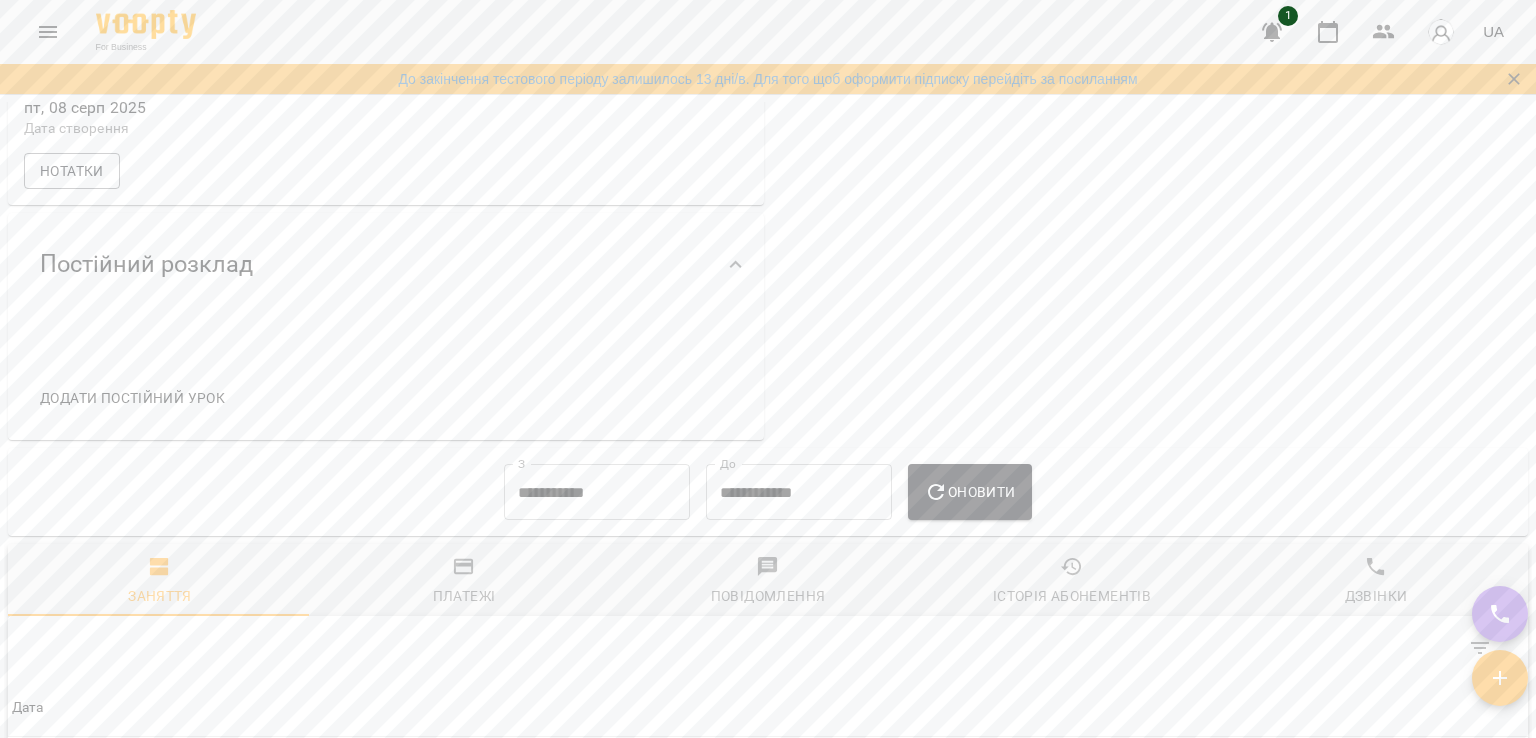 click 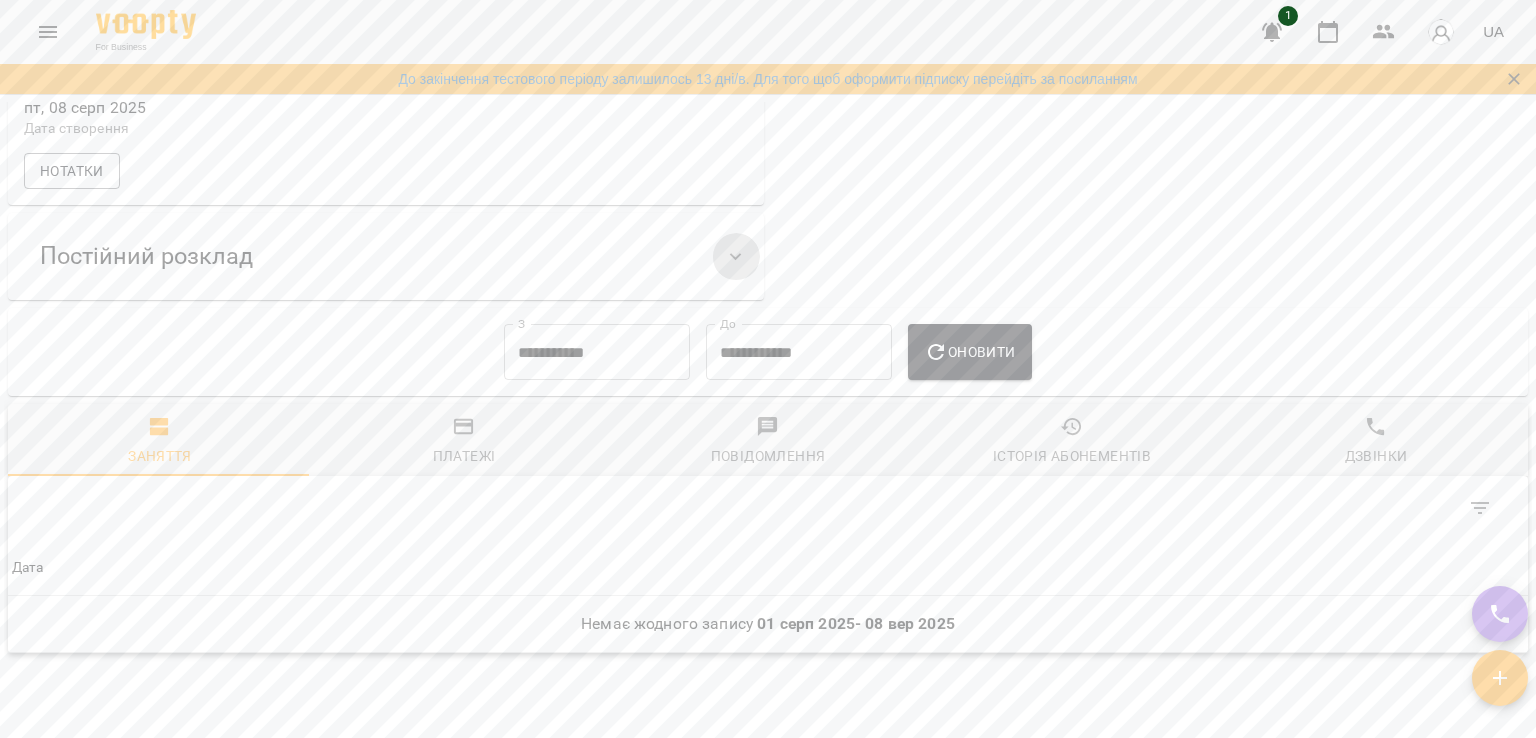 click 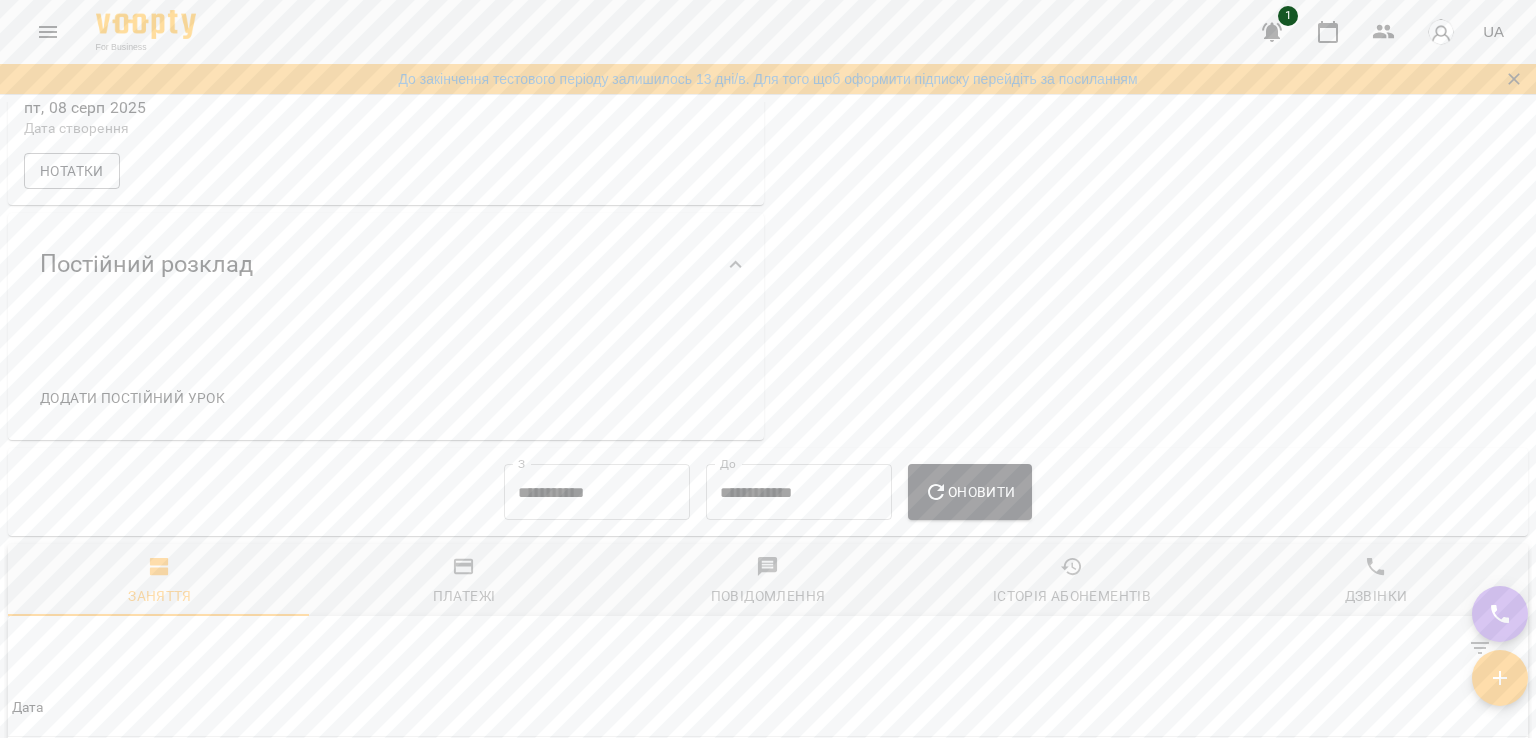 scroll, scrollTop: 0, scrollLeft: 0, axis: both 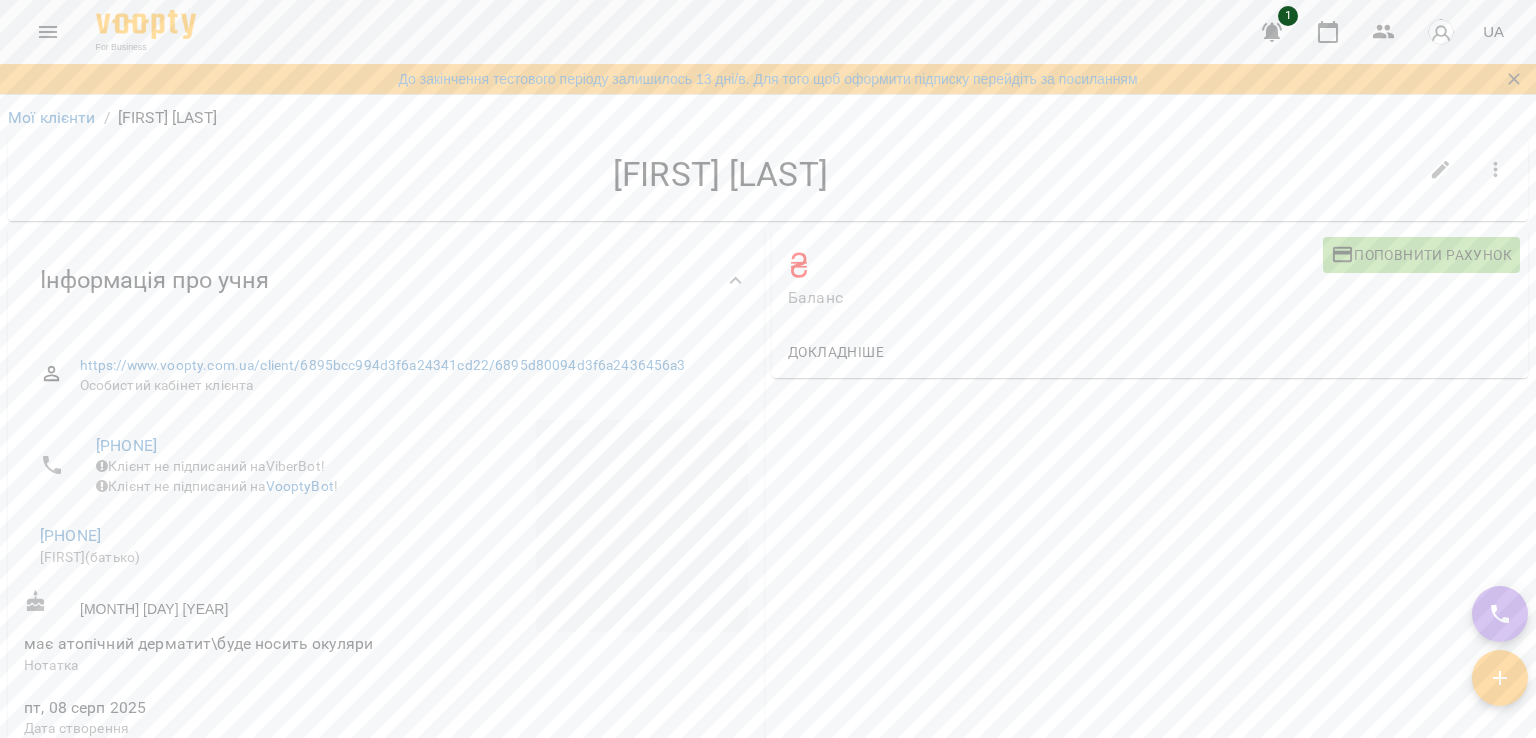 click on "Докладніше" at bounding box center (1150, 352) 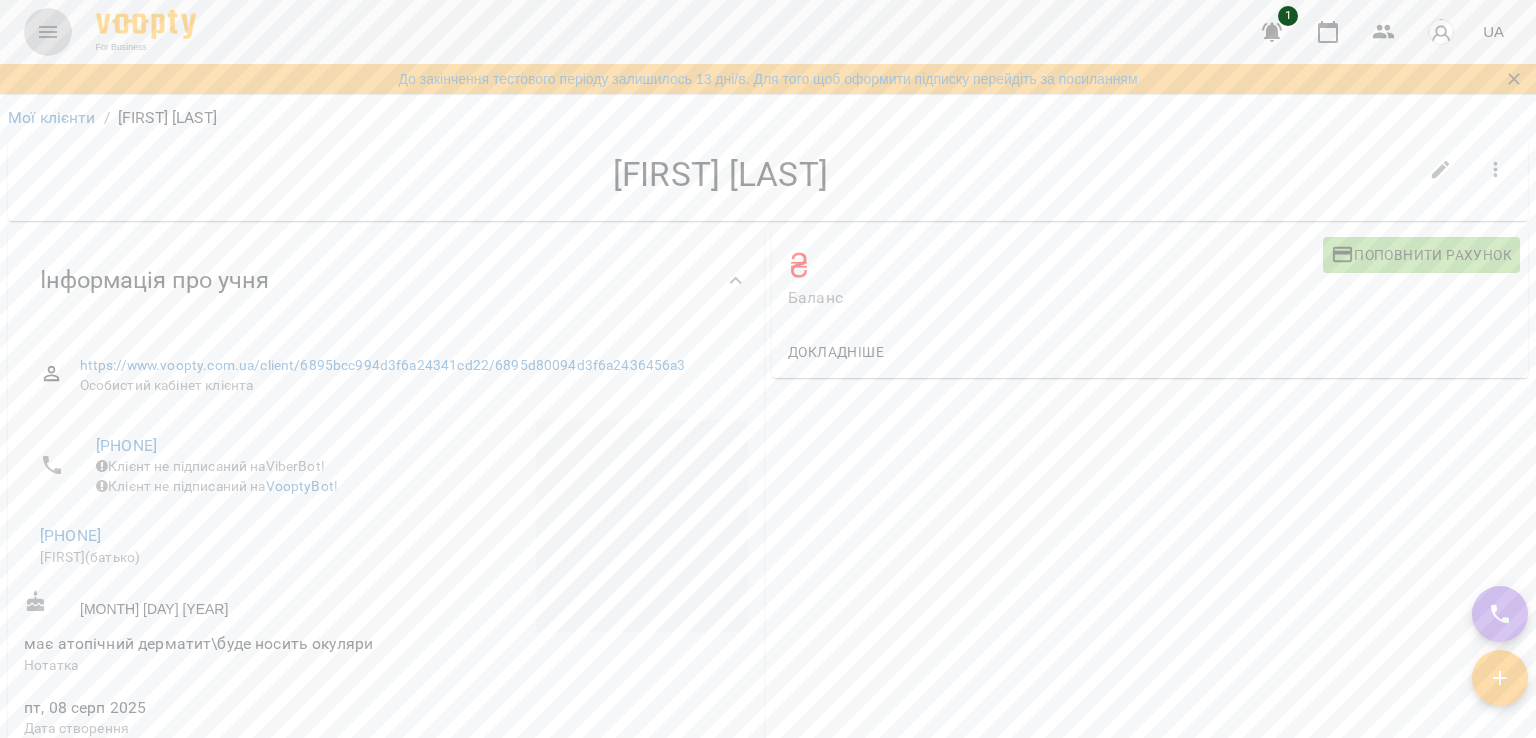 click at bounding box center [48, 32] 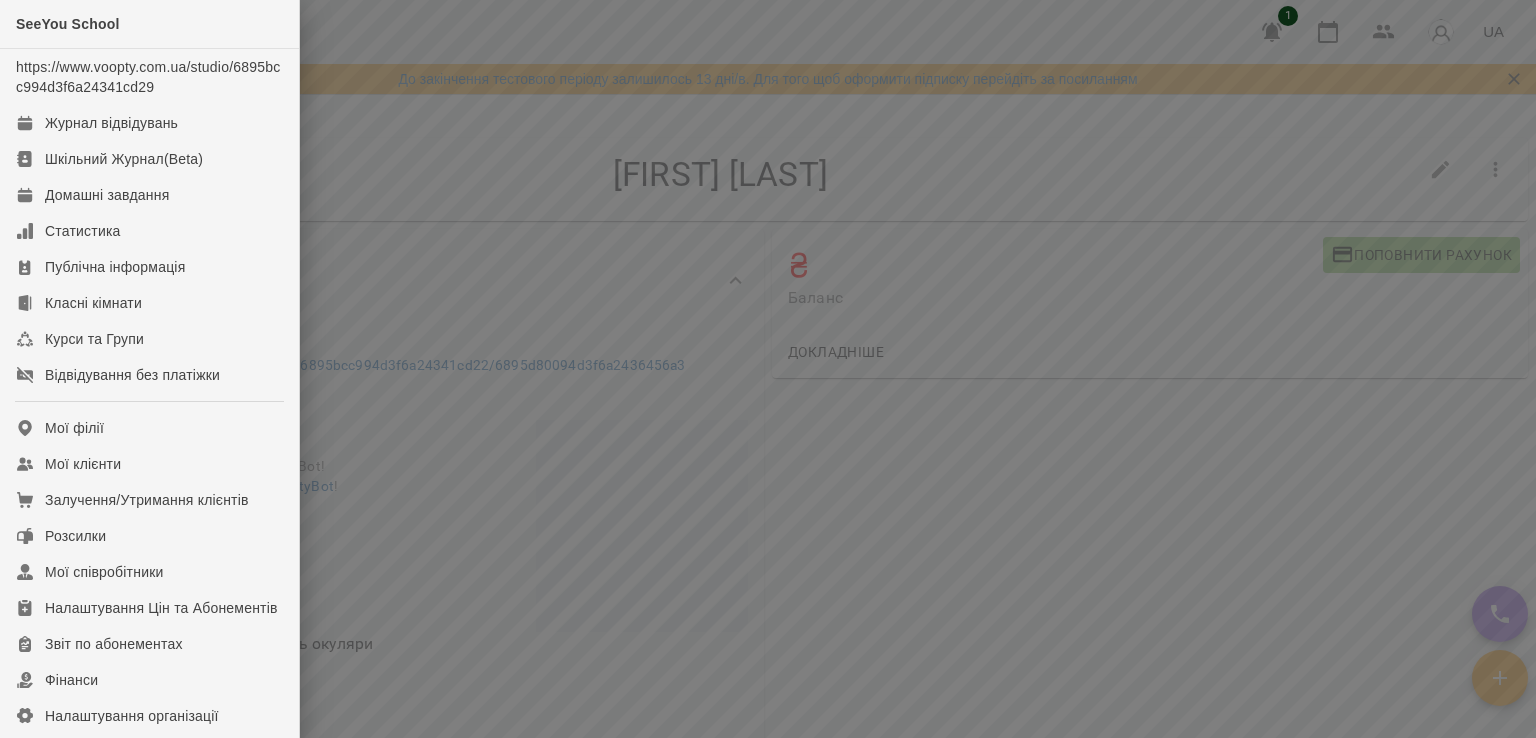 click at bounding box center [768, 369] 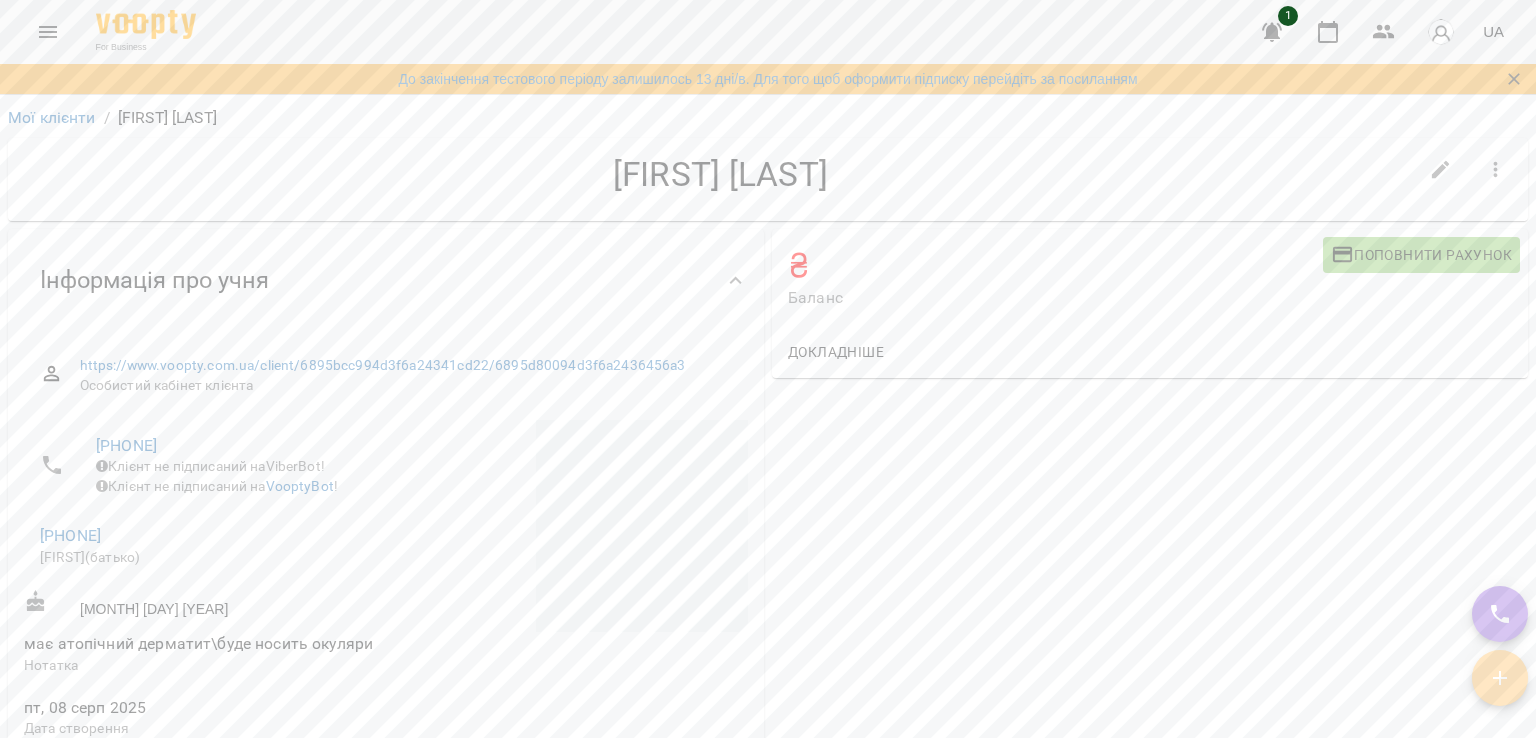 click 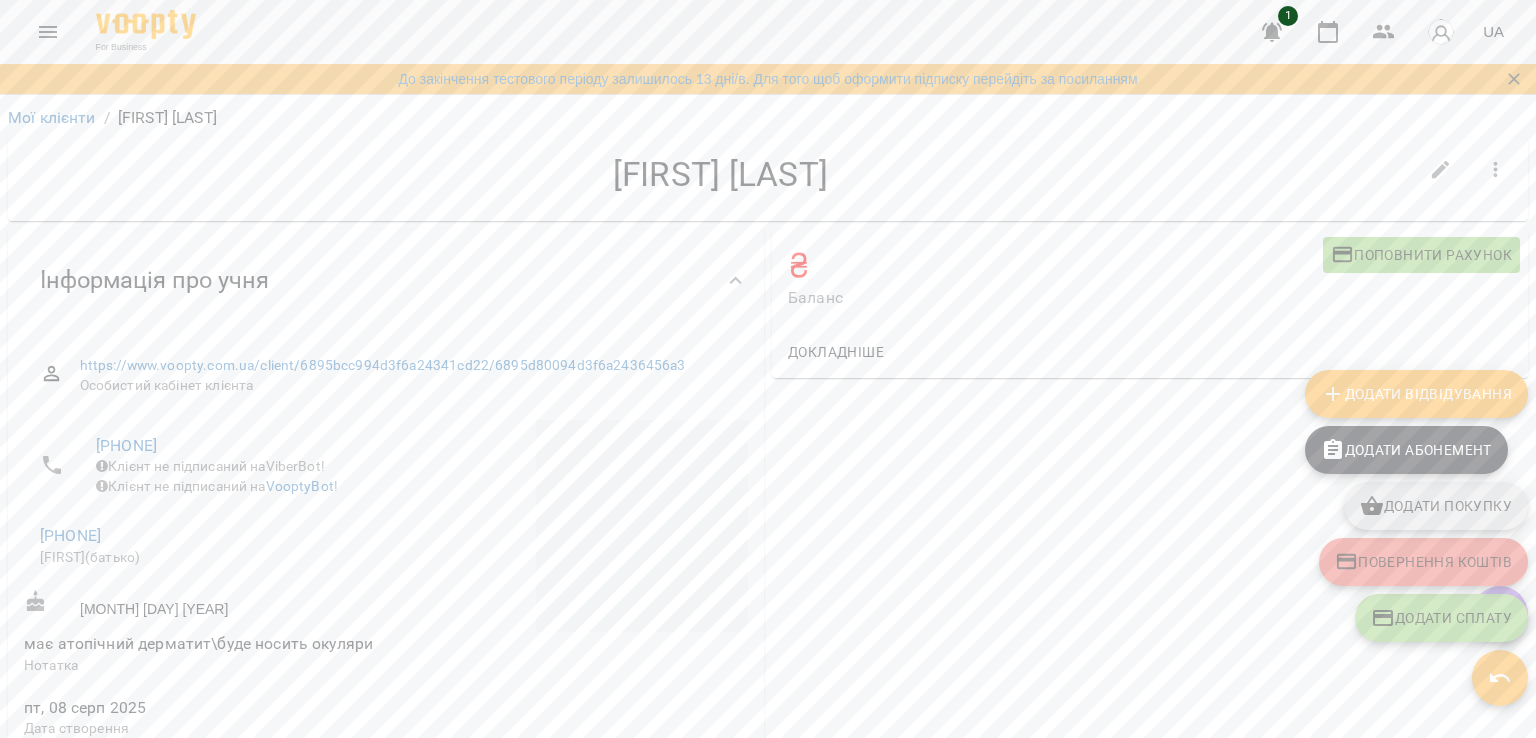 click on "₴ Баланс Поповнити рахунок Докладніше" at bounding box center [1150, 635] 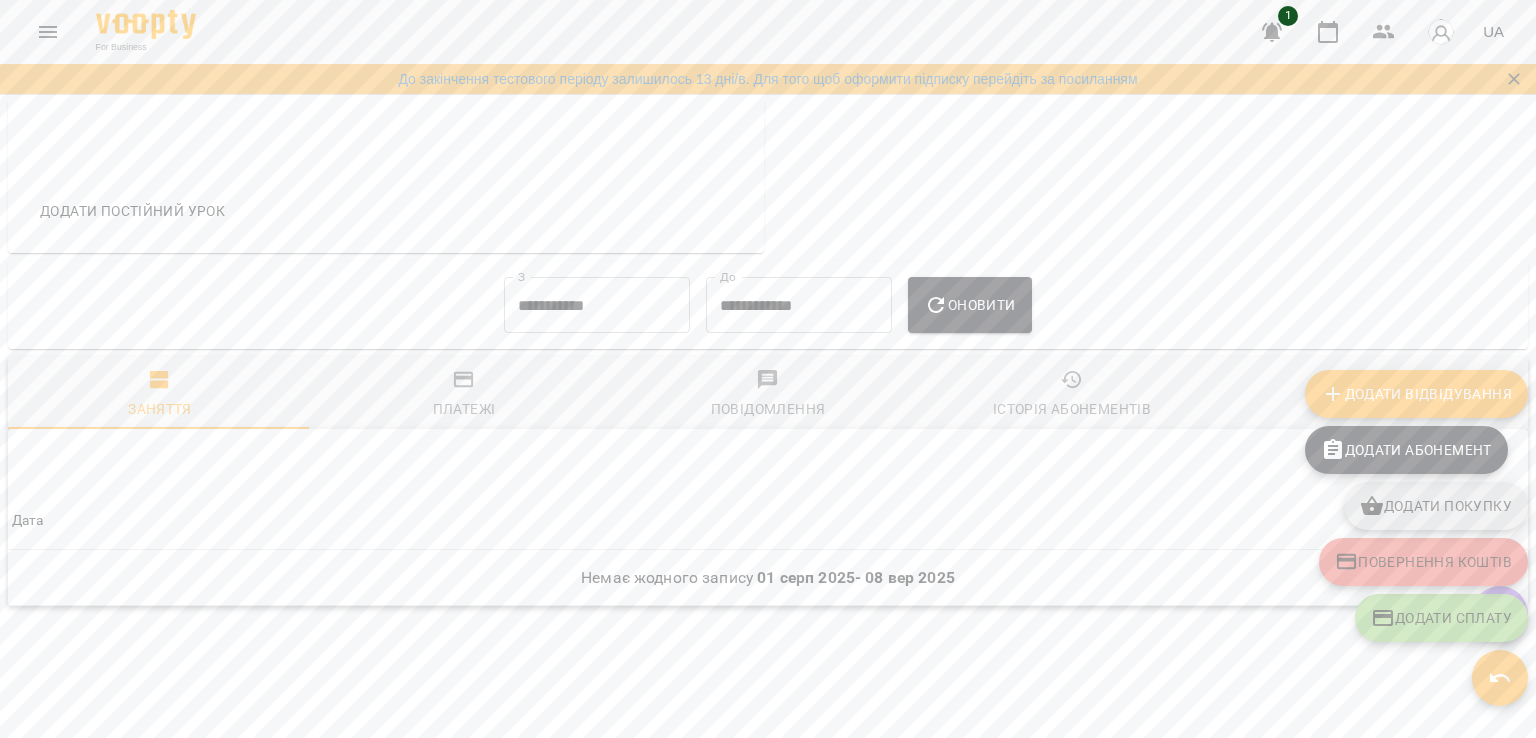 scroll, scrollTop: 788, scrollLeft: 0, axis: vertical 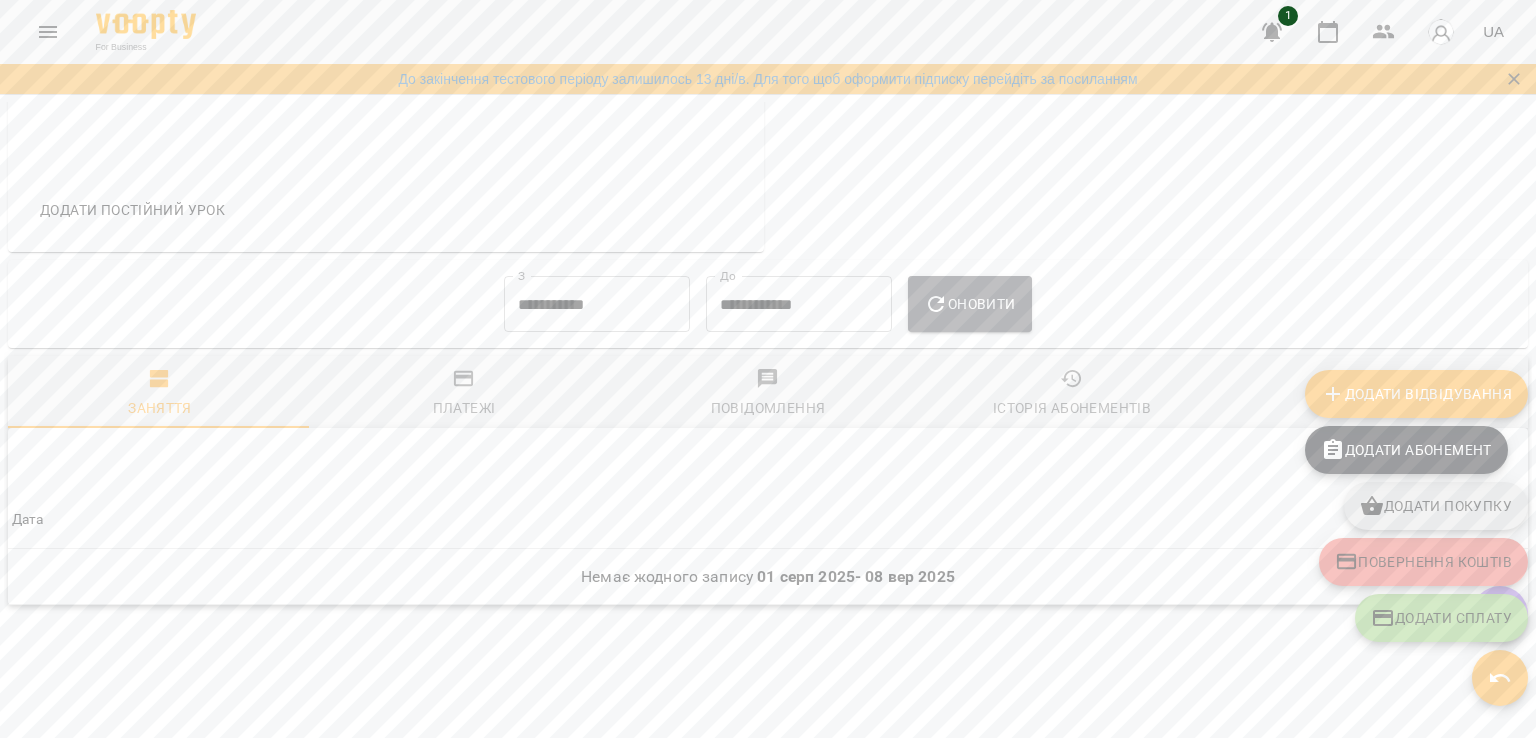 click on "Оновити" at bounding box center (969, 304) 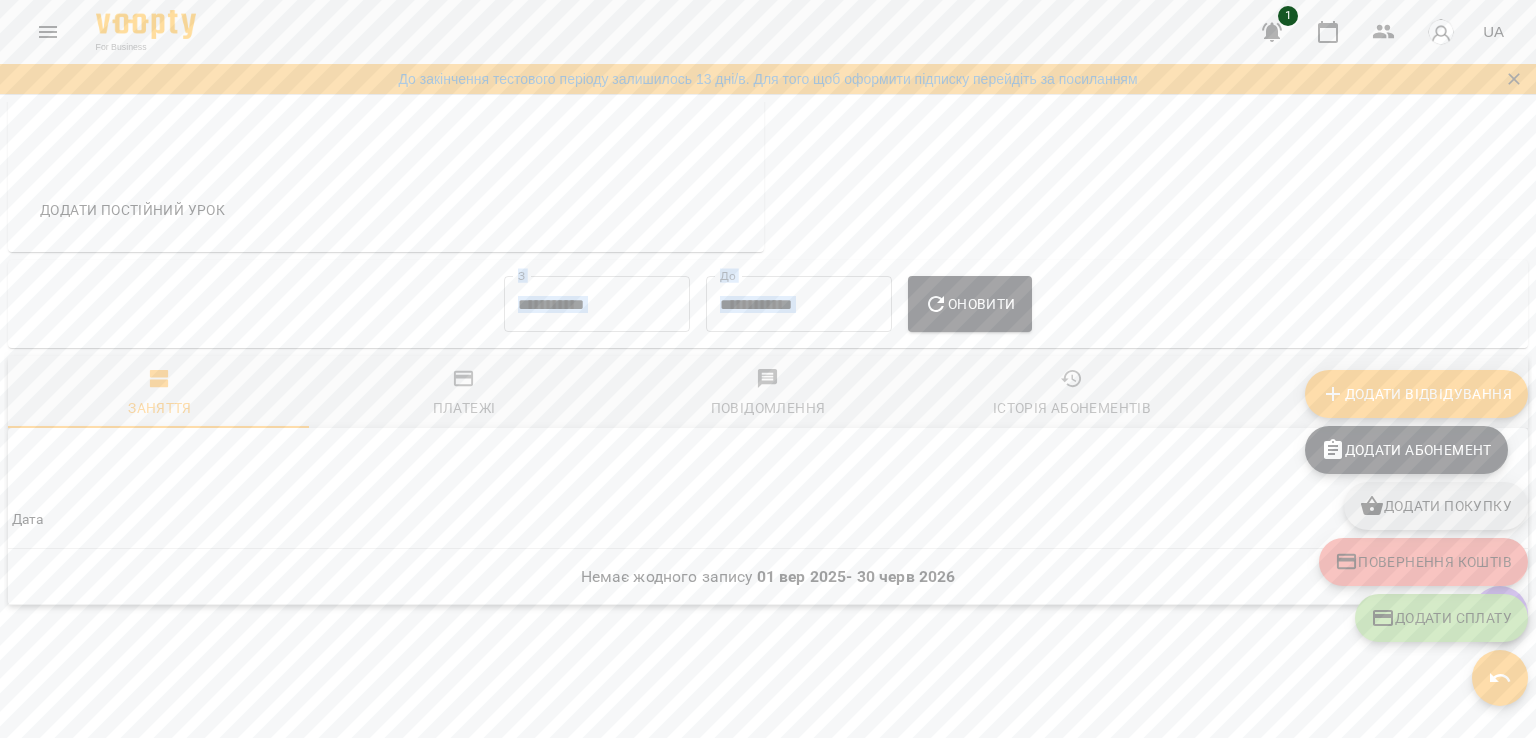 drag, startPoint x: 1532, startPoint y: 468, endPoint x: 1458, endPoint y: 91, distance: 384.19397 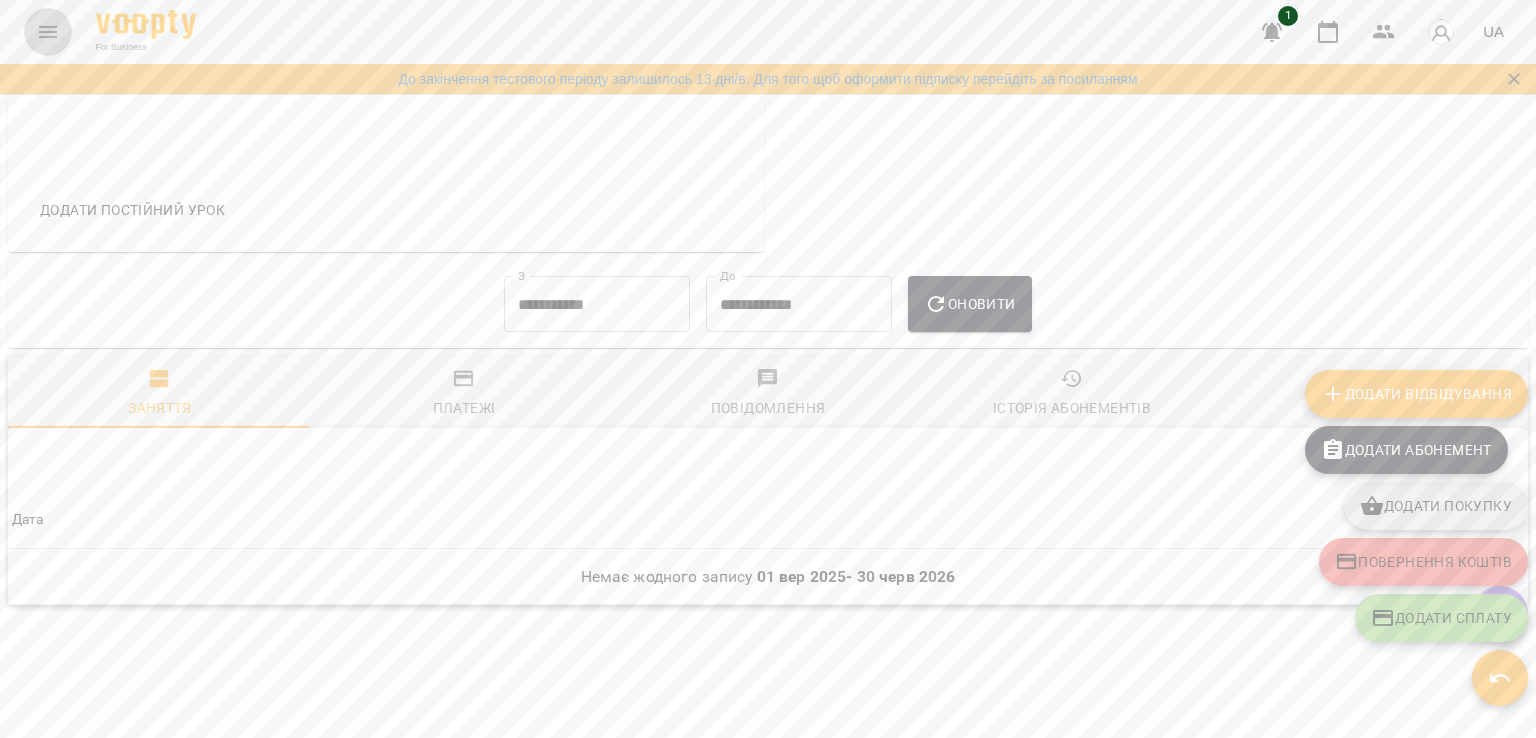 click 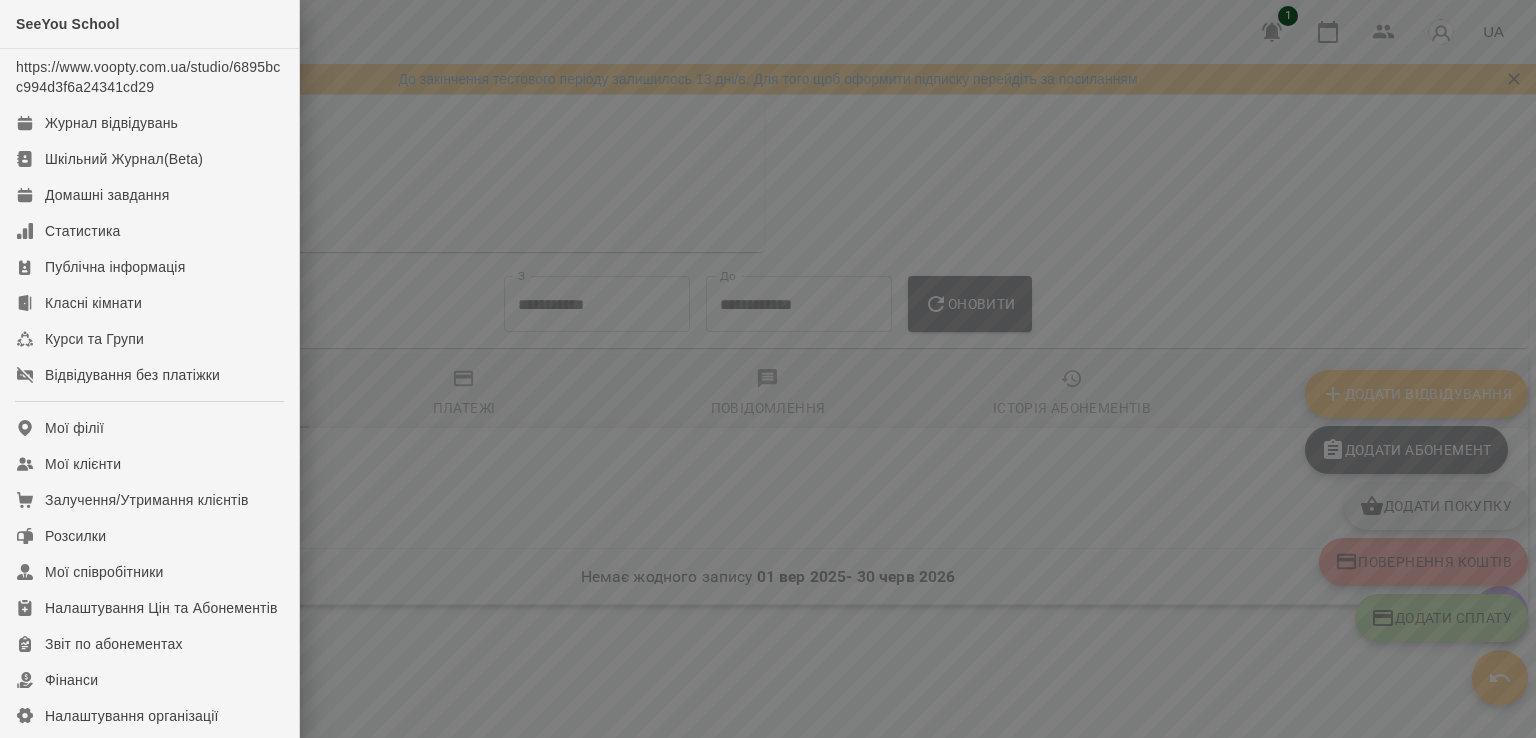 click at bounding box center [768, 369] 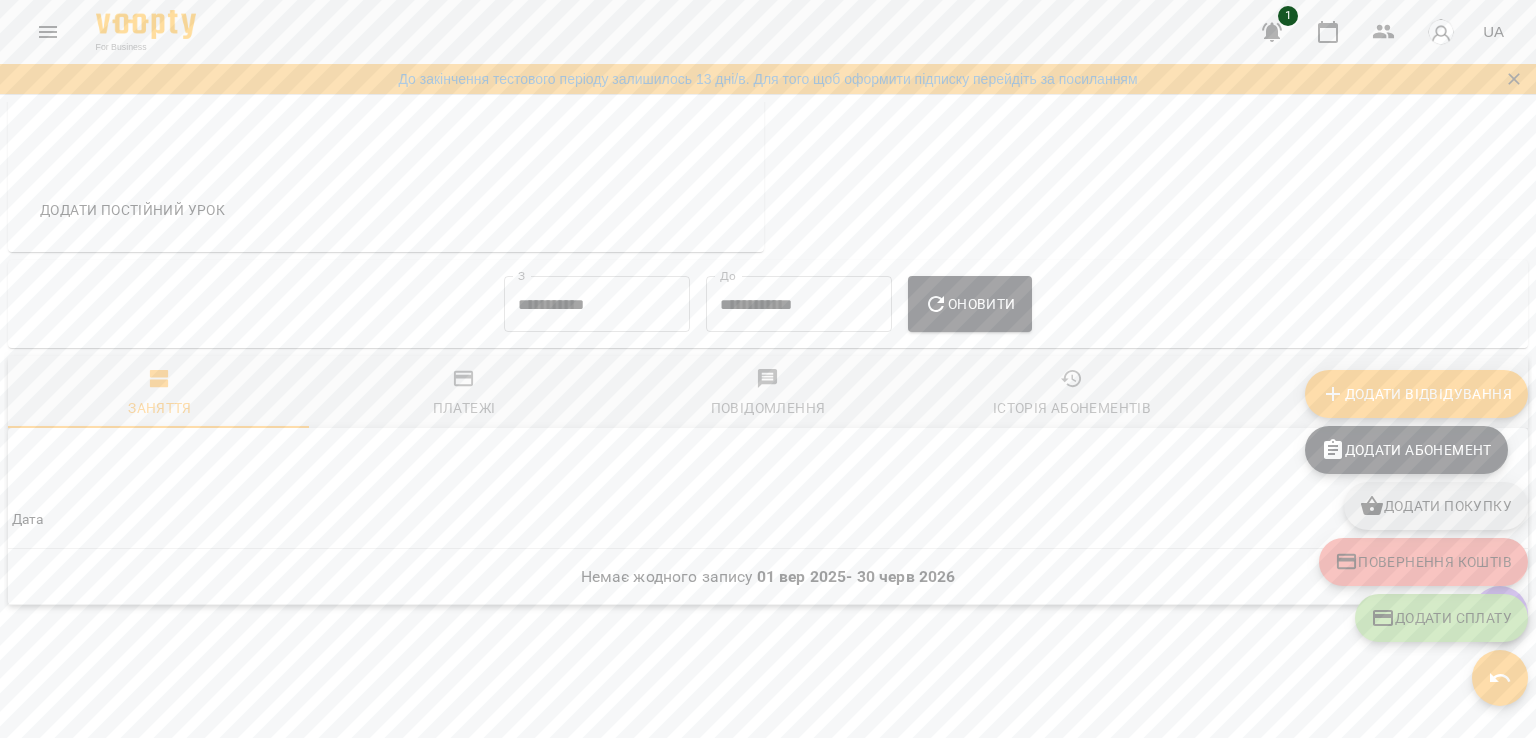 click on "₴ Баланс Поповнити рахунок Докладніше" at bounding box center [1150, -153] 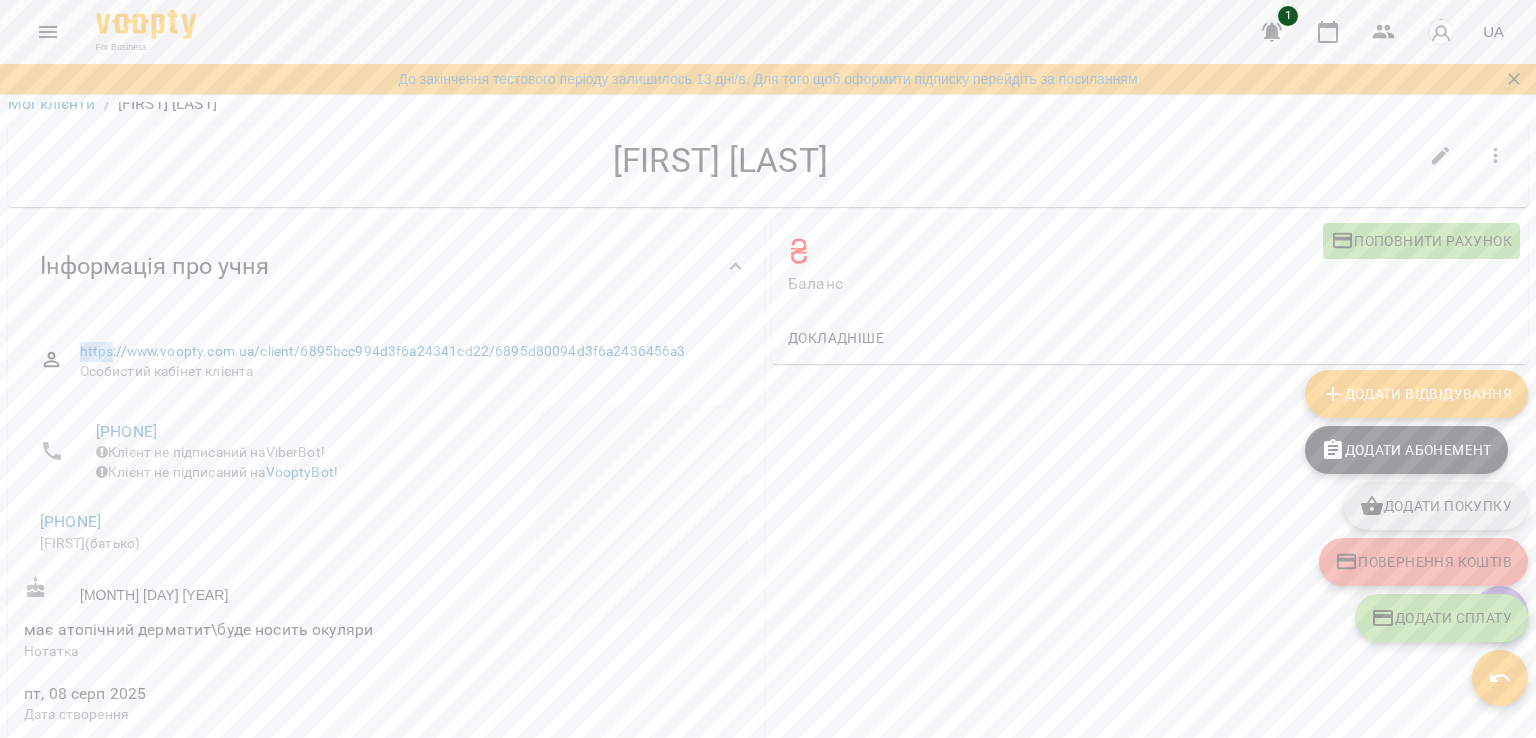 scroll, scrollTop: 1, scrollLeft: 0, axis: vertical 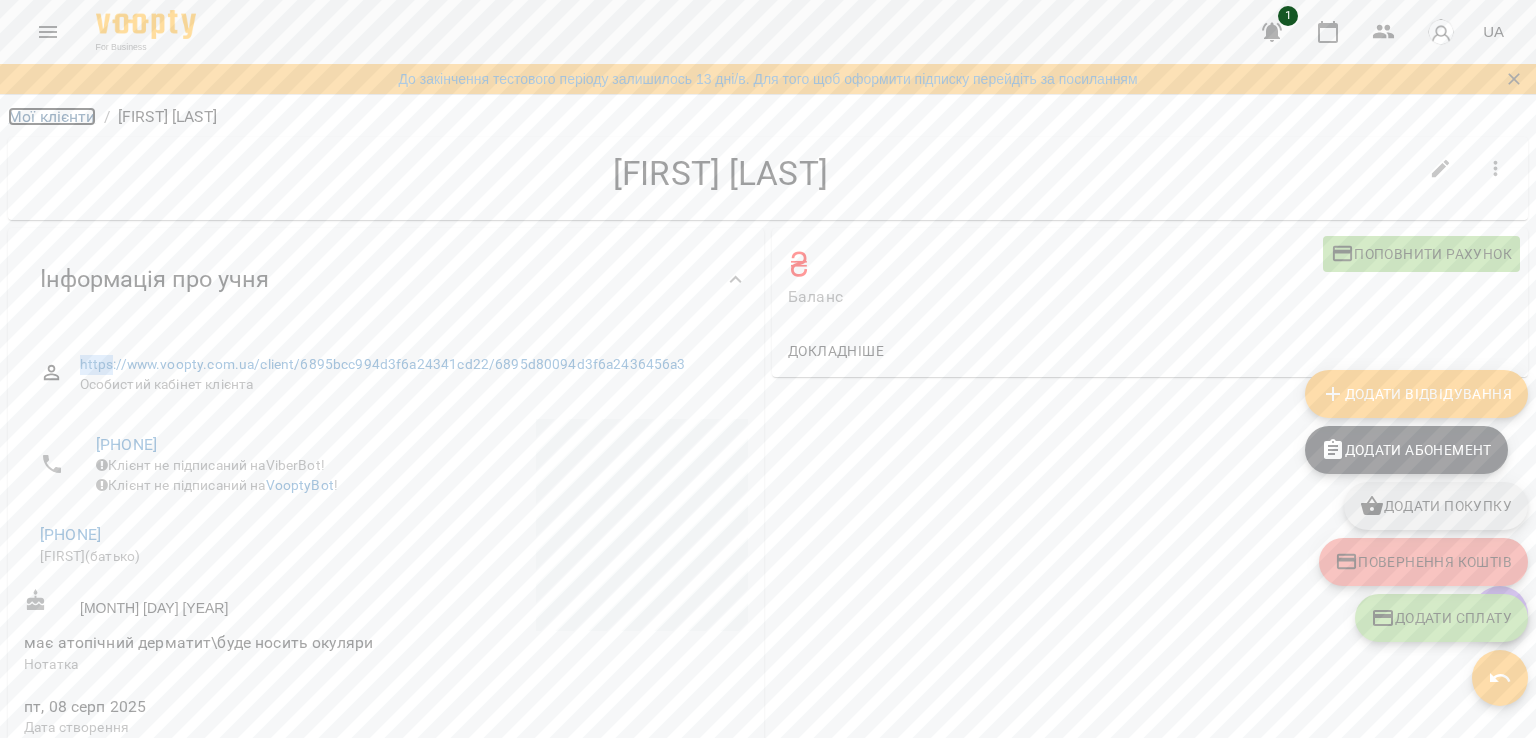 click on "Мої клієнти" at bounding box center (52, 116) 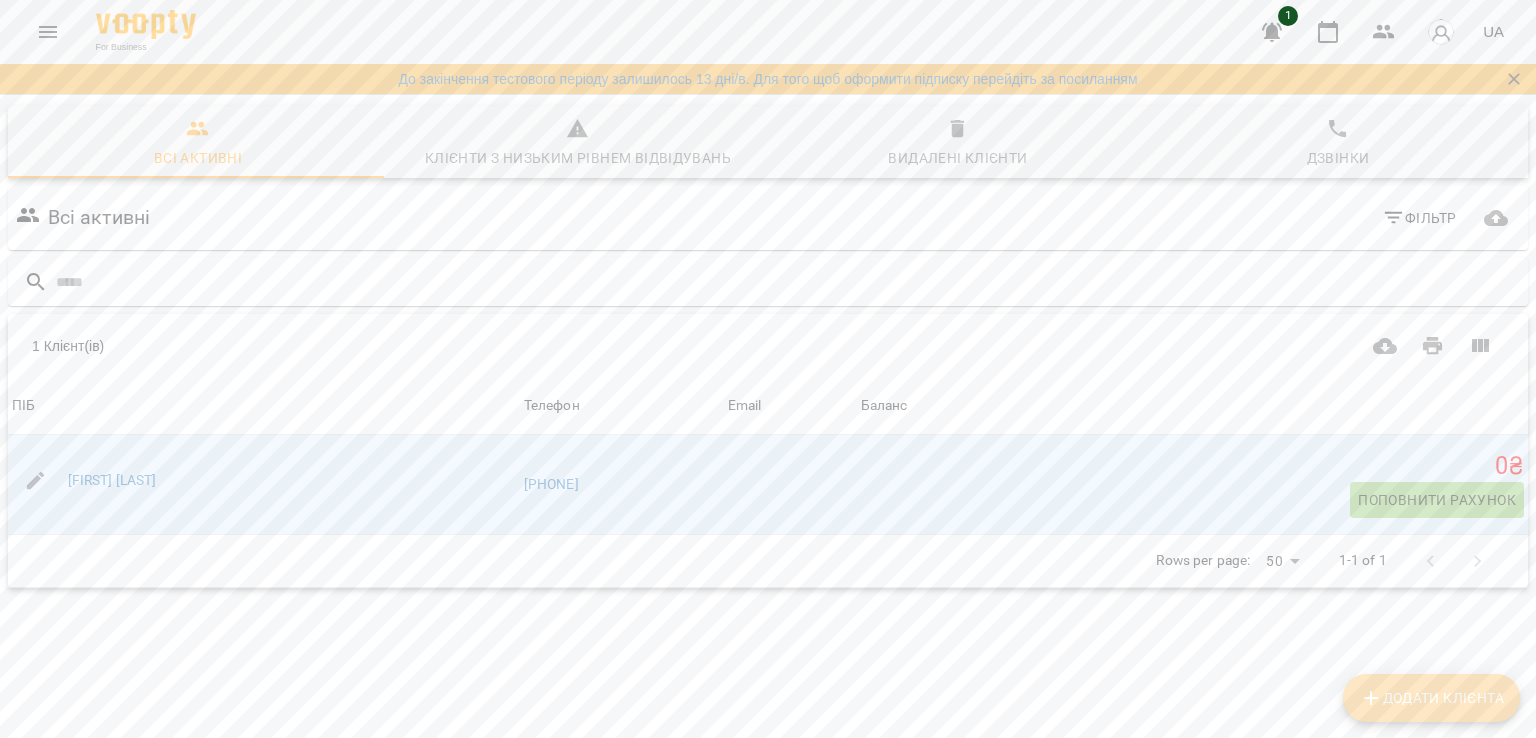 click on "Додати клієнта" at bounding box center [1431, 698] 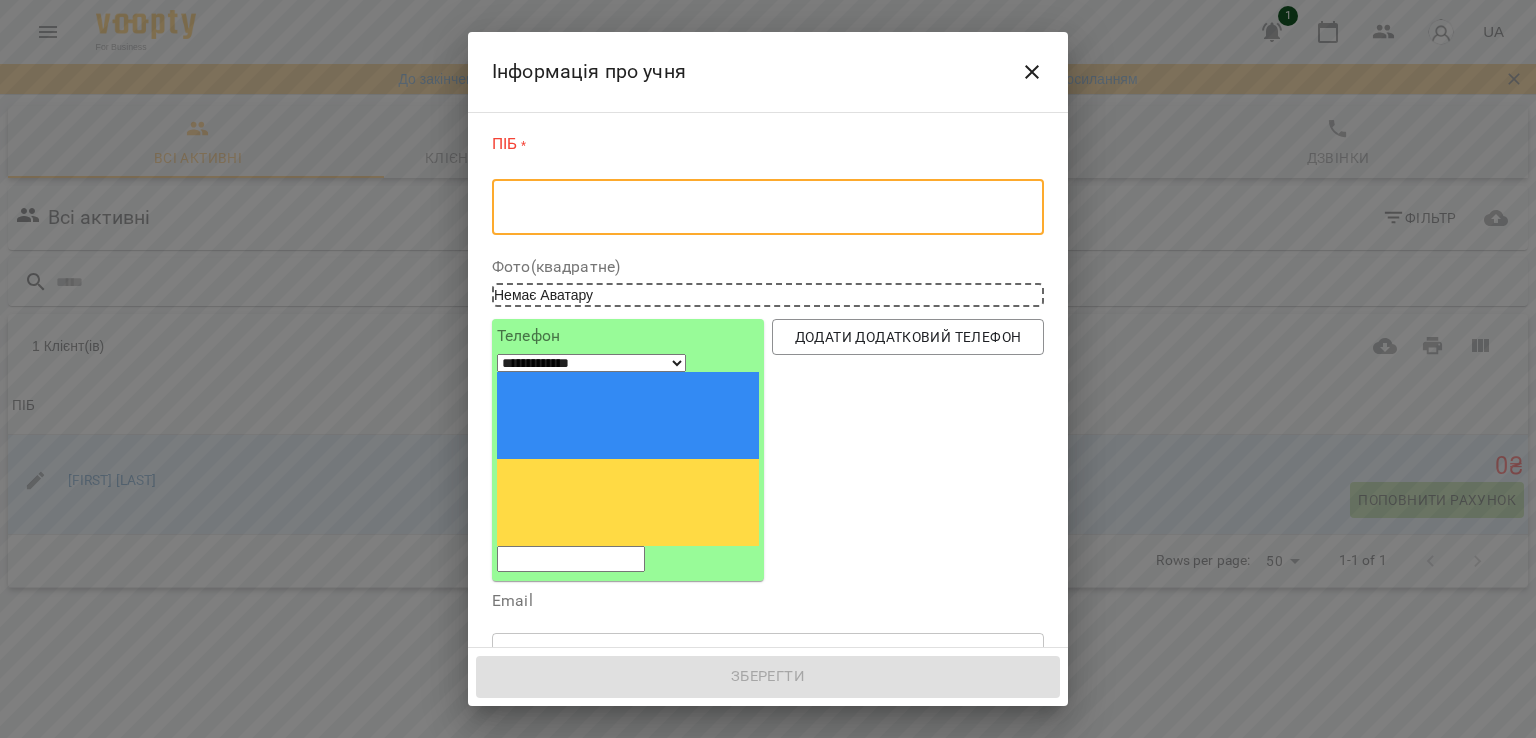 click at bounding box center (768, 207) 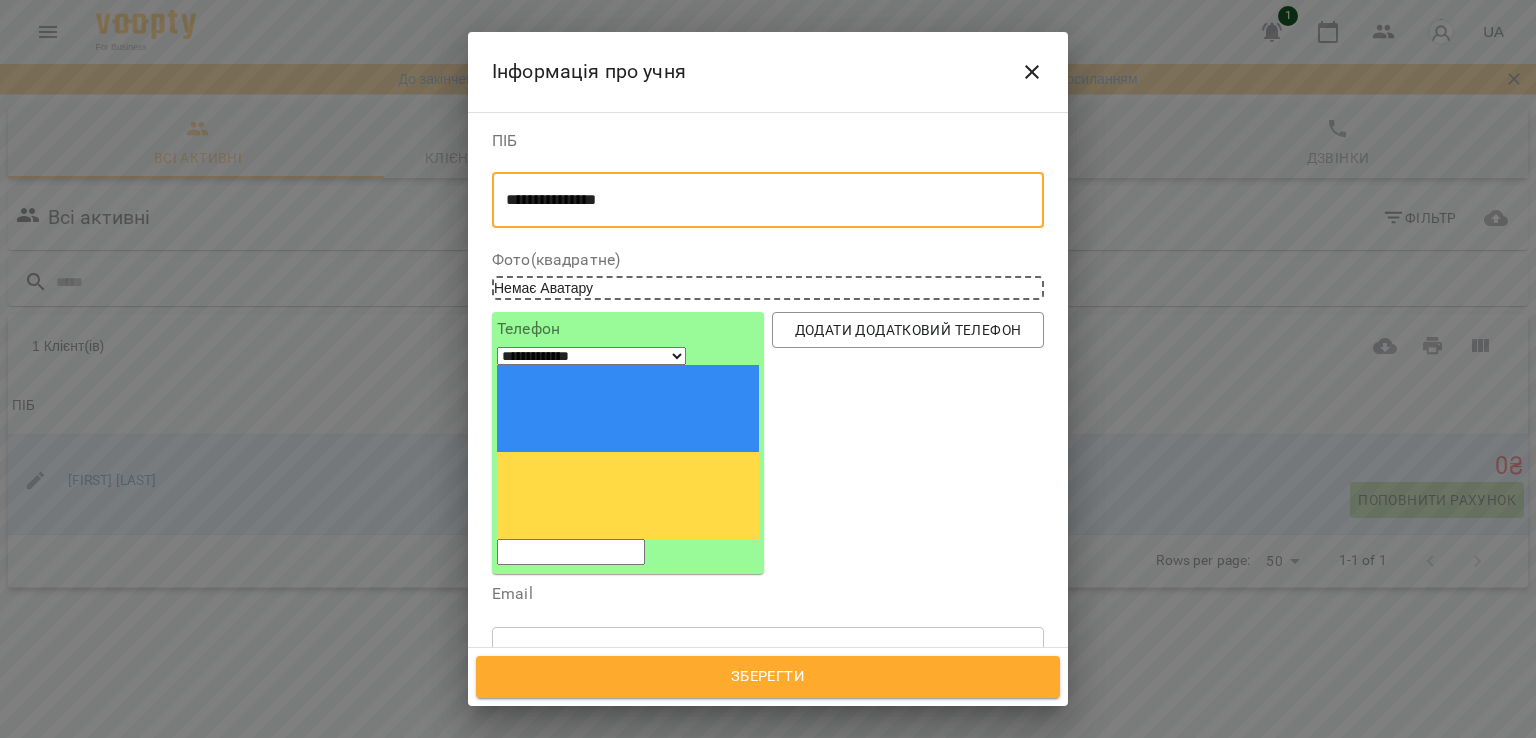 type on "**********" 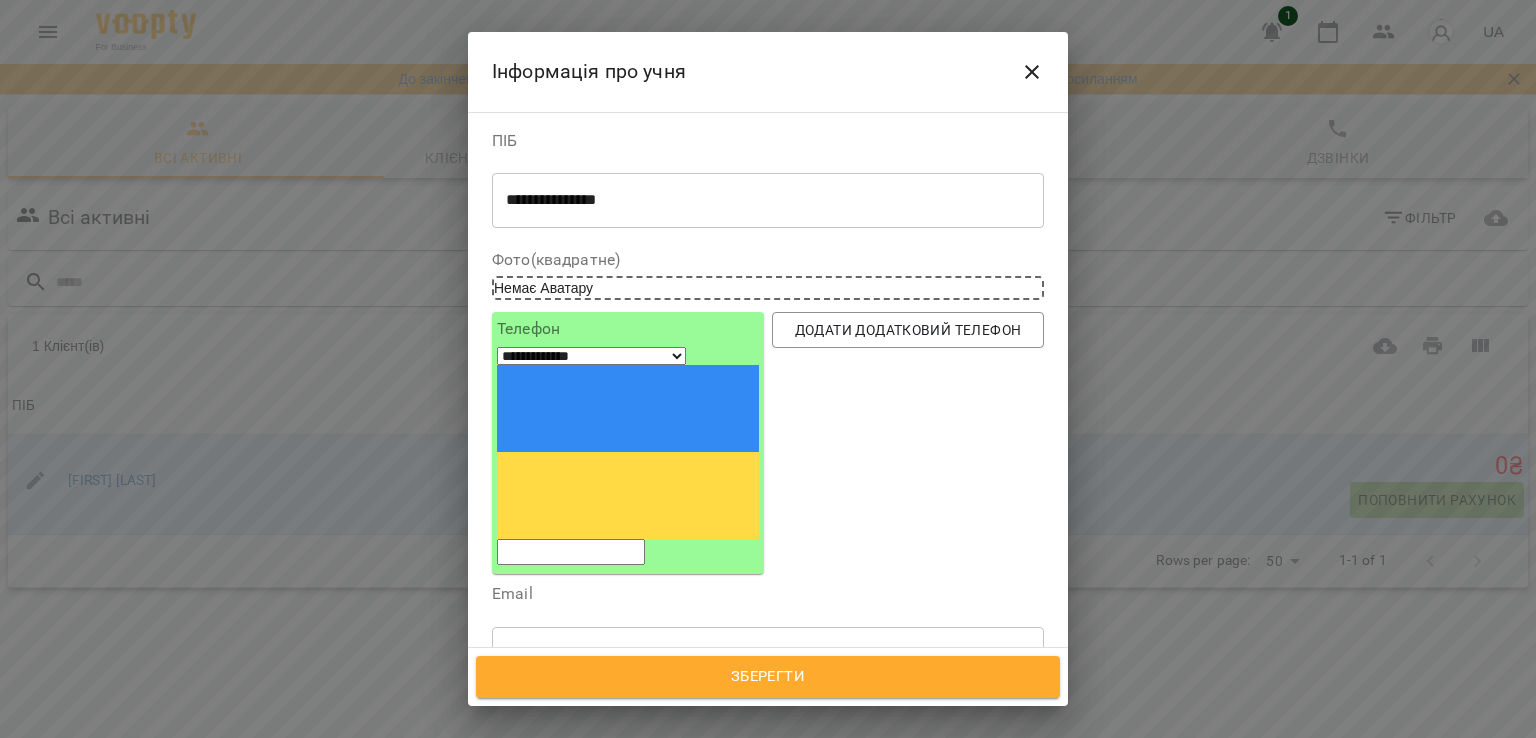 click at bounding box center (571, 552) 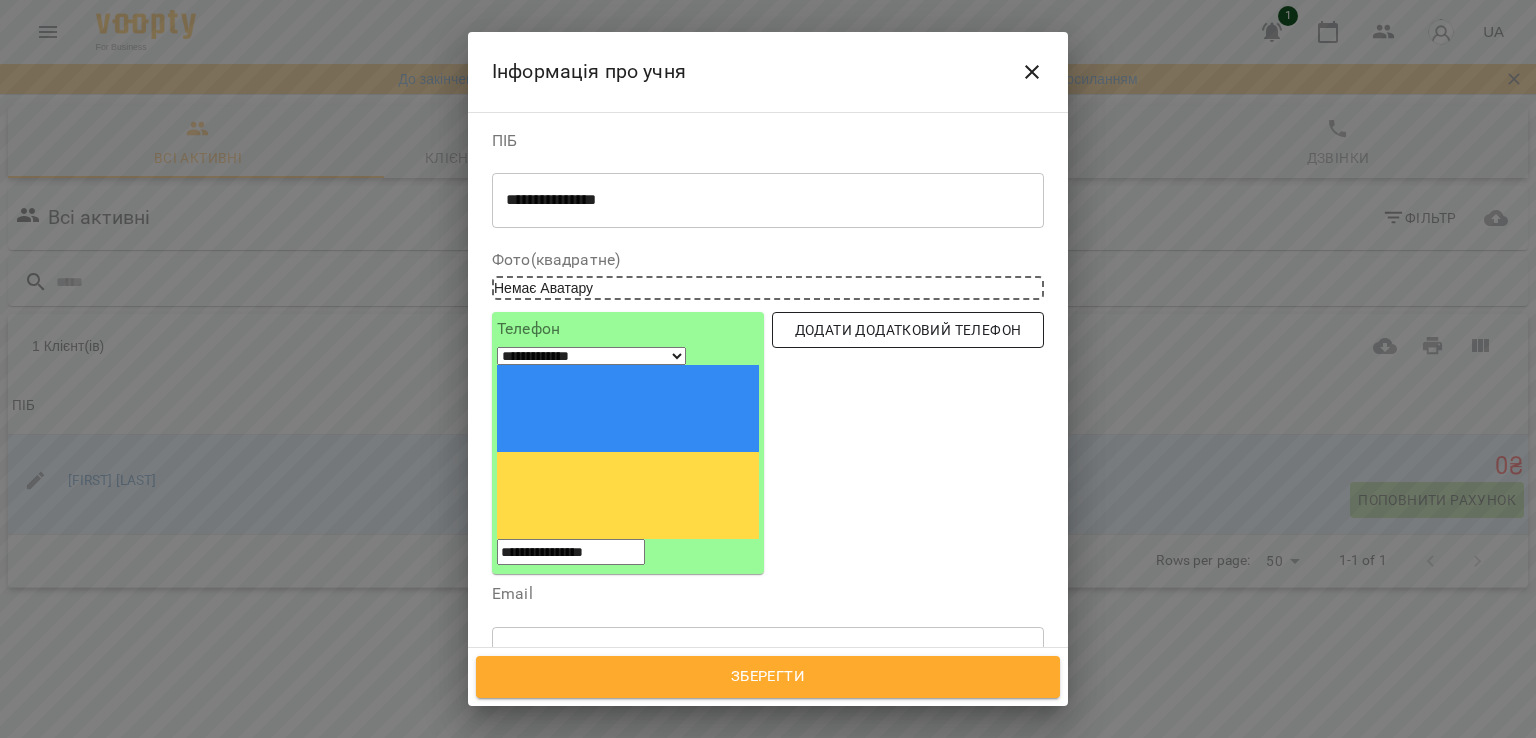 type on "**********" 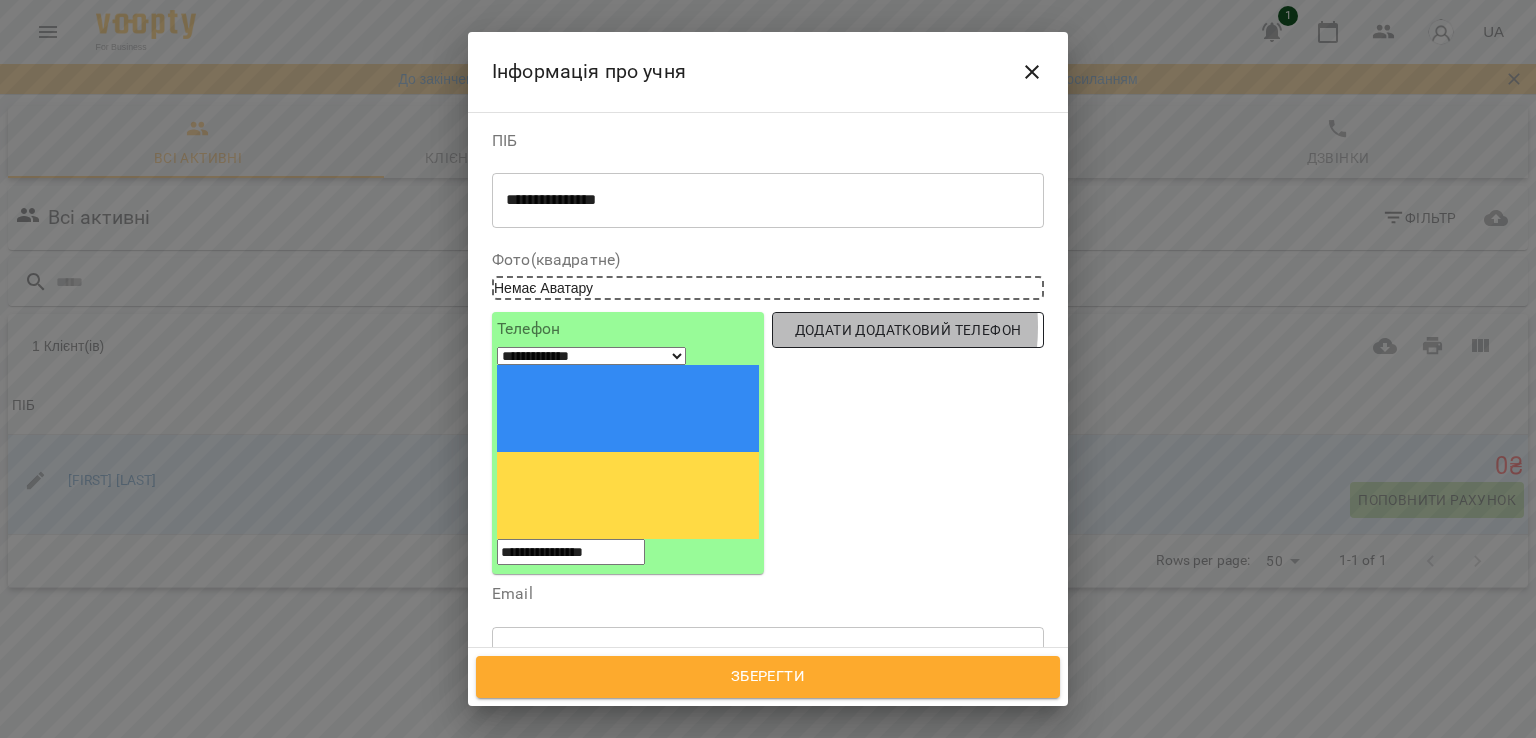 click on "Додати додатковий телефон" at bounding box center (908, 330) 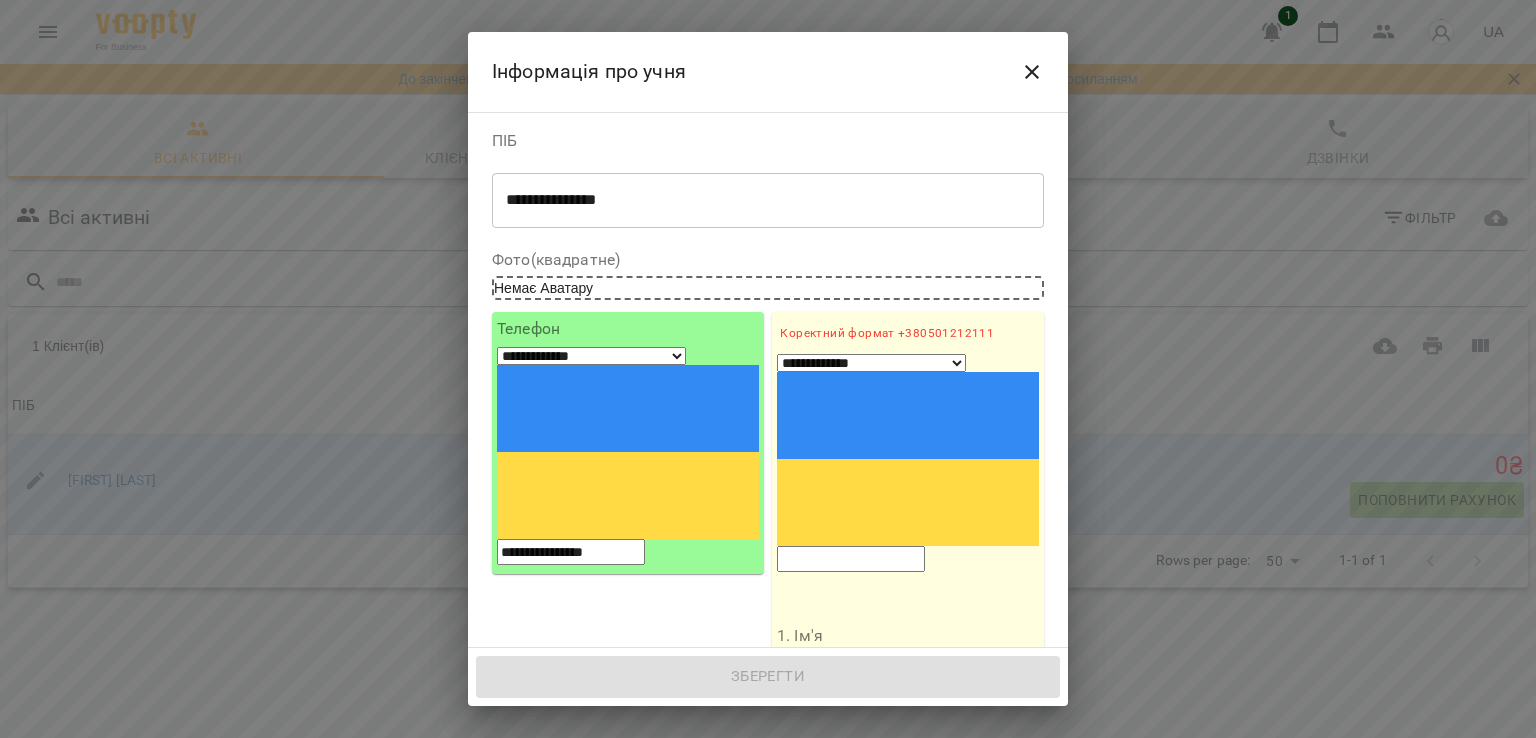 click at bounding box center [851, 559] 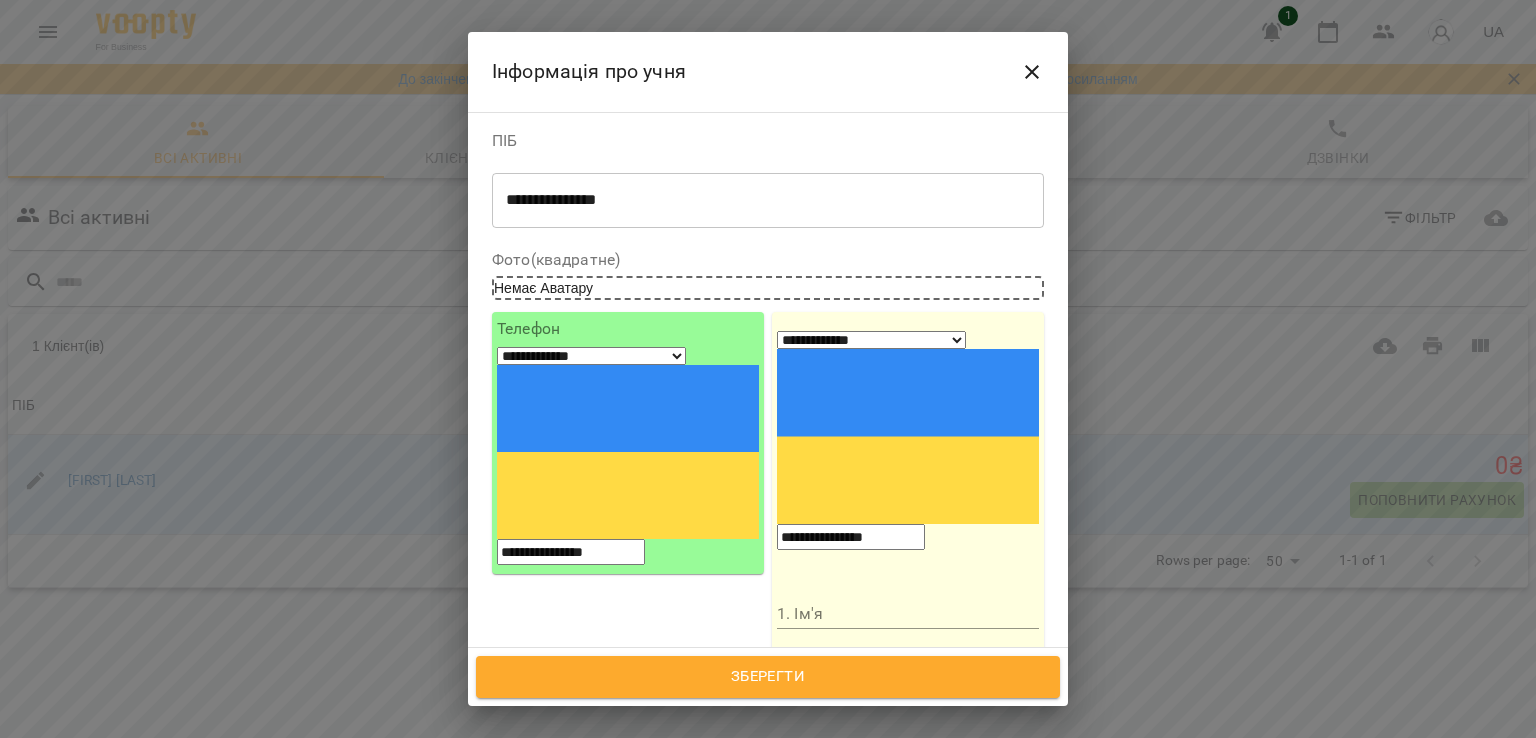 type on "**********" 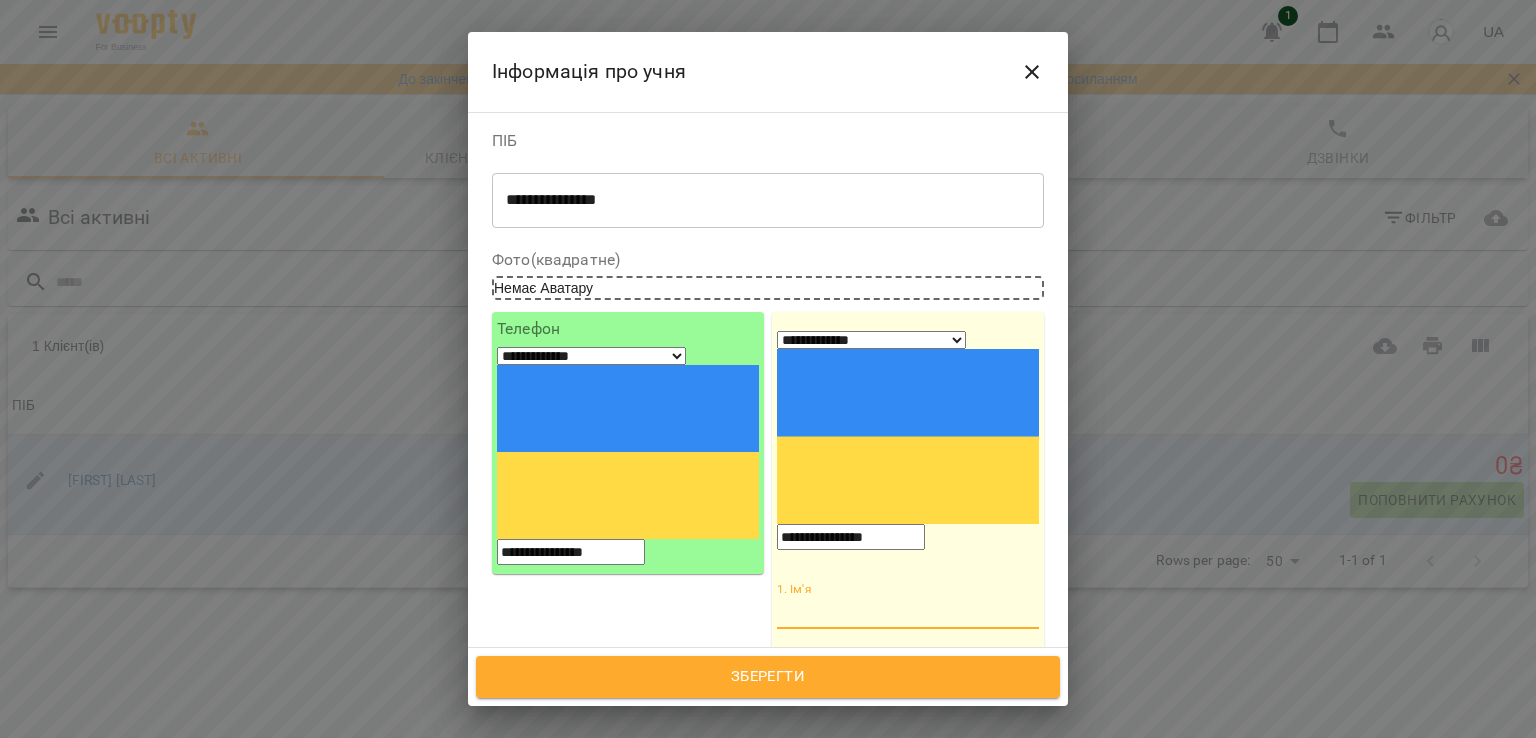 click on "1. Ім'я" at bounding box center (908, 614) 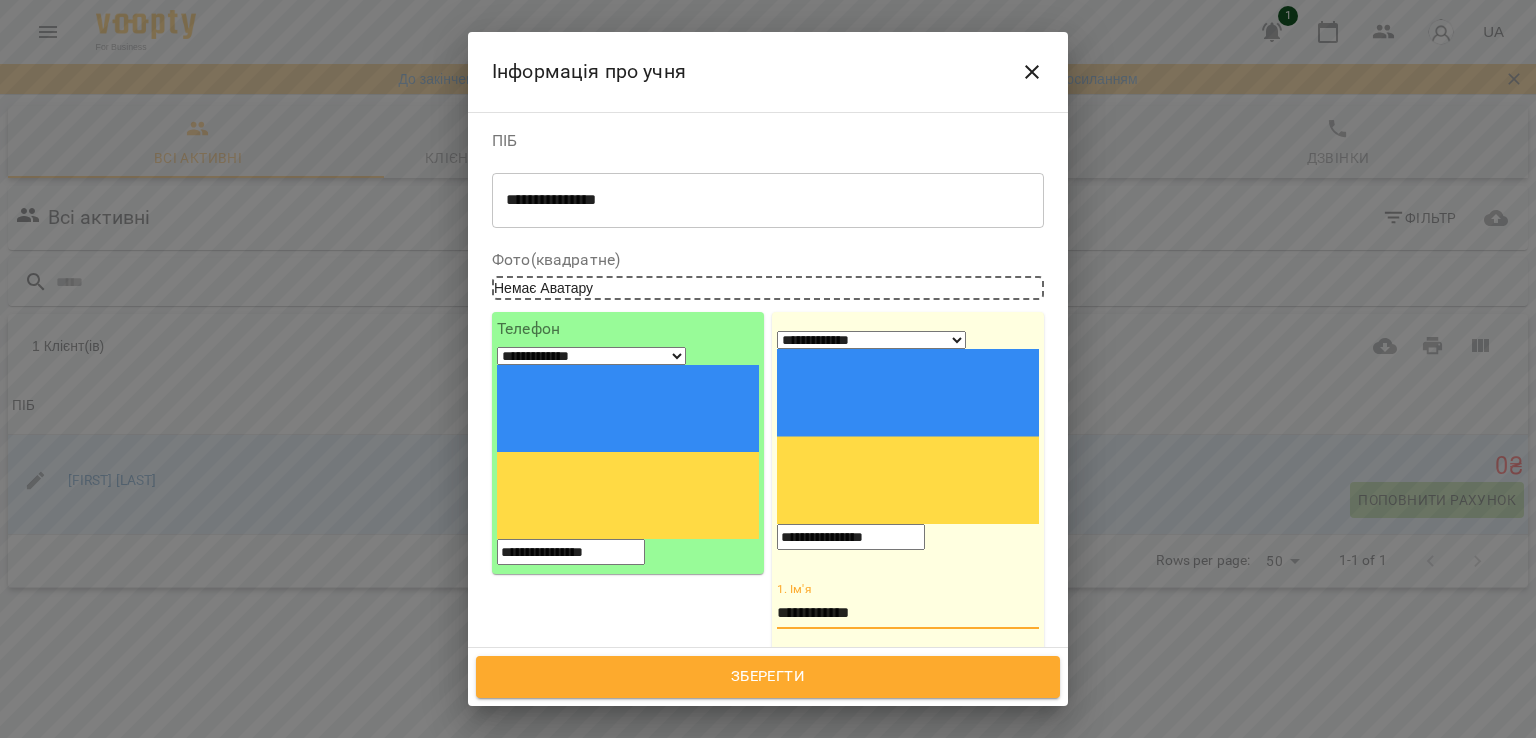 type on "**********" 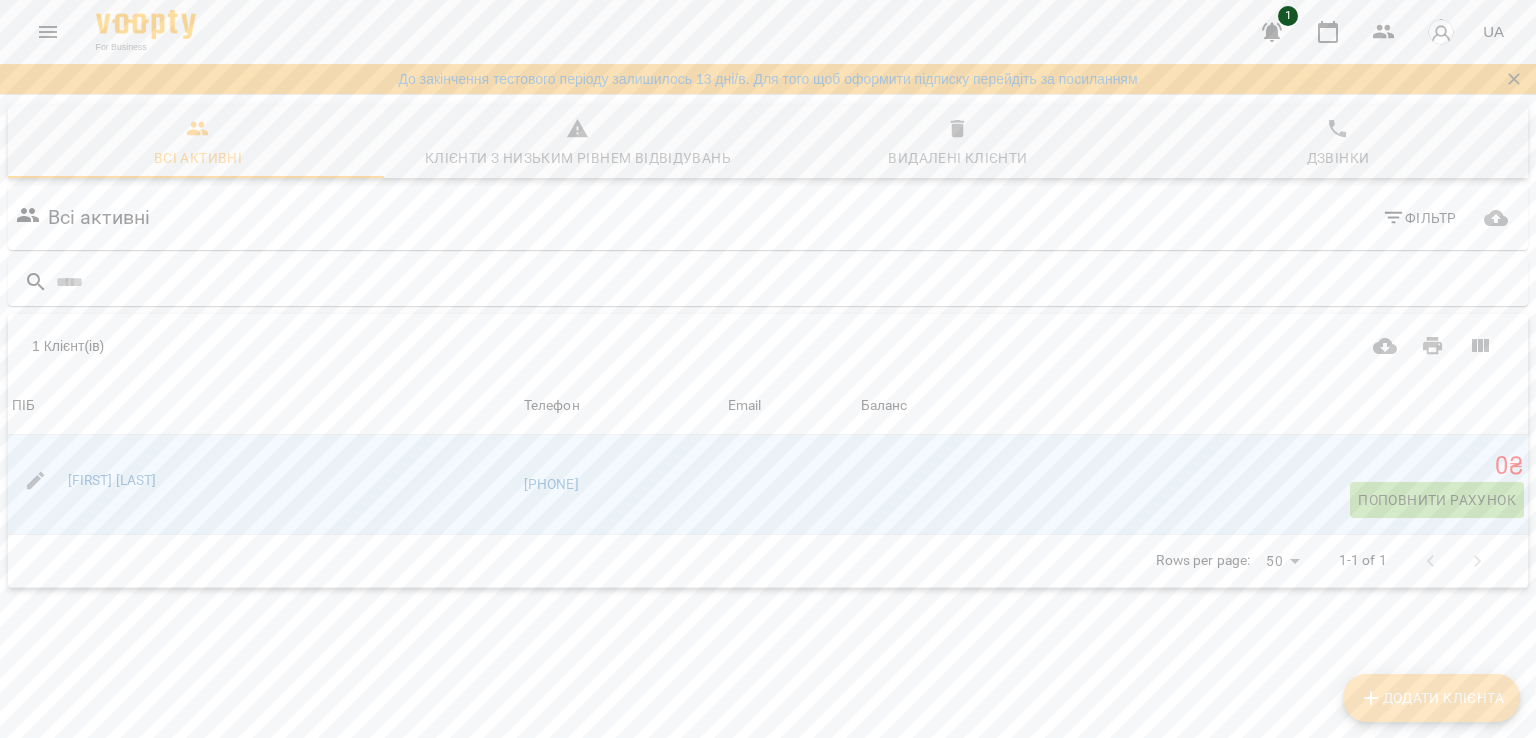click on "Додати клієнта" at bounding box center (1431, 698) 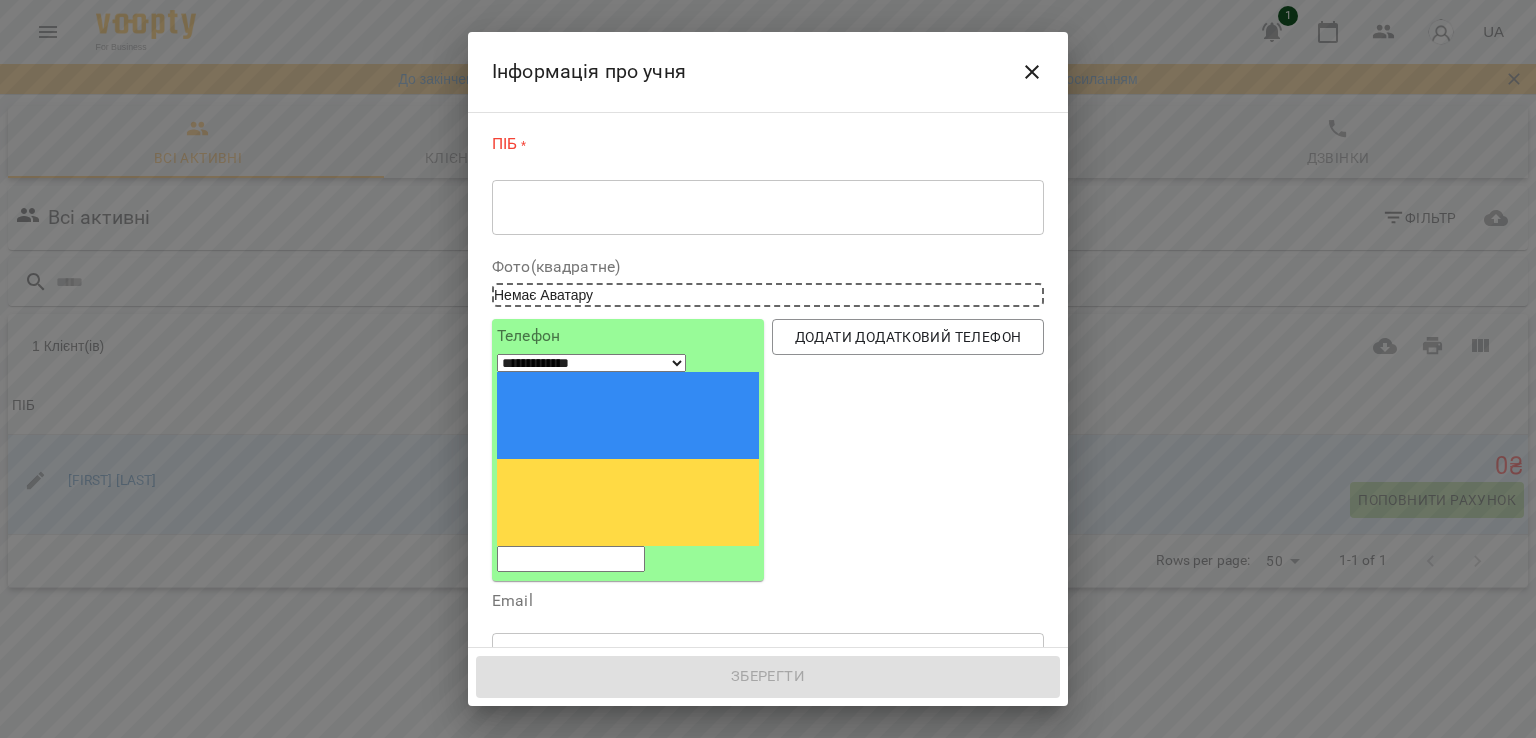 click on "* ​" at bounding box center [768, 207] 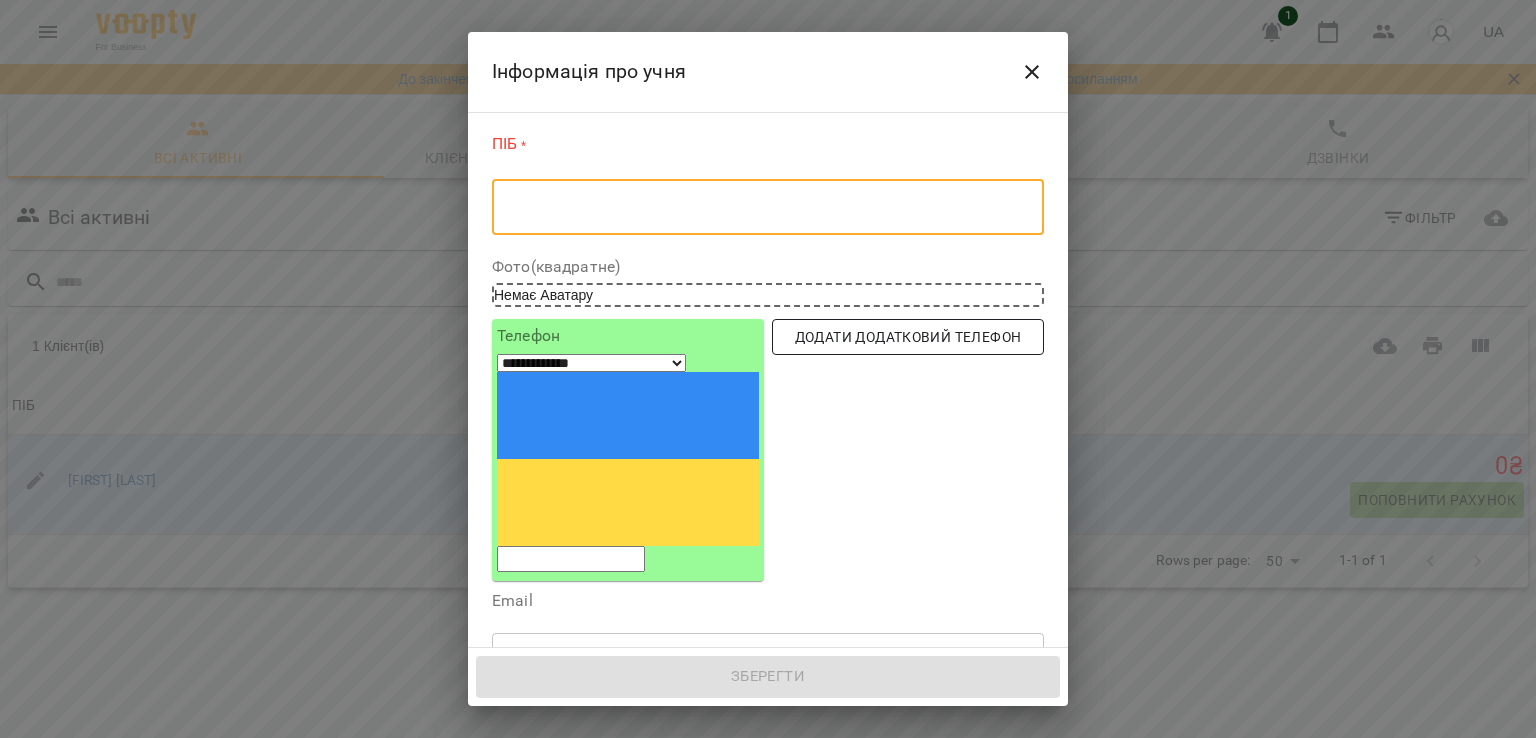 click on "Додати додатковий телефон" at bounding box center (908, 337) 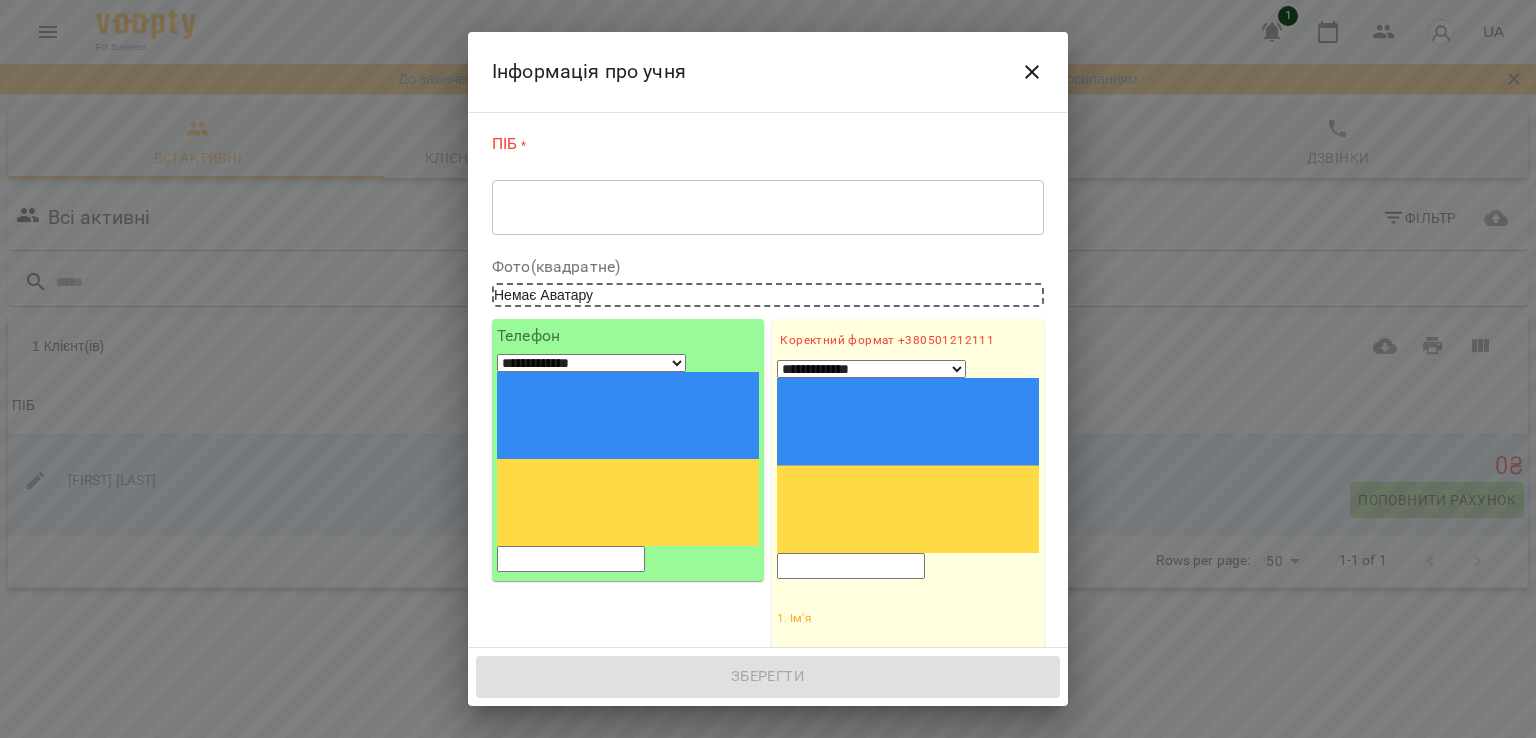 click on "1. Ім'я" at bounding box center [908, 643] 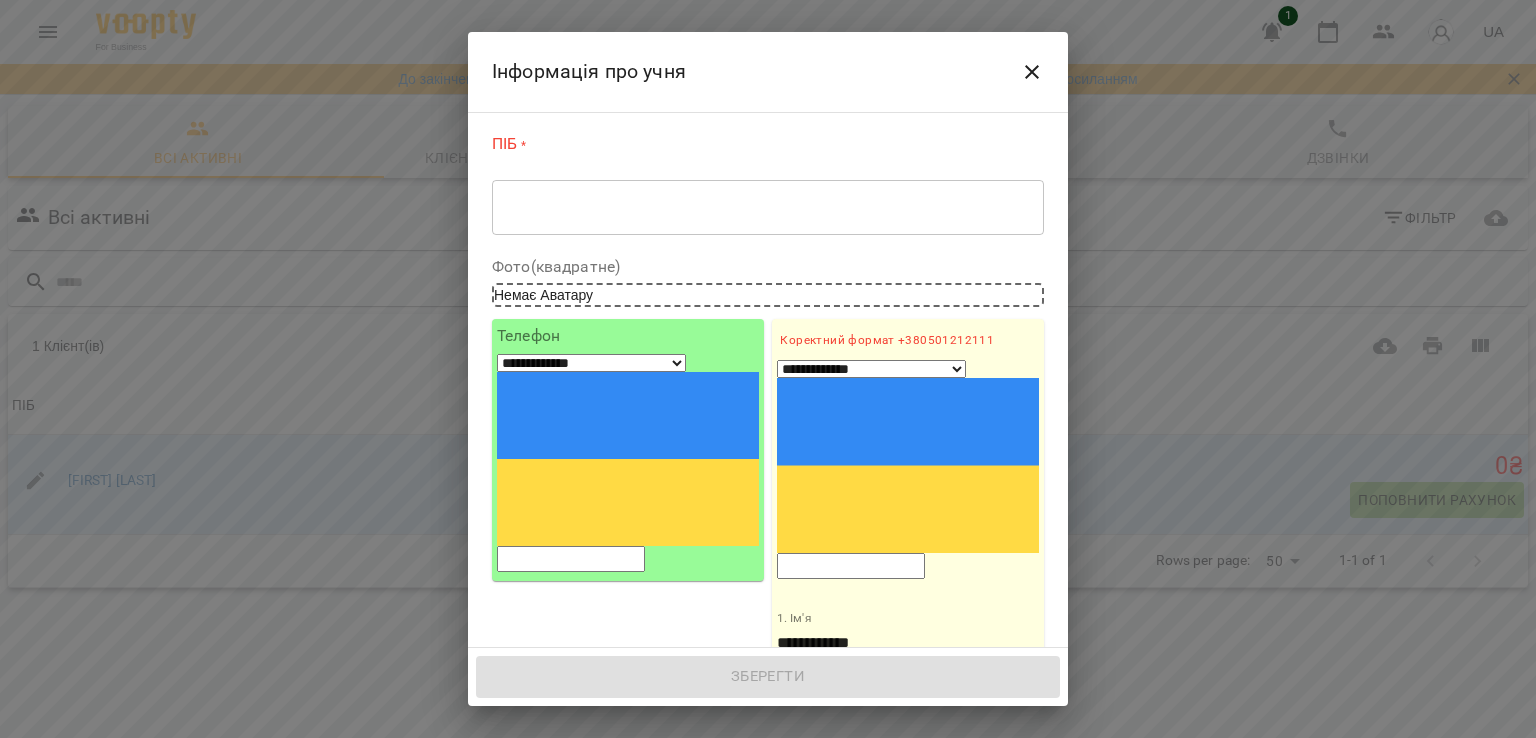 click at bounding box center [851, 566] 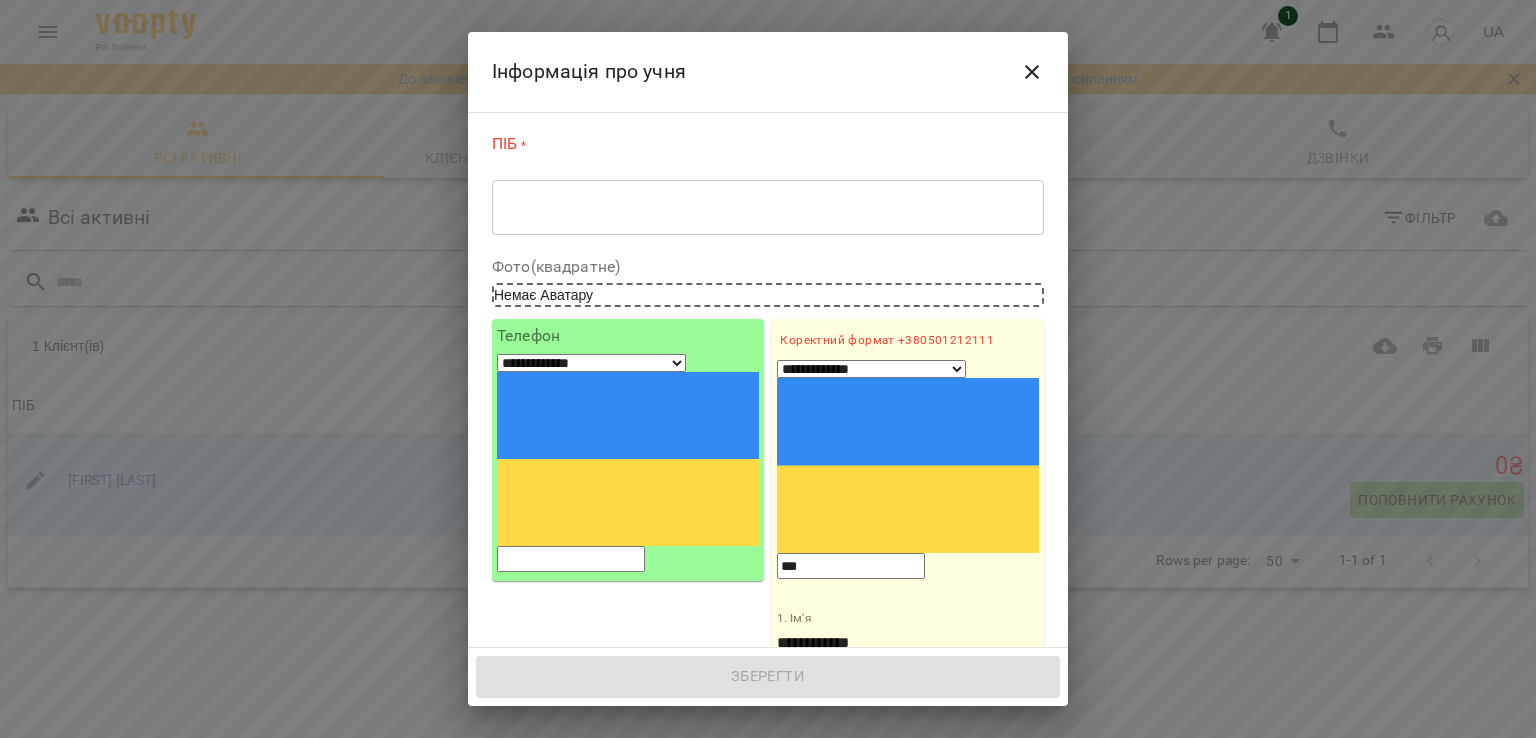 type on "**********" 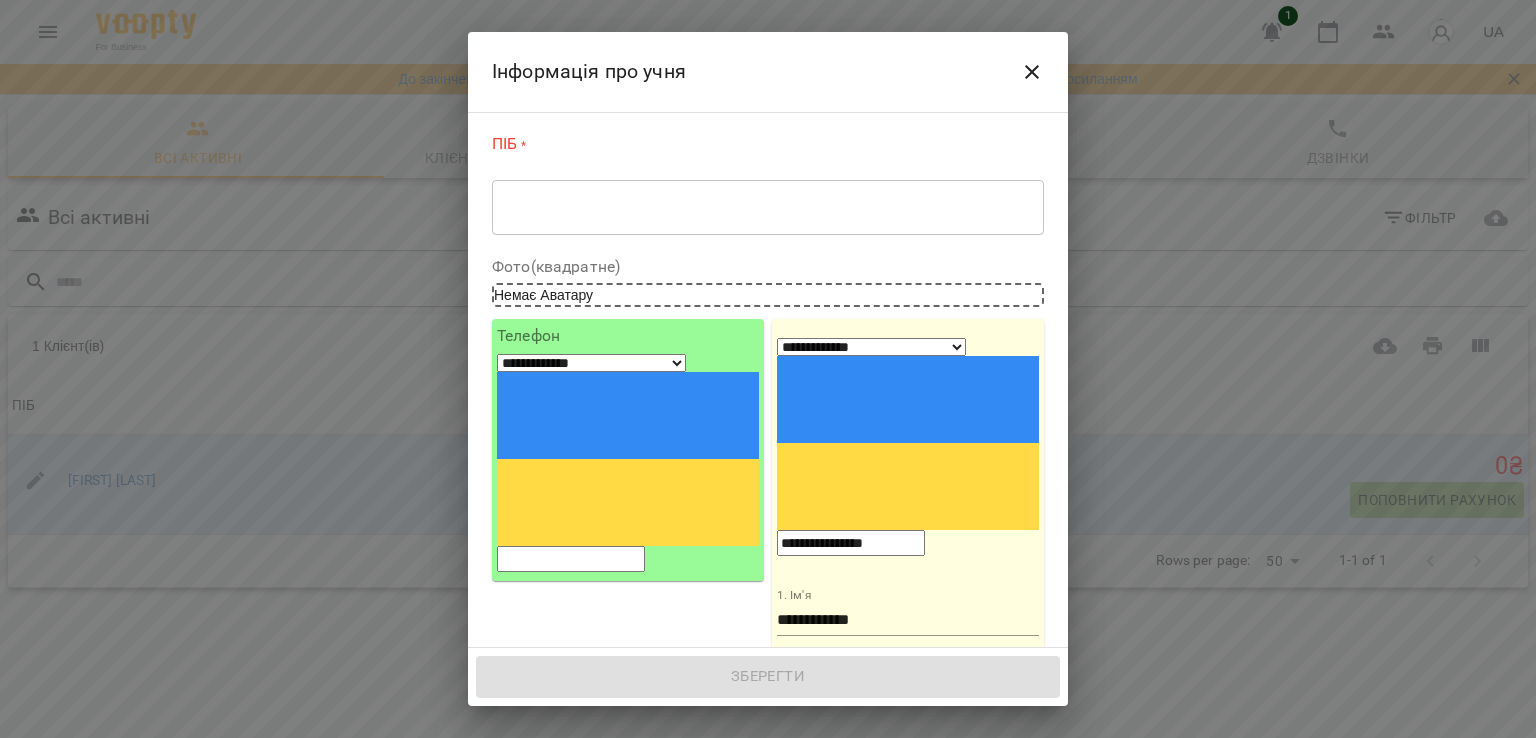 click at bounding box center (571, 559) 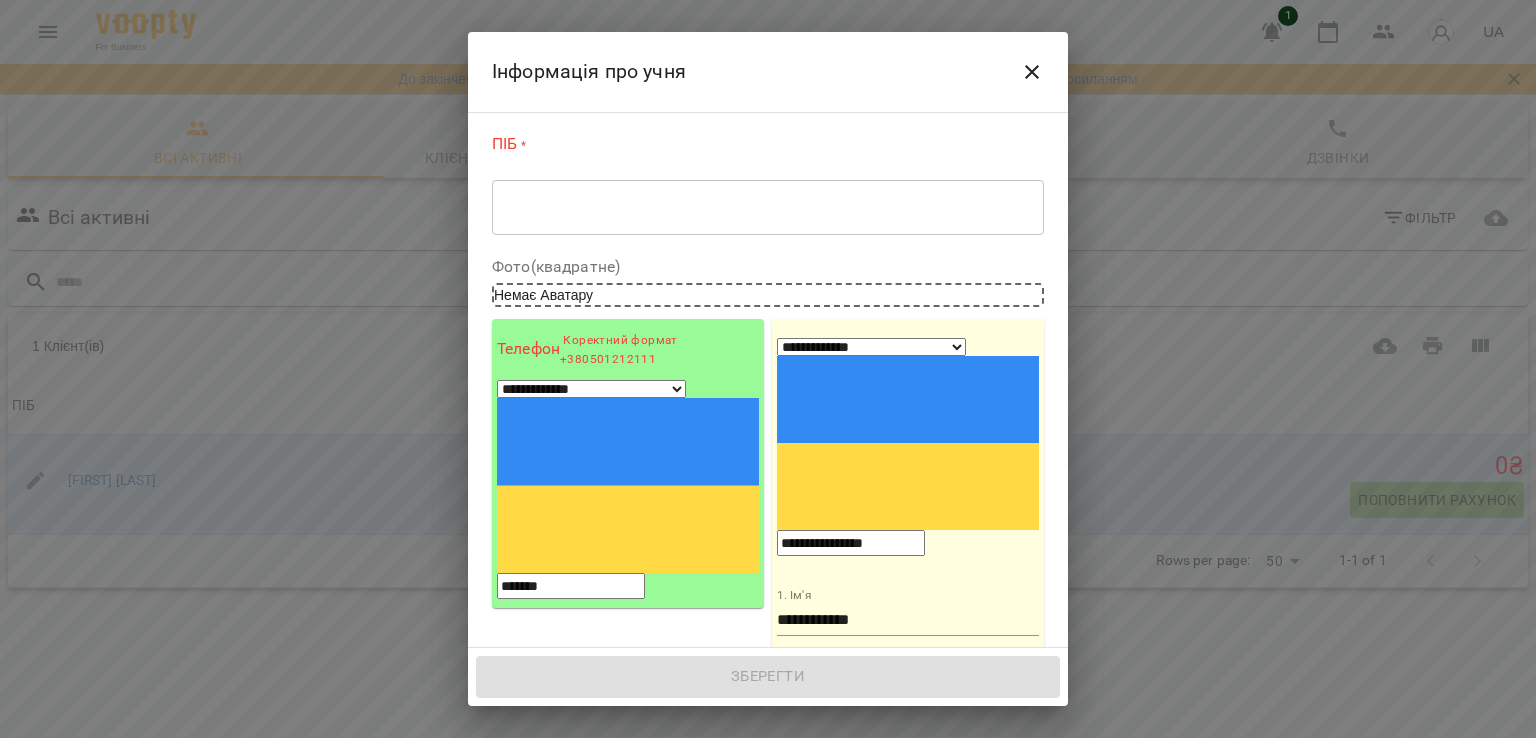 type on "**********" 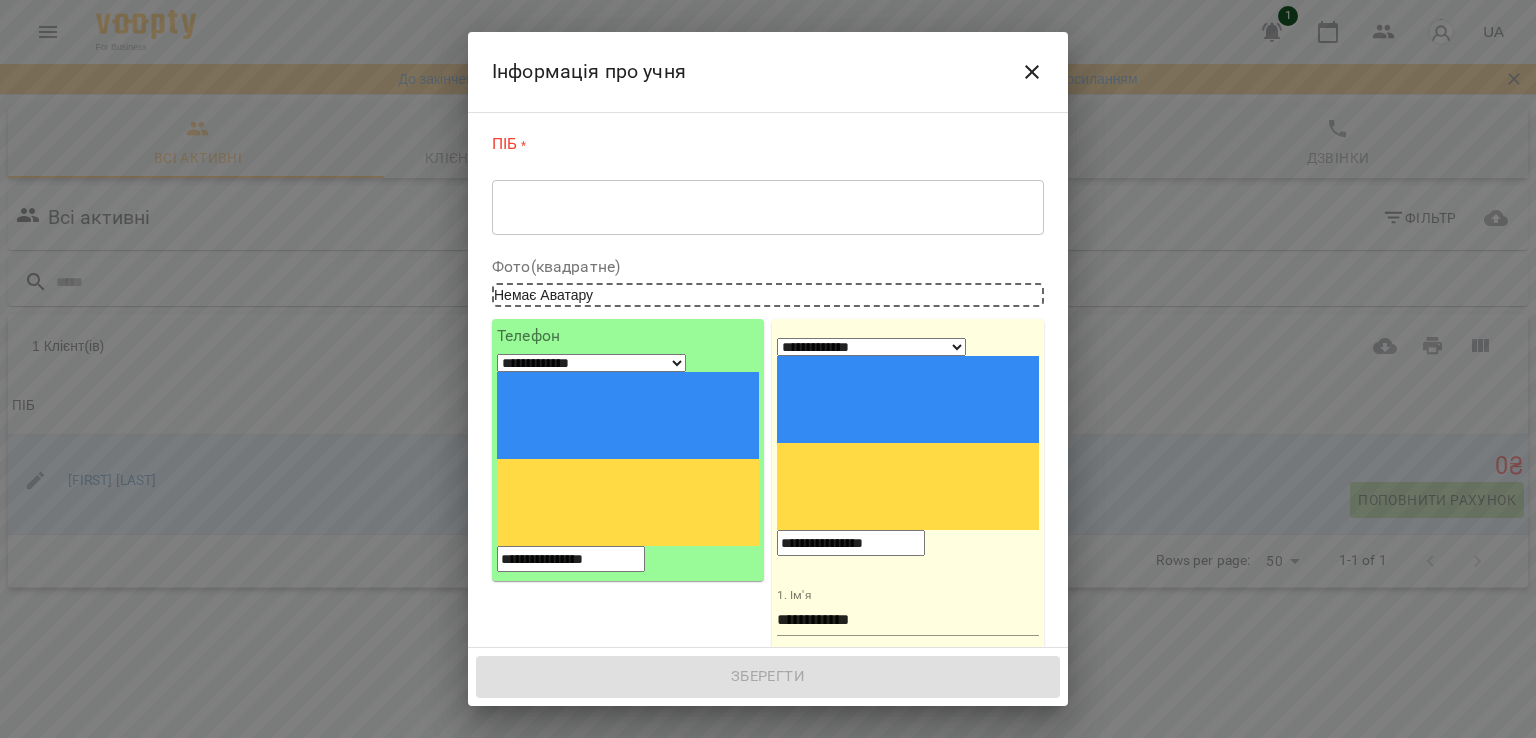 click on "* ​" at bounding box center (768, 207) 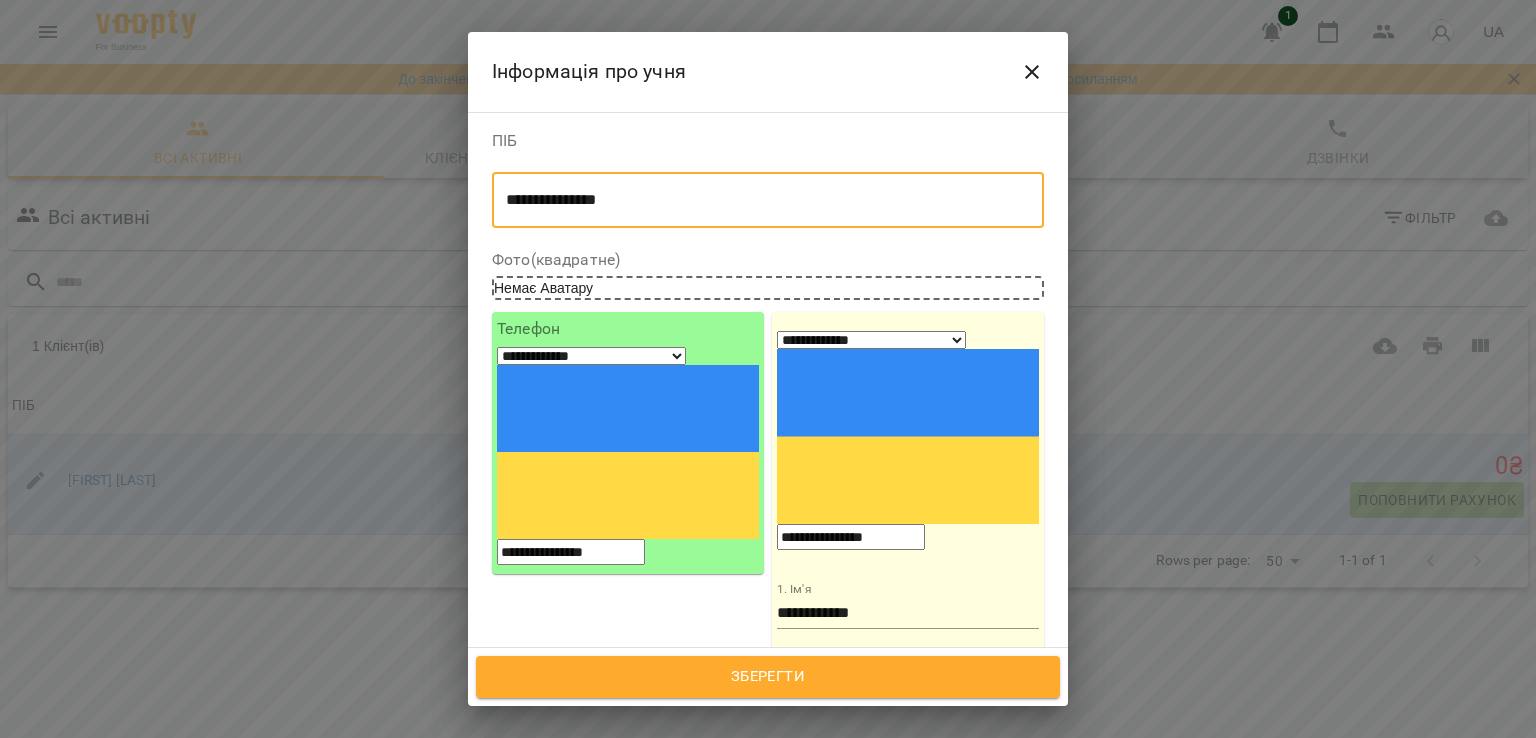 type on "**********" 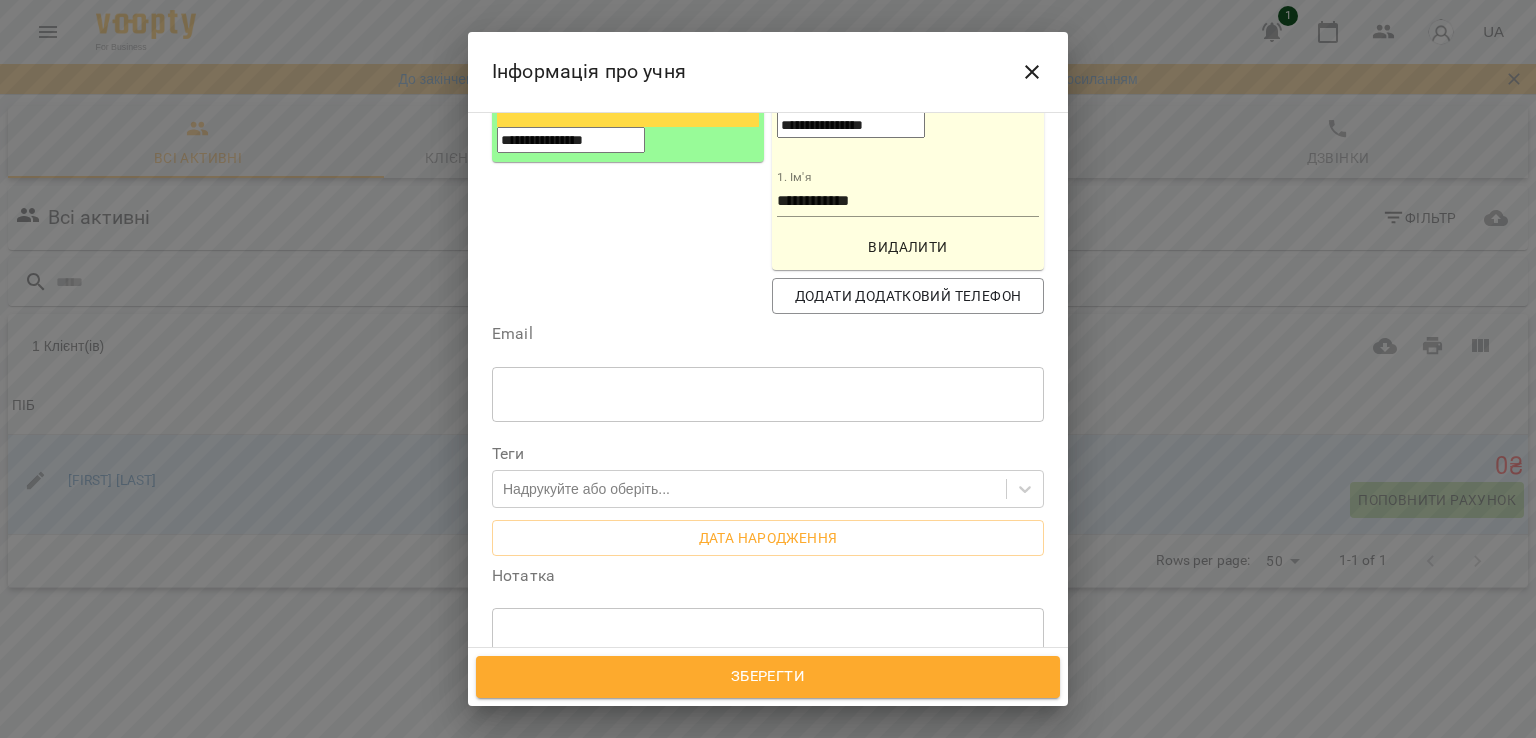 scroll, scrollTop: 414, scrollLeft: 0, axis: vertical 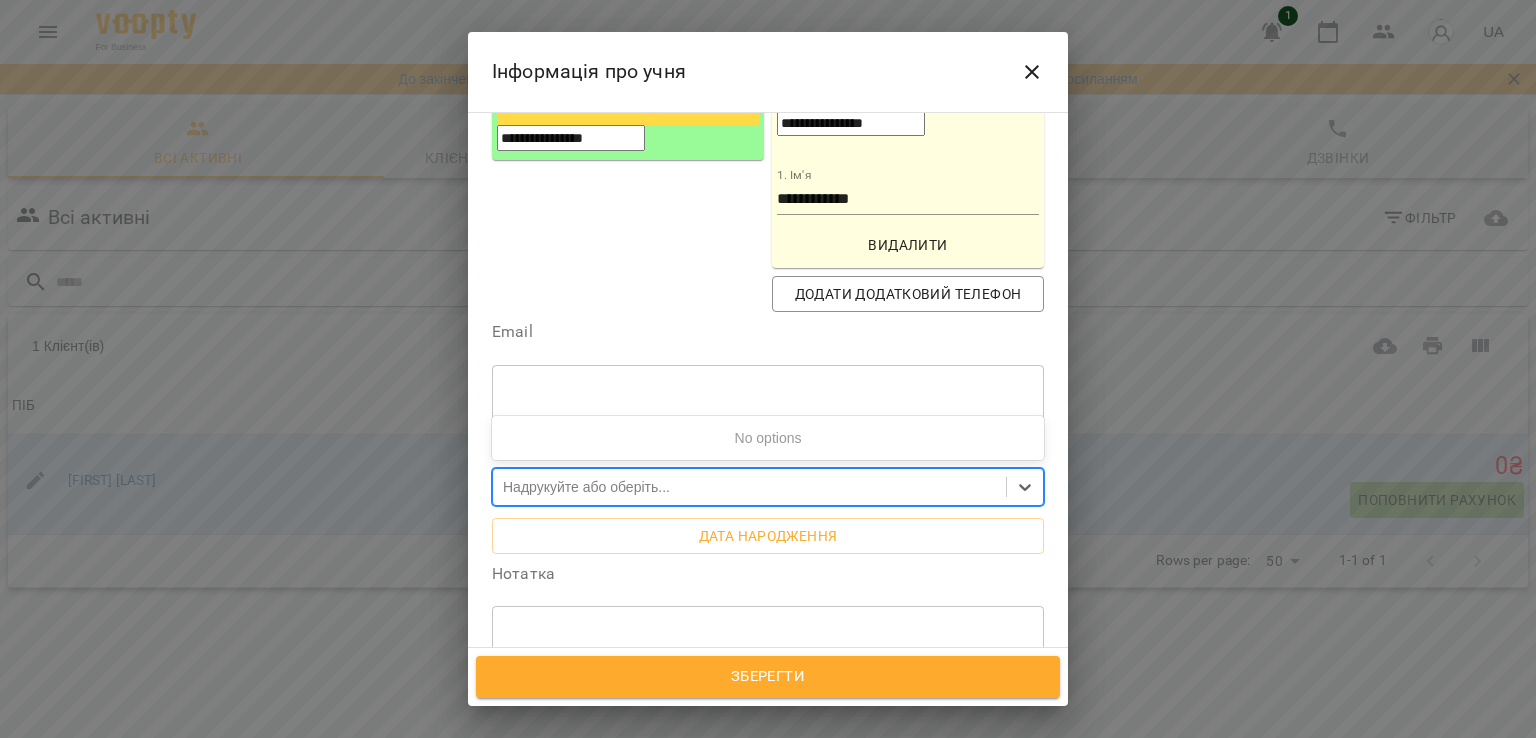 click on "Надрукуйте або оберіть..." at bounding box center (749, 486) 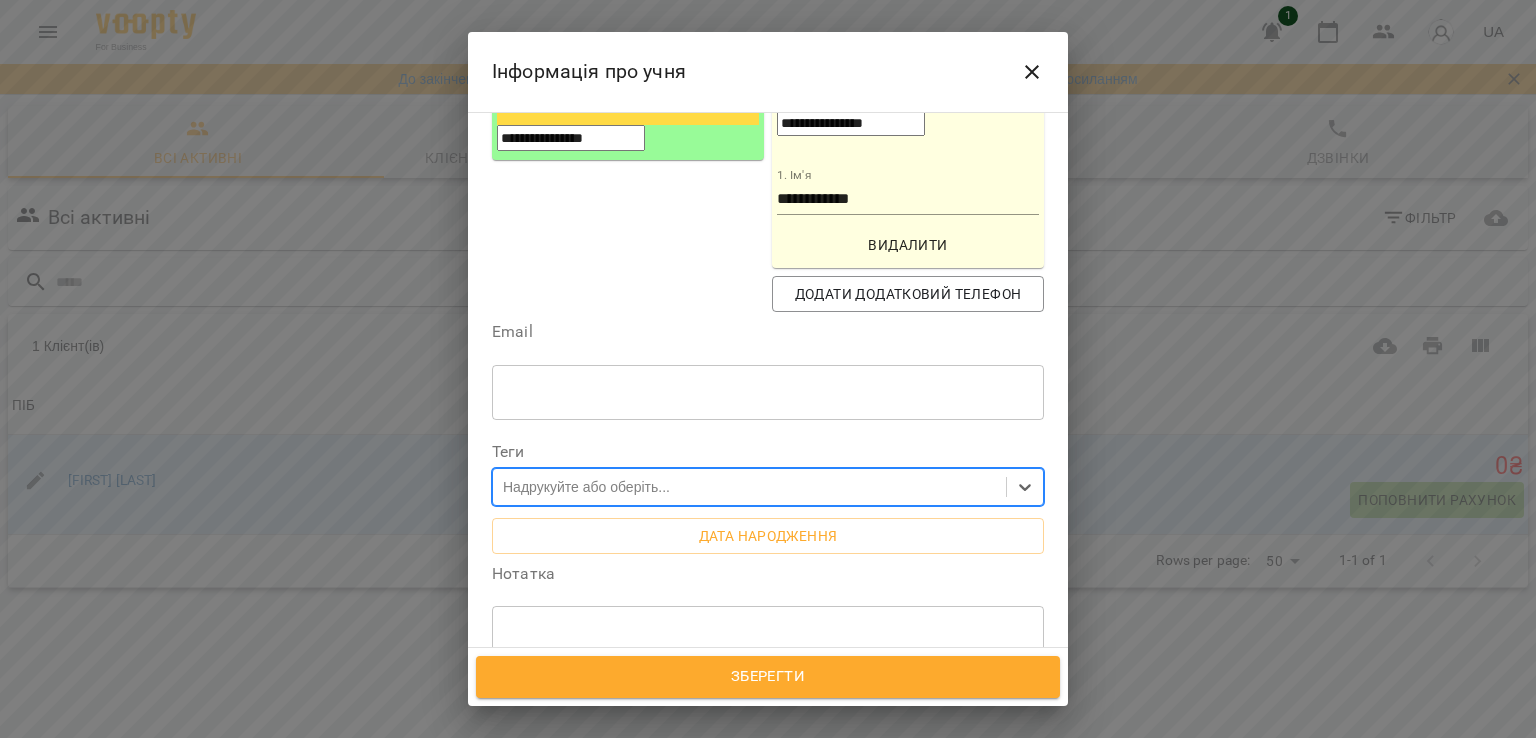click on "Надрукуйте або оберіть..." at bounding box center [749, 486] 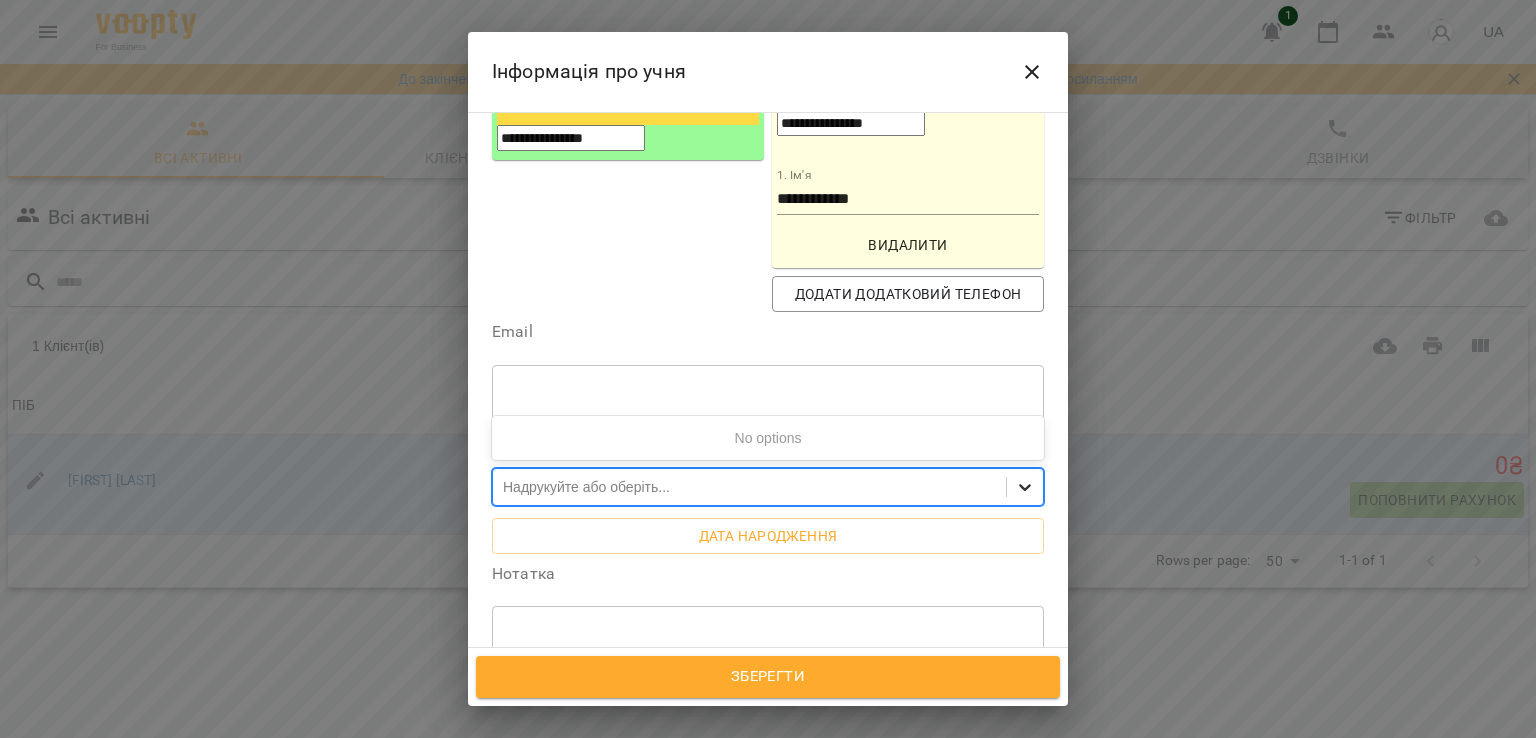 click 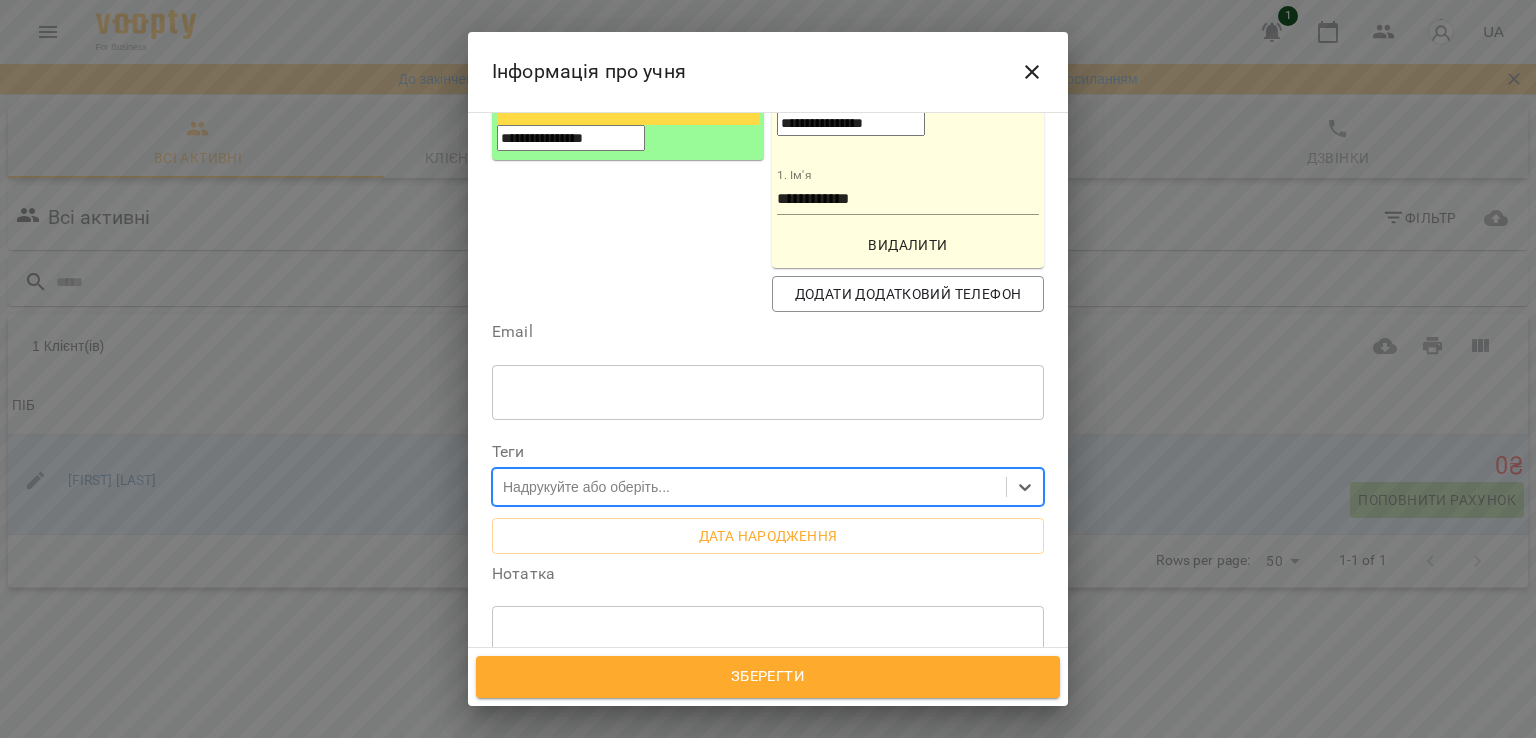 click on "Надрукуйте або оберіть..." at bounding box center (749, 486) 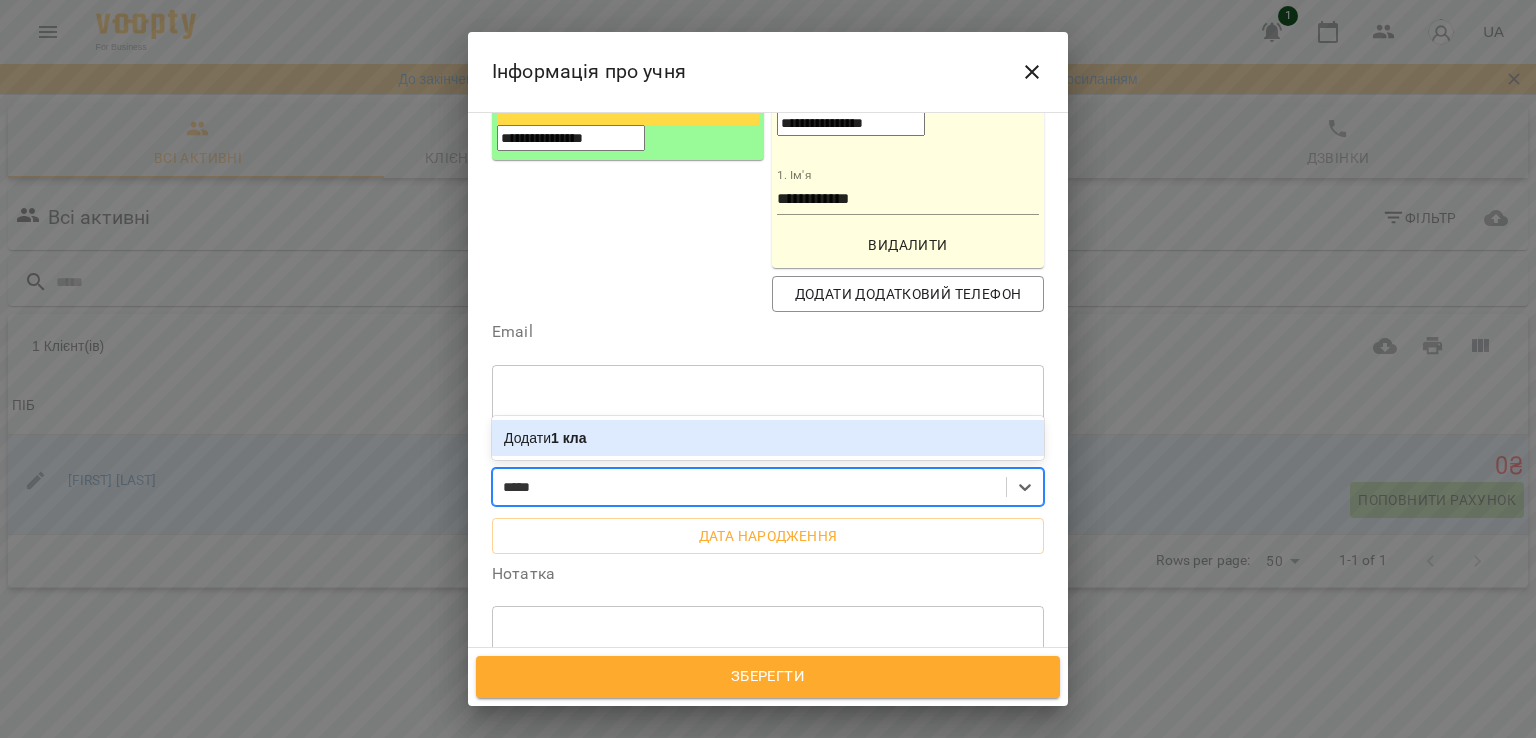 type on "******" 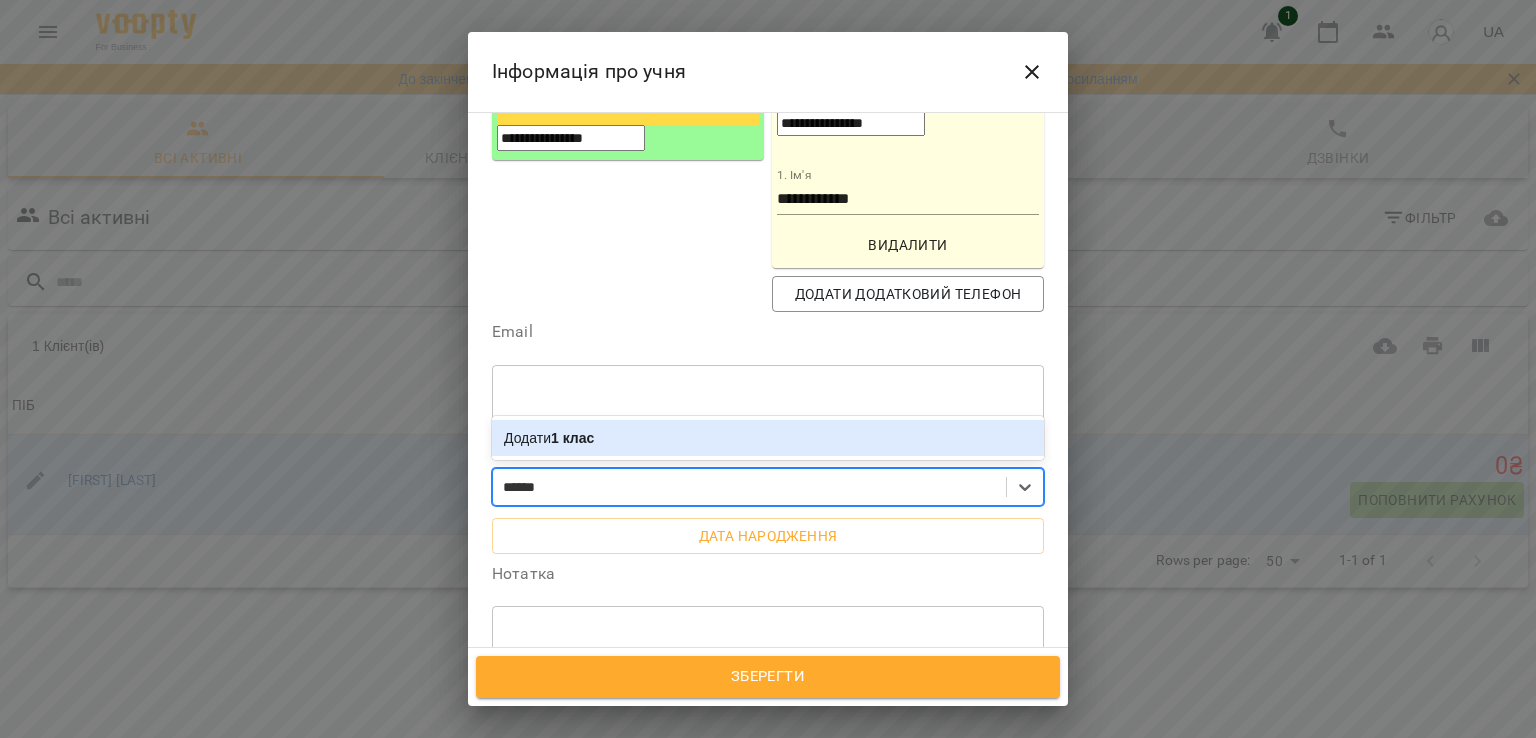 click on "Додати  1 клас" at bounding box center (549, 438) 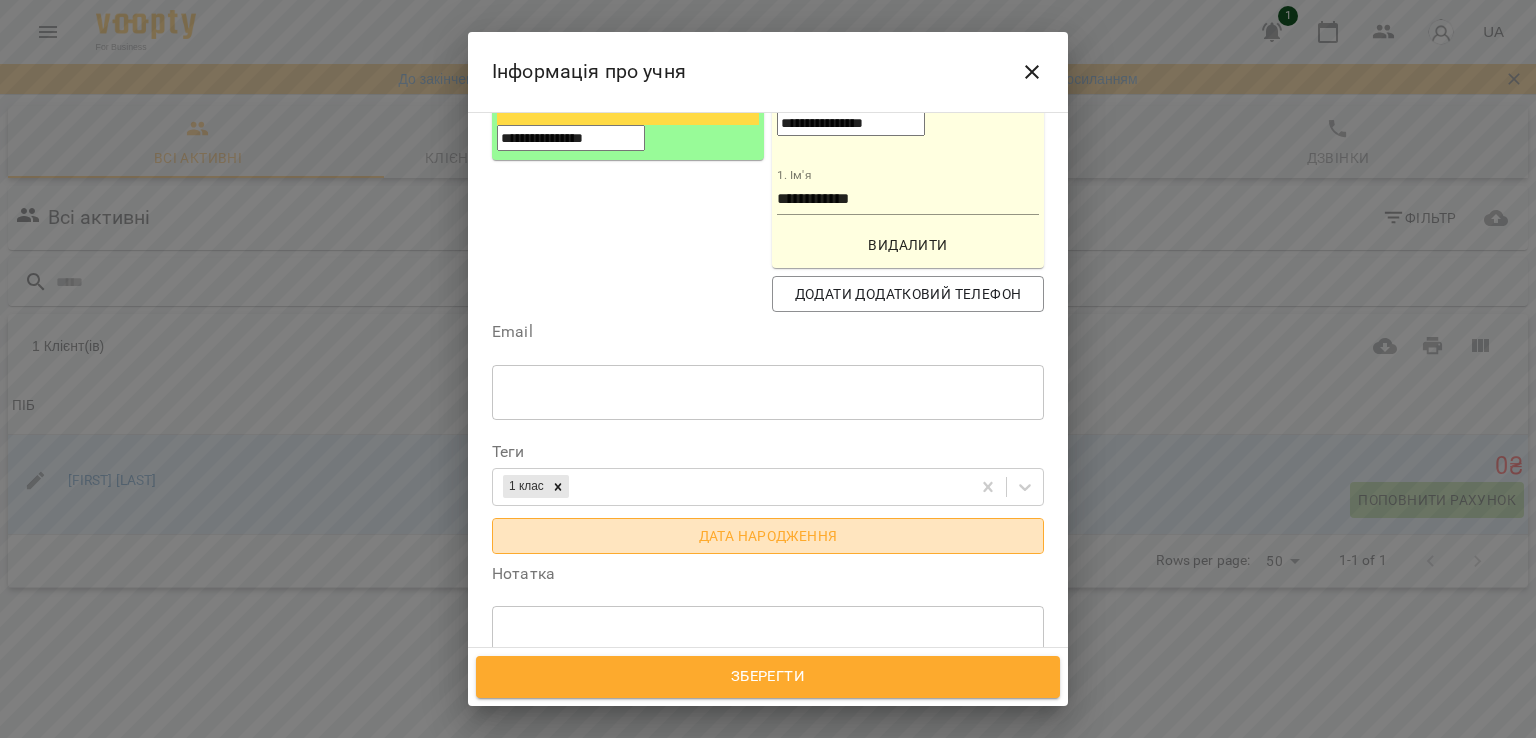 click on "Дата народження" at bounding box center [768, 536] 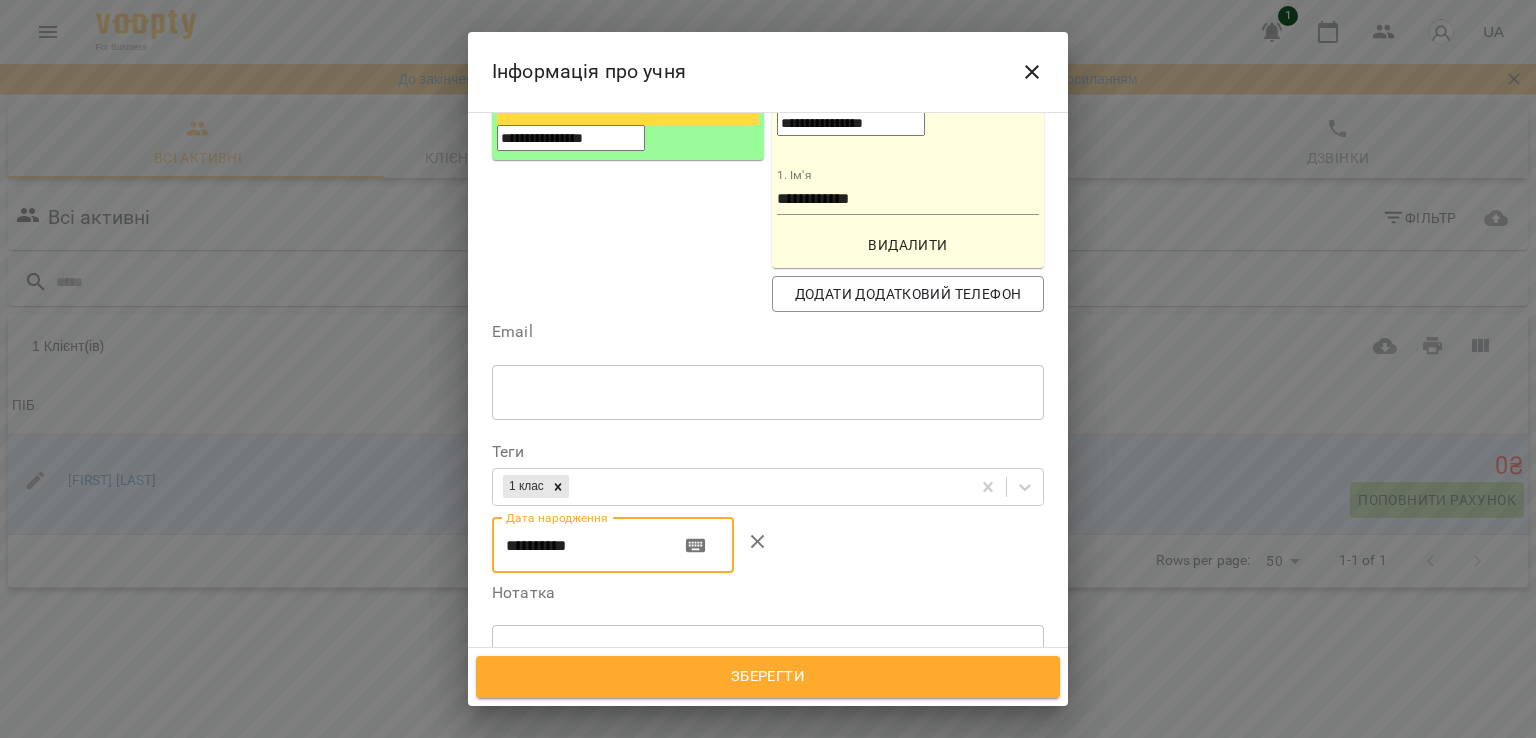 click on "**********" at bounding box center (578, 546) 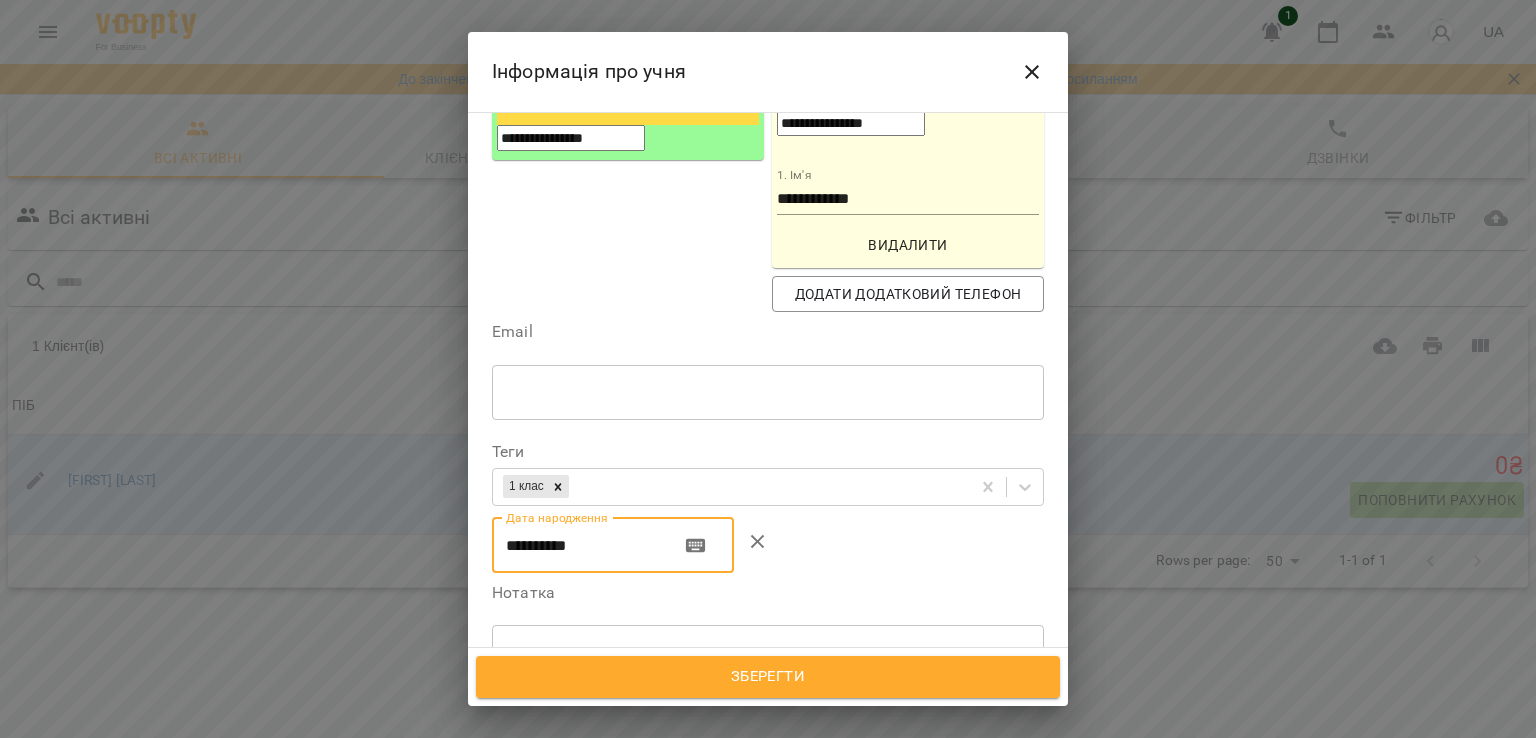 click on "**********" at bounding box center (578, 546) 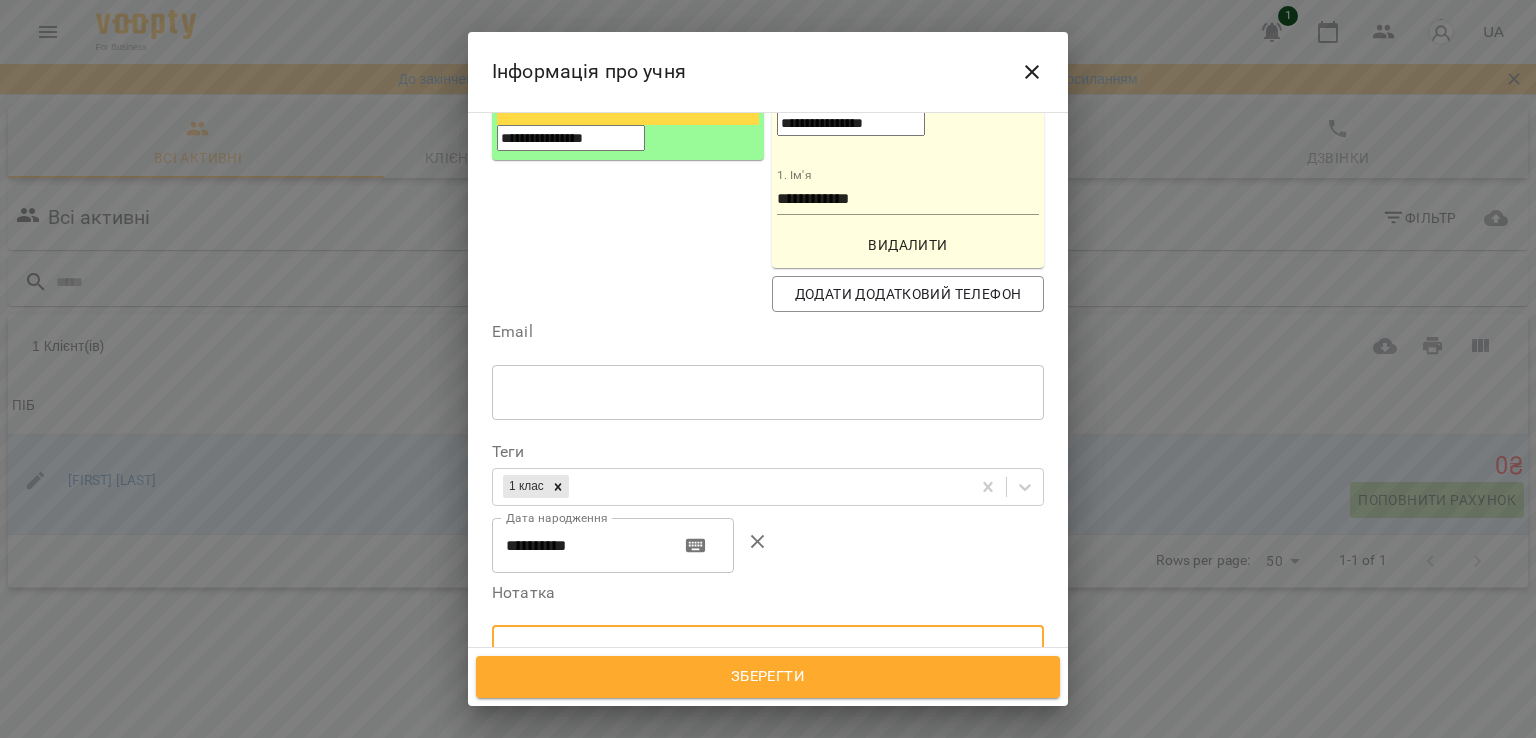 click at bounding box center [768, 652] 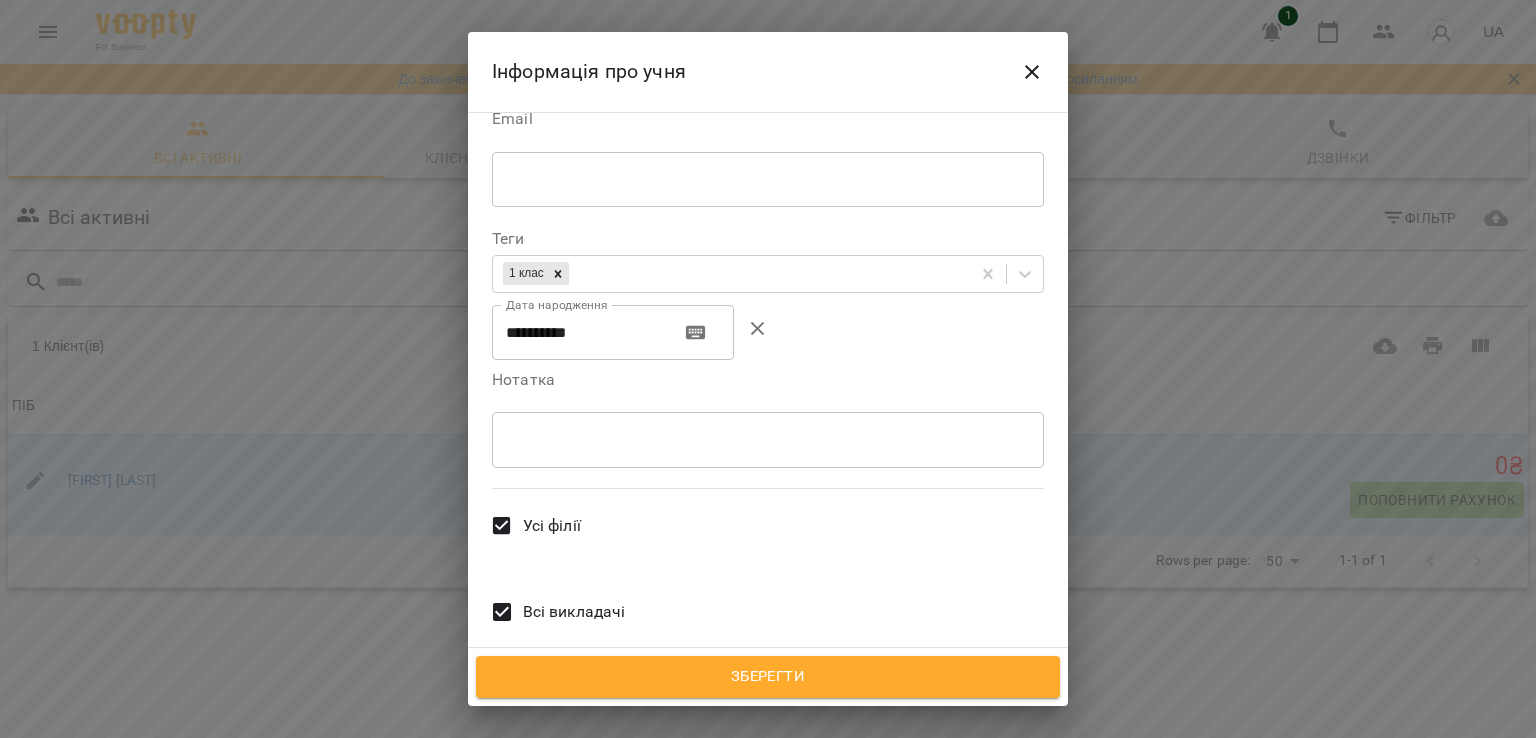 scroll, scrollTop: 644, scrollLeft: 0, axis: vertical 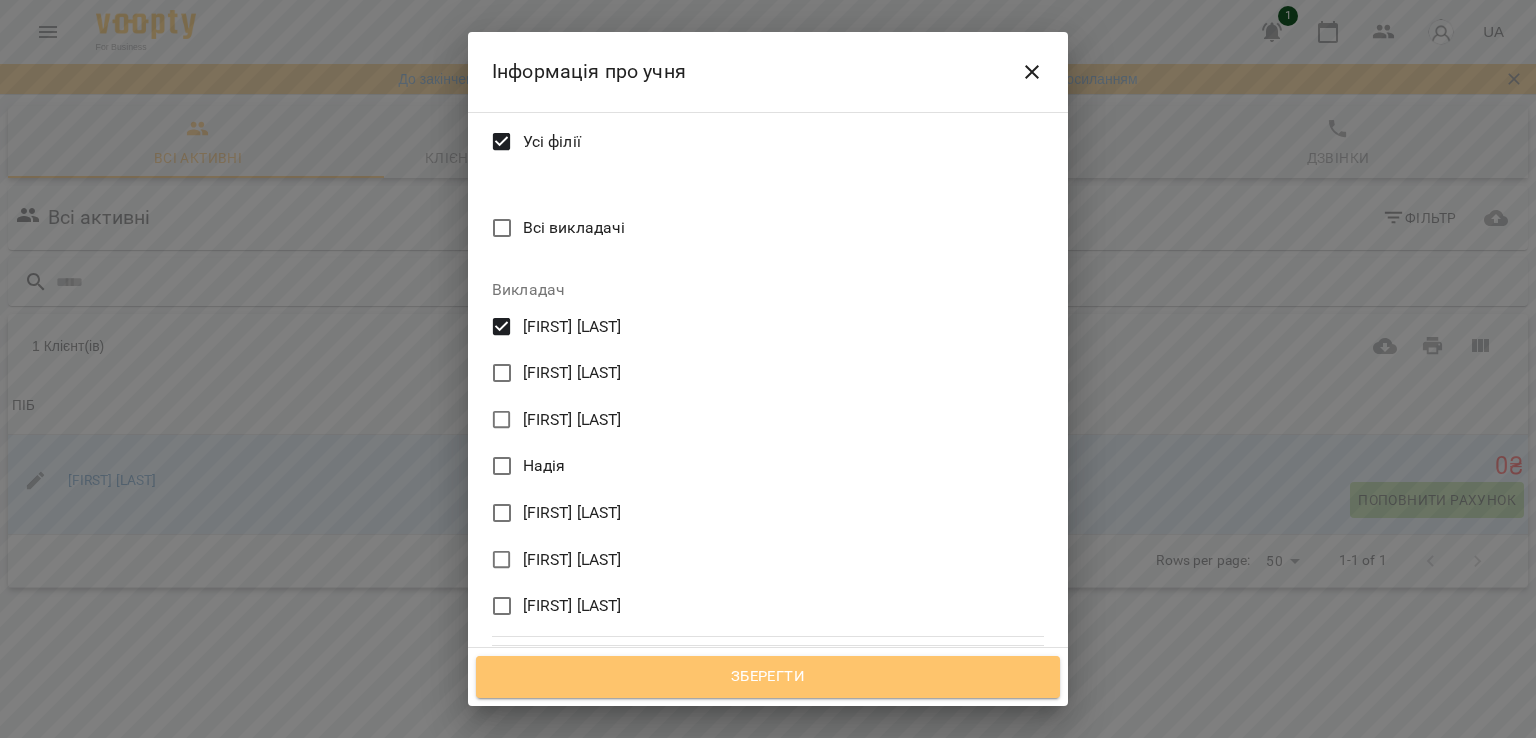 click on "Зберегти" at bounding box center [768, 677] 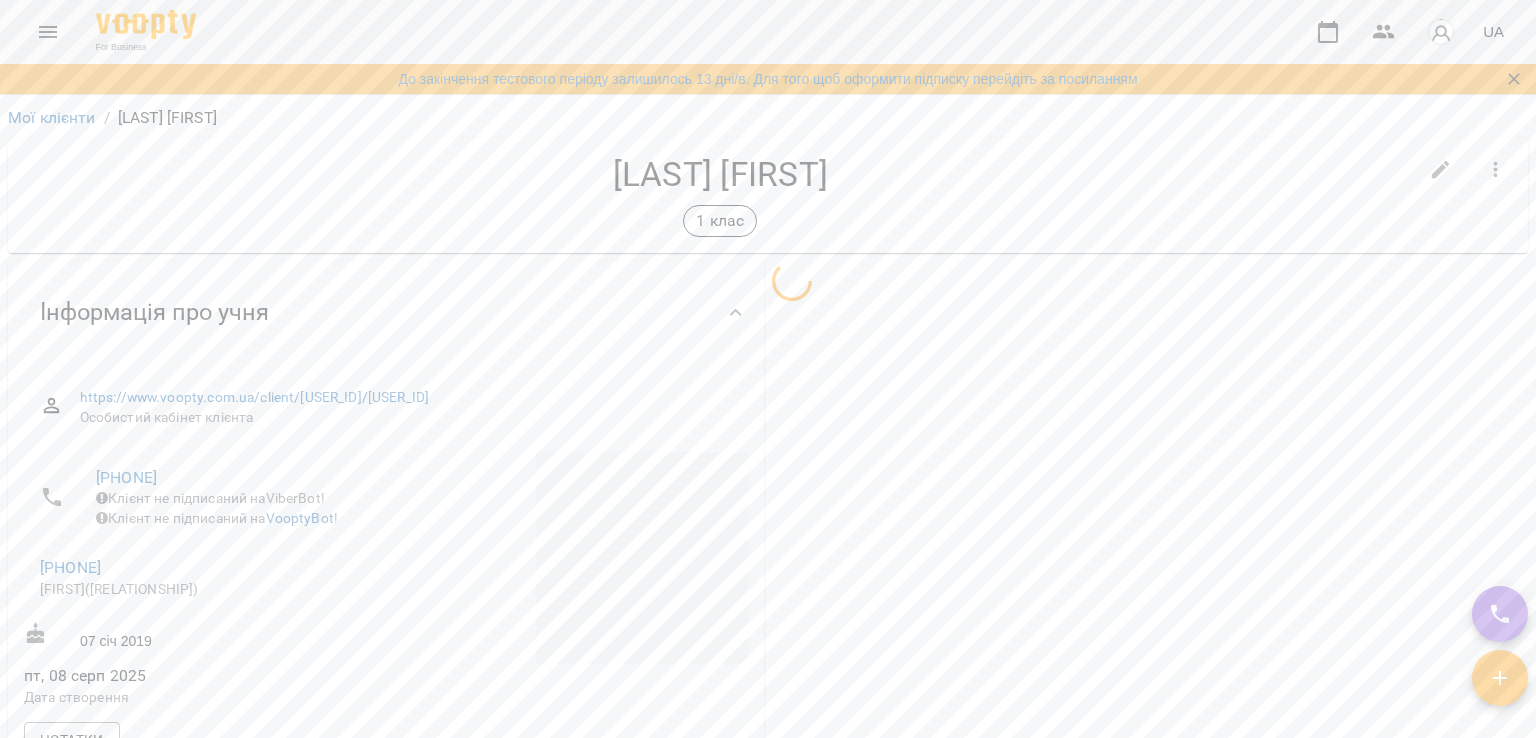 scroll, scrollTop: 0, scrollLeft: 0, axis: both 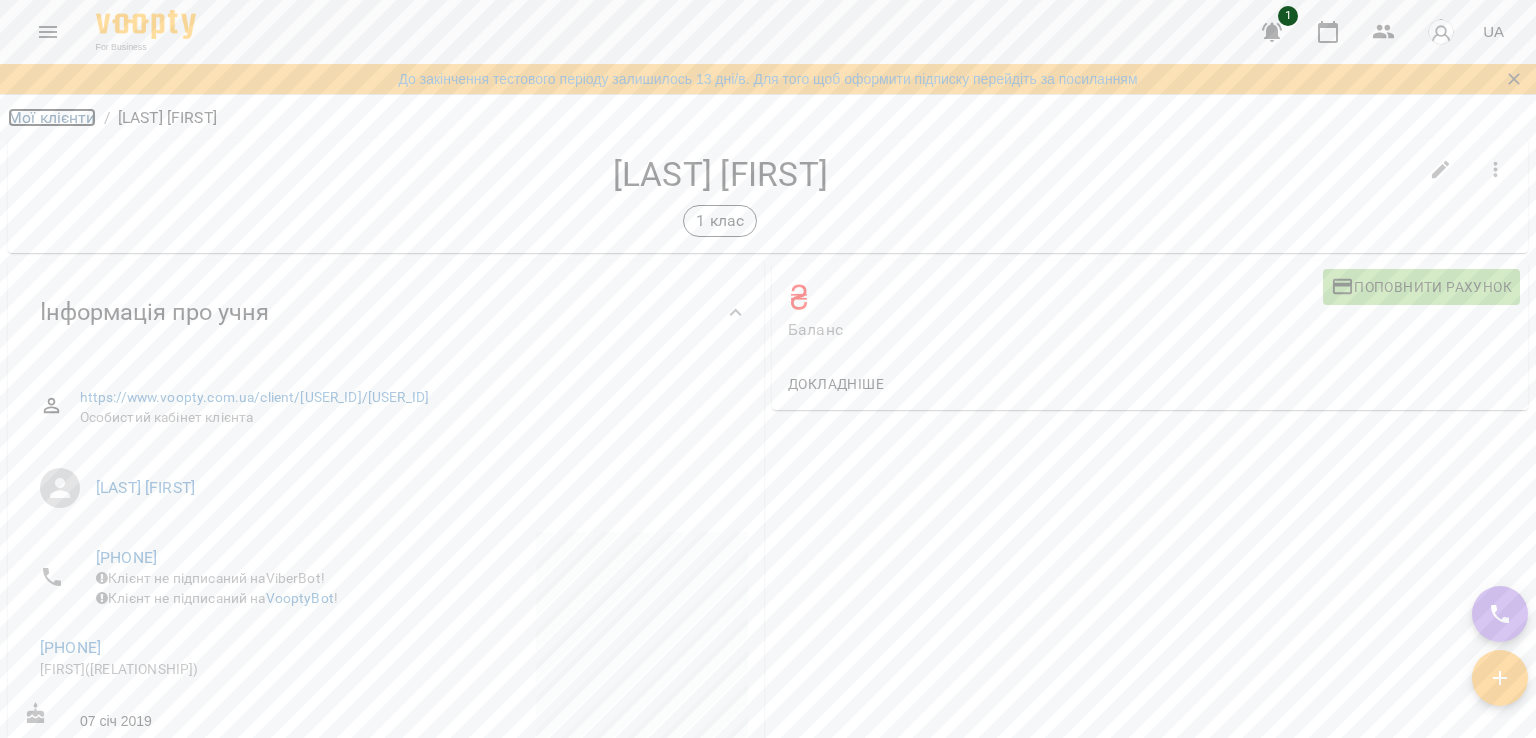click on "Мої клієнти" at bounding box center (52, 117) 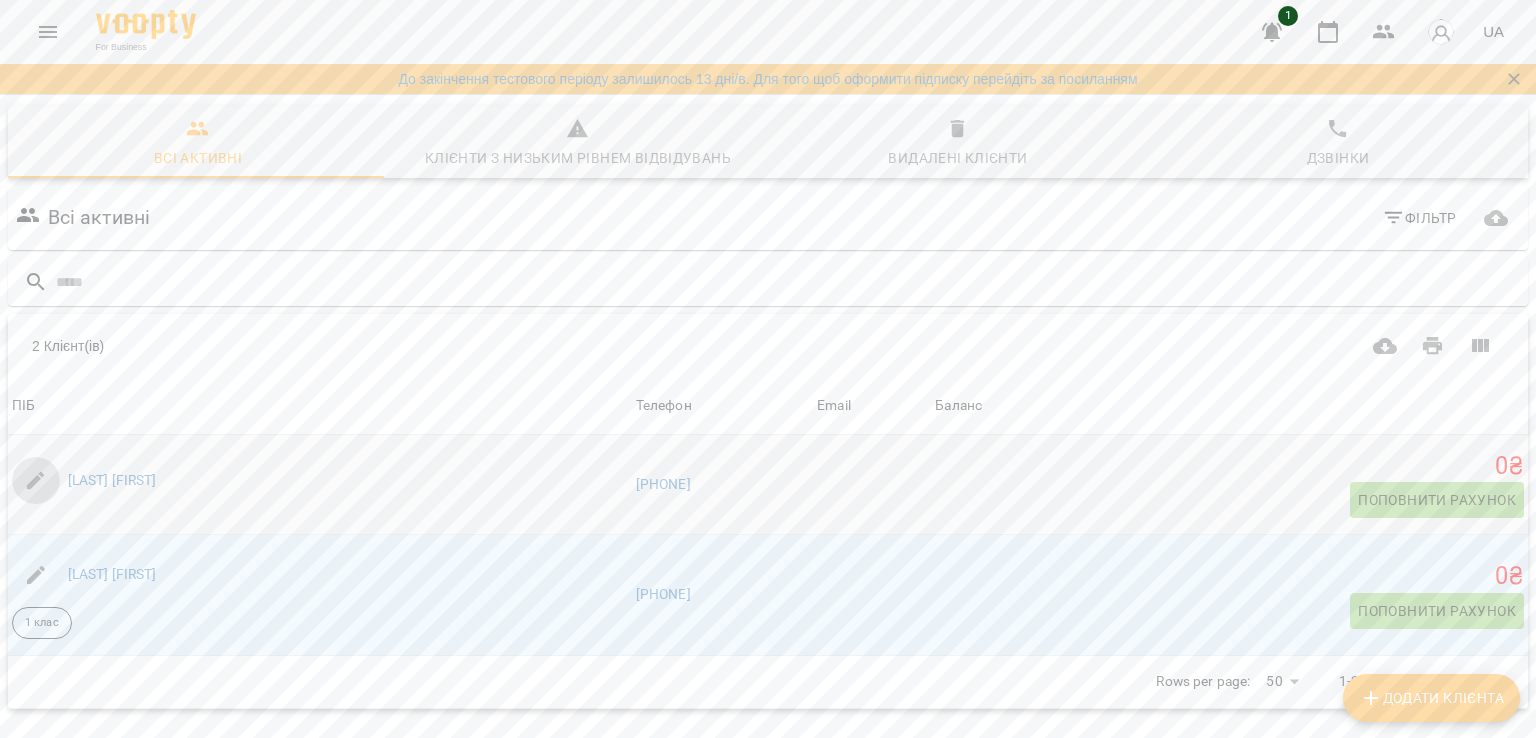 click 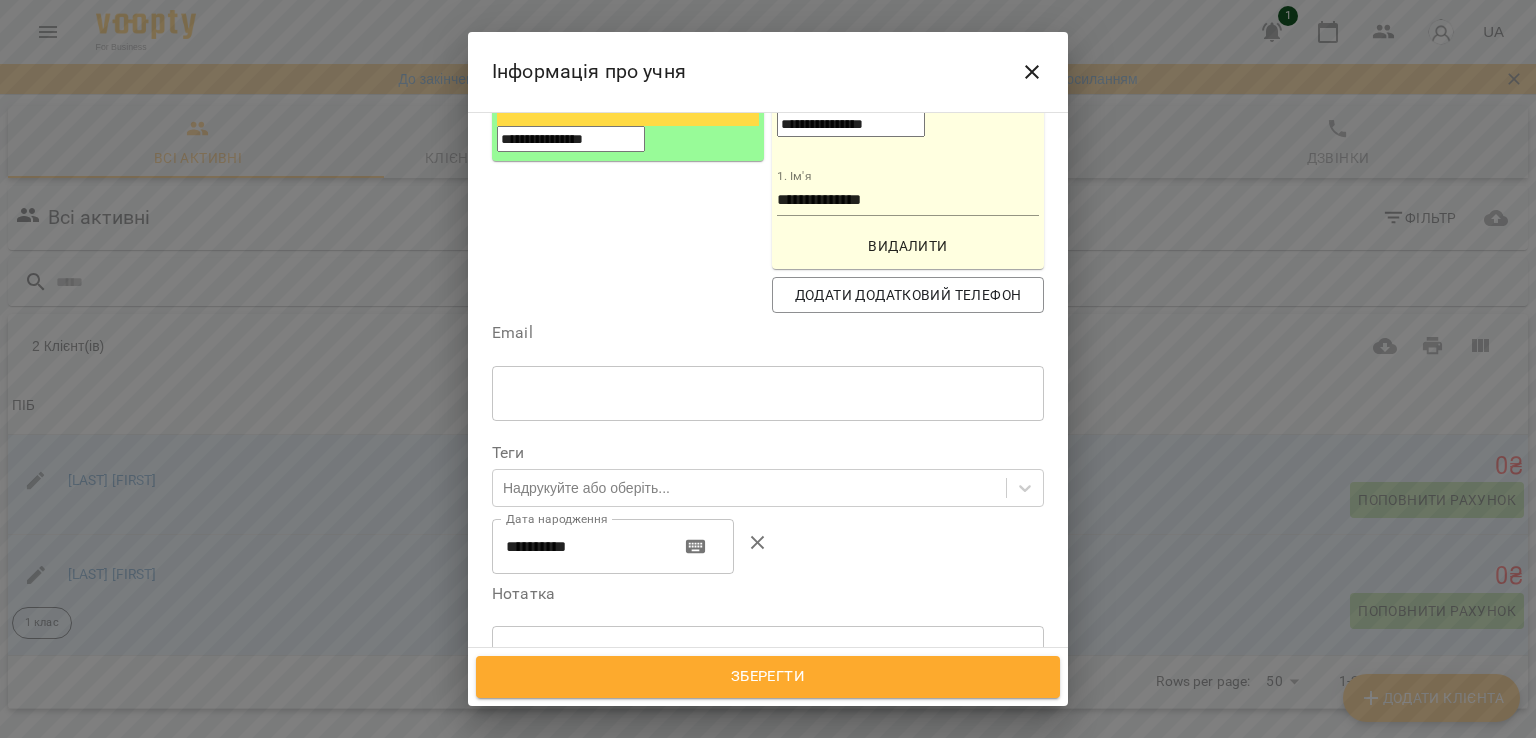 scroll, scrollTop: 420, scrollLeft: 0, axis: vertical 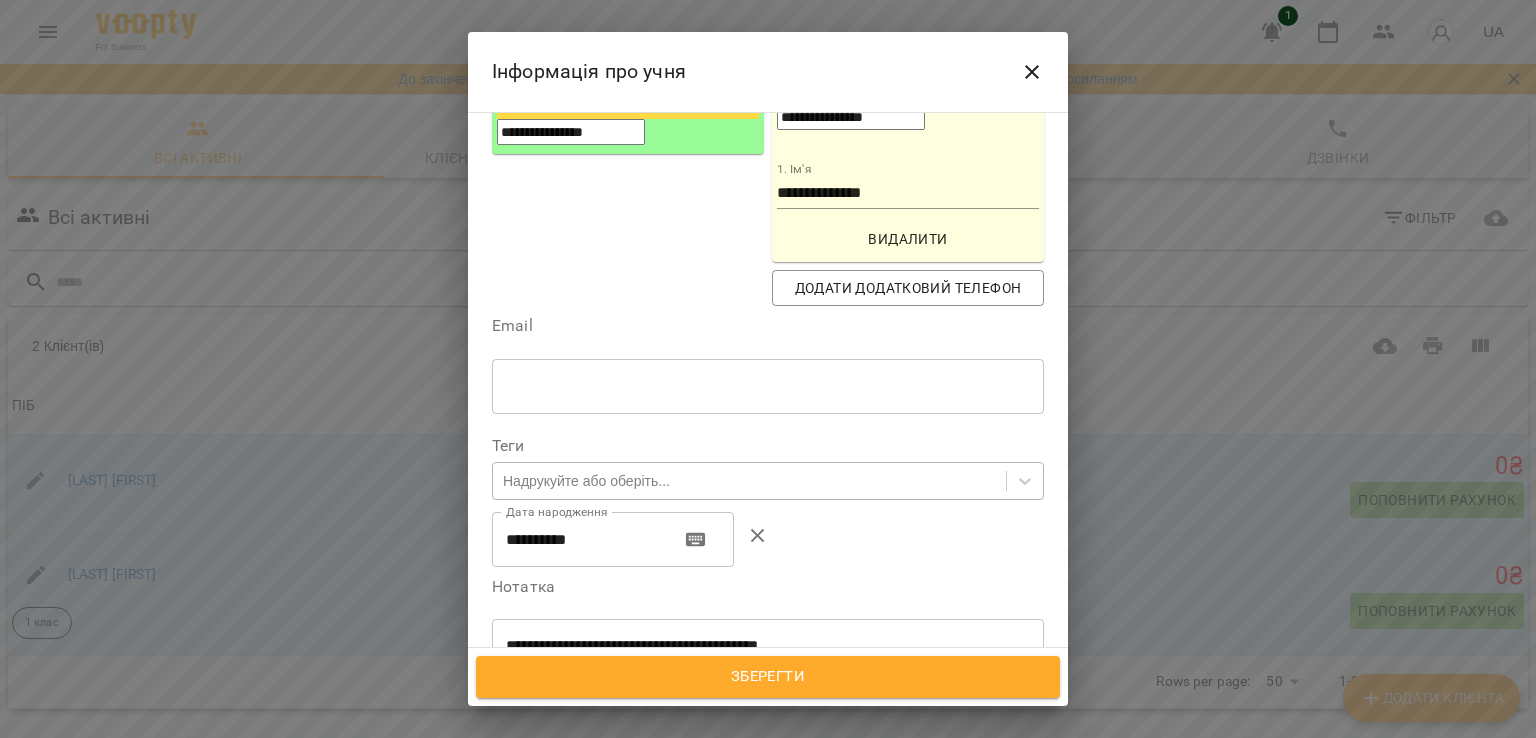 click on "Надрукуйте або оберіть..." at bounding box center (749, 480) 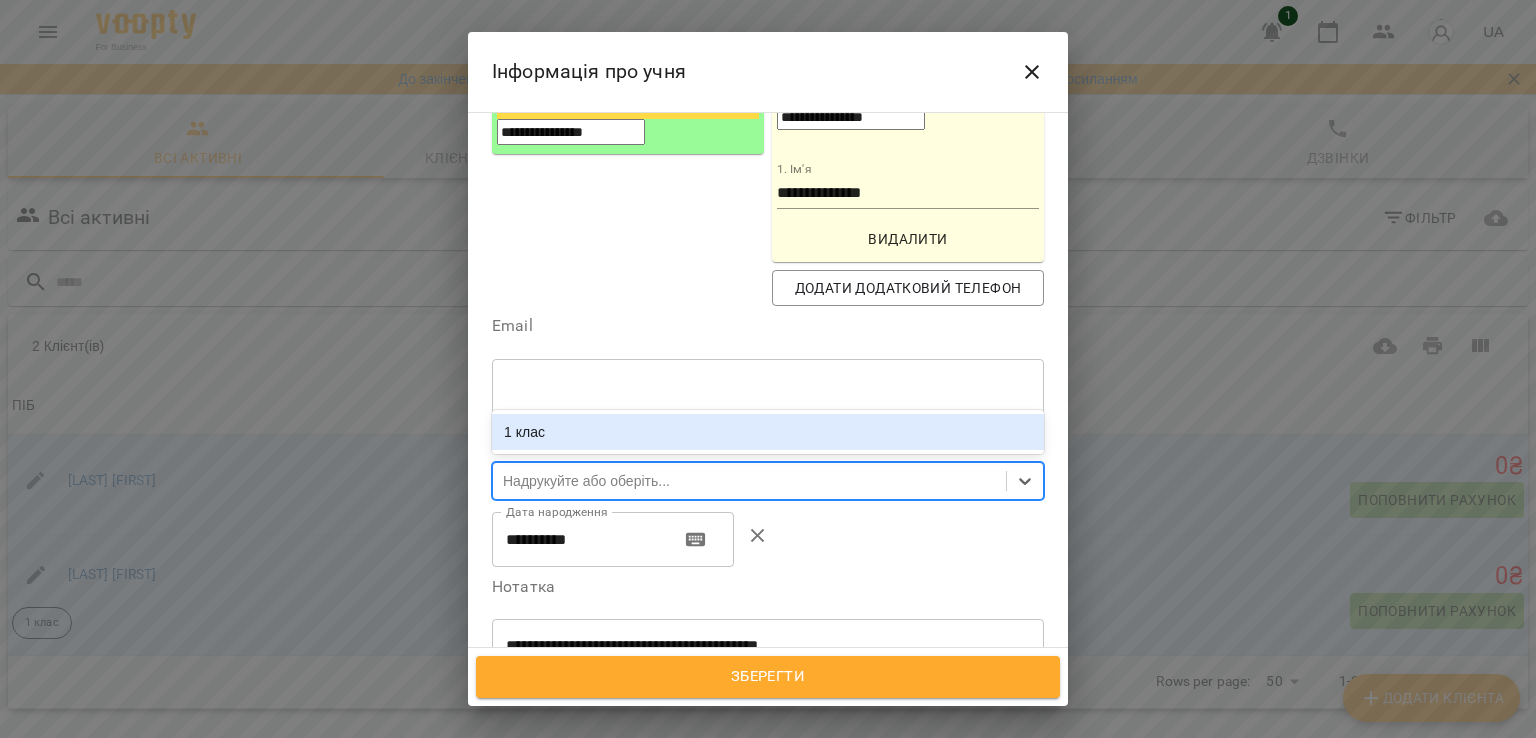 click on "1 клас" at bounding box center (768, 432) 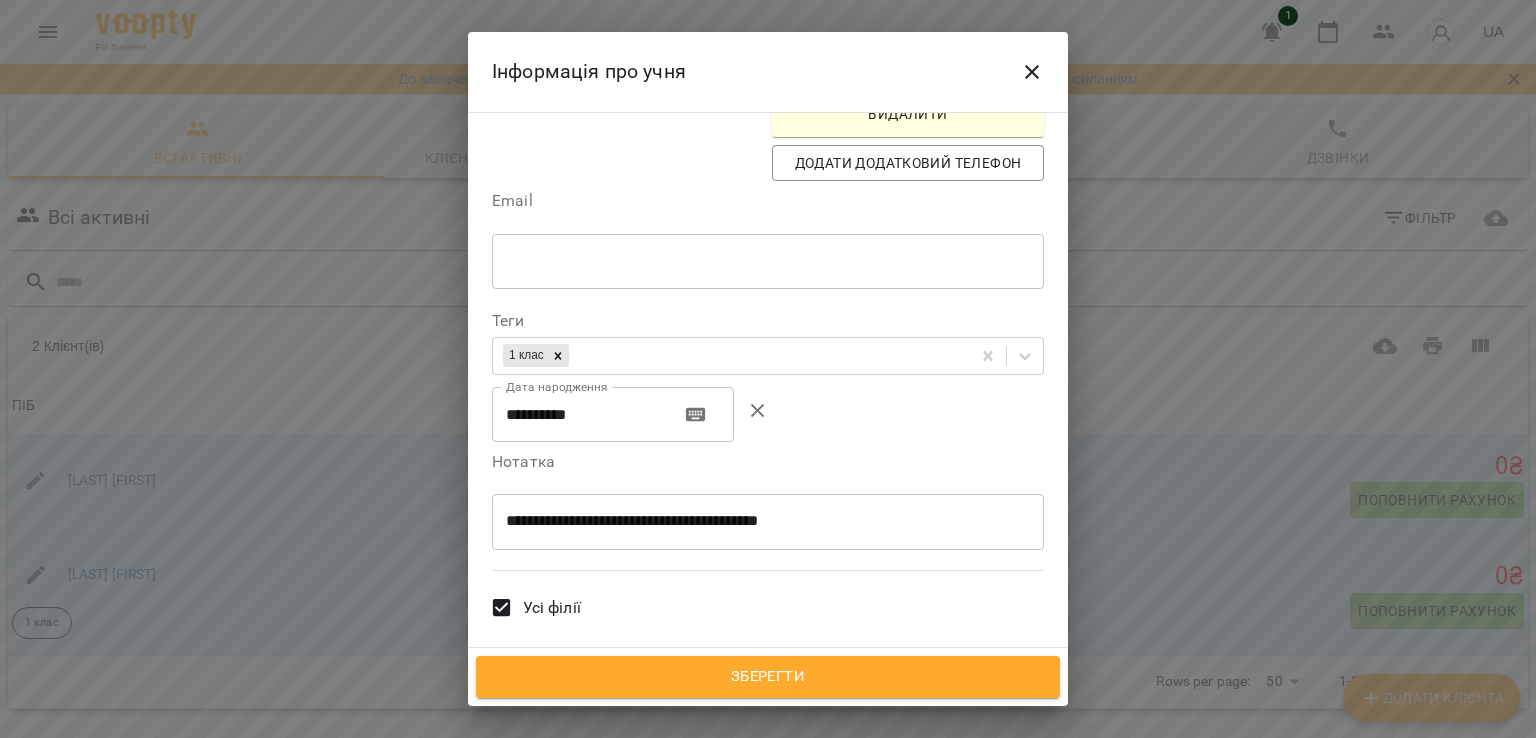 scroll, scrollTop: 627, scrollLeft: 0, axis: vertical 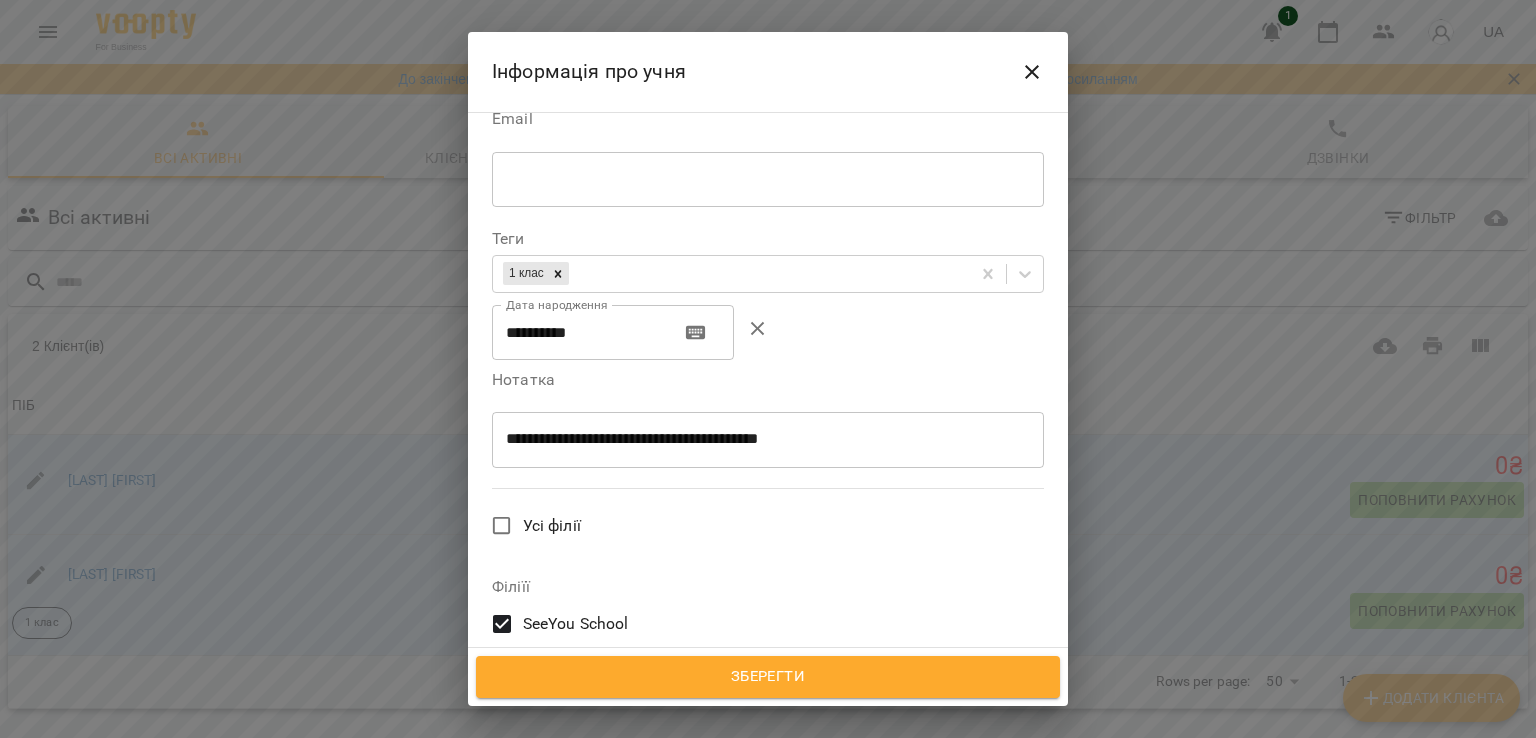 click on "Зберегти" at bounding box center [768, 677] 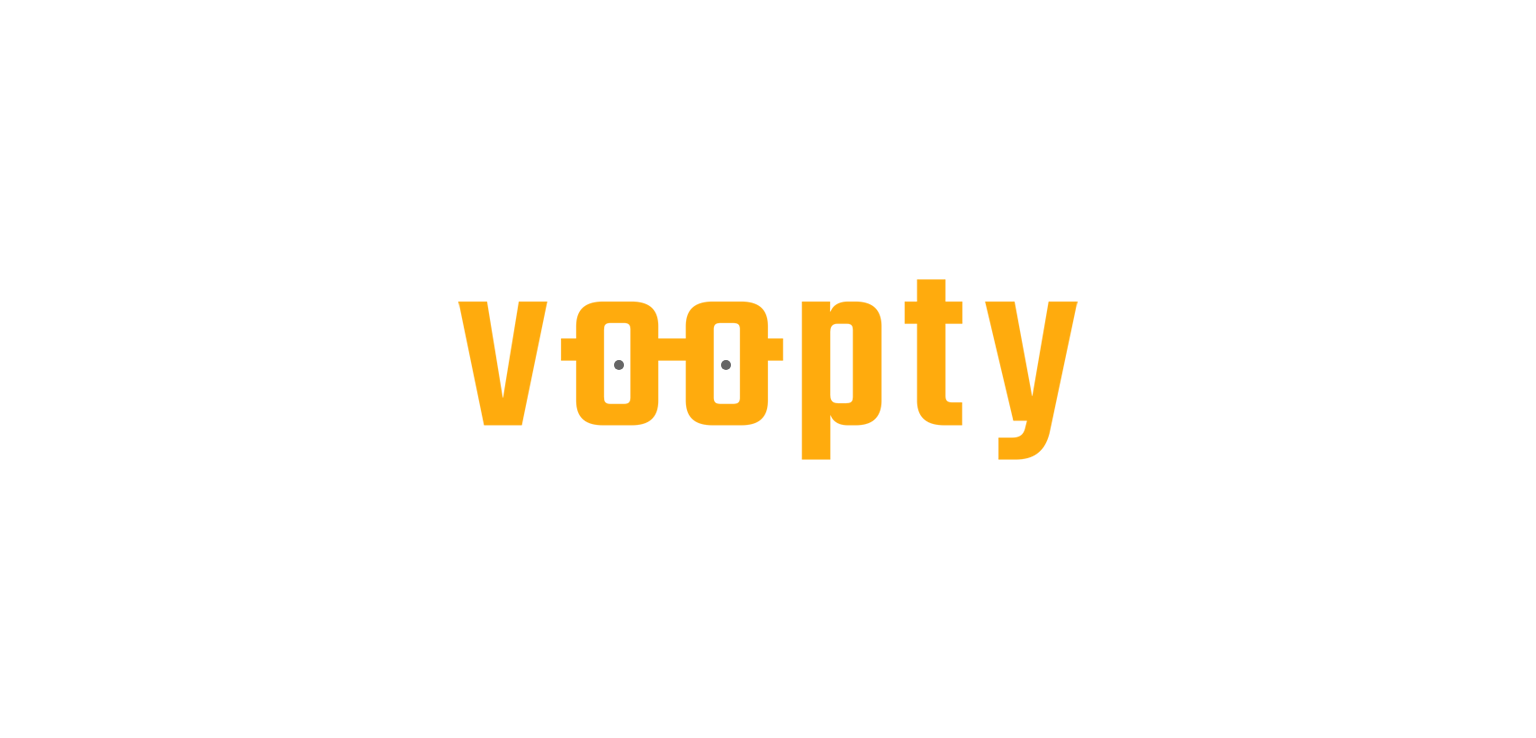 scroll, scrollTop: 0, scrollLeft: 0, axis: both 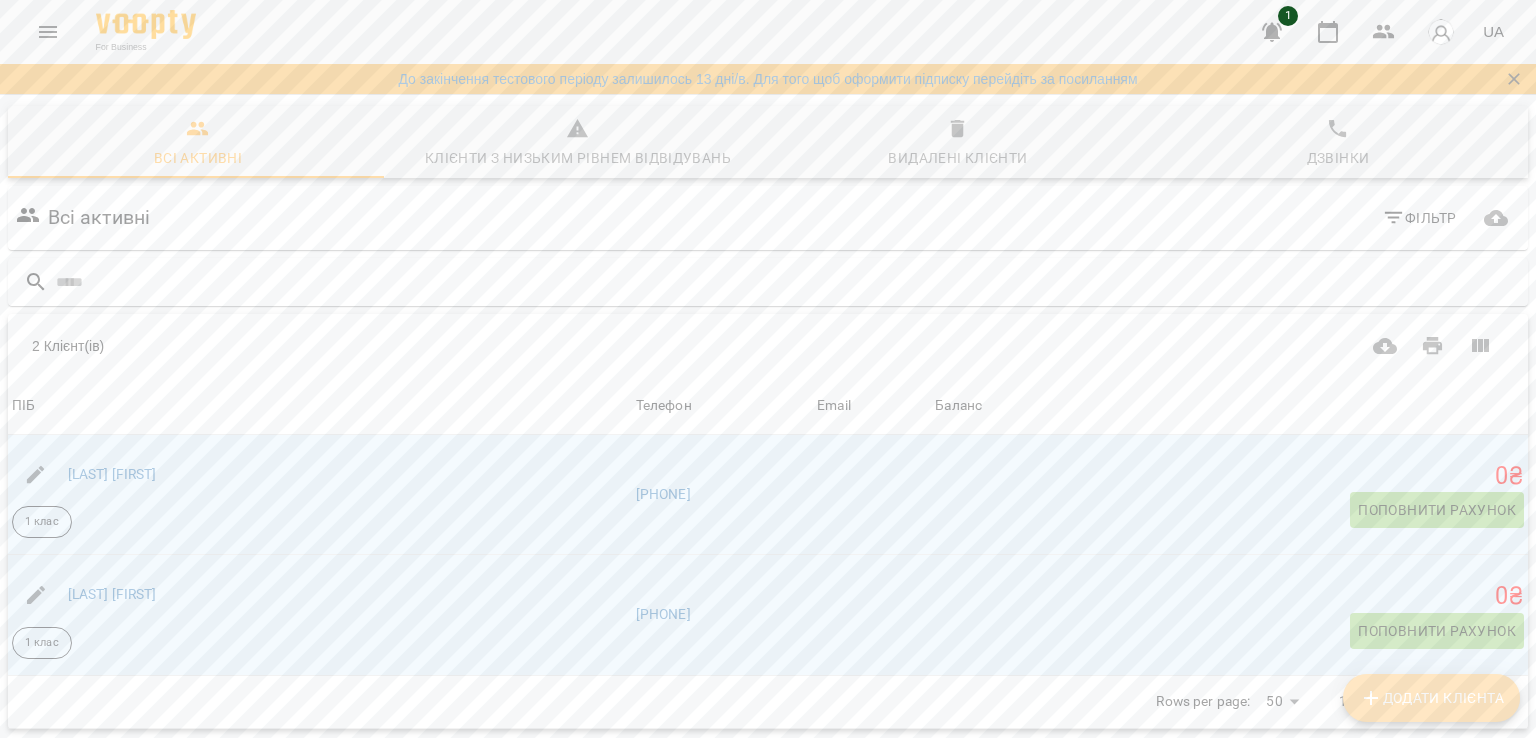 click on "Додати клієнта" at bounding box center [1431, 698] 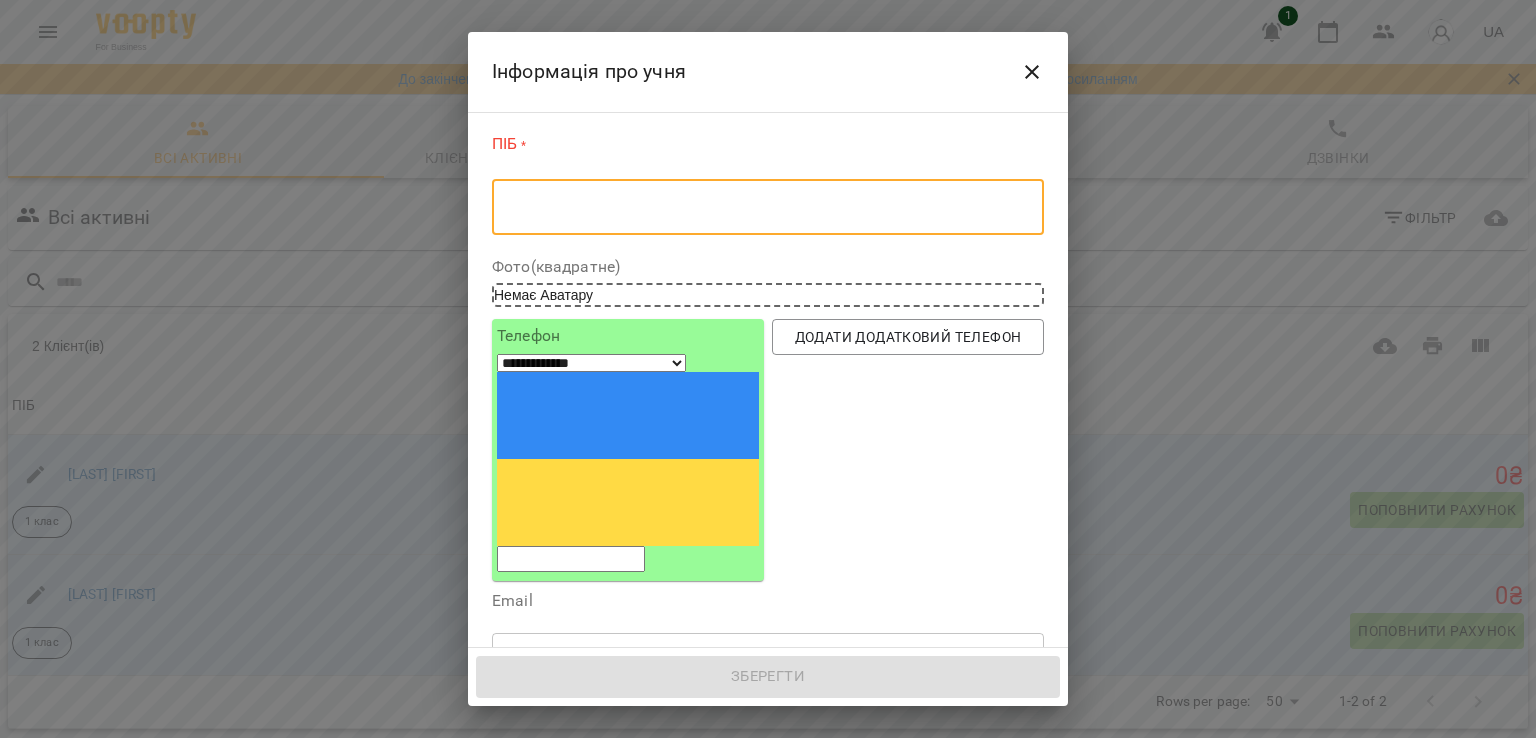 click at bounding box center [768, 207] 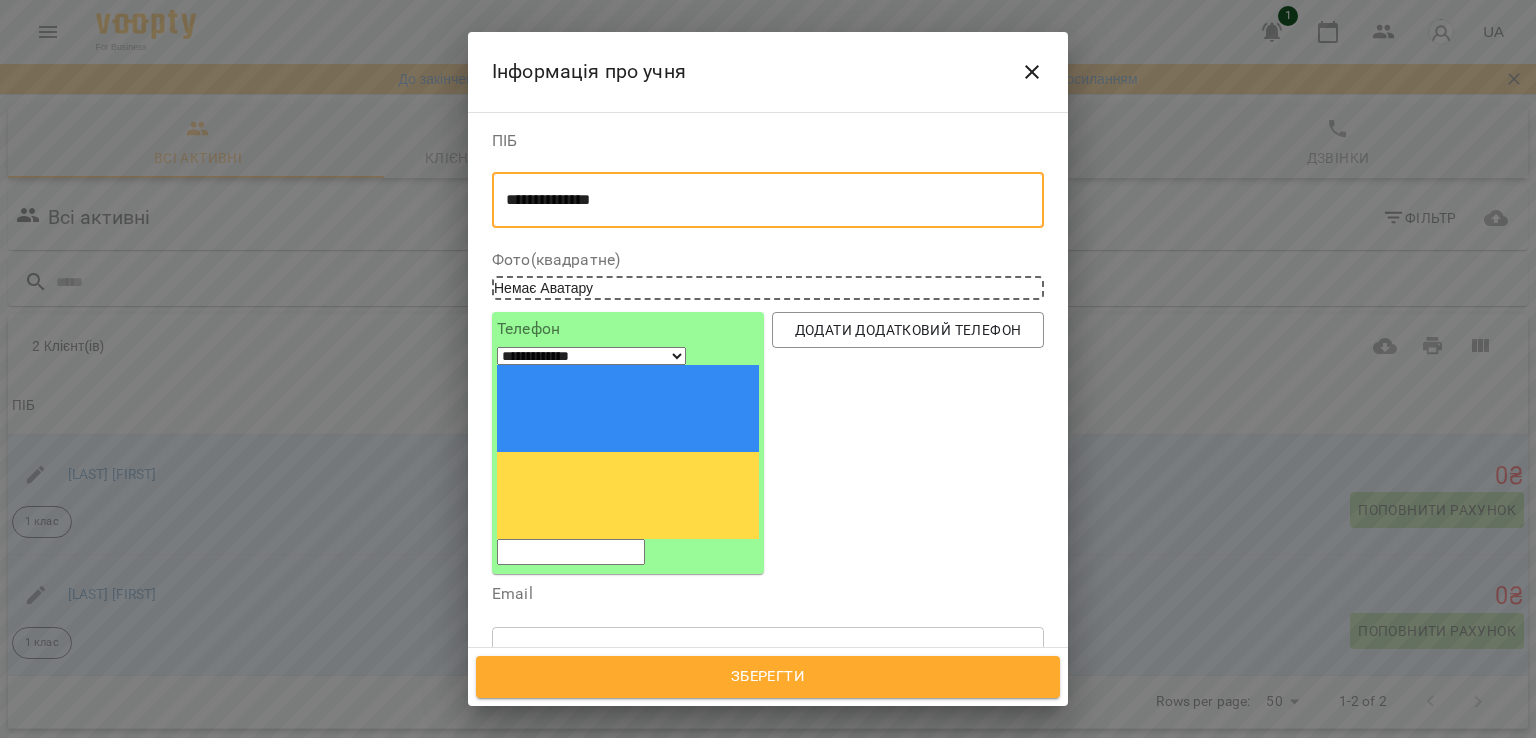 type on "**********" 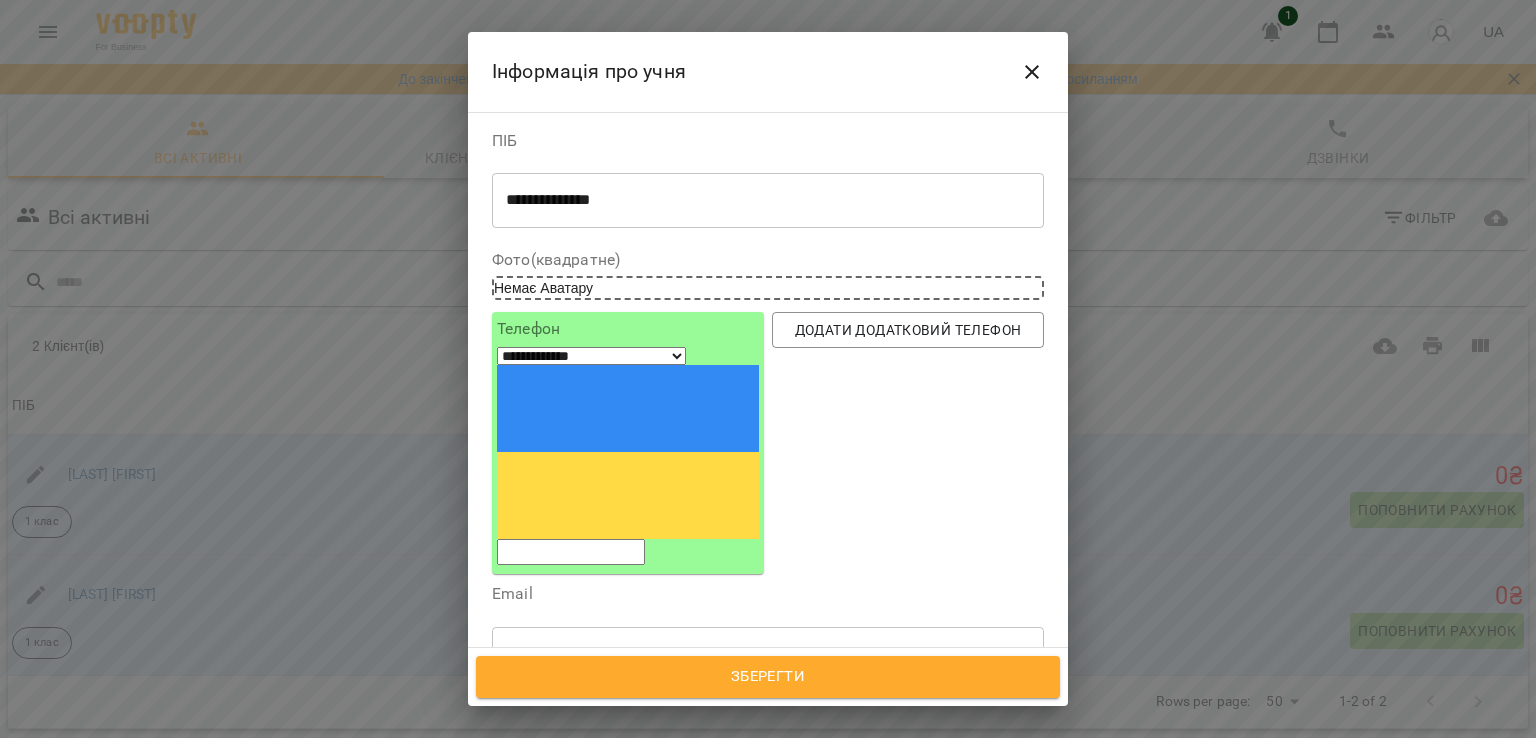 click on "Телефон" at bounding box center [628, 329] 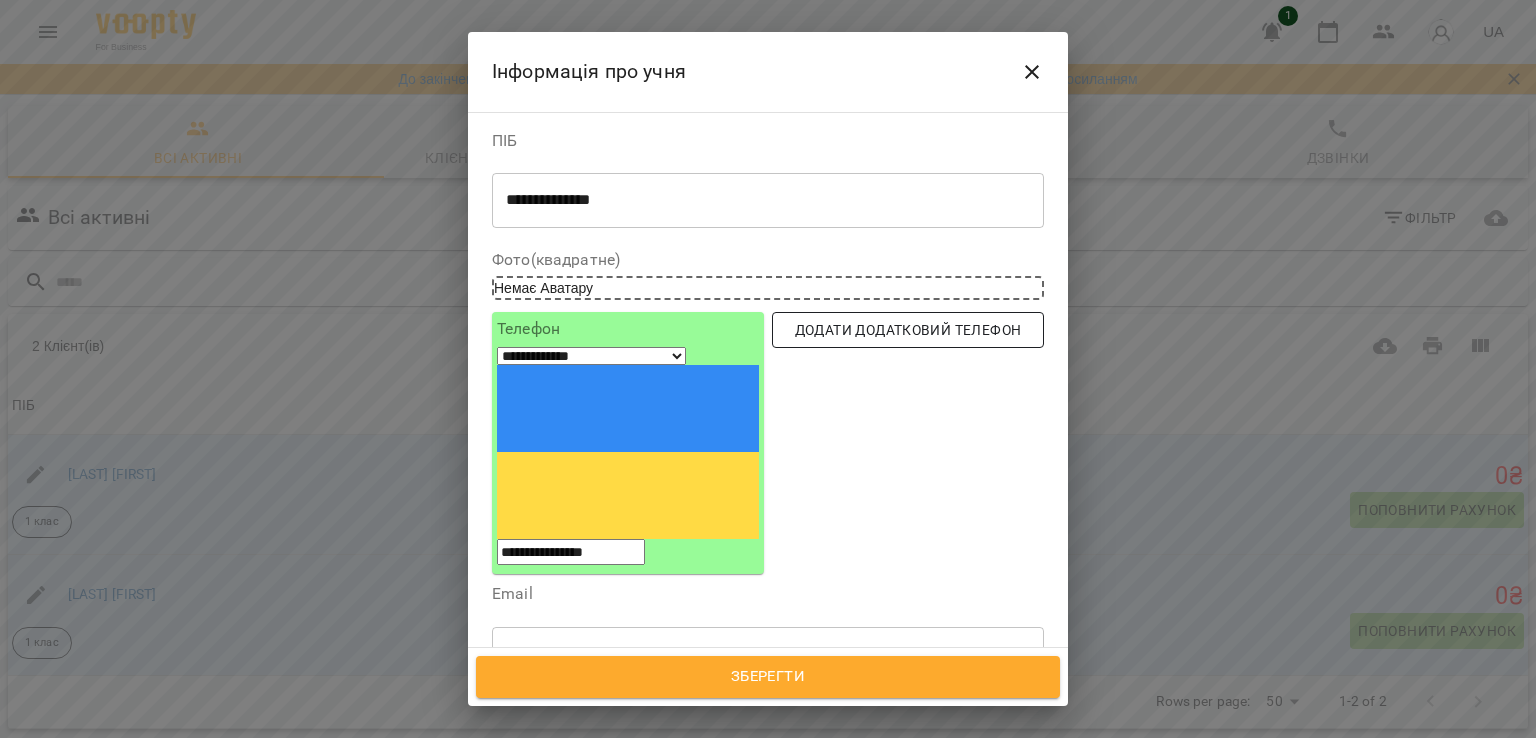 type on "**********" 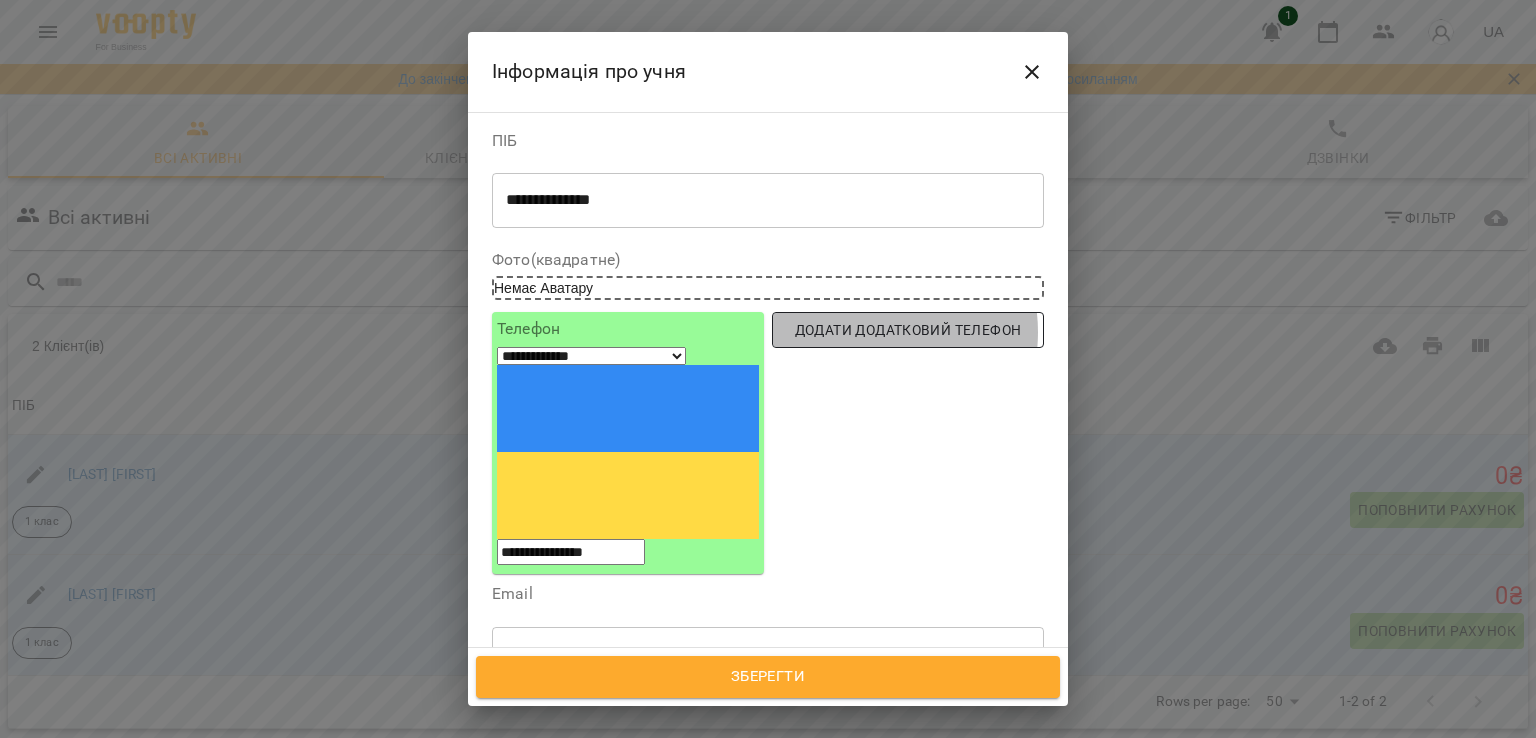 click on "Додати додатковий телефон" at bounding box center (908, 330) 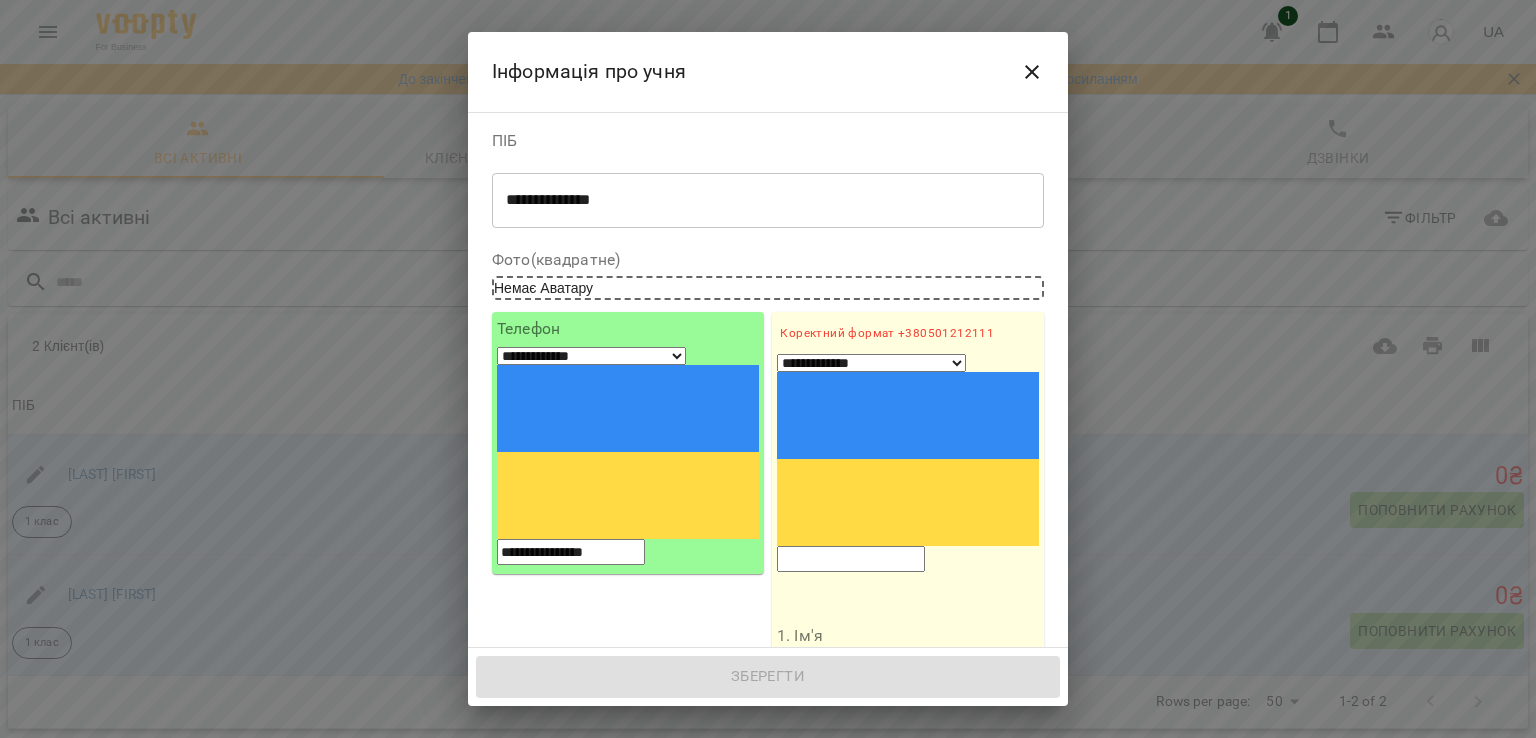 click at bounding box center (851, 559) 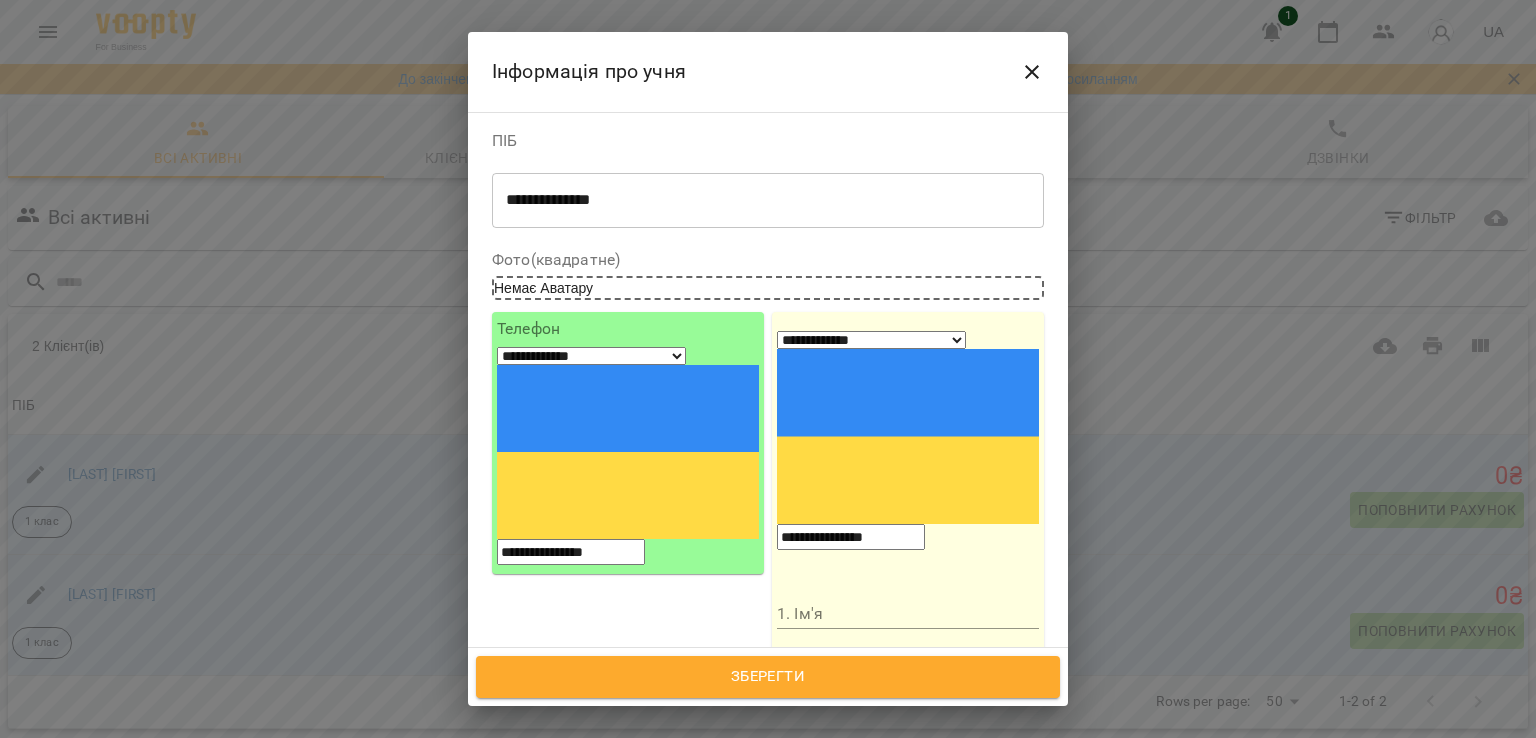 type on "**********" 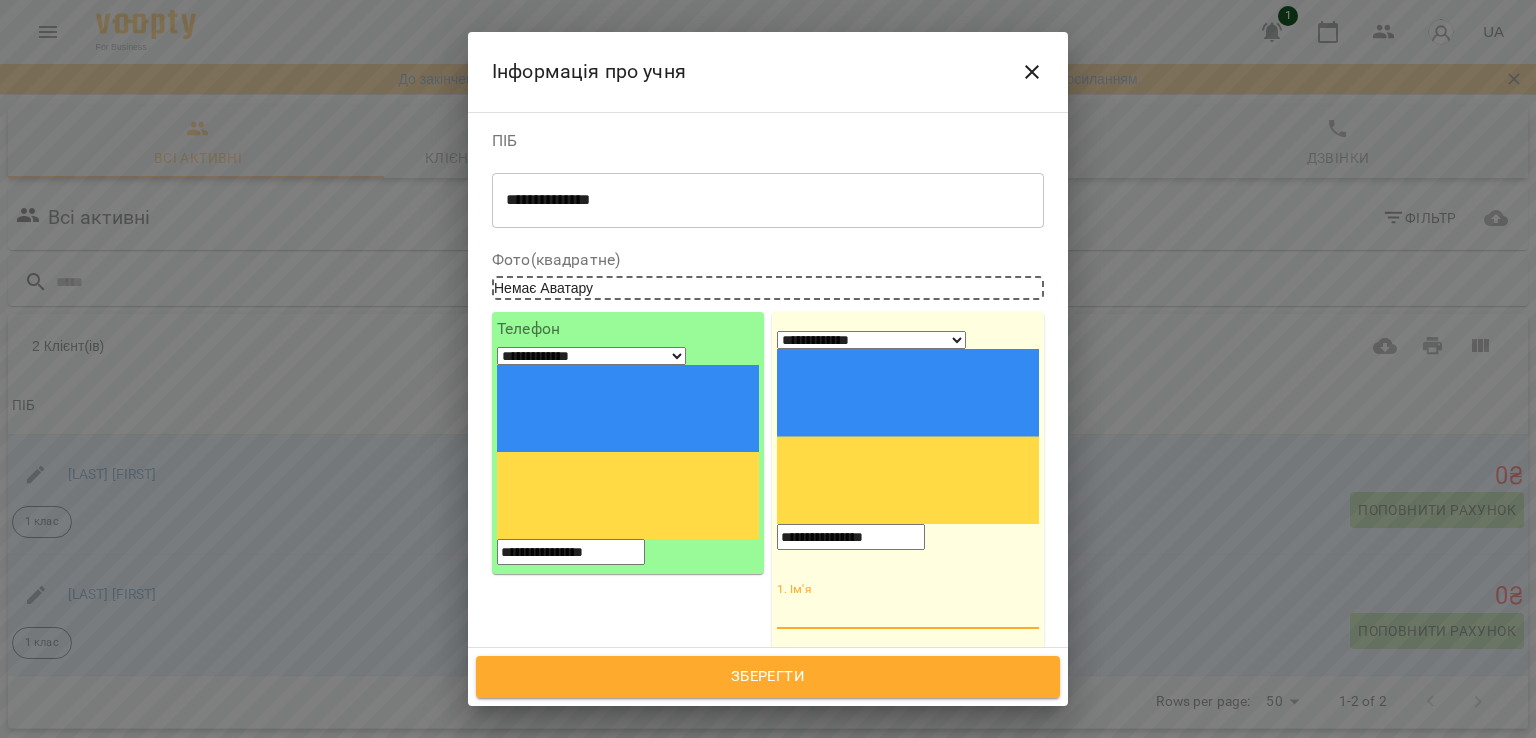 click on "1. Ім'я" at bounding box center [908, 614] 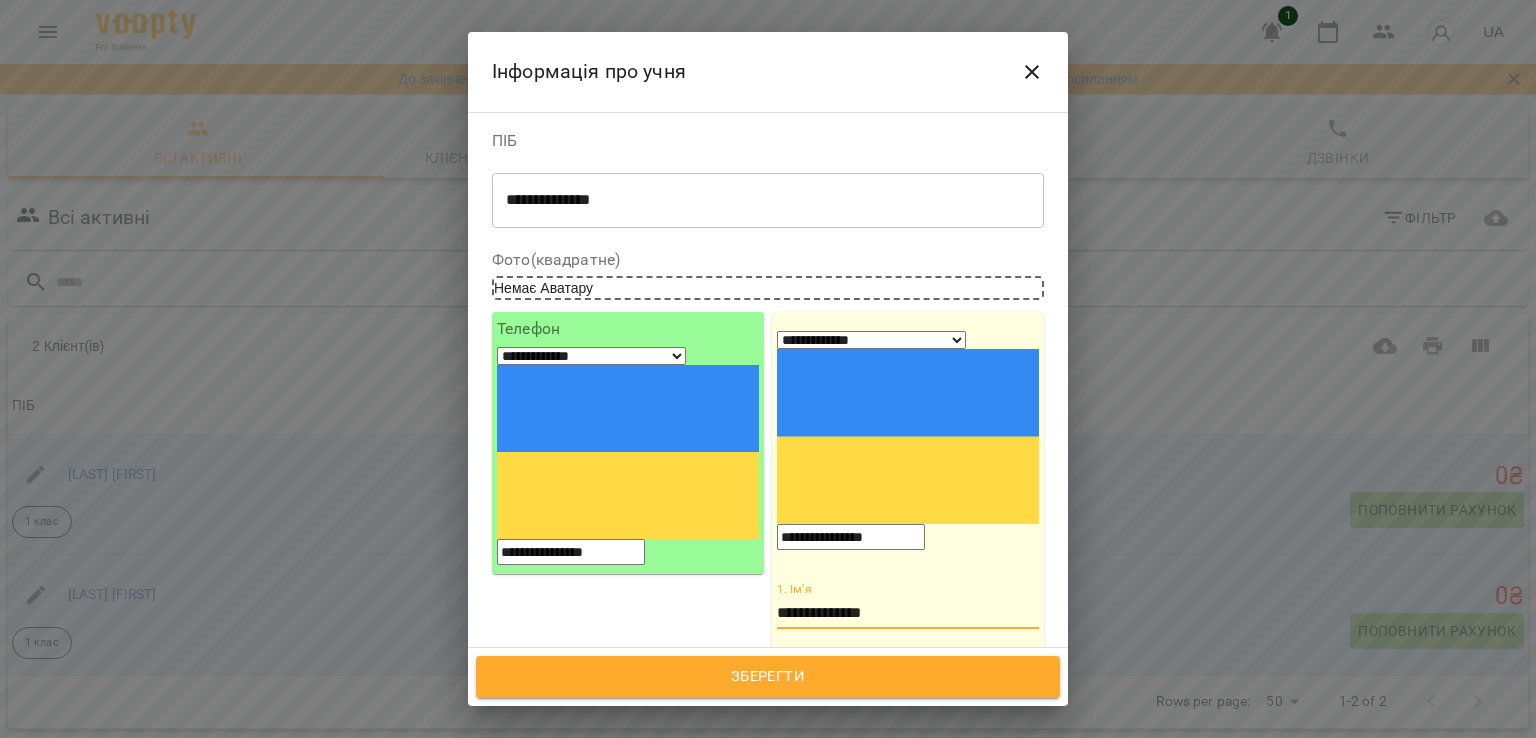 type on "**********" 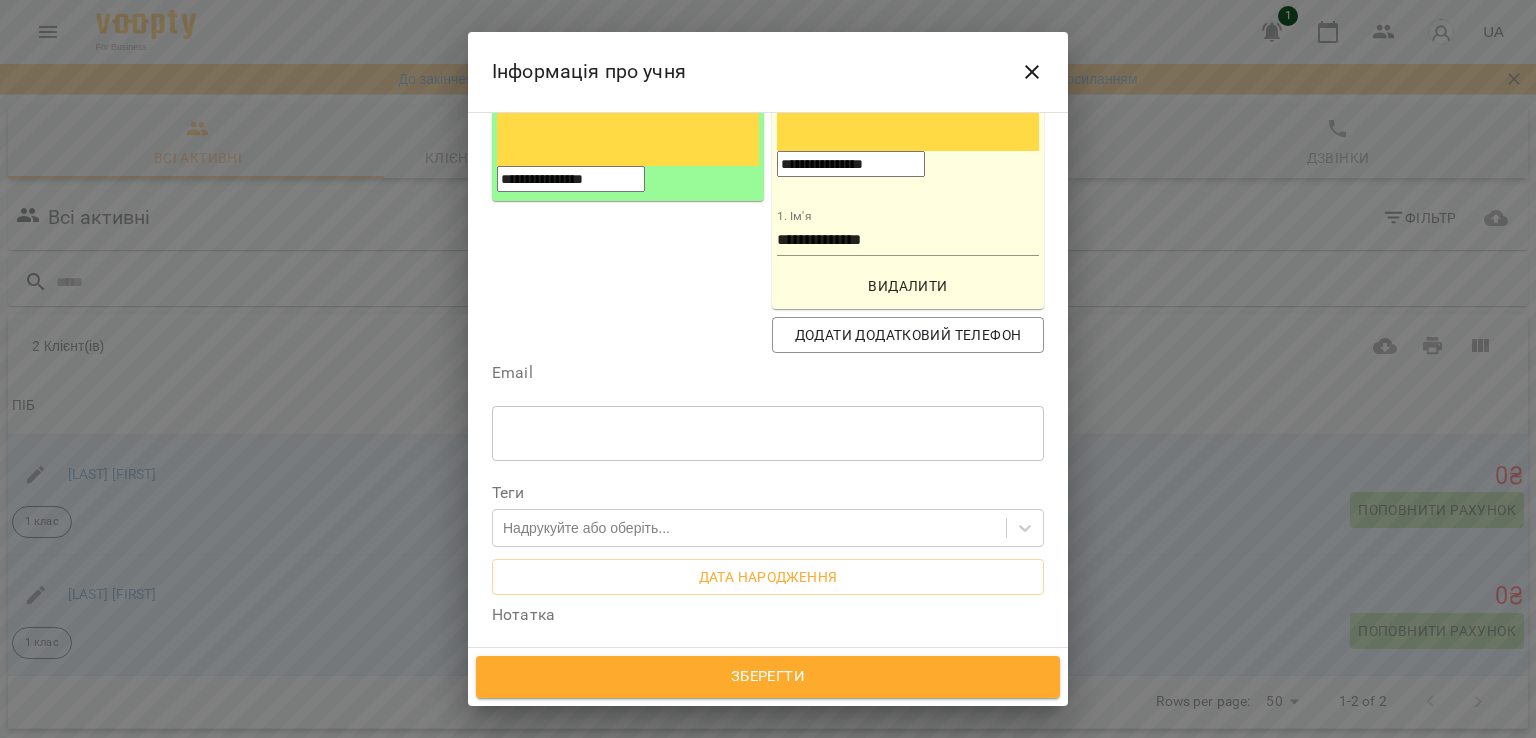 scroll, scrollTop: 376, scrollLeft: 0, axis: vertical 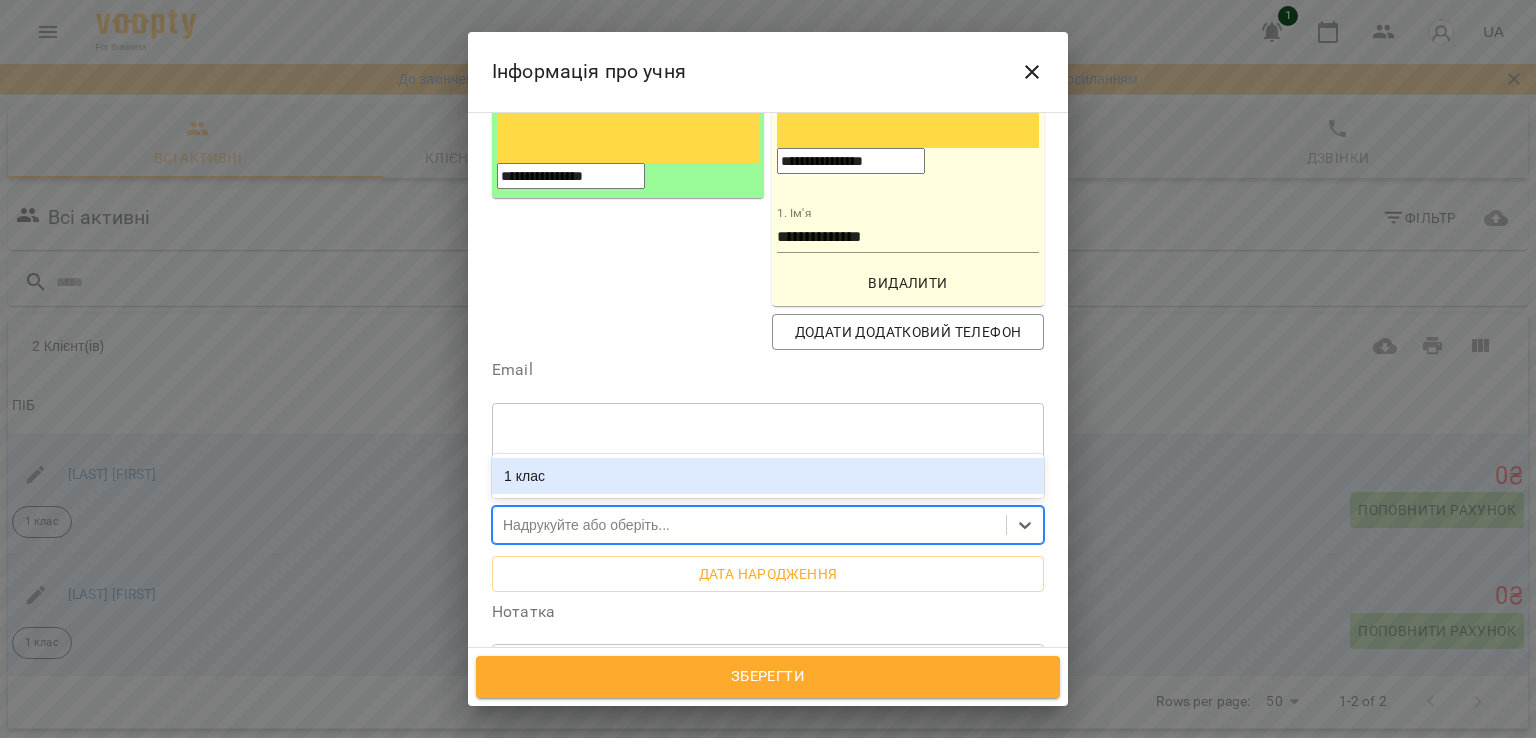 click on "Надрукуйте або оберіть..." at bounding box center (749, 524) 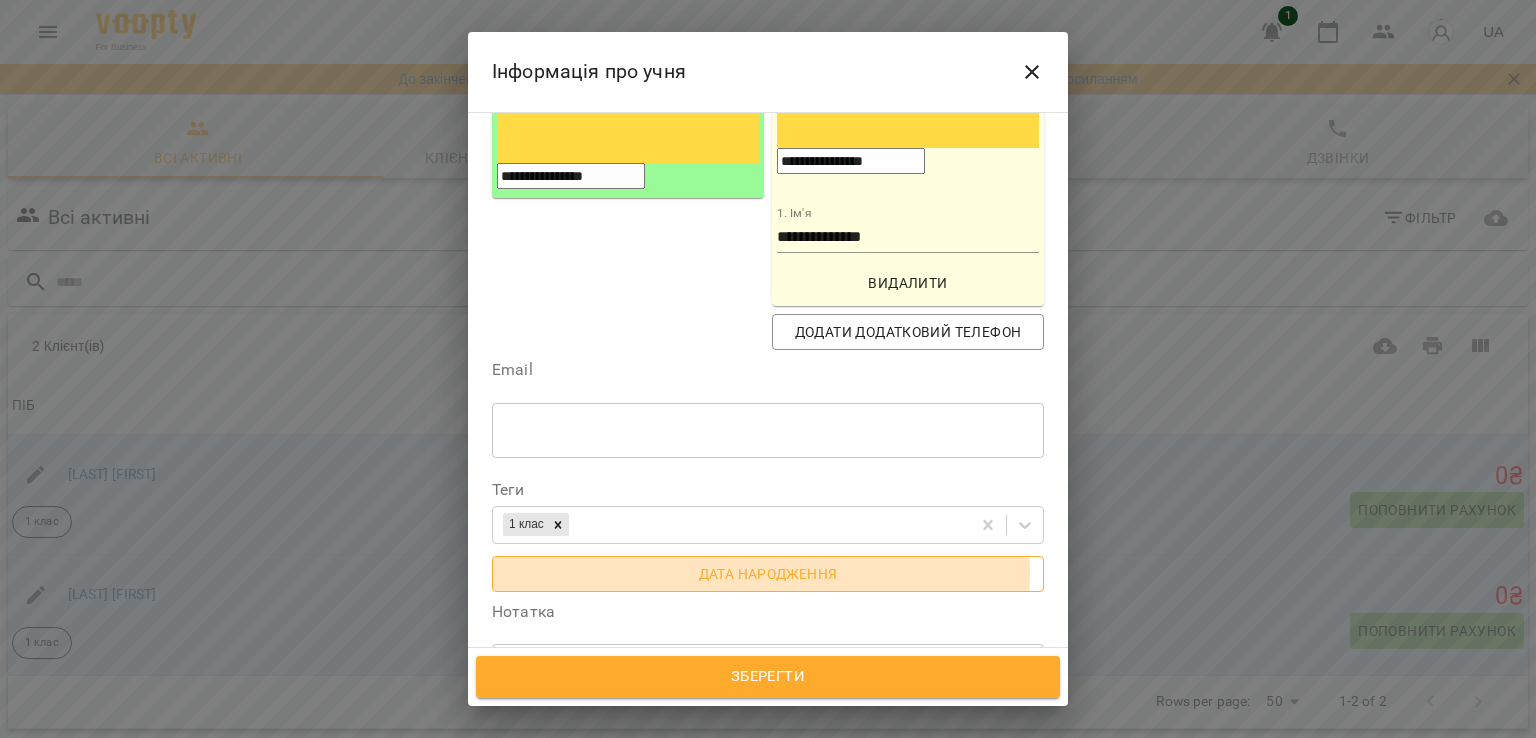 click on "Дата народження" at bounding box center (768, 574) 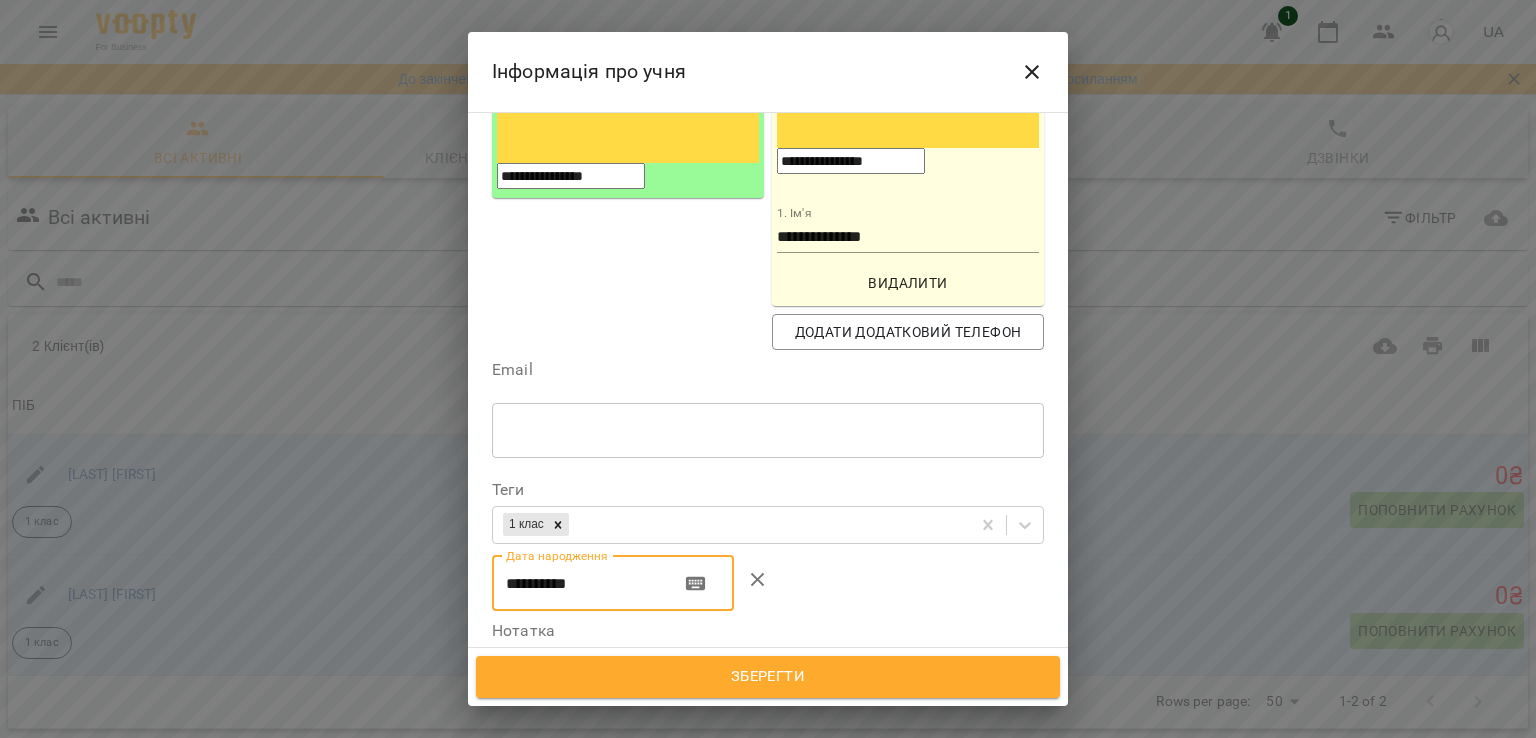 click on "**********" at bounding box center [578, 584] 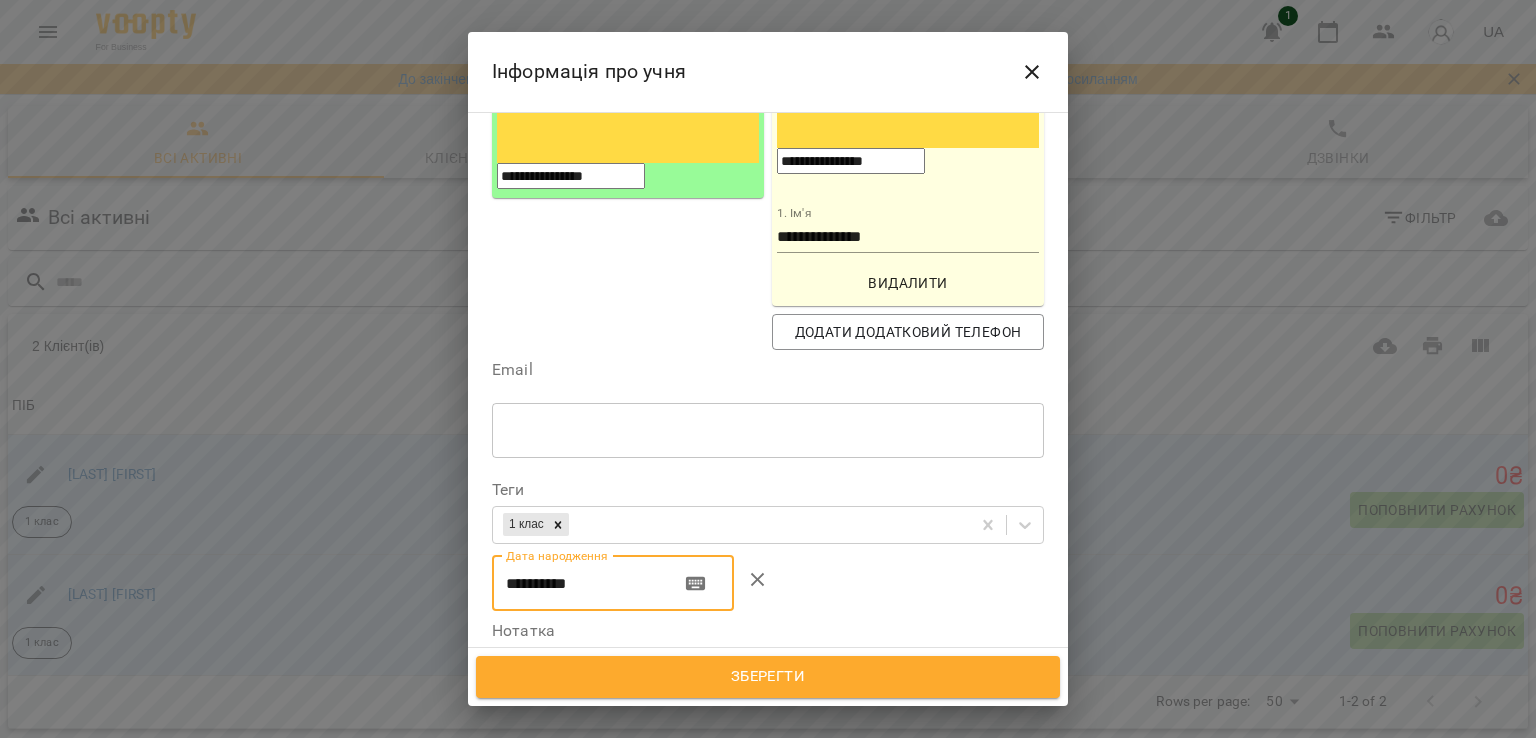 click on "**********" at bounding box center (578, 584) 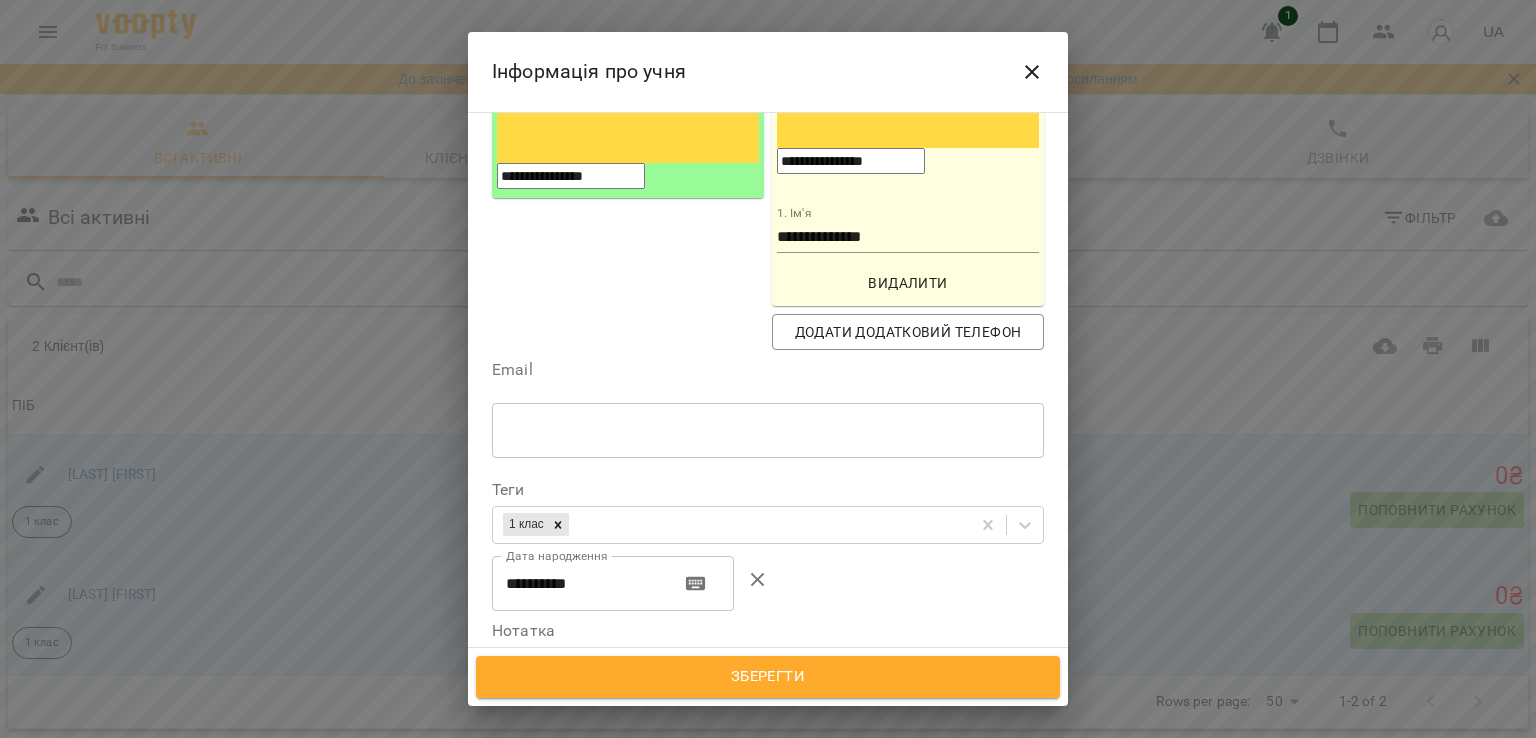 click on "* ​" at bounding box center (768, 691) 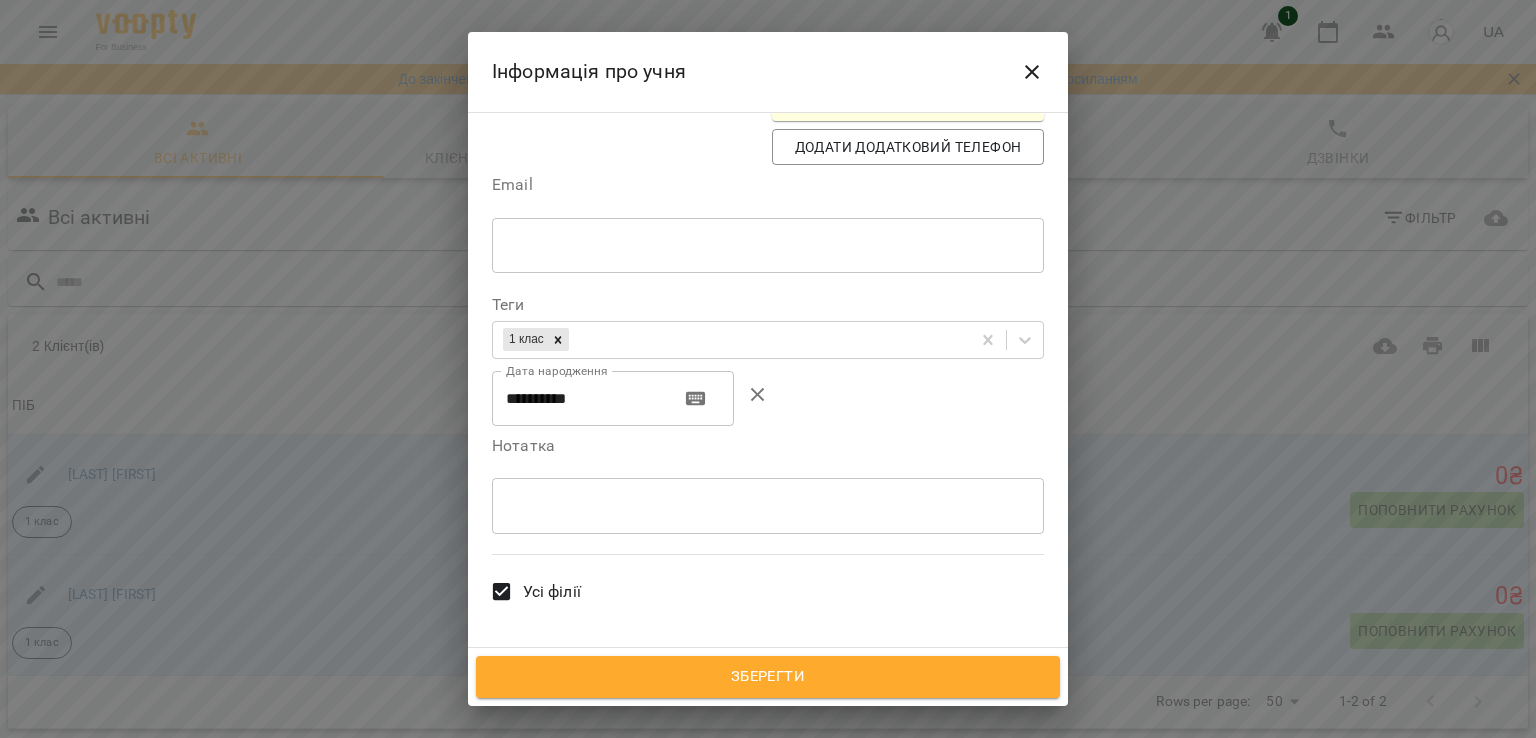 scroll, scrollTop: 644, scrollLeft: 0, axis: vertical 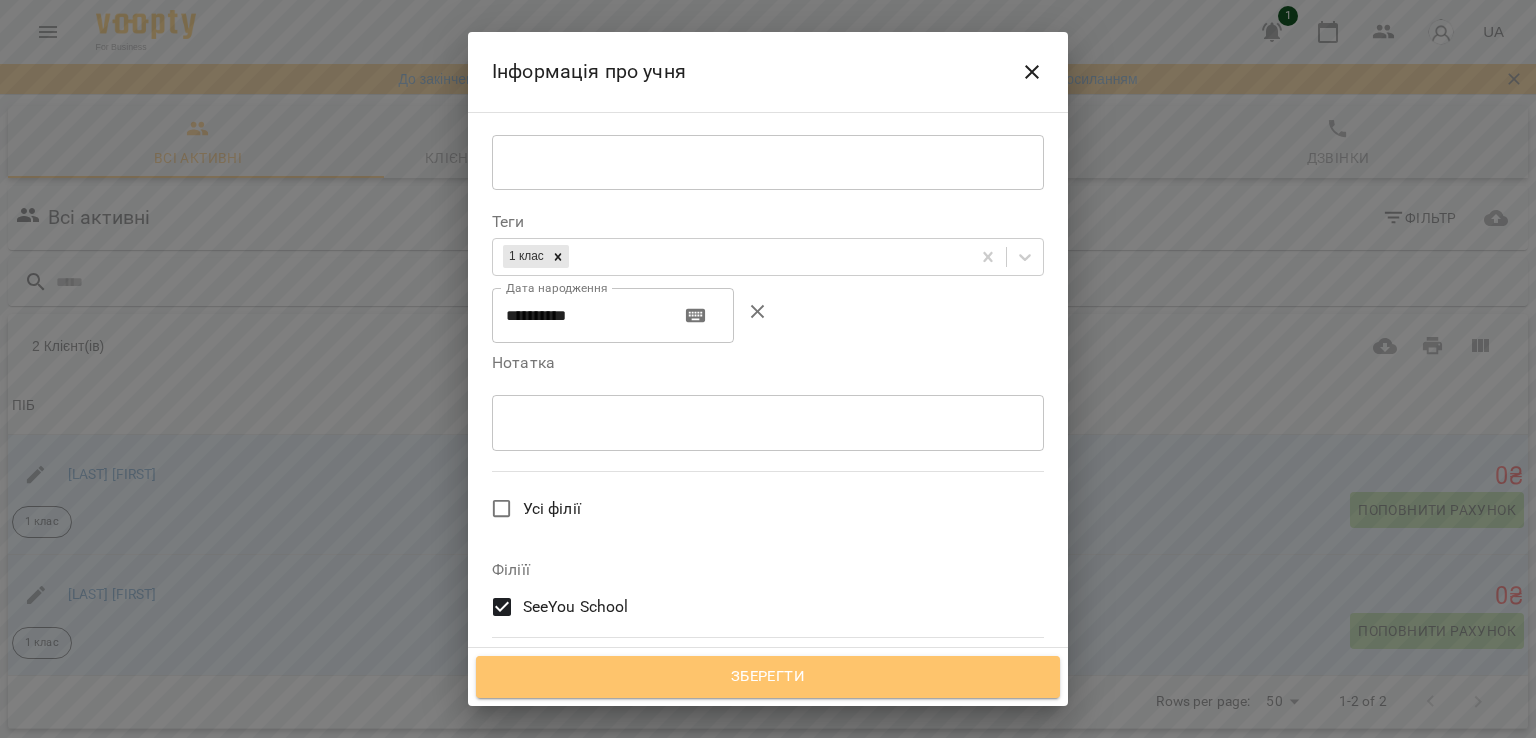click on "Зберегти" at bounding box center [768, 677] 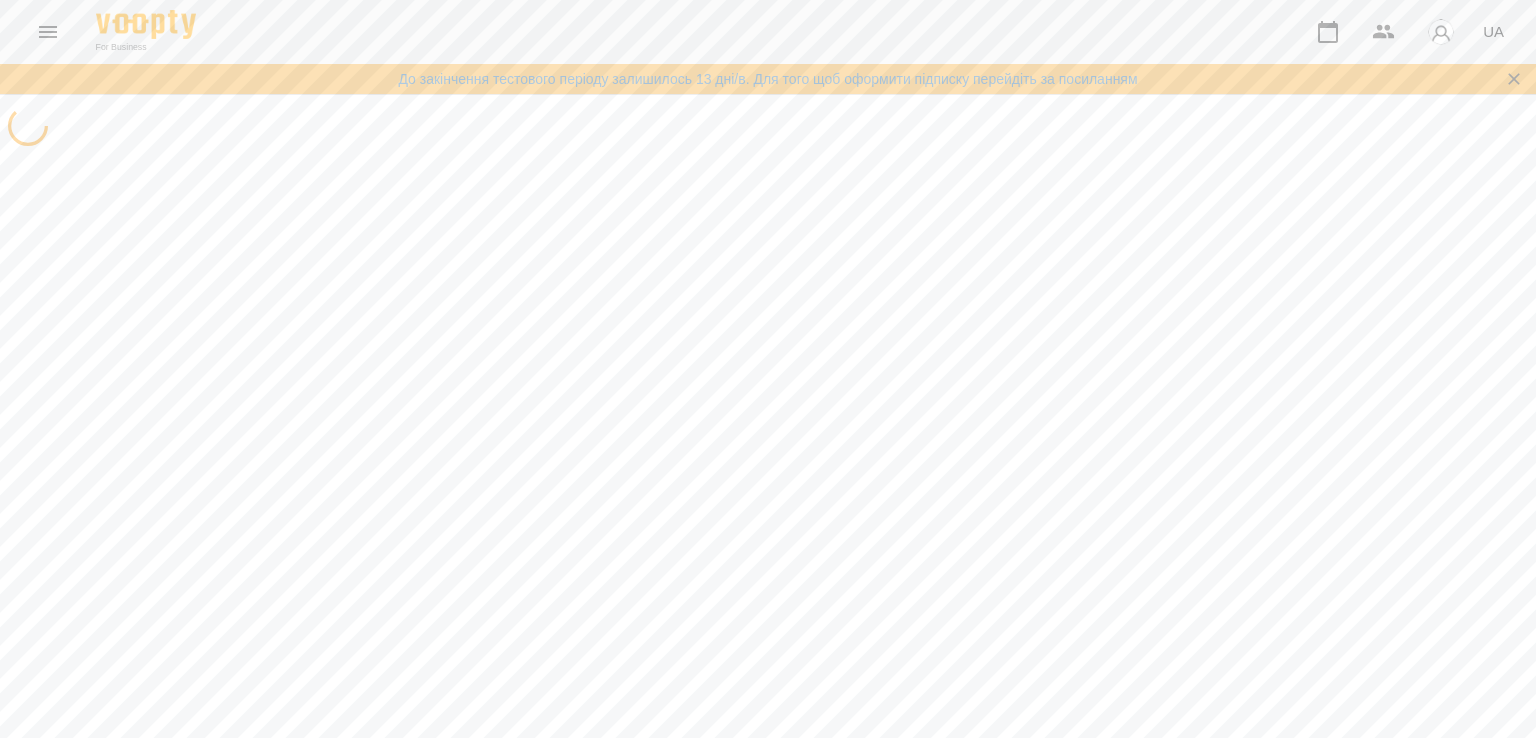 scroll, scrollTop: 0, scrollLeft: 0, axis: both 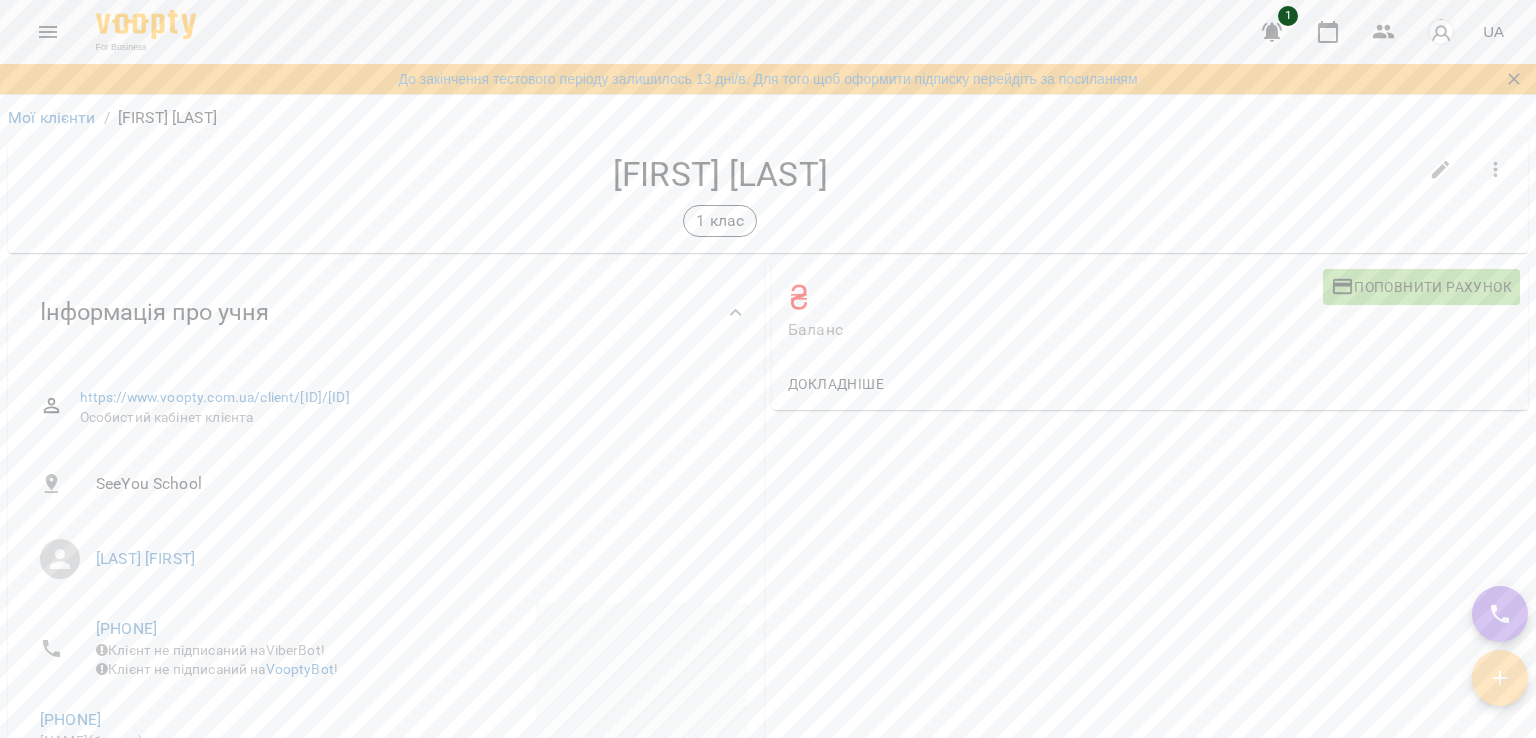 click at bounding box center [1500, 678] 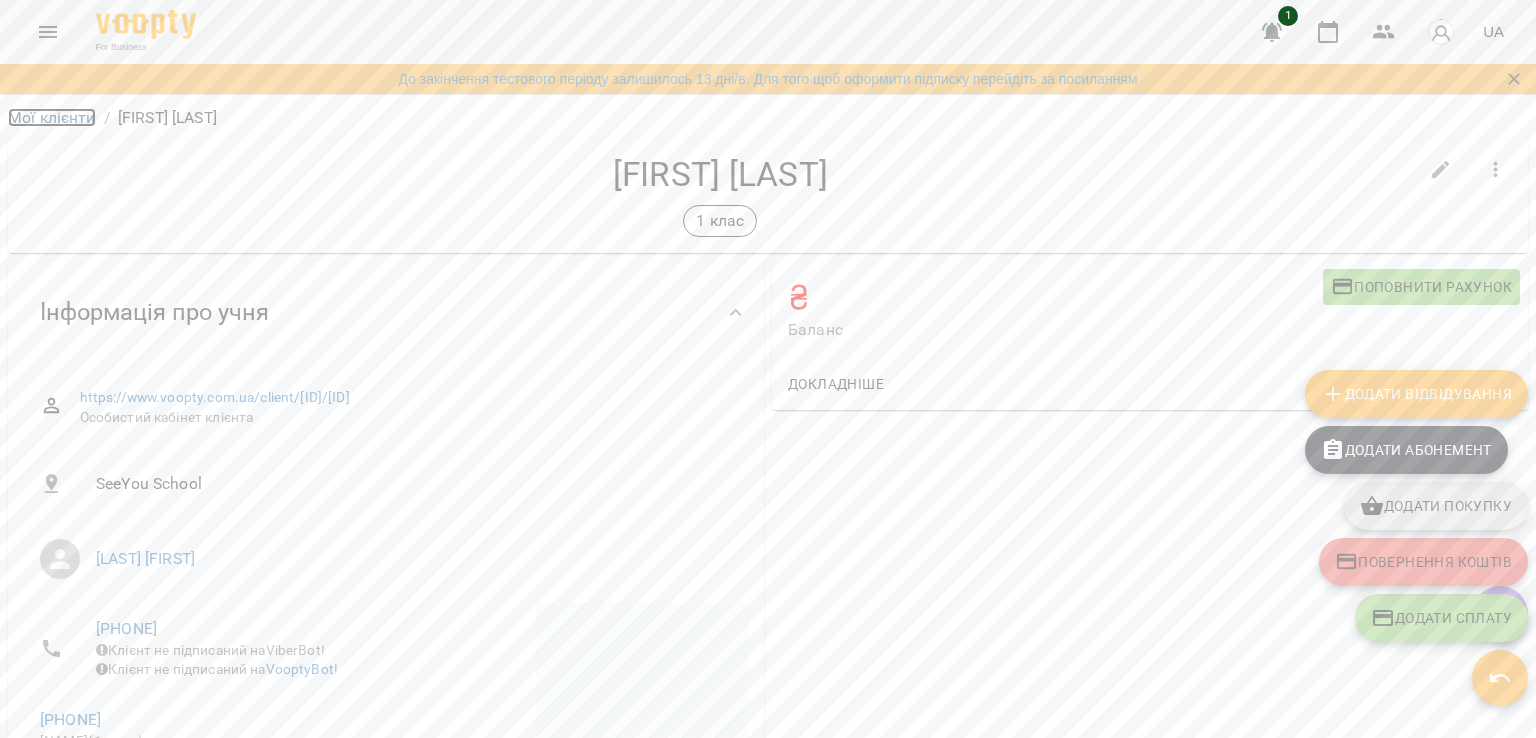 click on "Мої клієнти" at bounding box center (52, 117) 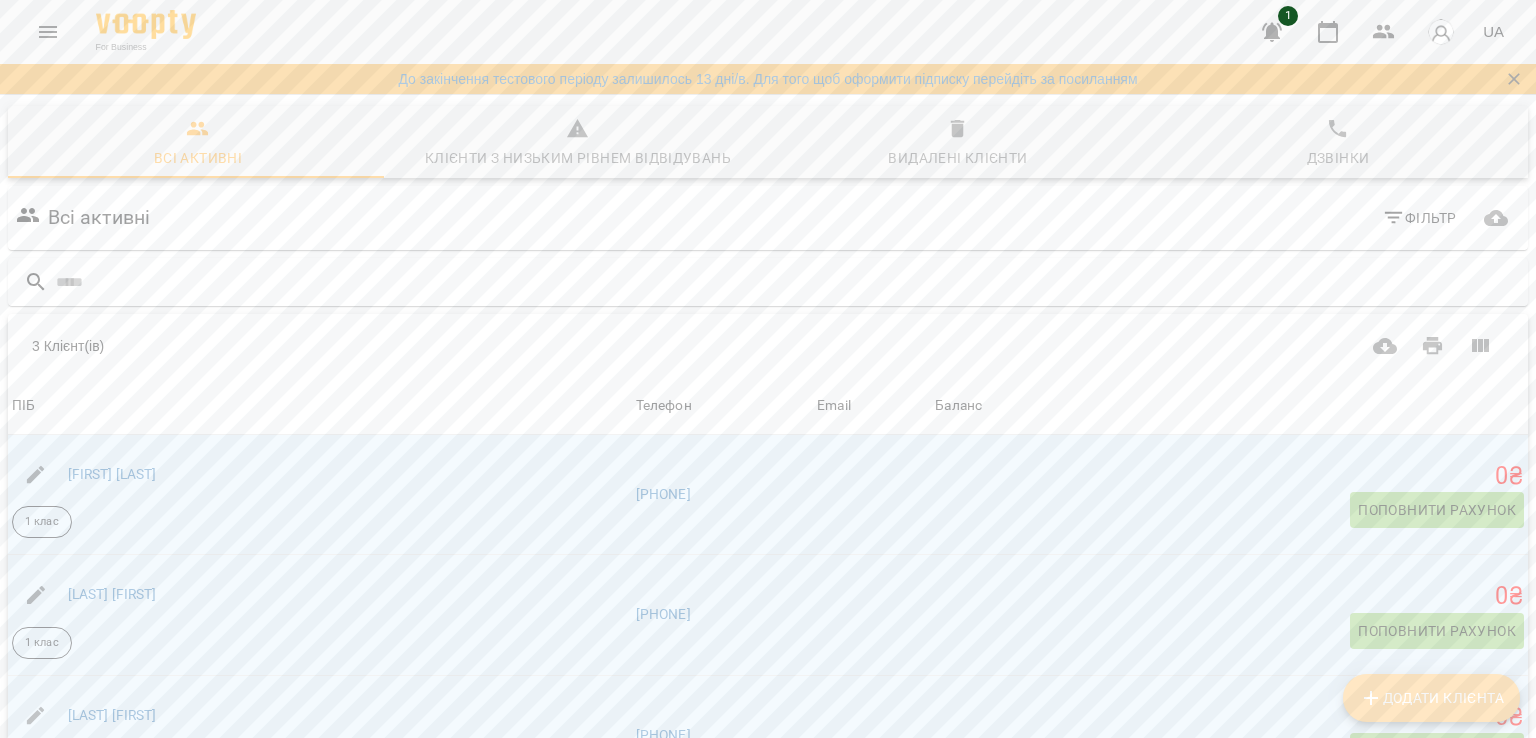 click on "Додати клієнта" at bounding box center [1431, 698] 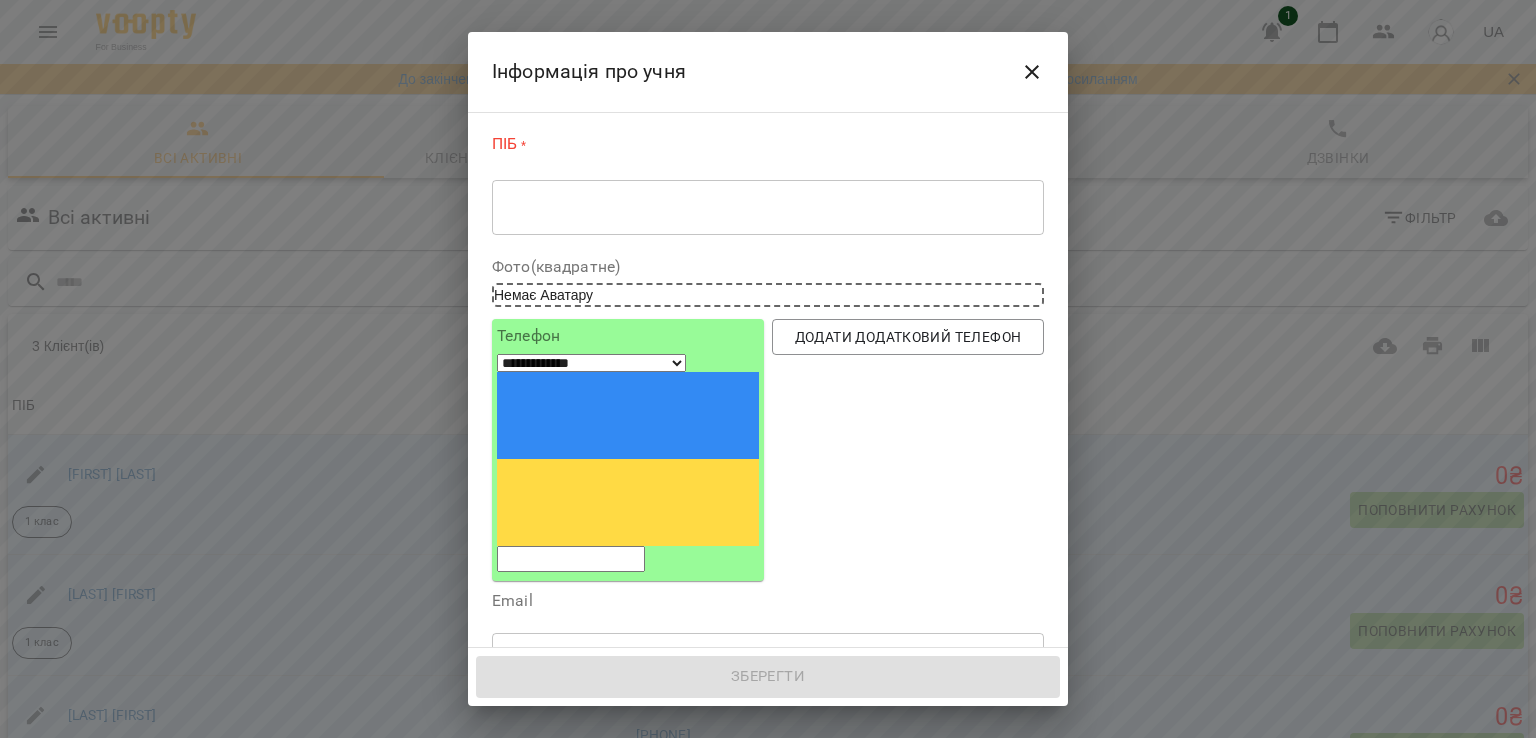 click at bounding box center (768, 207) 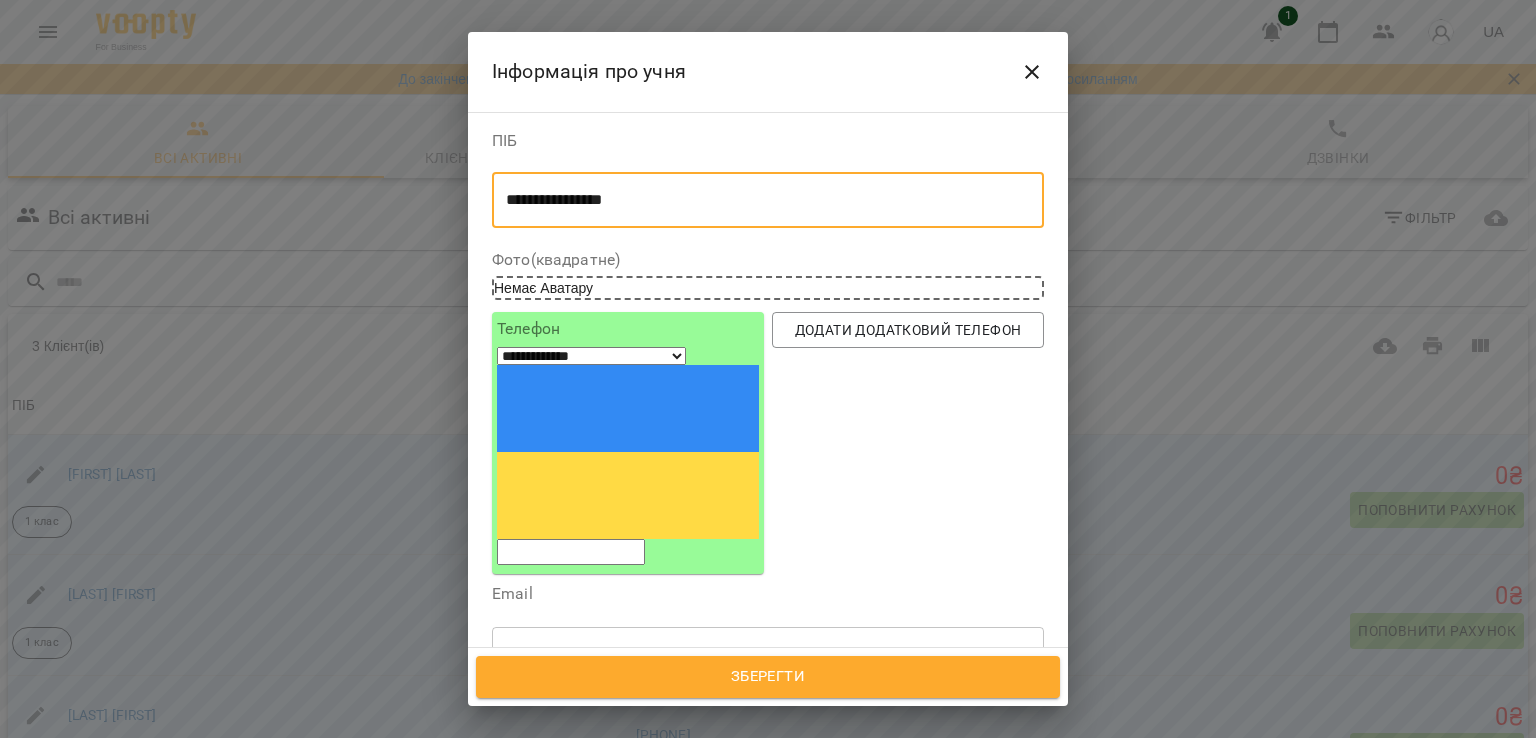 type on "**********" 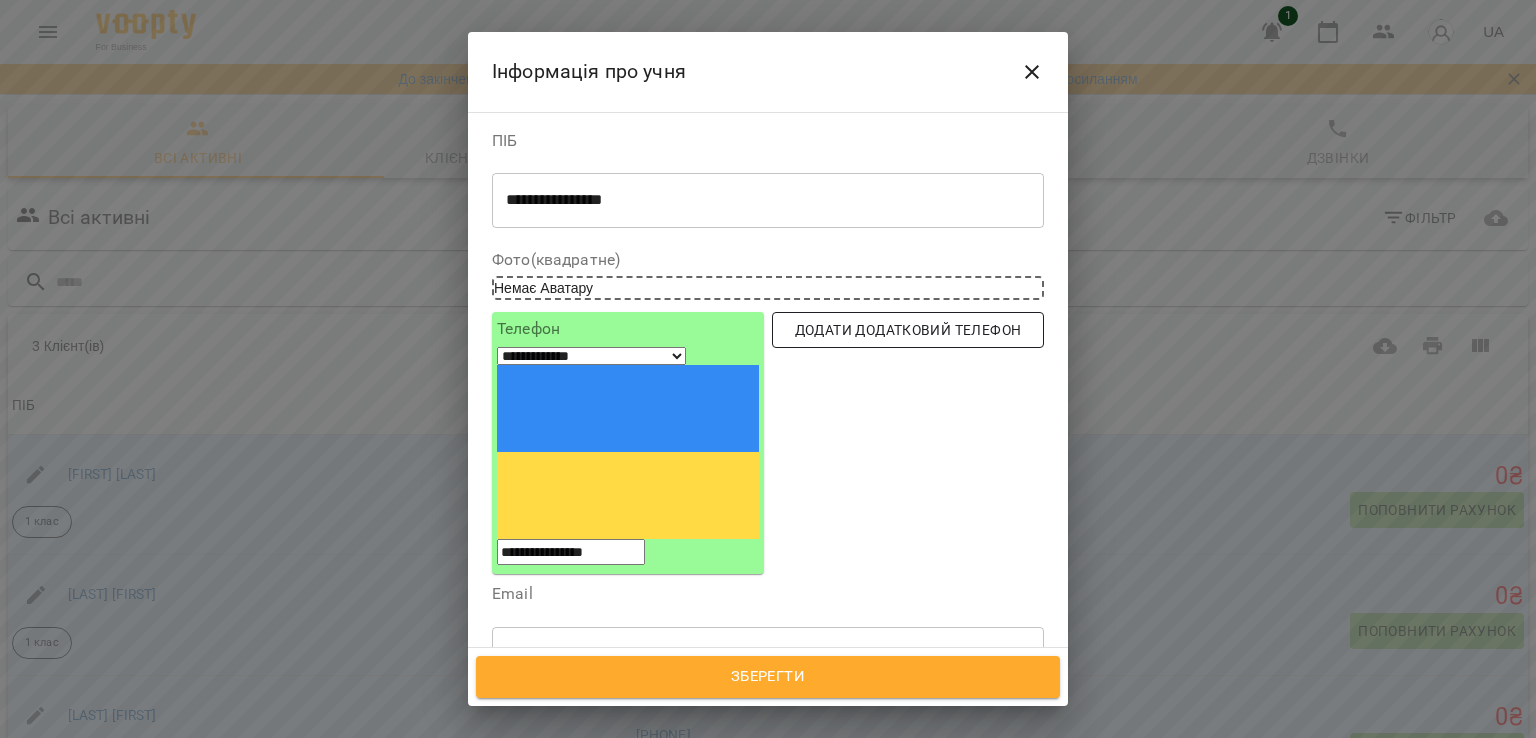 type on "**********" 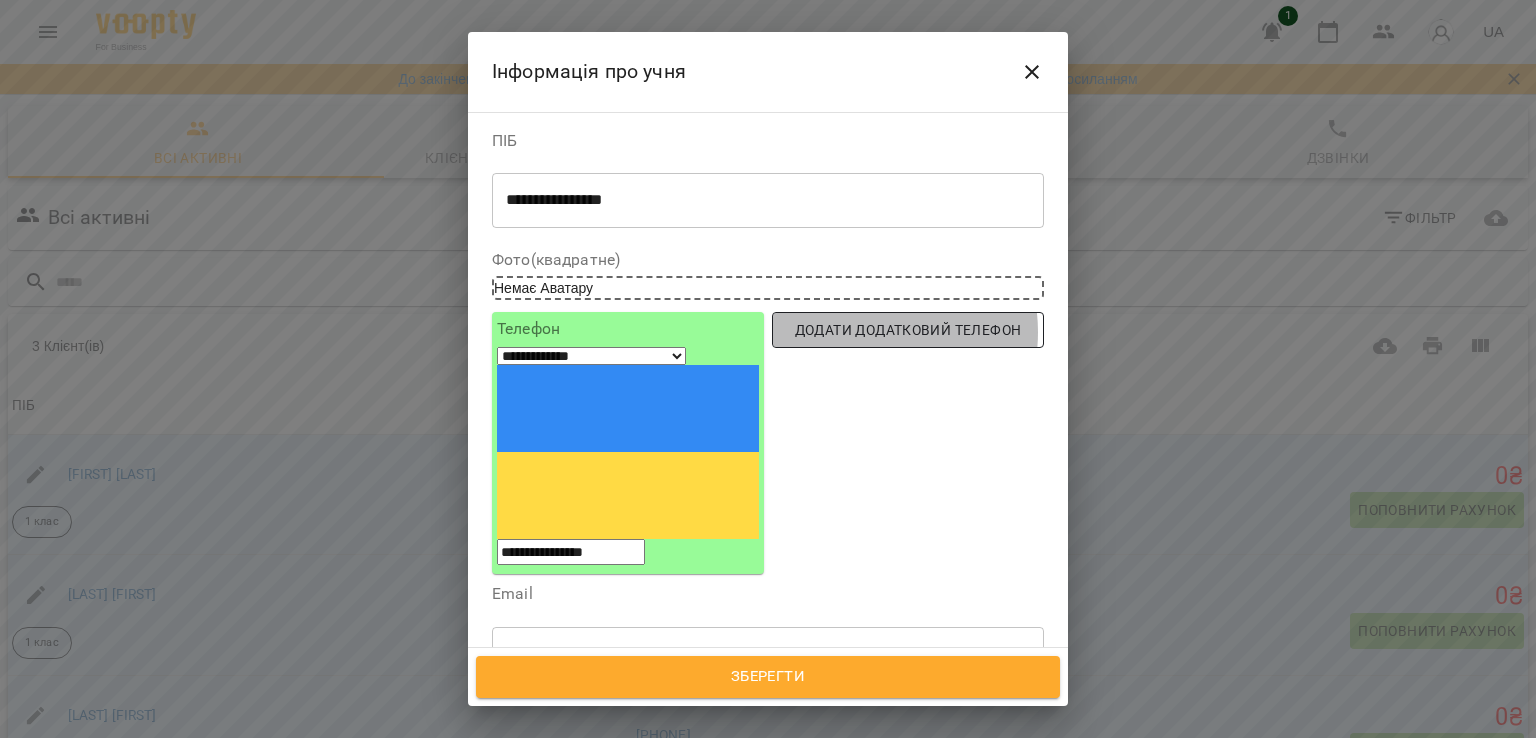 click on "Додати додатковий телефон" at bounding box center [908, 330] 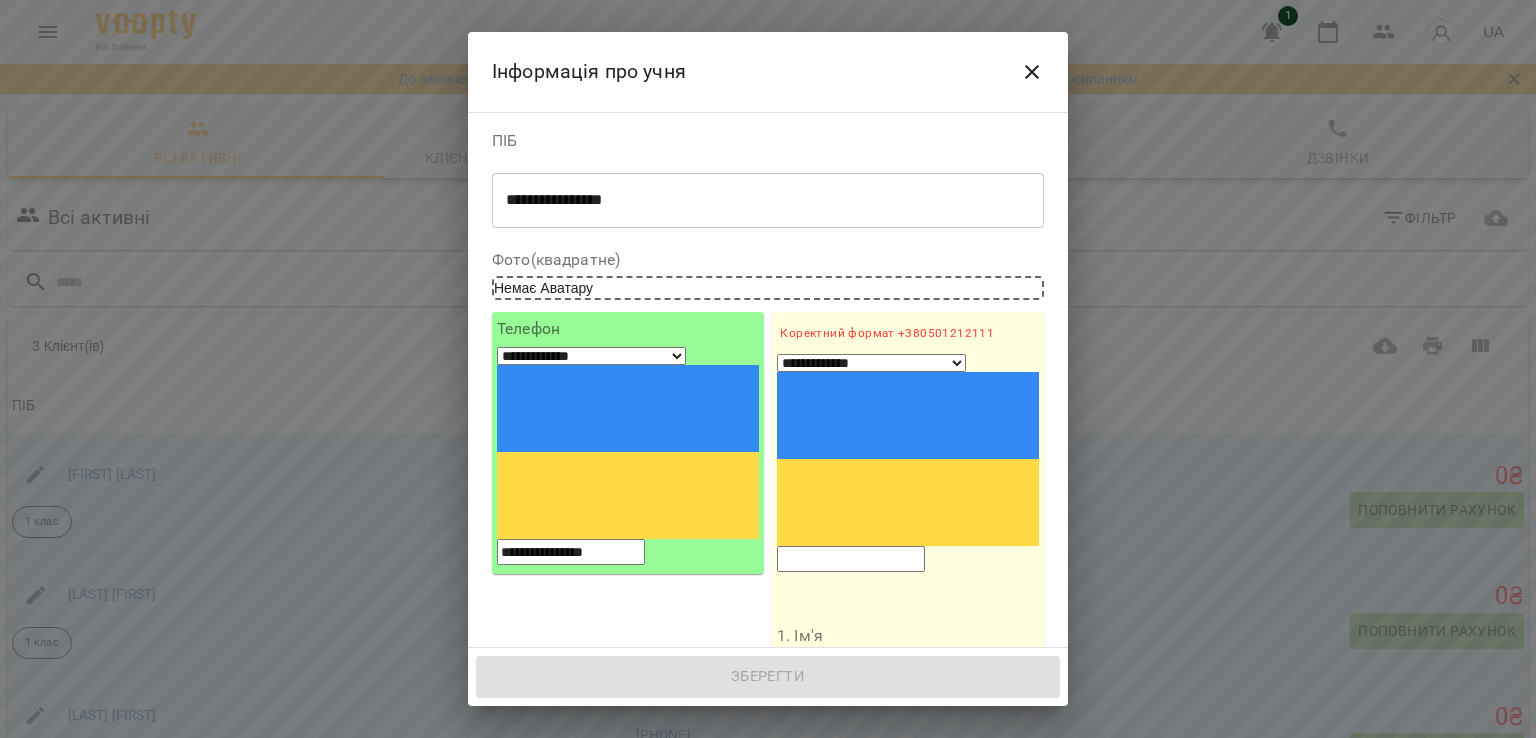 click at bounding box center (851, 559) 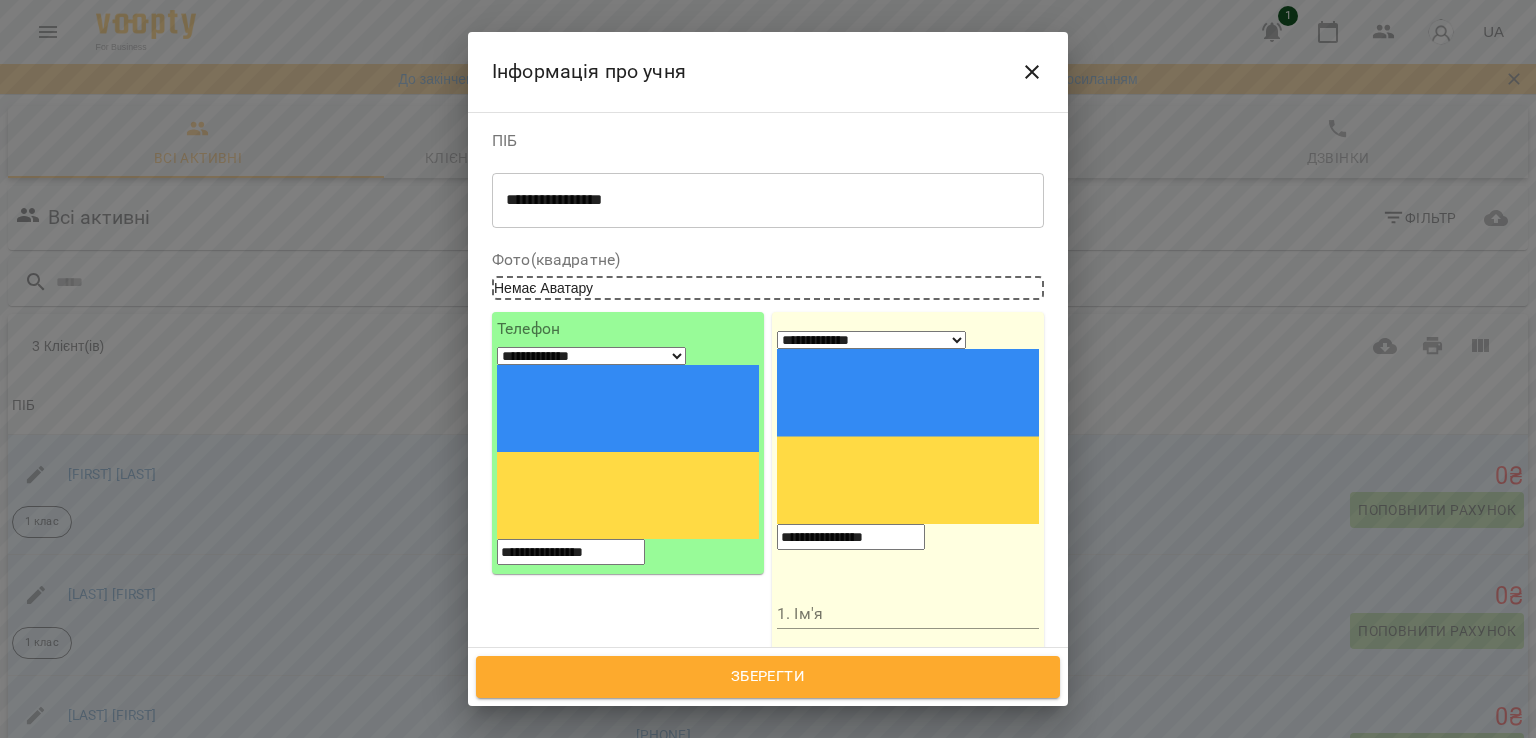 type on "**********" 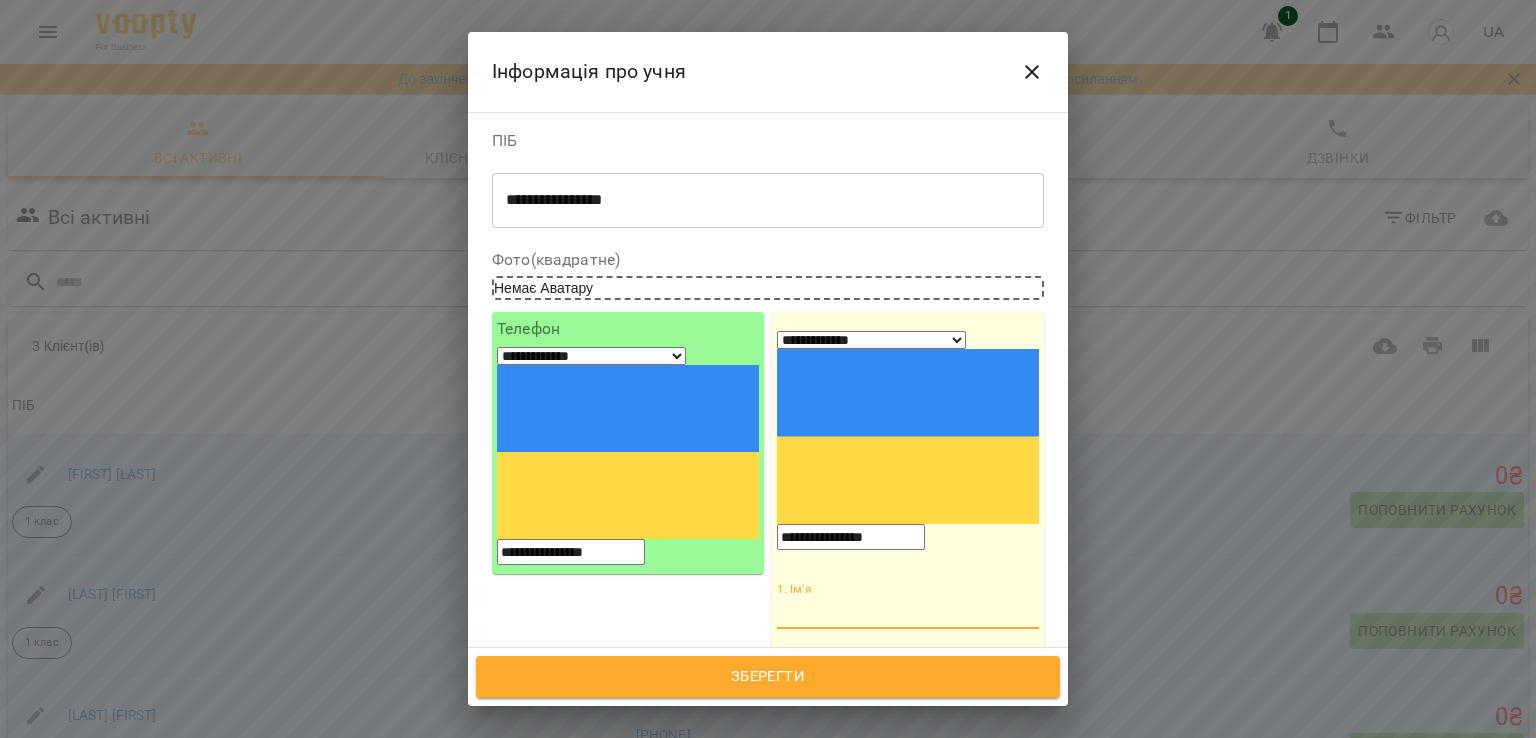 click on "1. Ім'я" at bounding box center (908, 614) 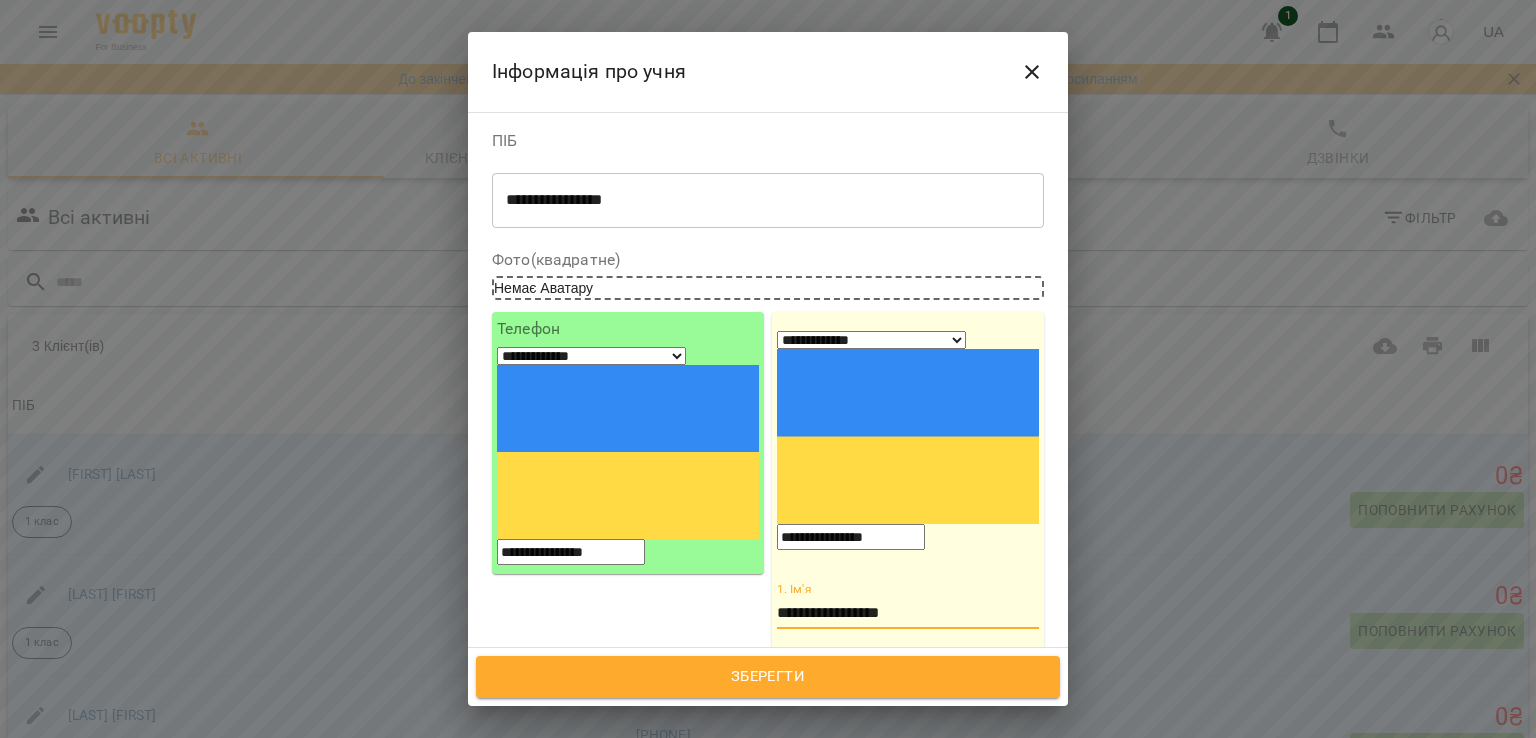 type on "**********" 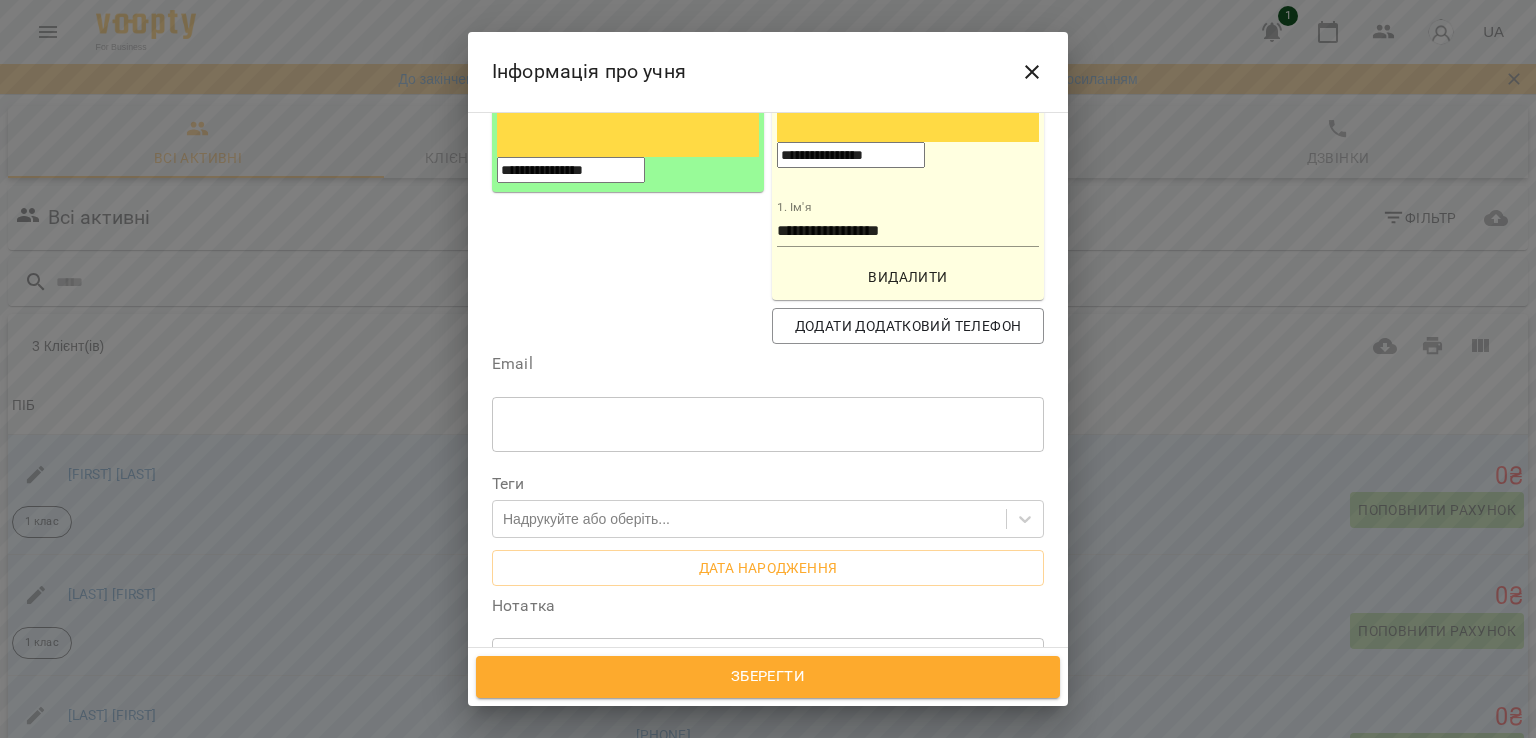 scroll, scrollTop: 396, scrollLeft: 0, axis: vertical 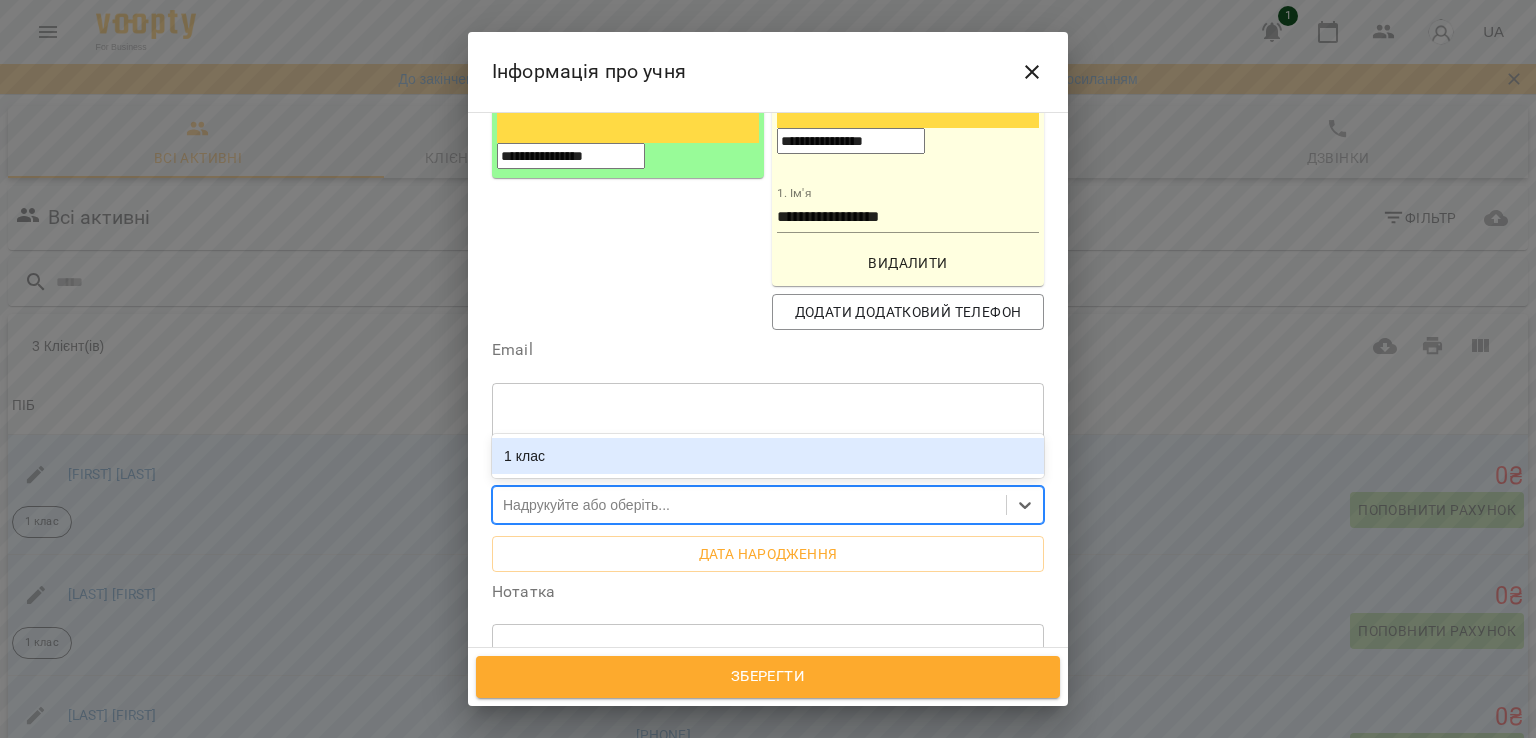 click on "Надрукуйте або оберіть..." at bounding box center (586, 505) 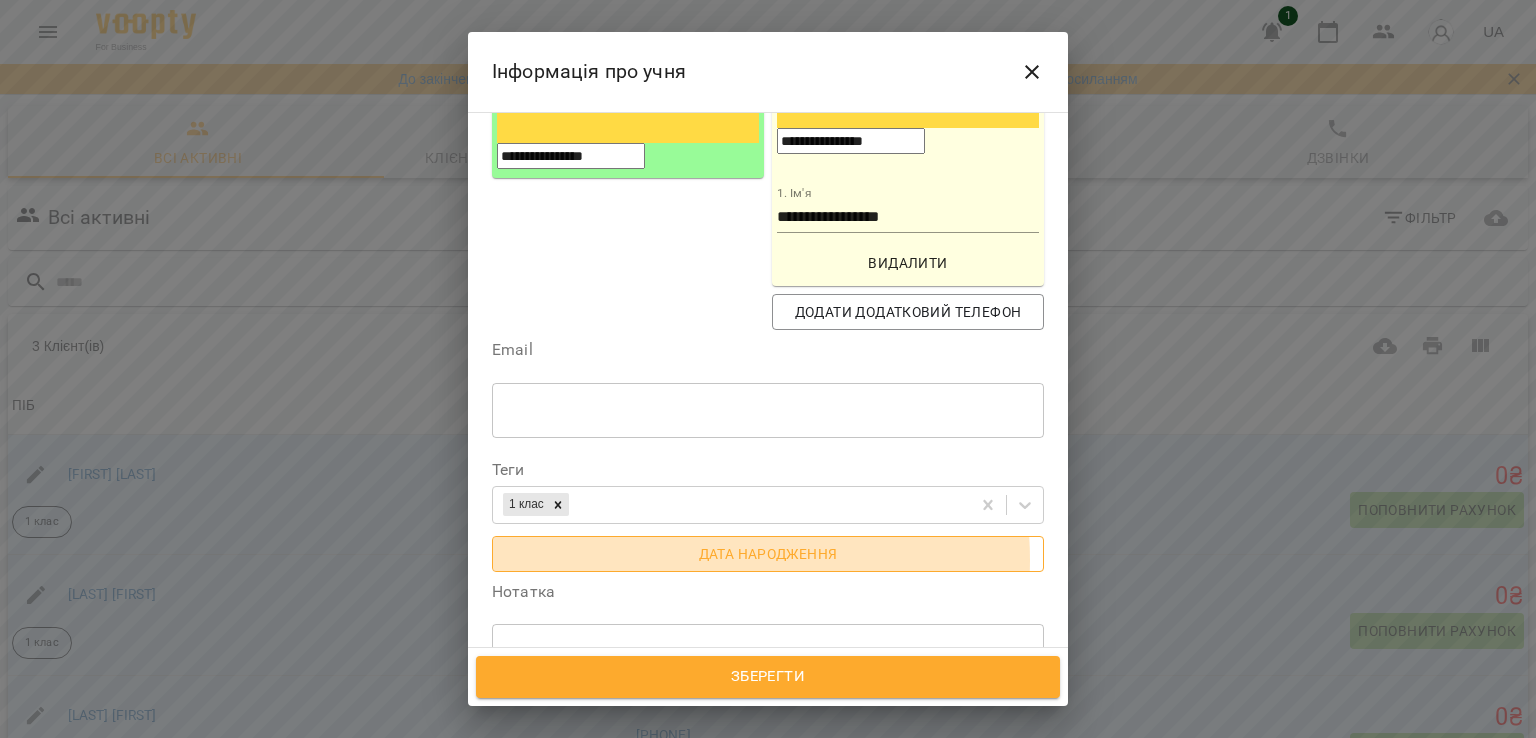 click on "Дата народження" at bounding box center (768, 554) 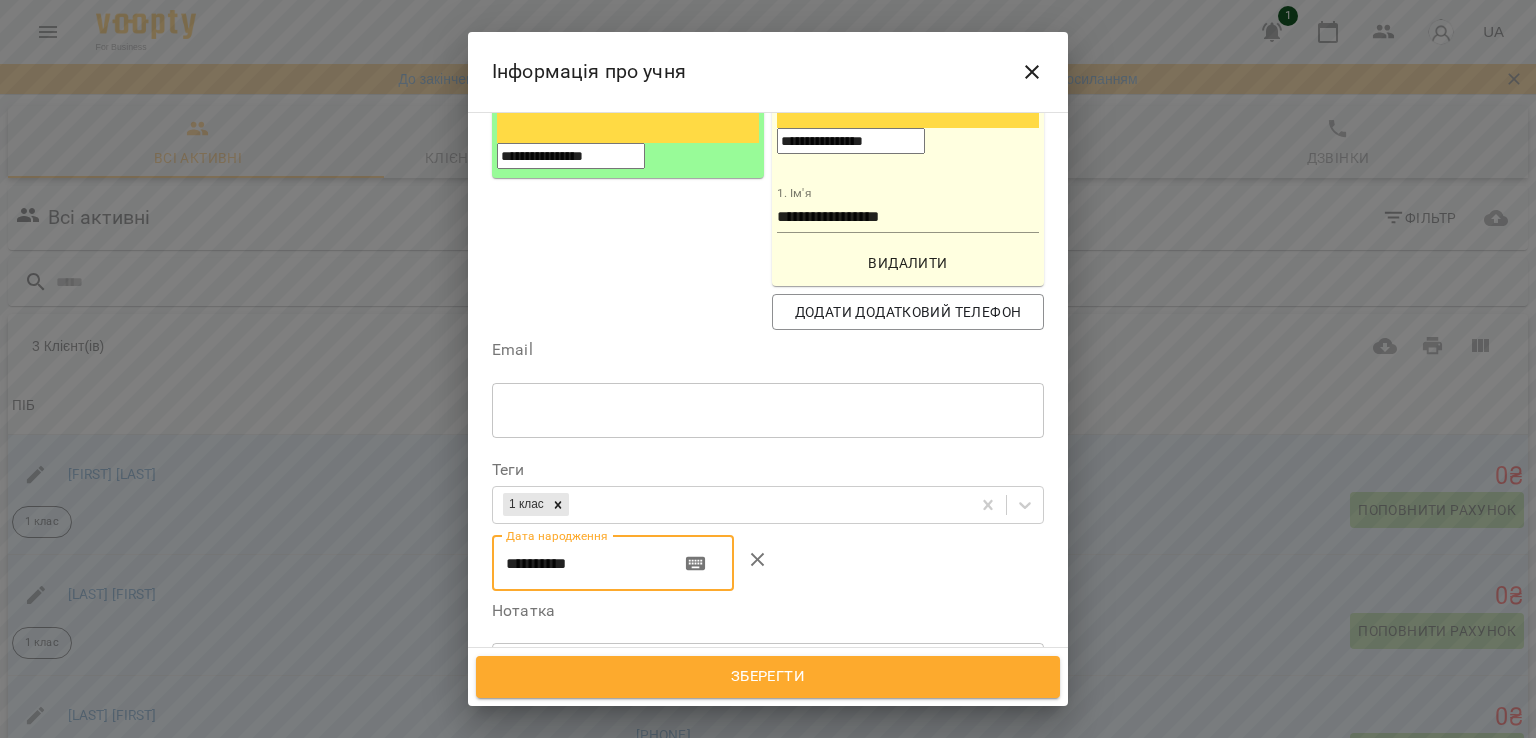 click on "**********" at bounding box center [578, 564] 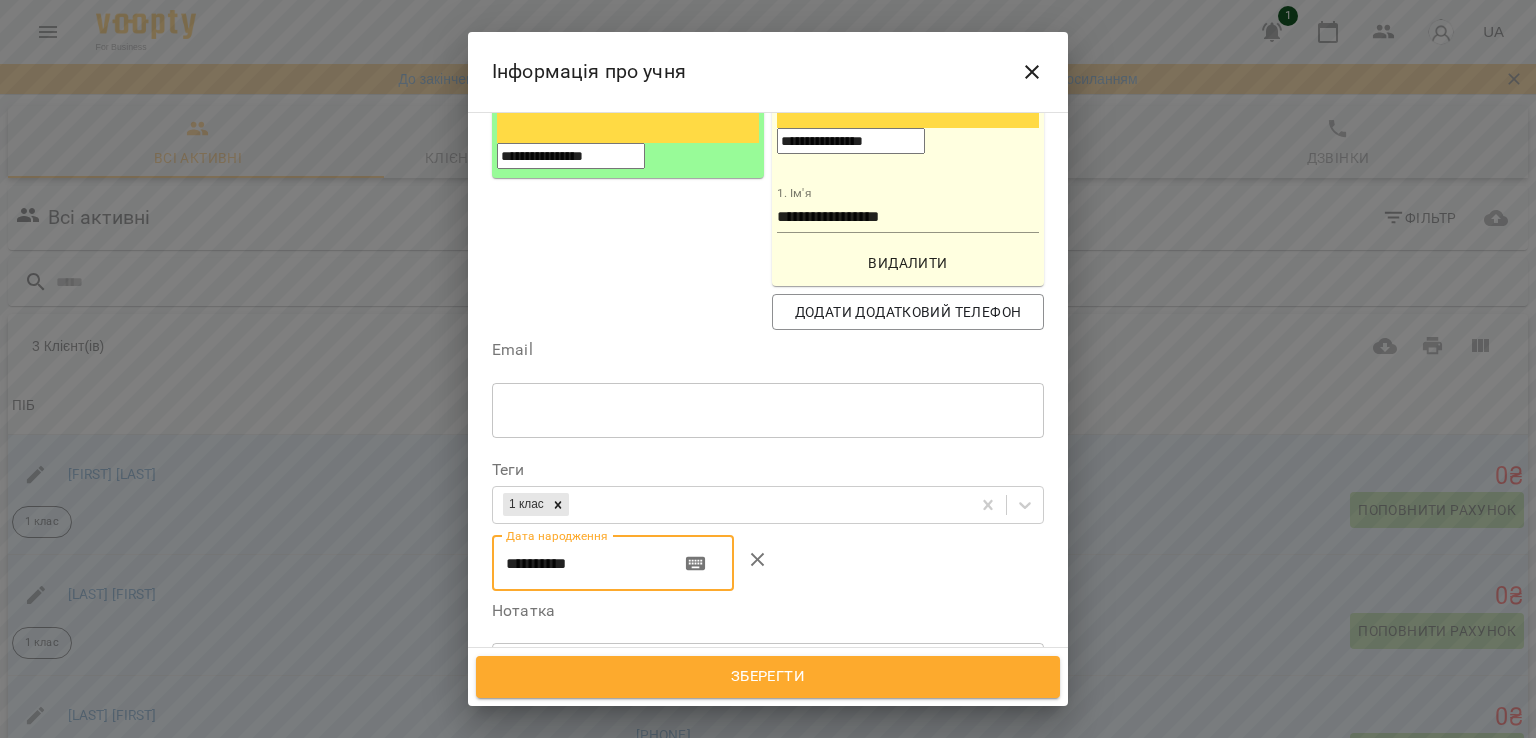 click on "**********" at bounding box center [578, 564] 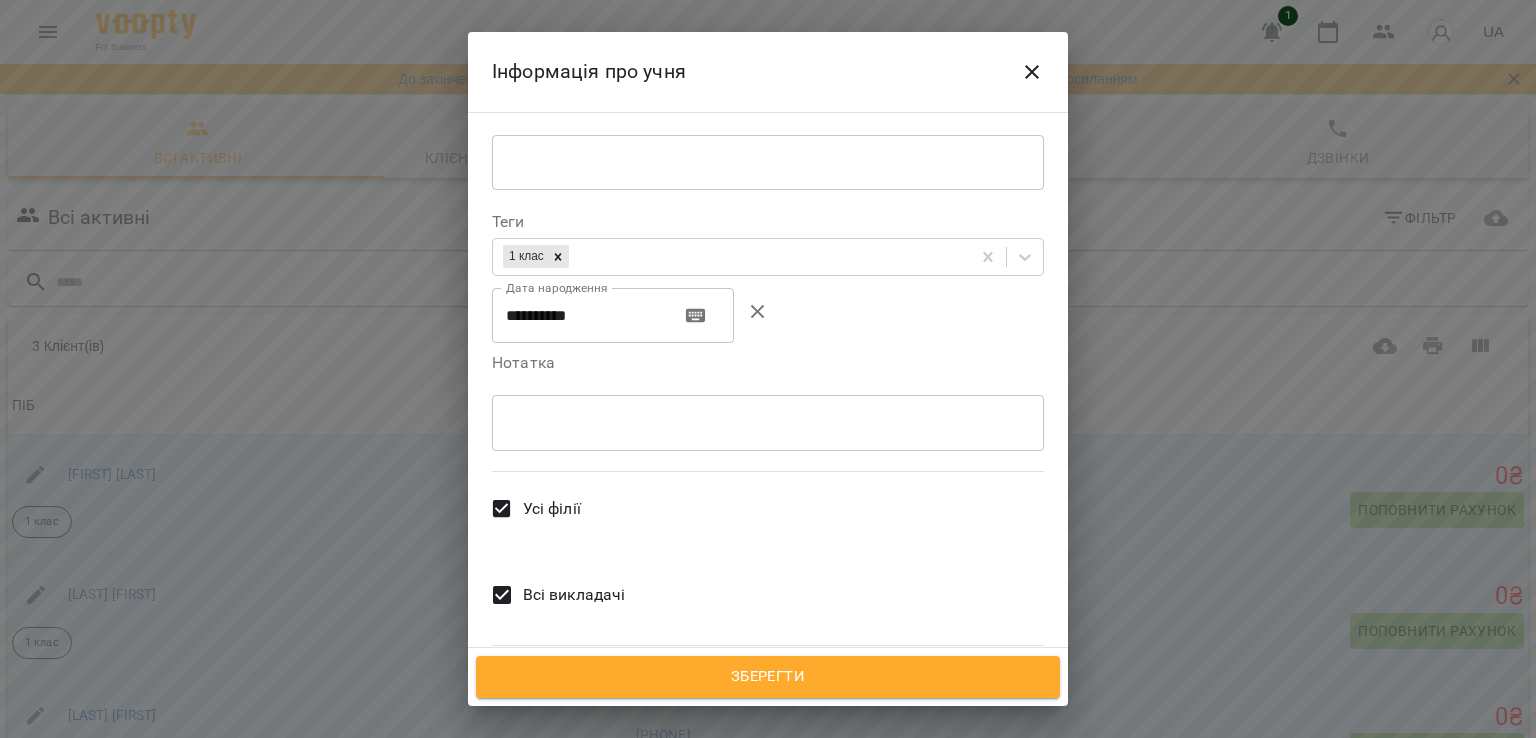 click on "Усі філії" at bounding box center (552, 509) 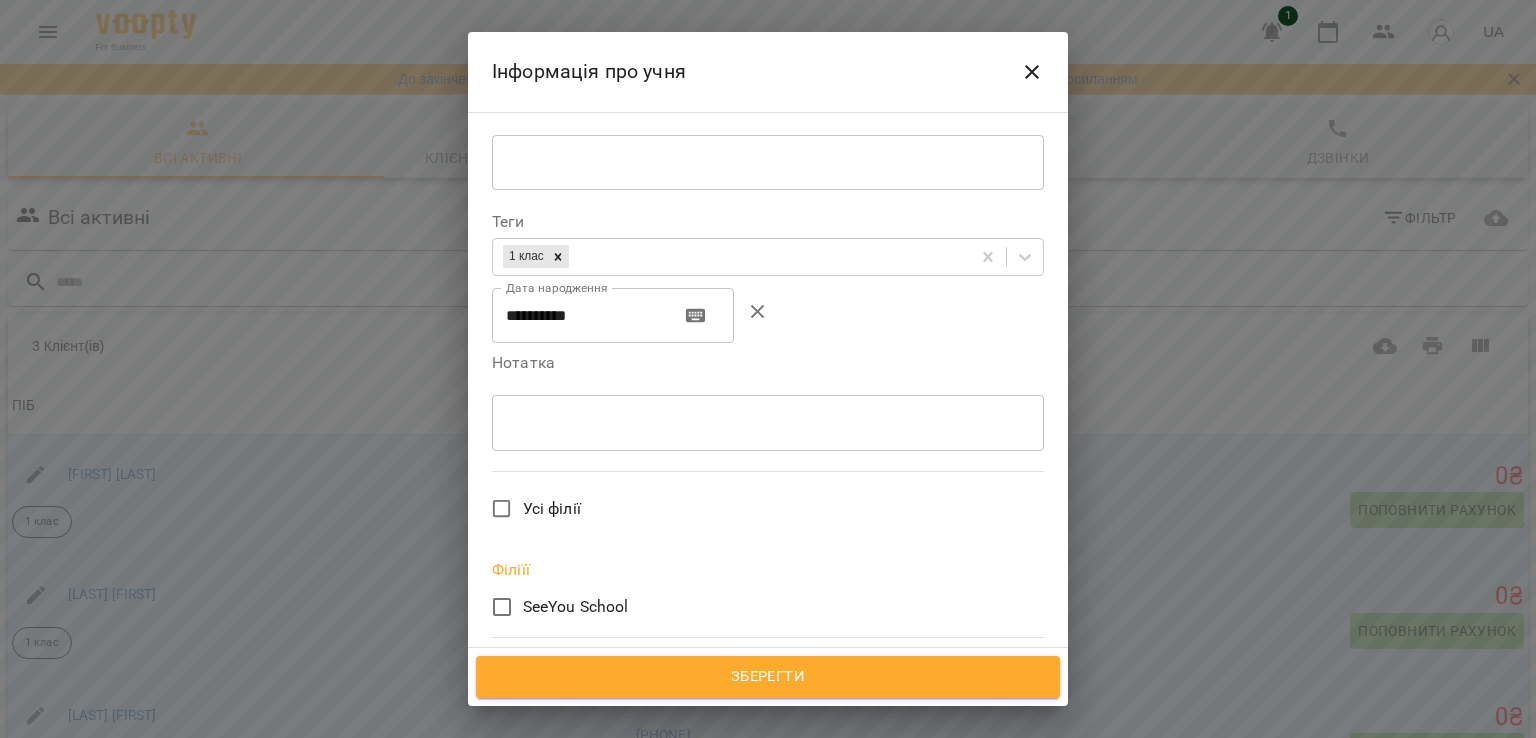 click on "**********" at bounding box center [768, 187] 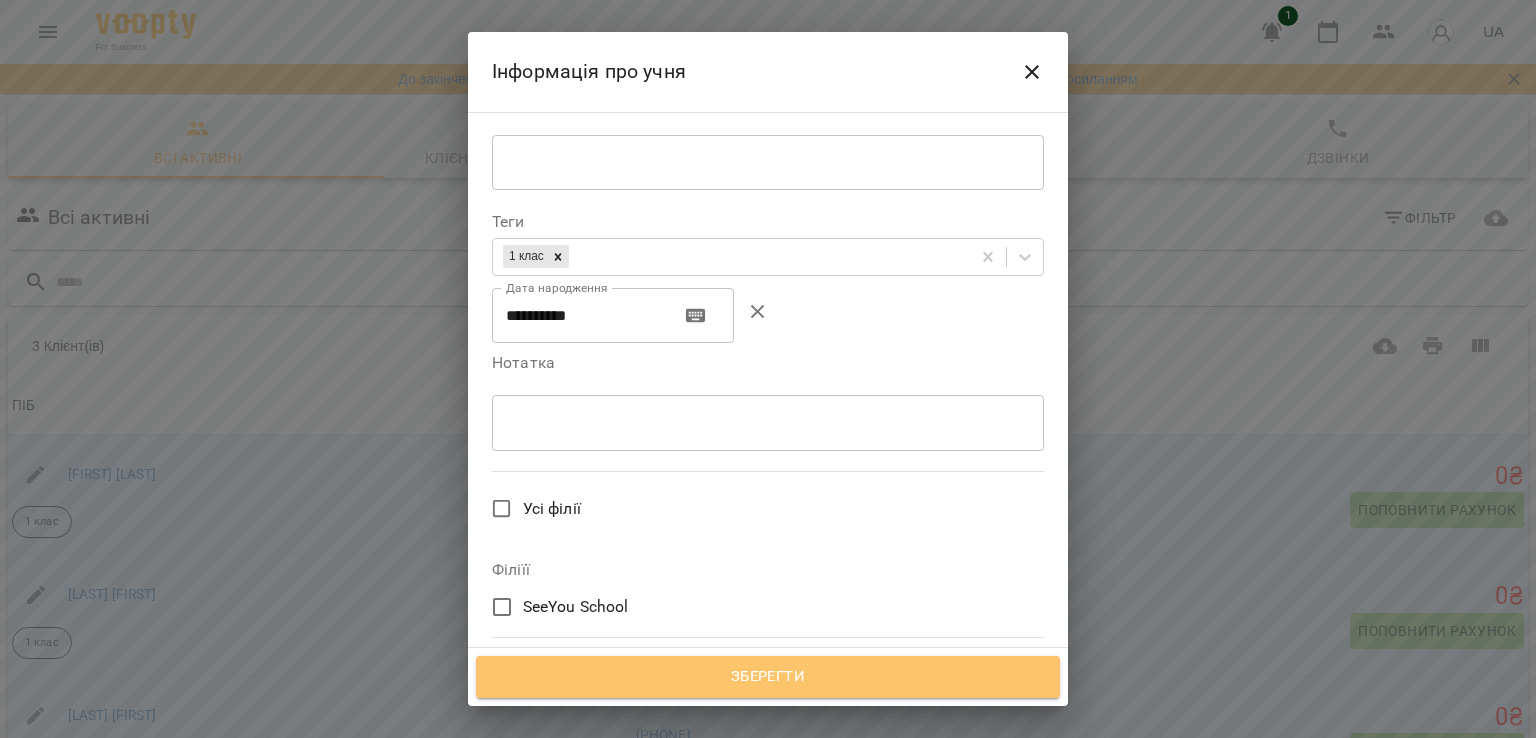 click on "Зберегти" at bounding box center [768, 677] 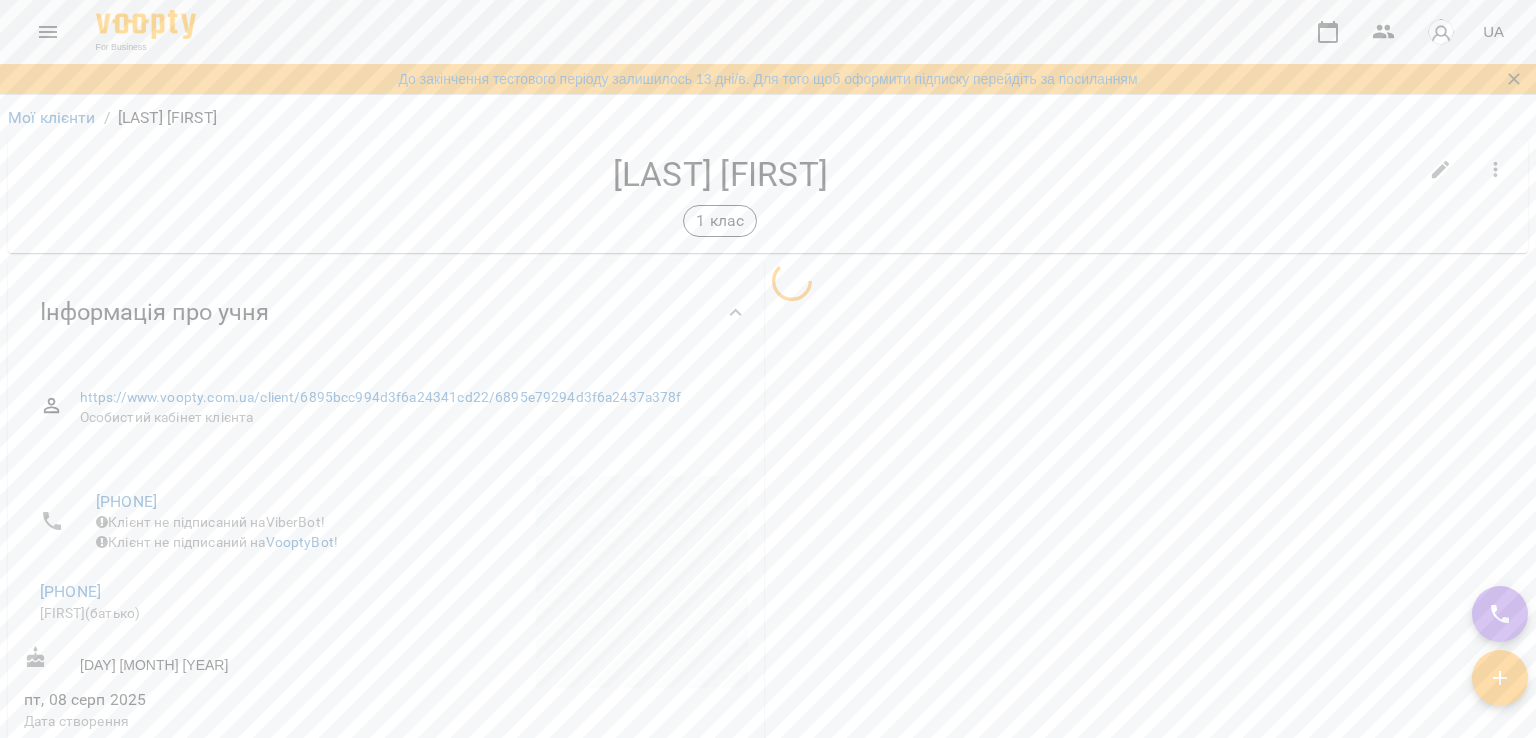 scroll, scrollTop: 0, scrollLeft: 0, axis: both 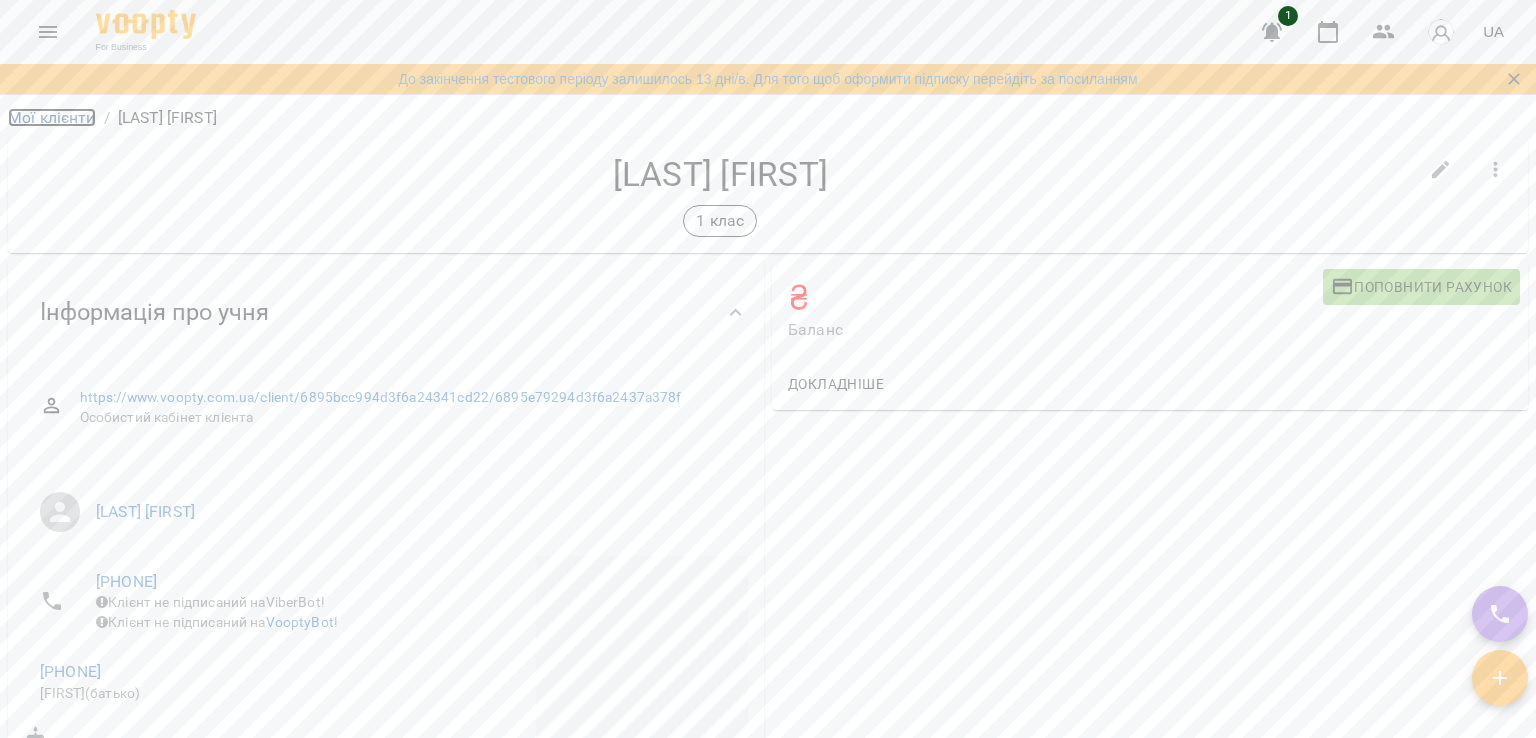 click on "Мої клієнти" at bounding box center (52, 117) 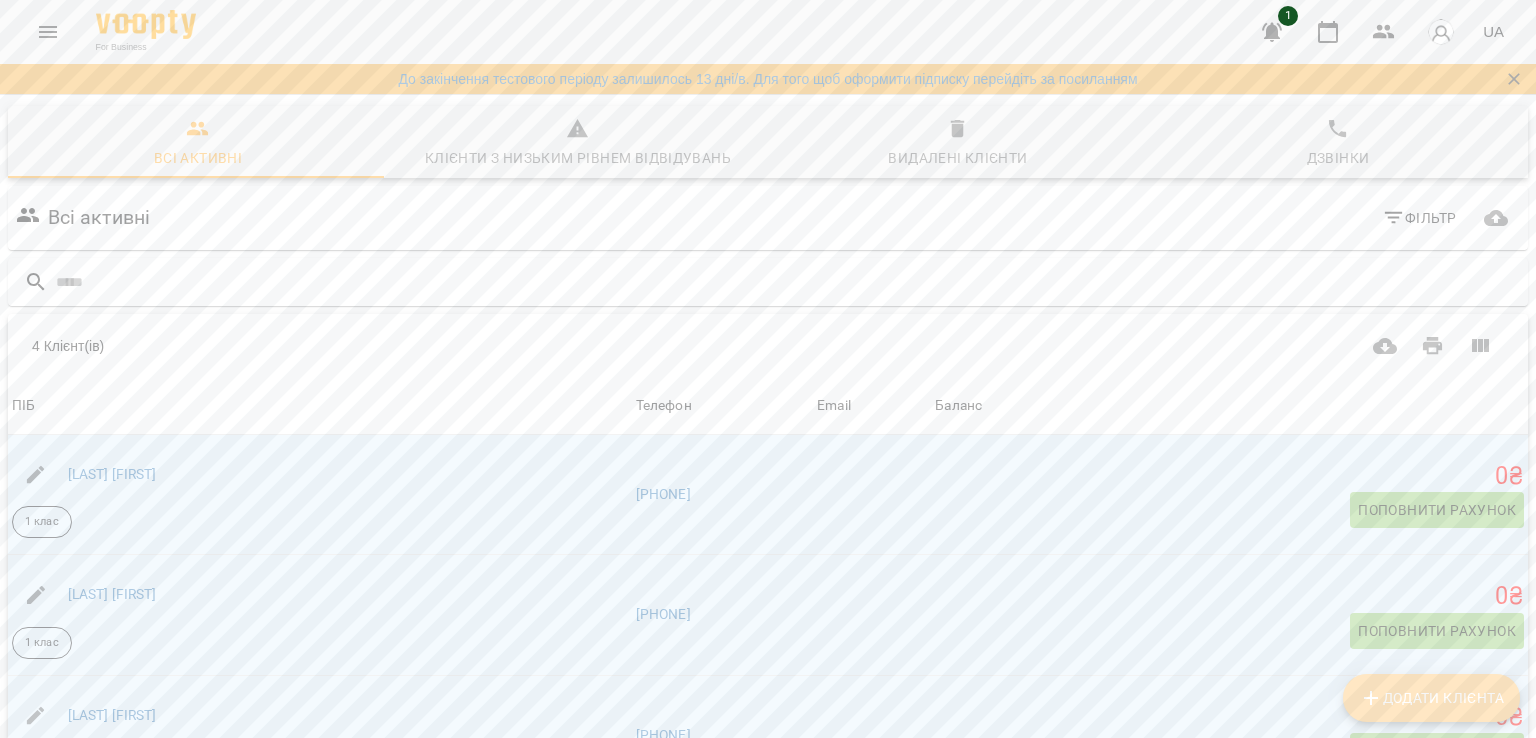 click on "Додати клієнта" at bounding box center [1431, 698] 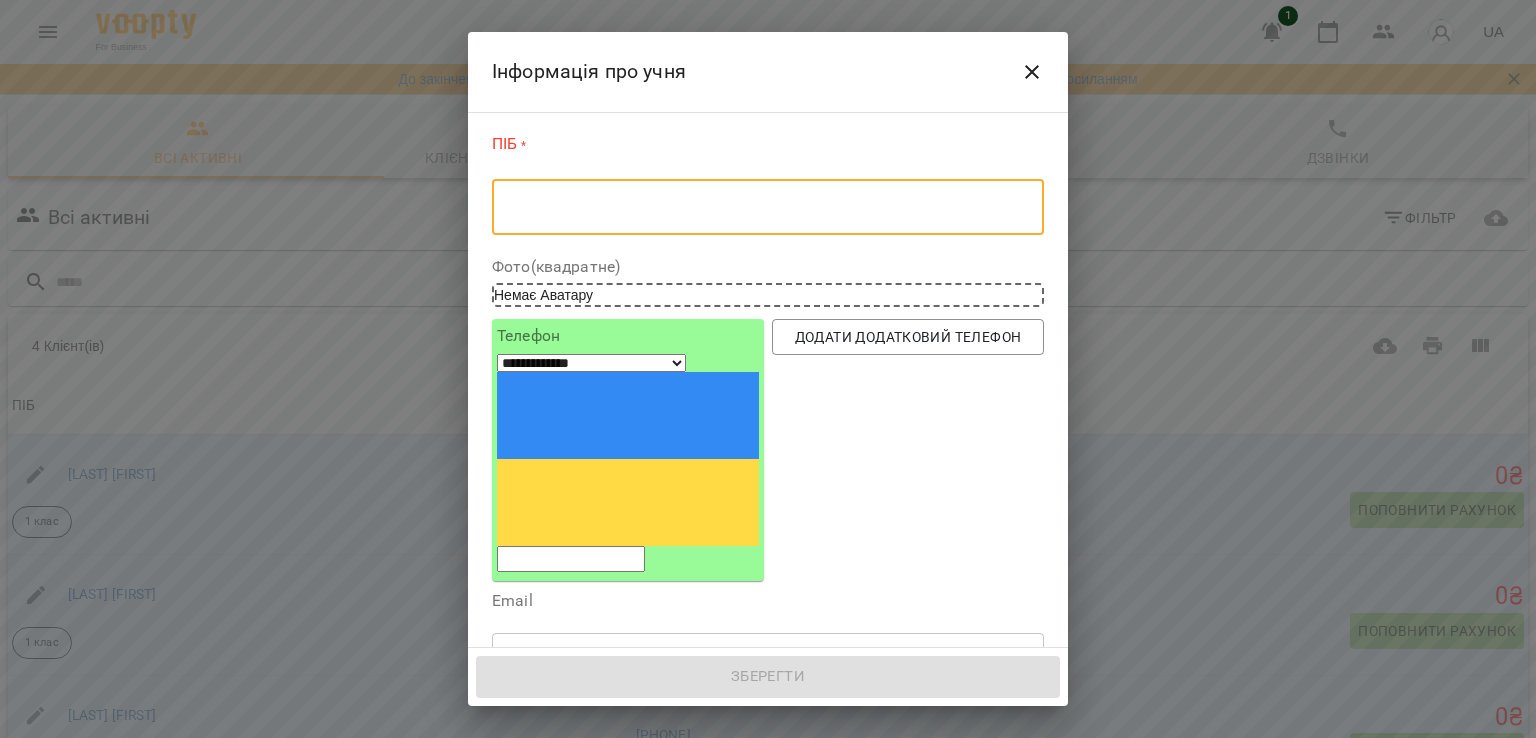 click at bounding box center (768, 207) 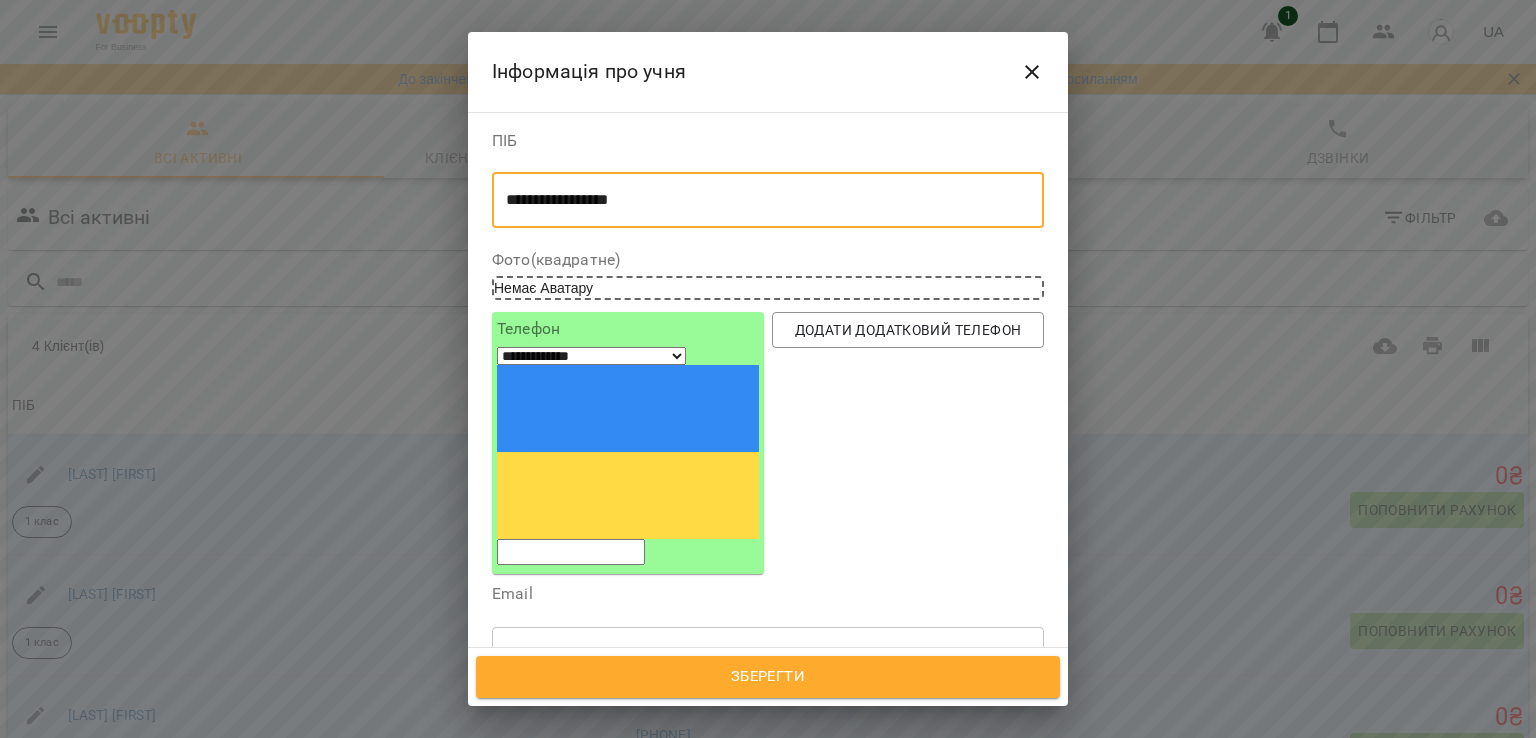 type on "**********" 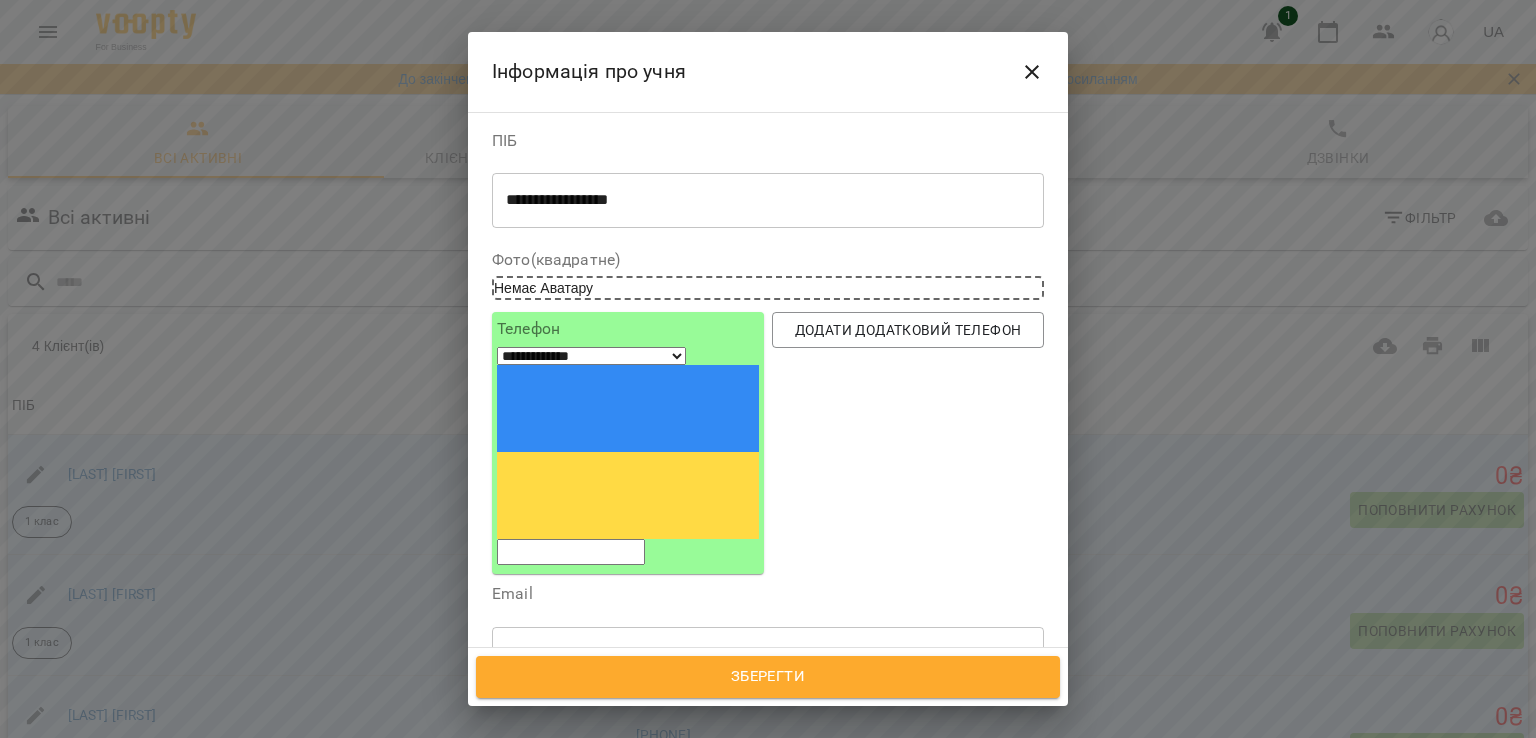 click at bounding box center (571, 552) 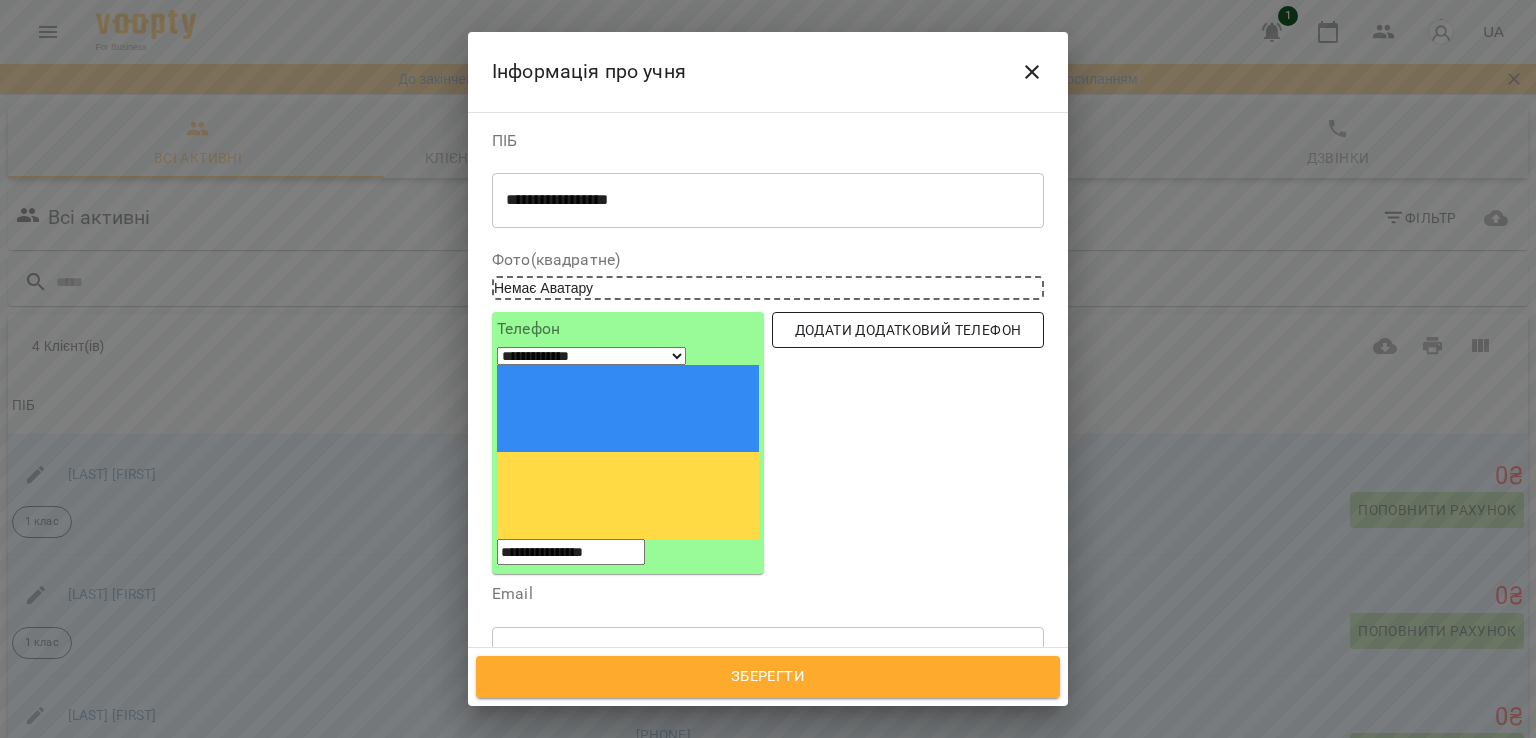 type on "**********" 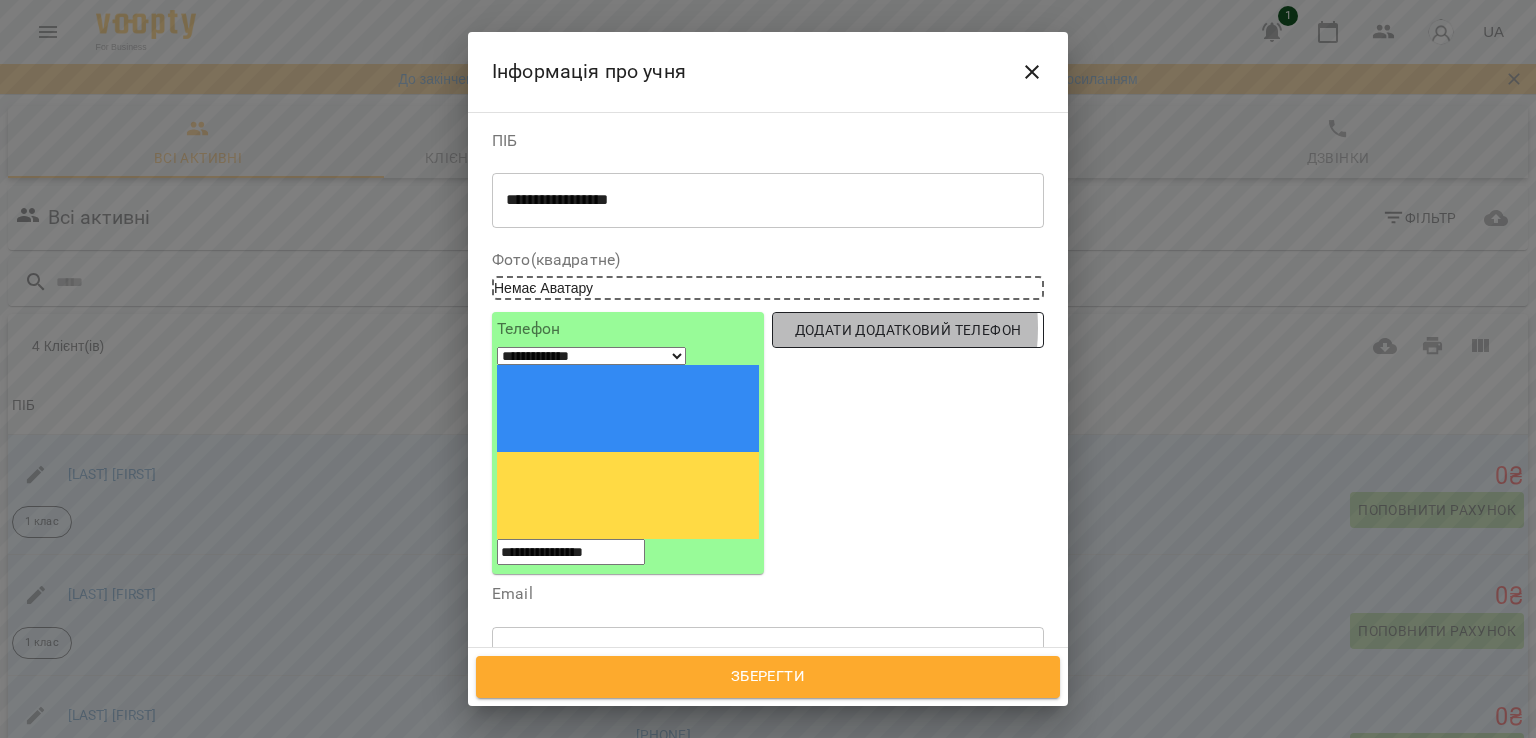 click on "Додати додатковий телефон" at bounding box center [908, 330] 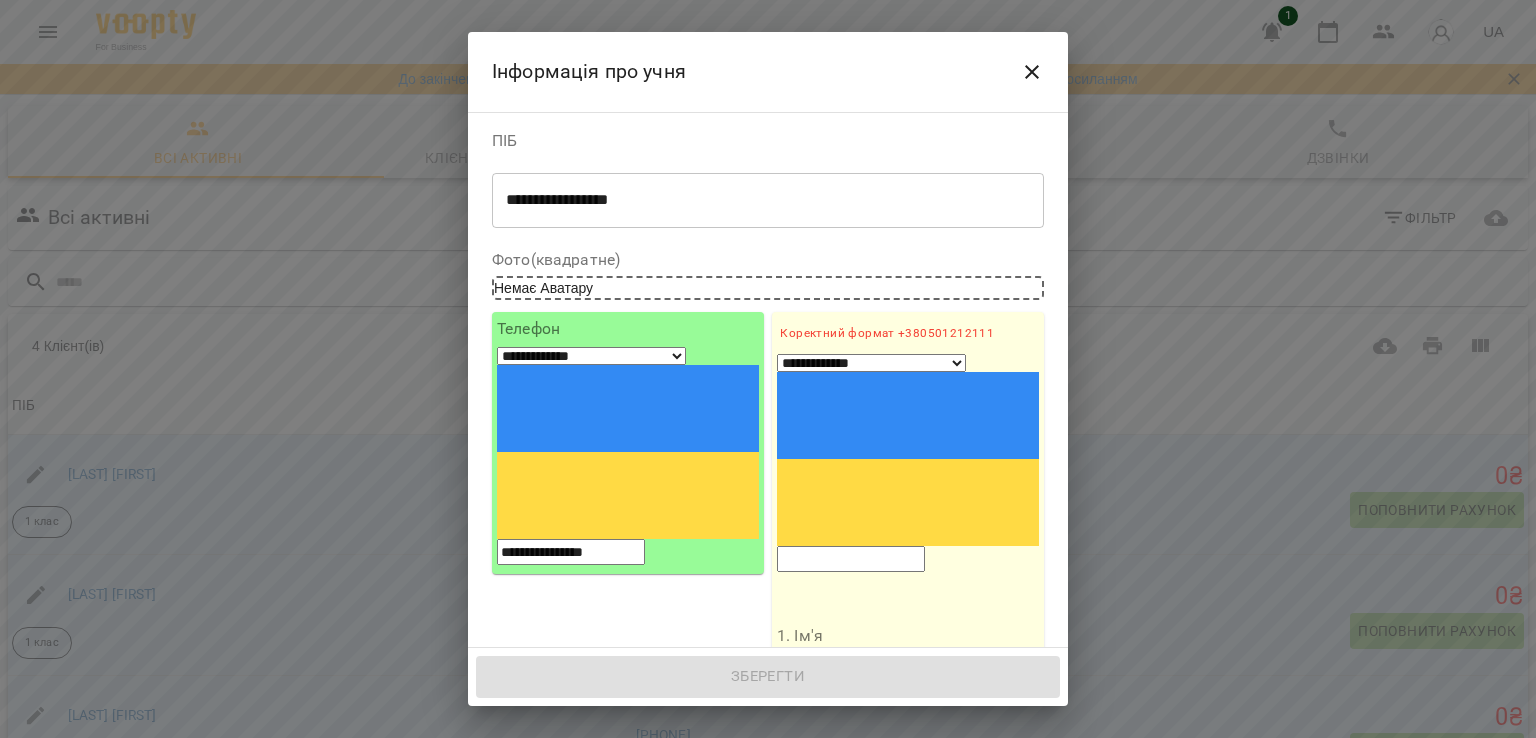 click at bounding box center [851, 559] 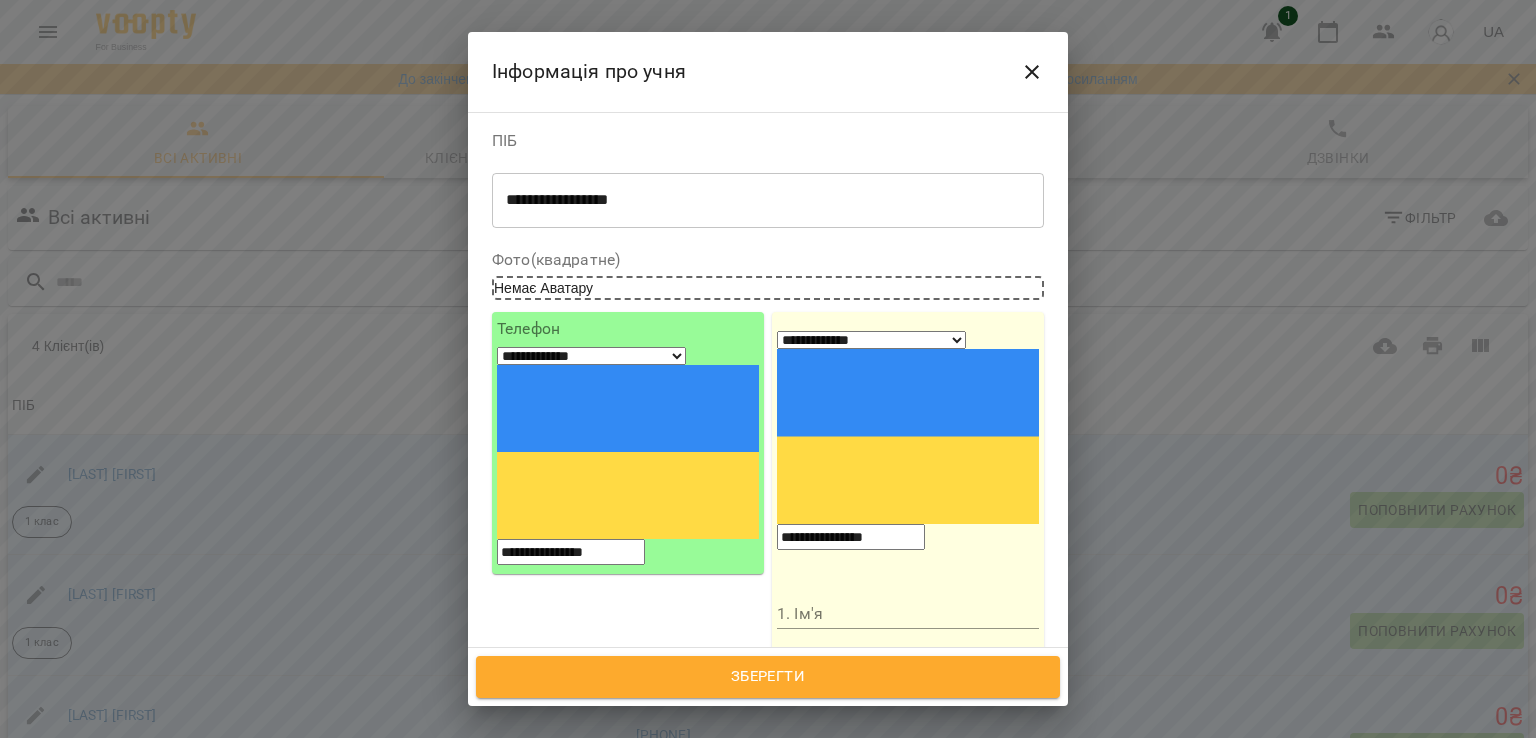 type on "**********" 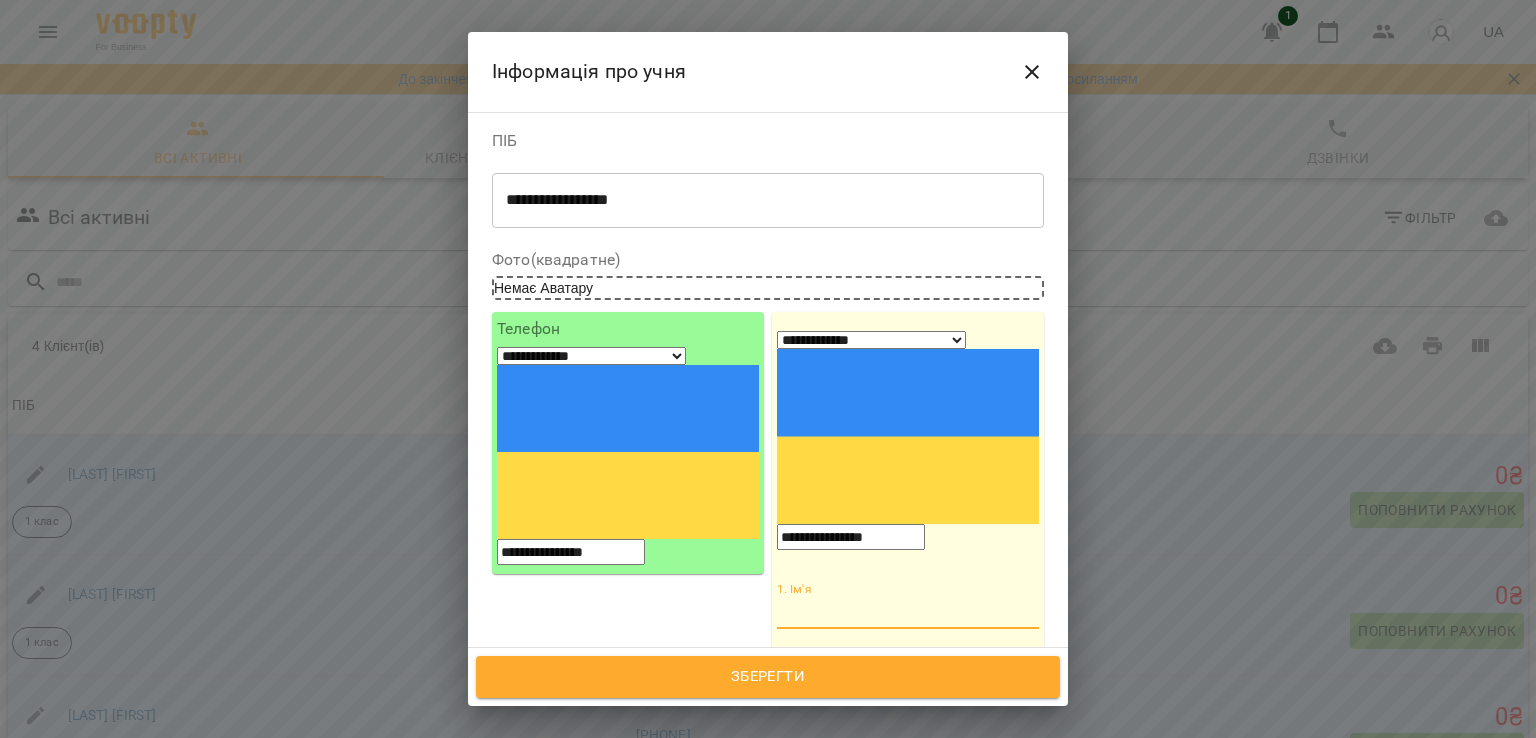 click on "1. Ім'я" at bounding box center [908, 614] 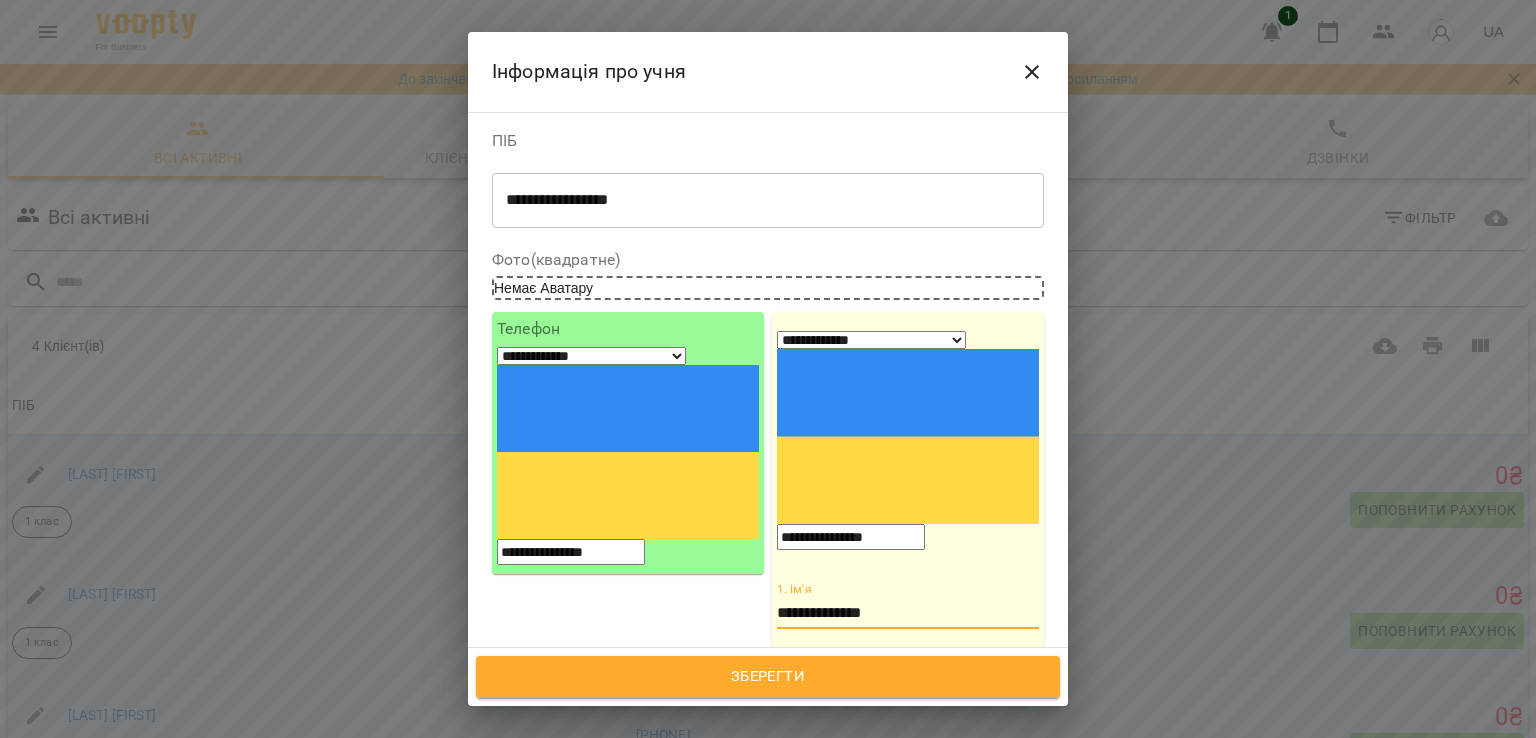 click on "**********" at bounding box center [908, 614] 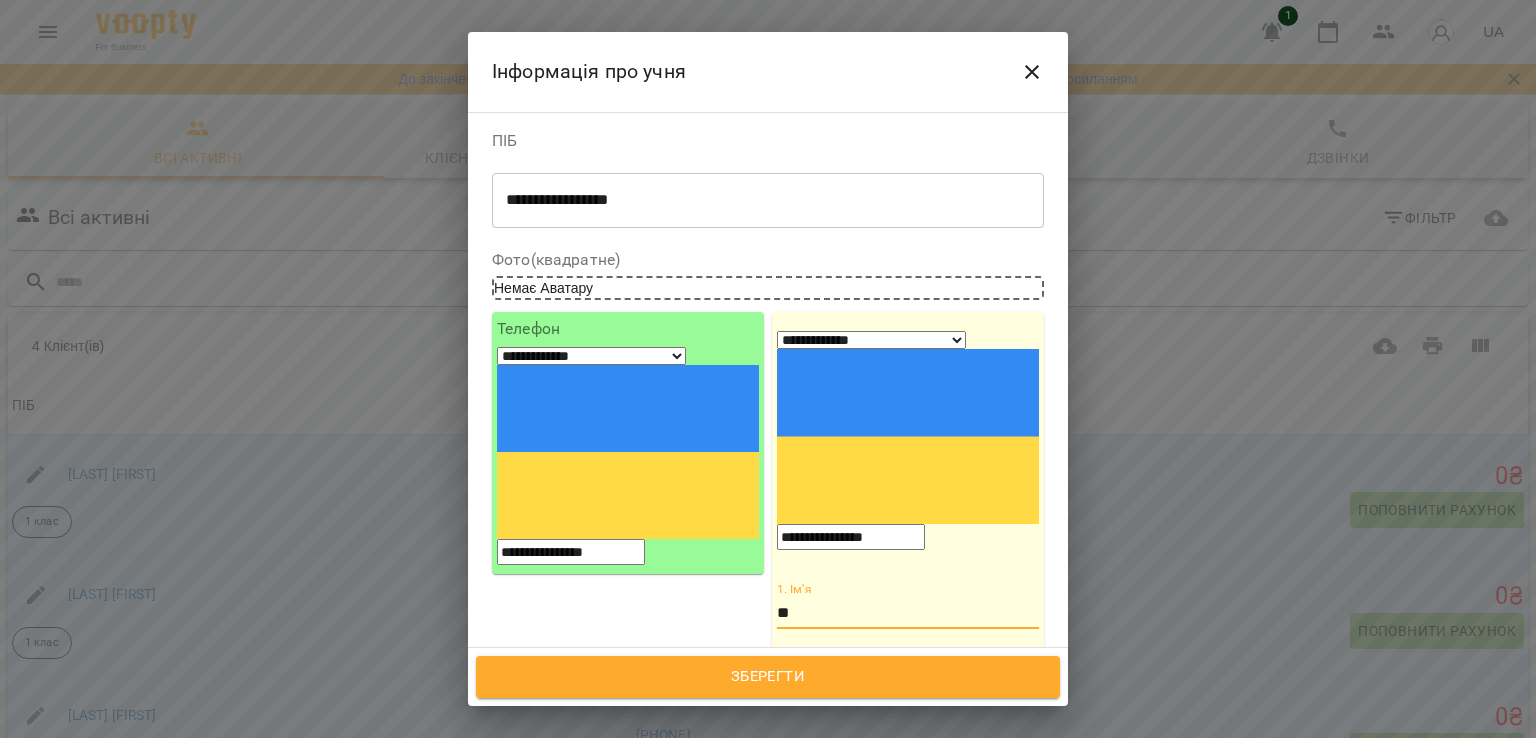 type on "*" 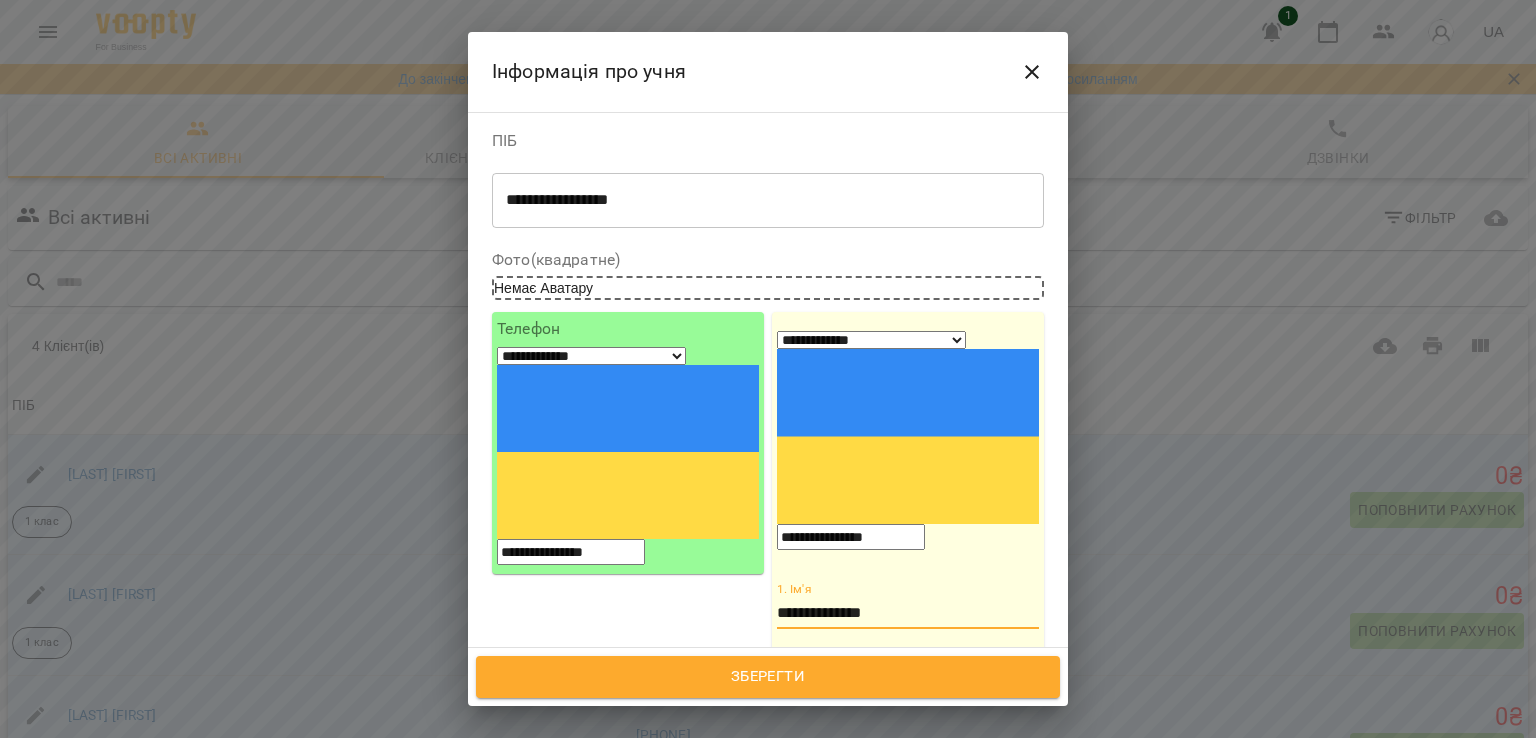 type on "**********" 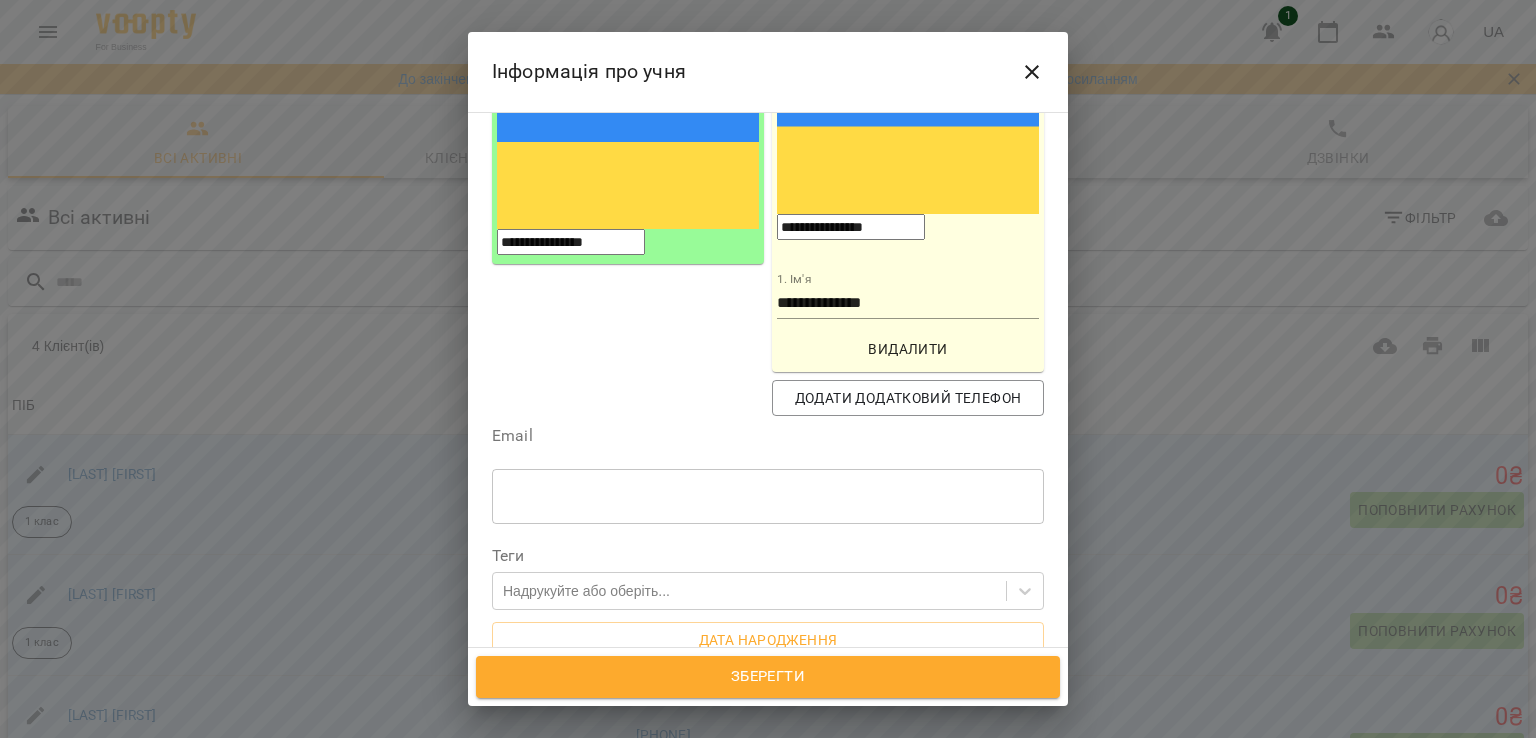 scroll, scrollTop: 340, scrollLeft: 0, axis: vertical 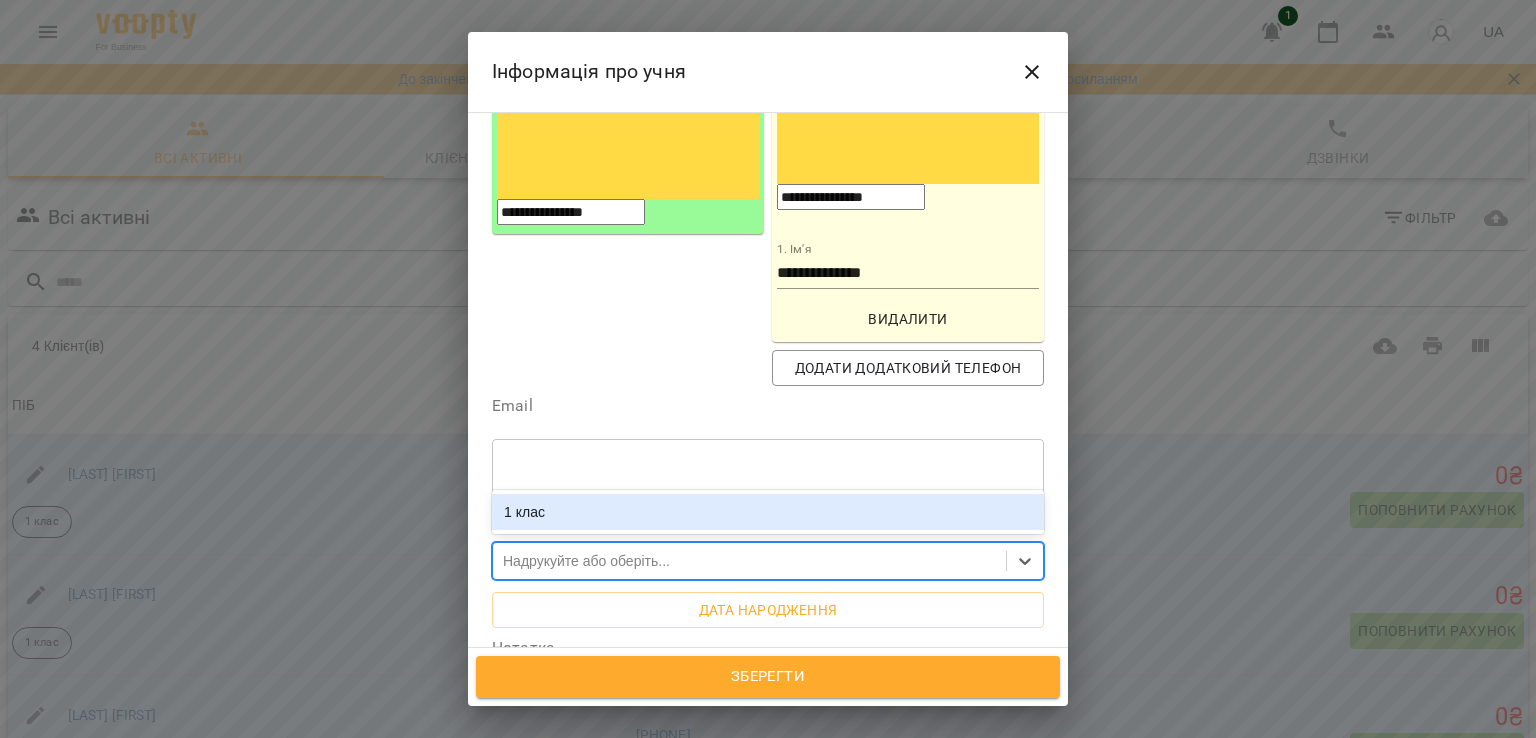 click on "Надрукуйте або оберіть..." at bounding box center [749, 560] 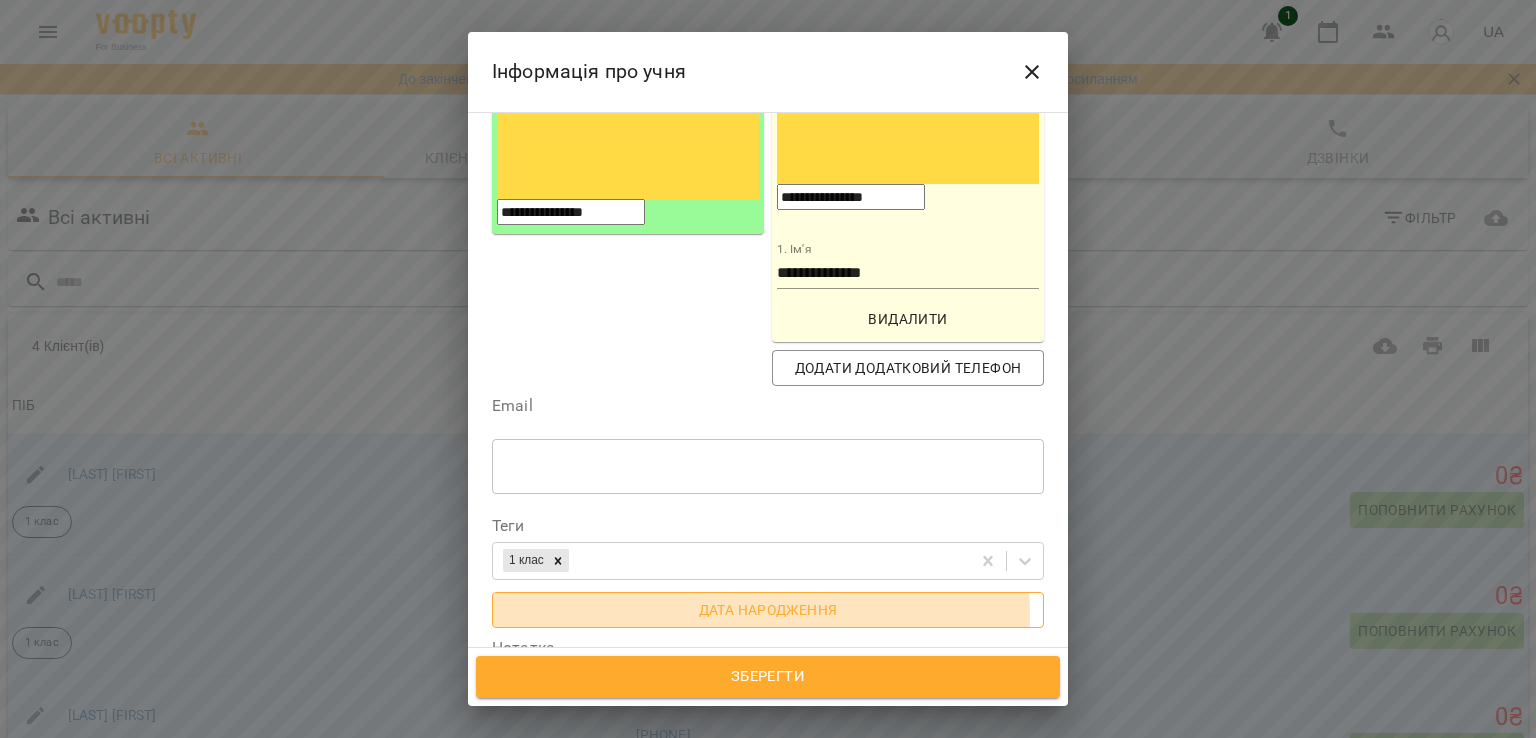 click on "Дата народження" at bounding box center (768, 610) 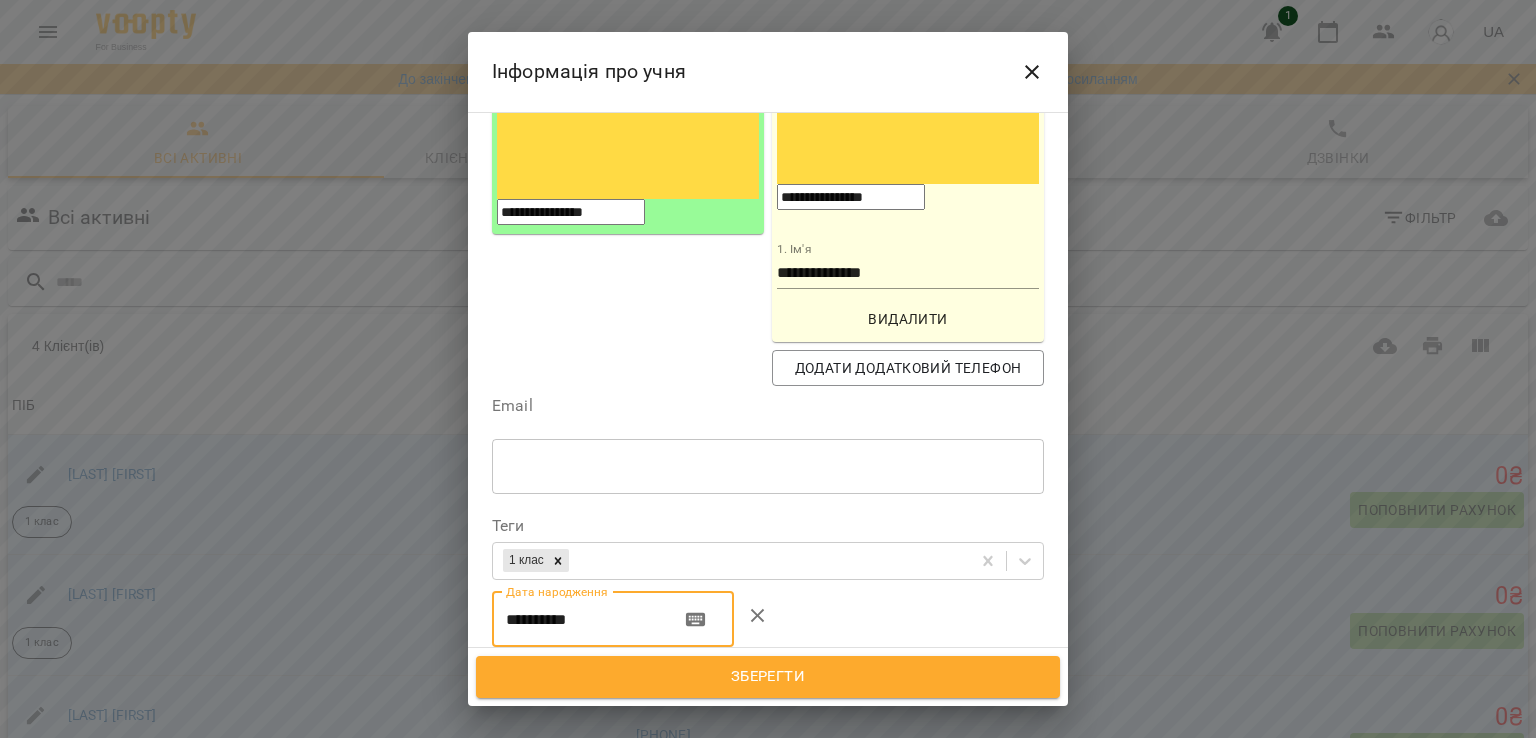 click on "**********" at bounding box center [578, 620] 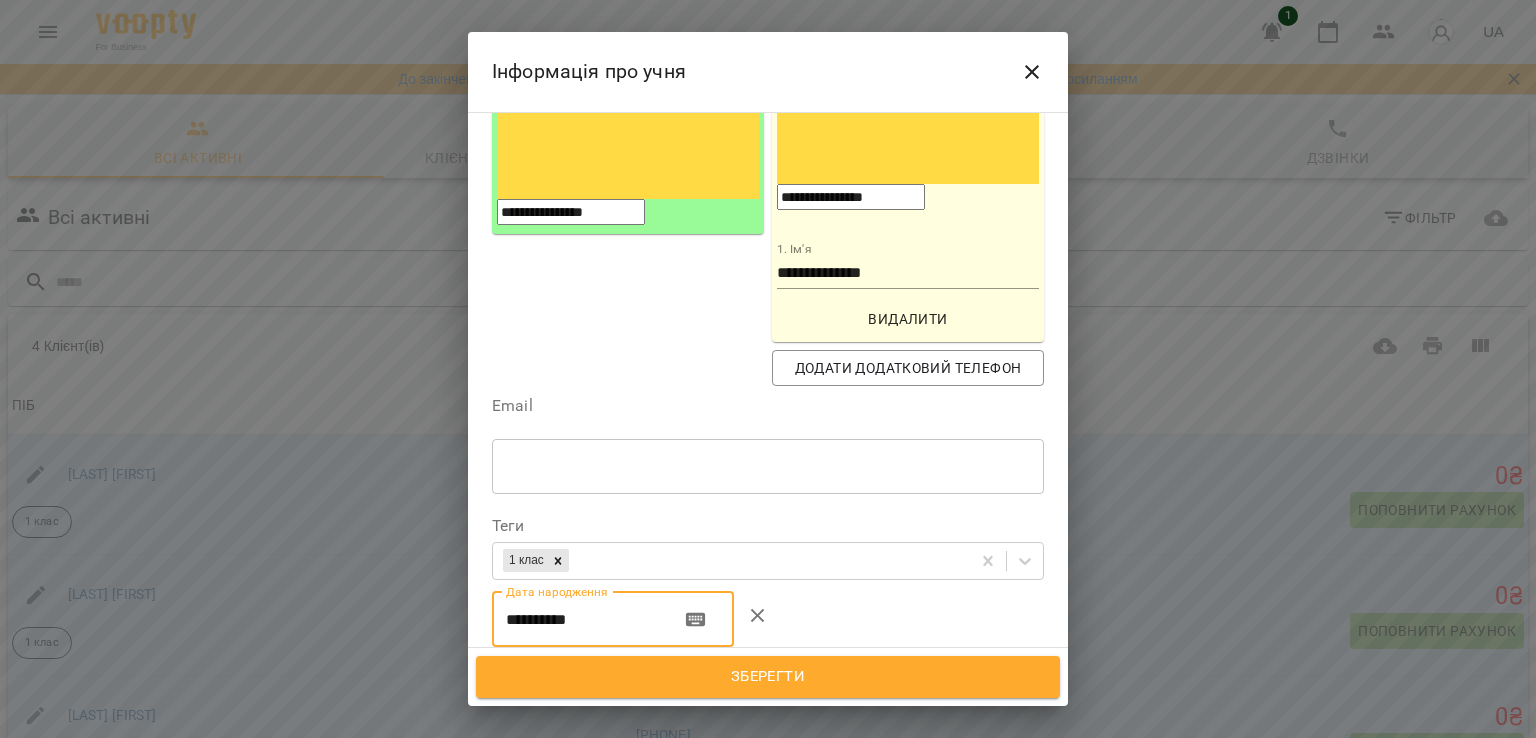 click on "**********" at bounding box center (578, 620) 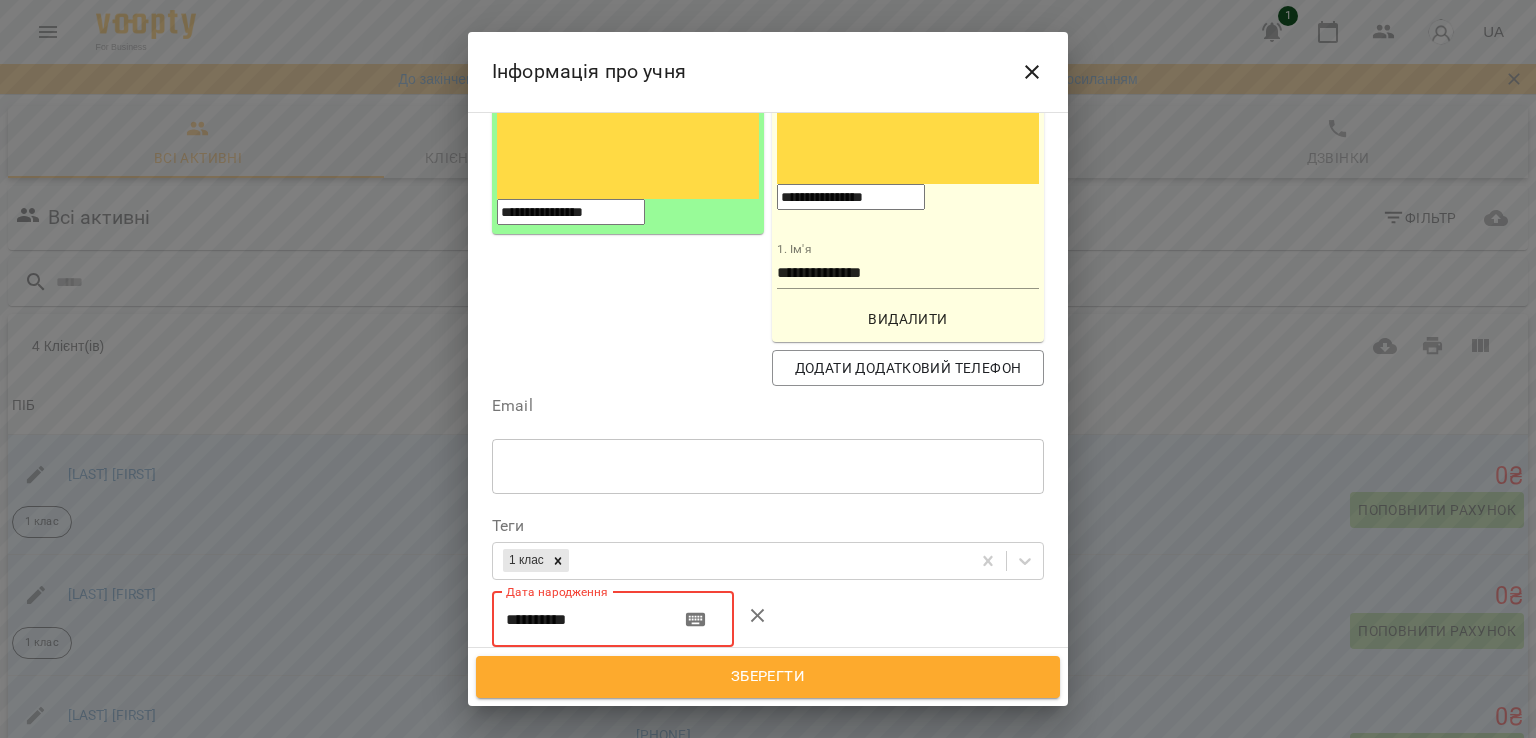 click on "**********" at bounding box center [578, 620] 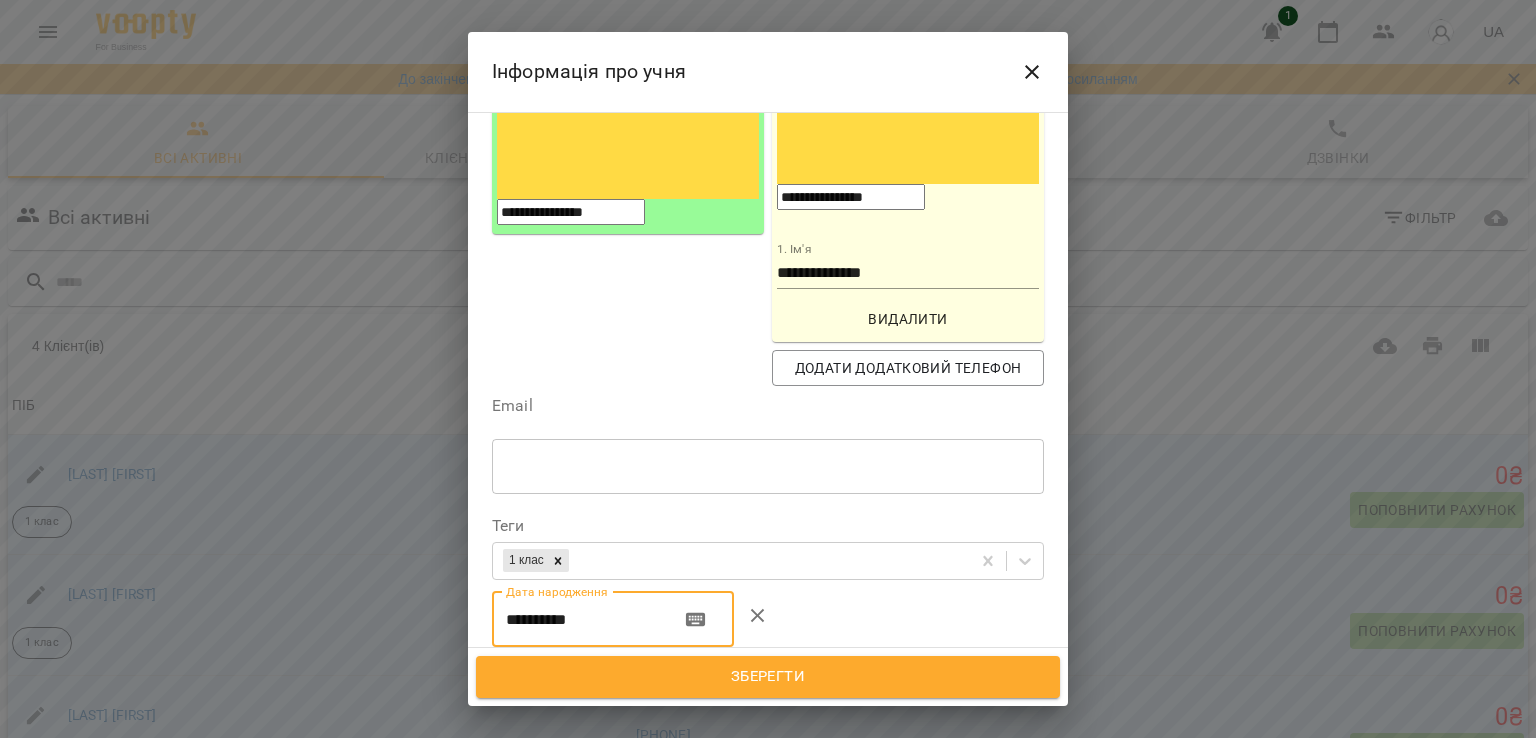 type on "**********" 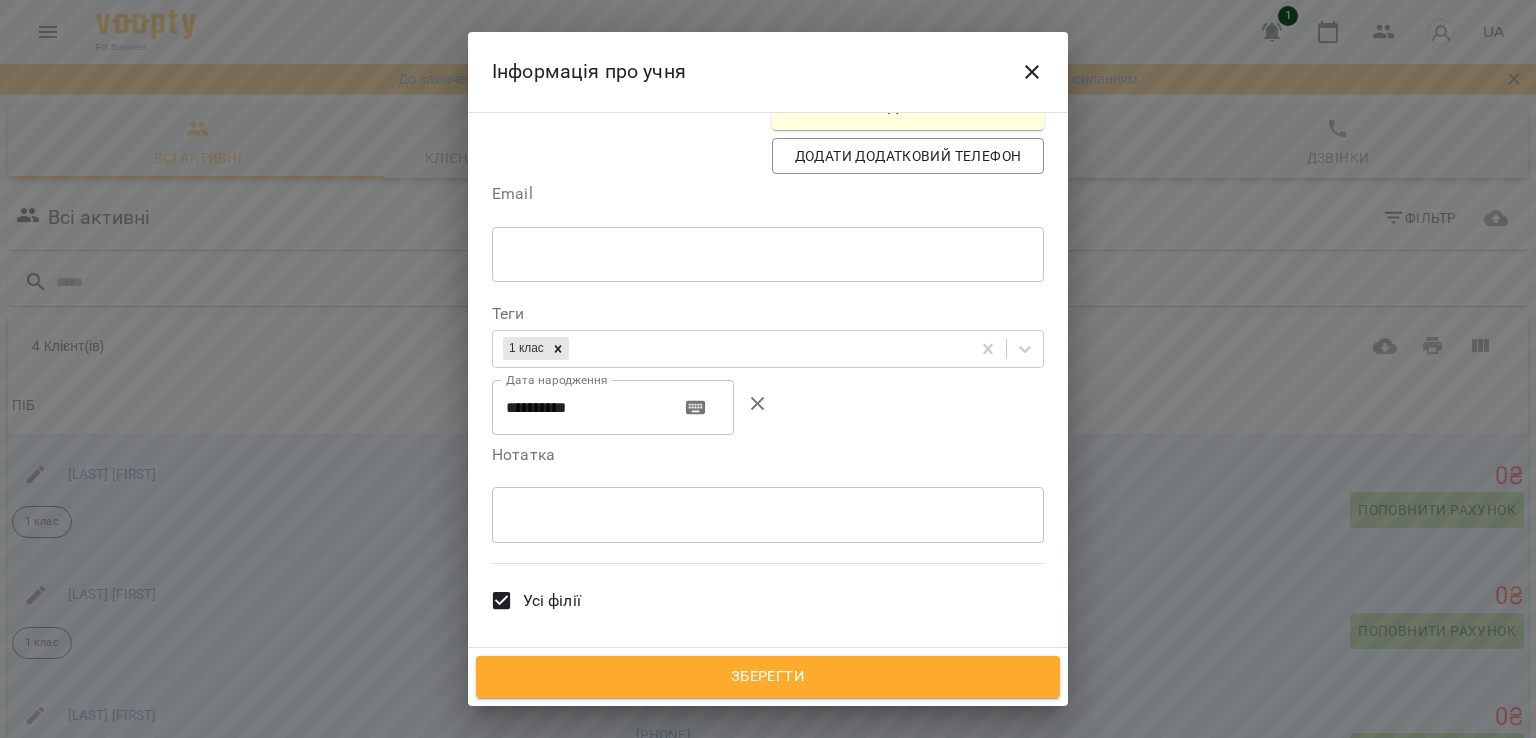 scroll, scrollTop: 583, scrollLeft: 0, axis: vertical 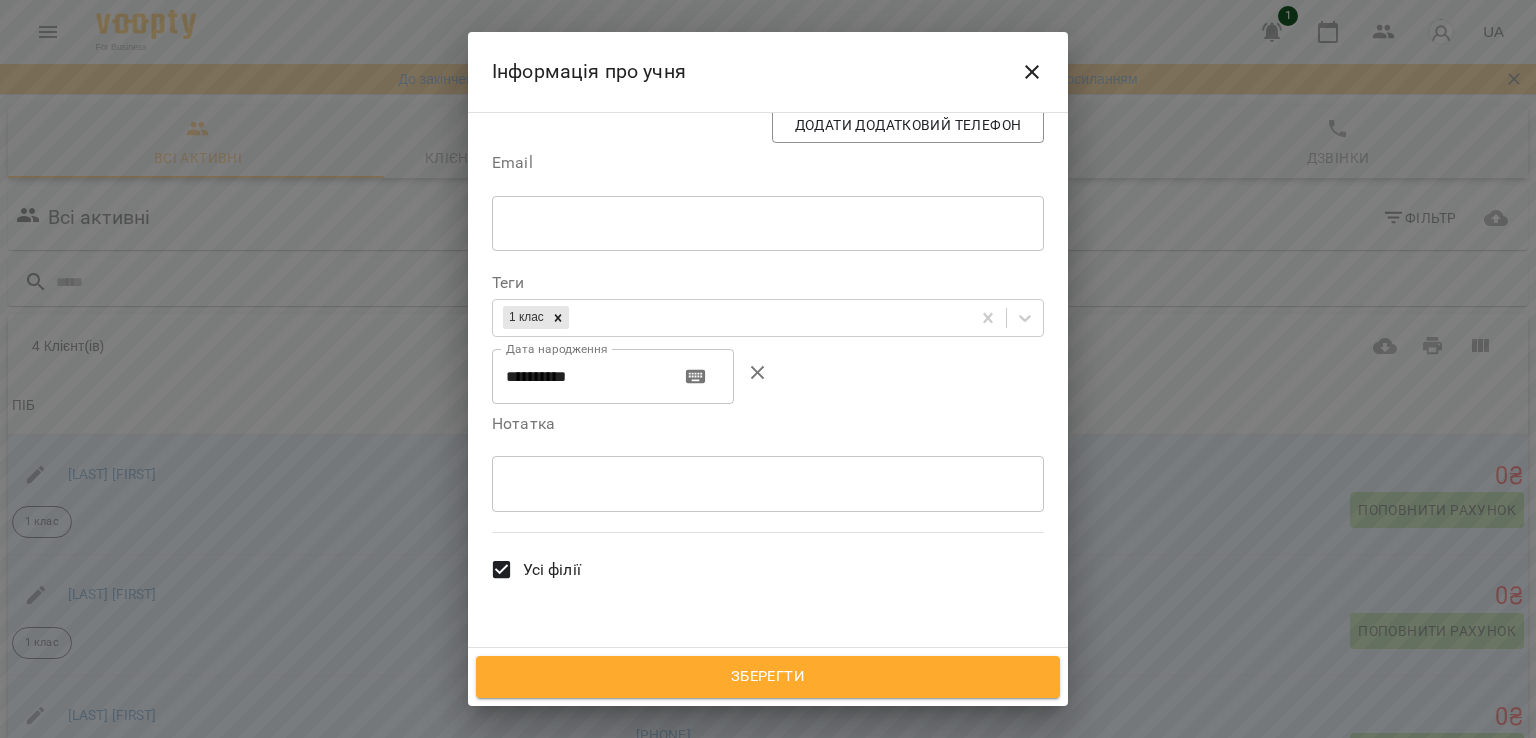 click on "Усі філії" at bounding box center [552, 570] 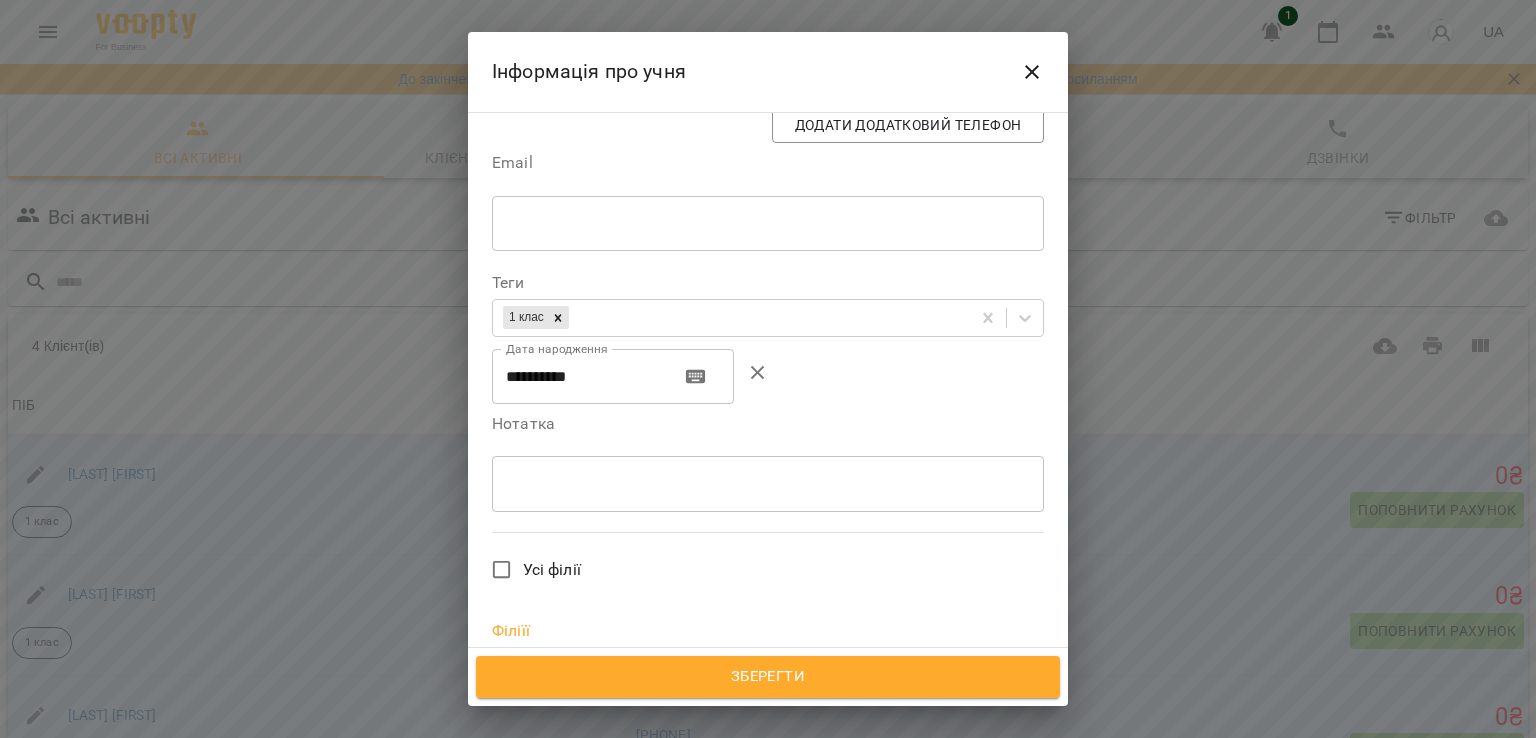 click on "**********" at bounding box center [768, 248] 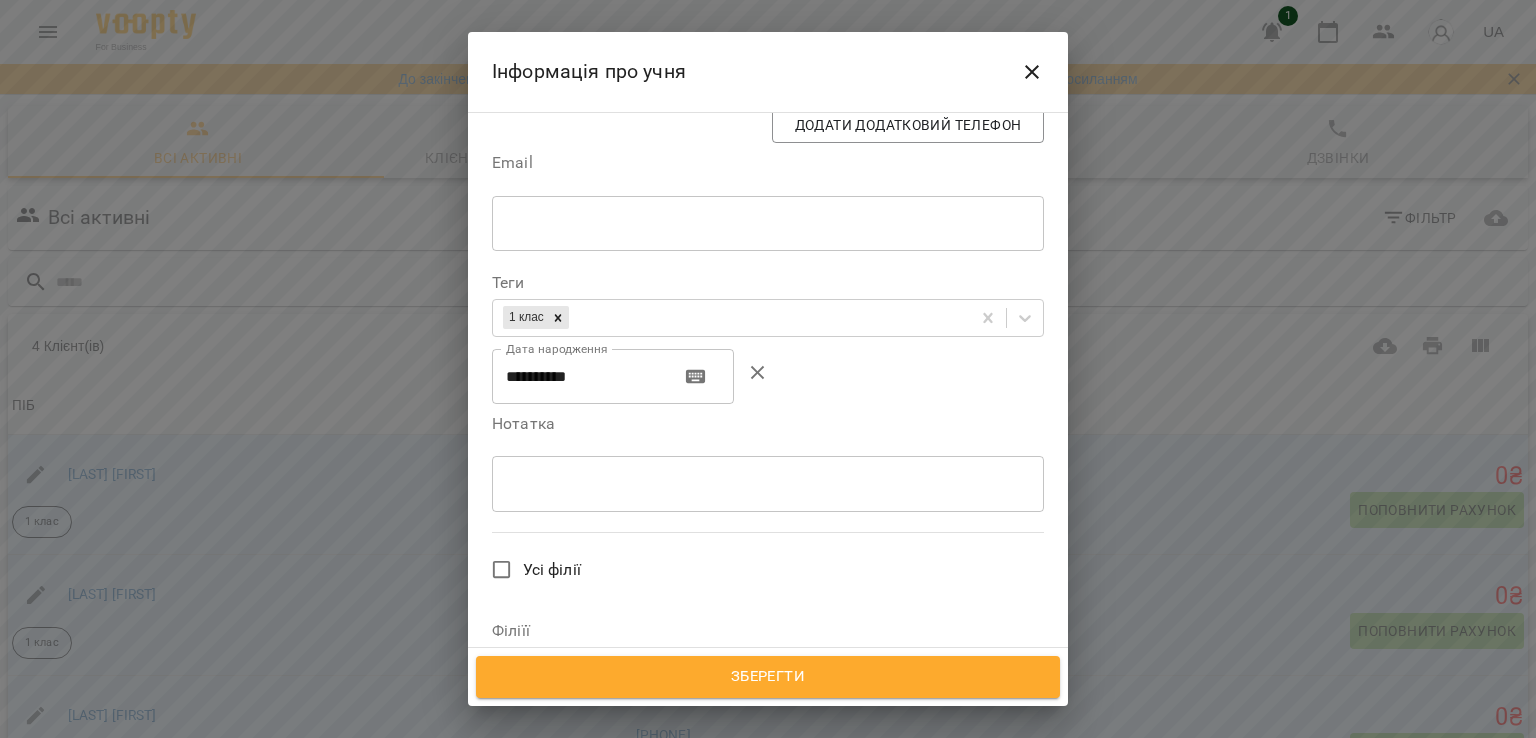 click on "Викладач" at bounding box center [768, 805] 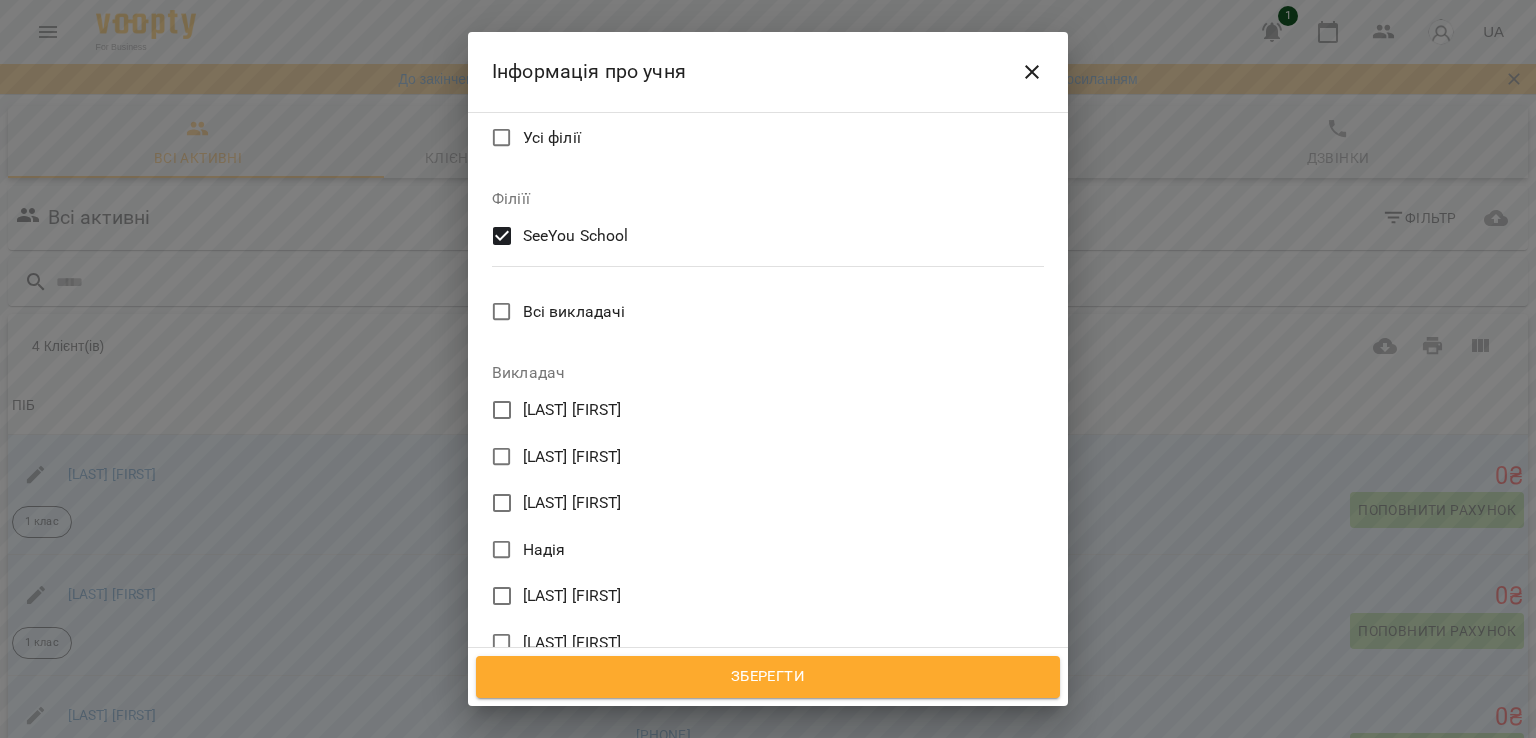 scroll, scrollTop: 1020, scrollLeft: 0, axis: vertical 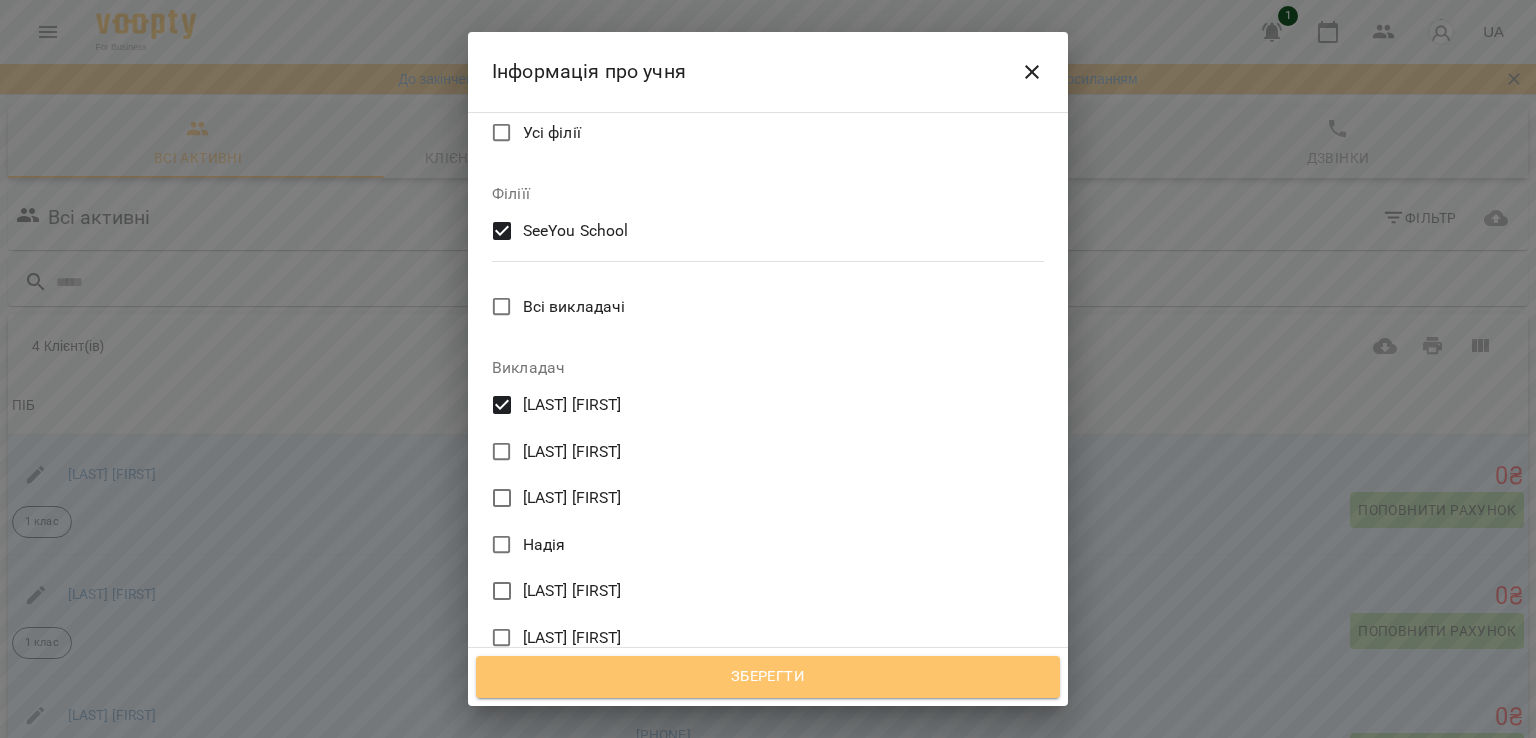 click on "Зберегти" at bounding box center (768, 677) 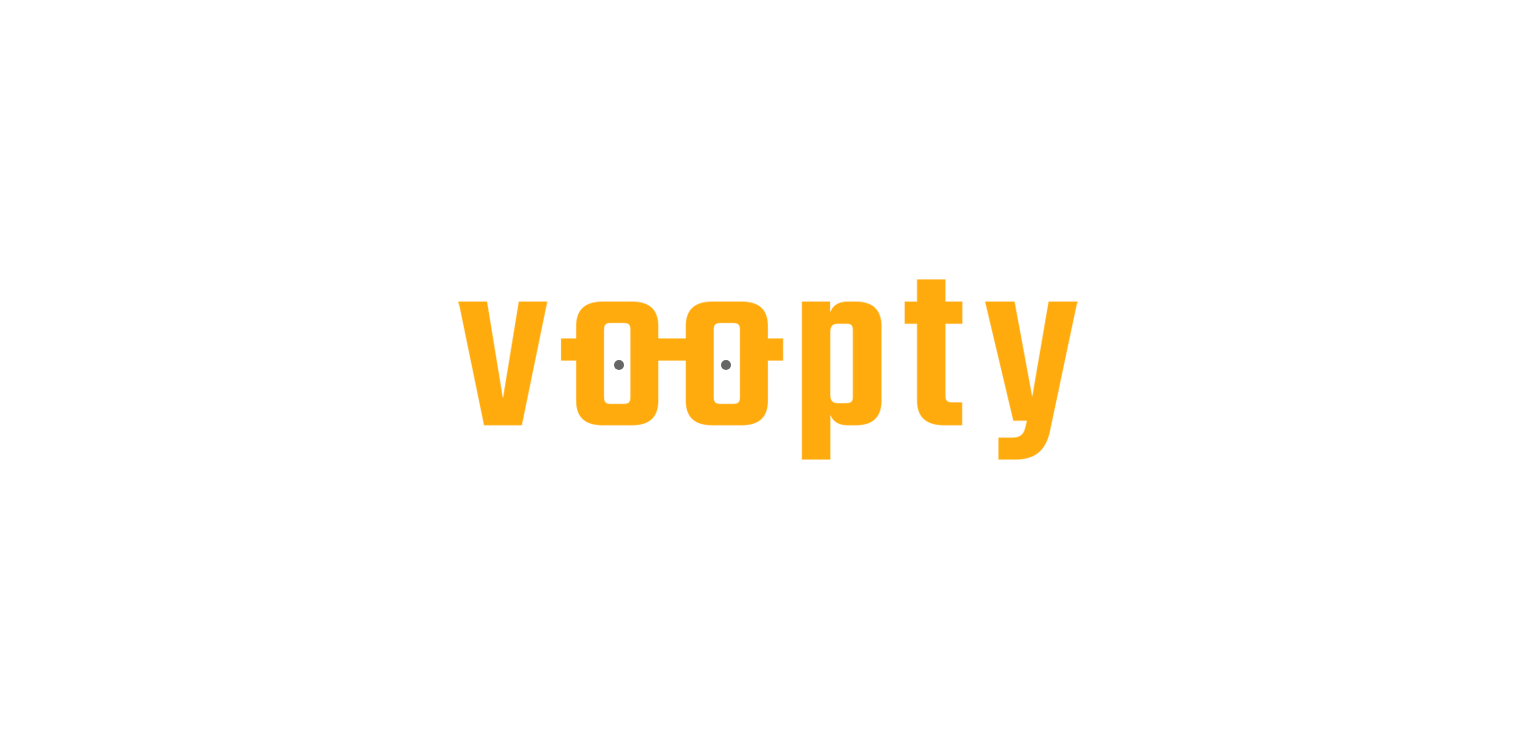 scroll, scrollTop: 0, scrollLeft: 0, axis: both 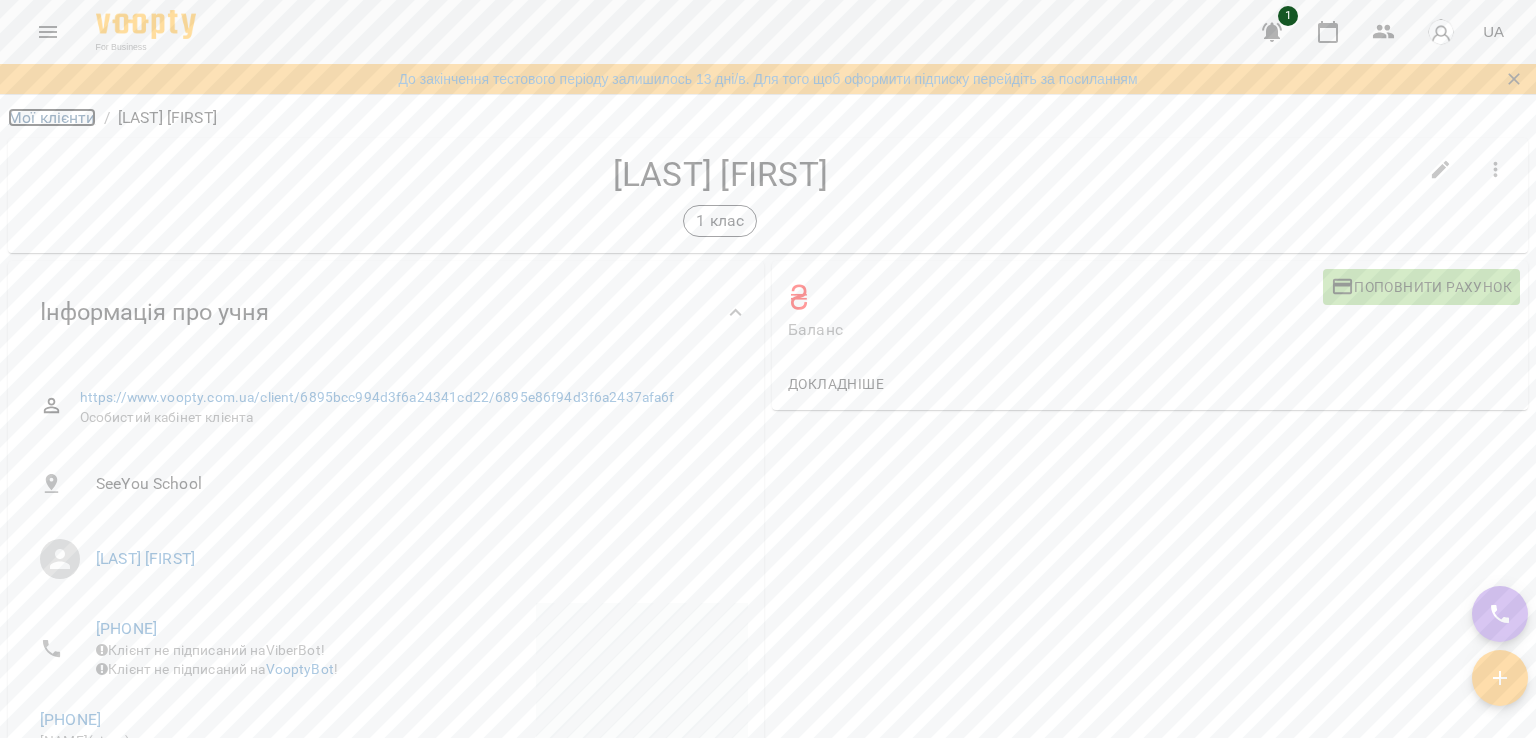 click on "Мої клієнти" at bounding box center [52, 117] 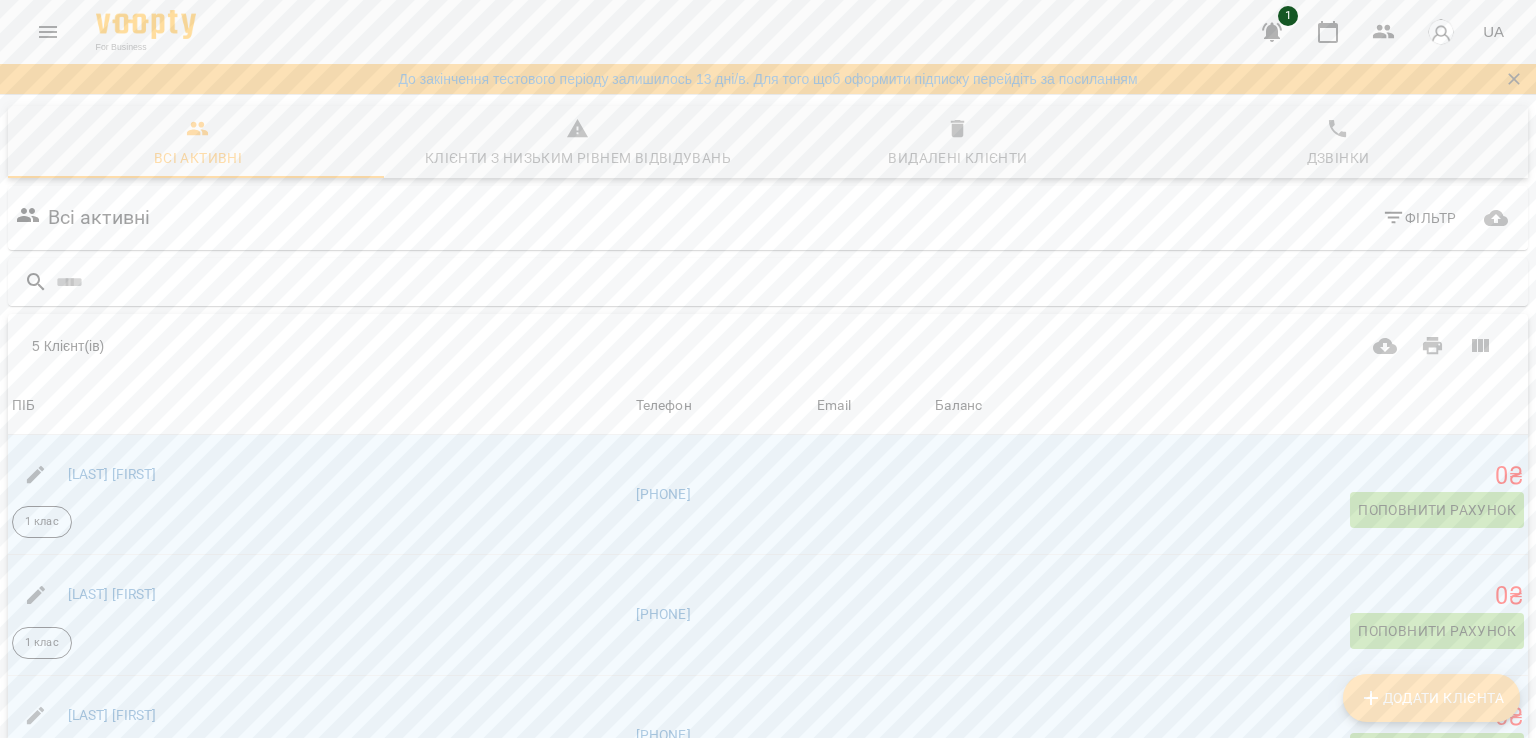 click on "Додати клієнта" at bounding box center (1431, 698) 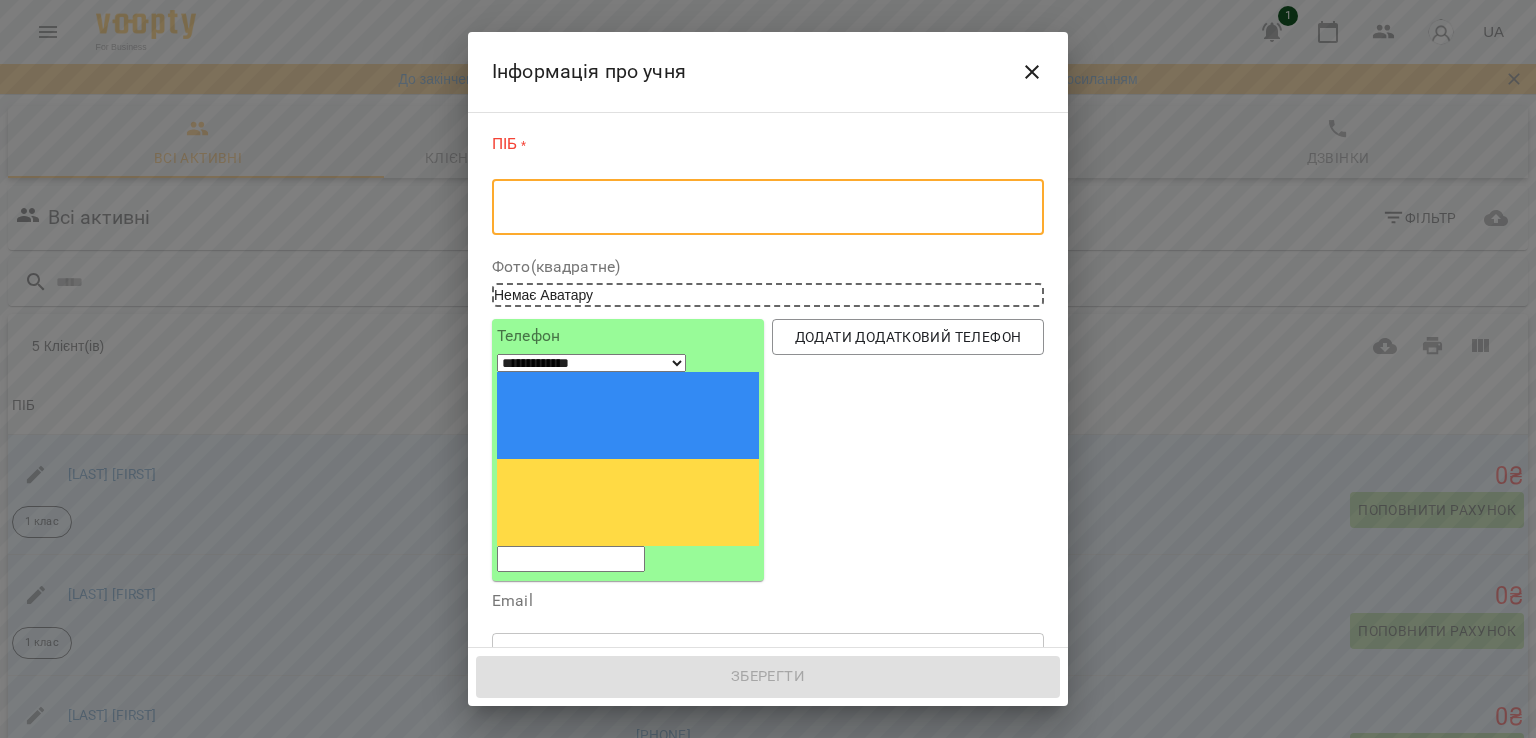 click at bounding box center [768, 207] 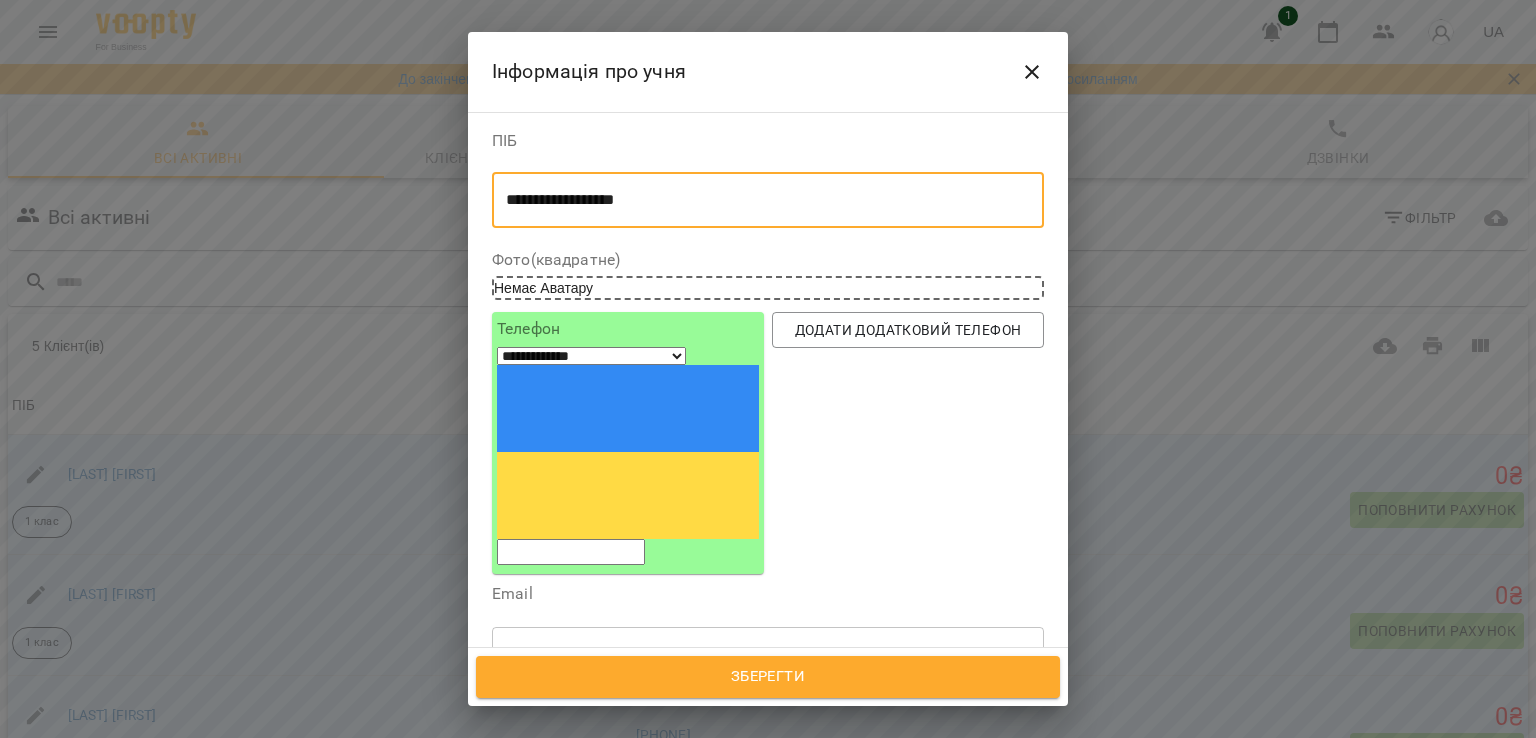 type on "**********" 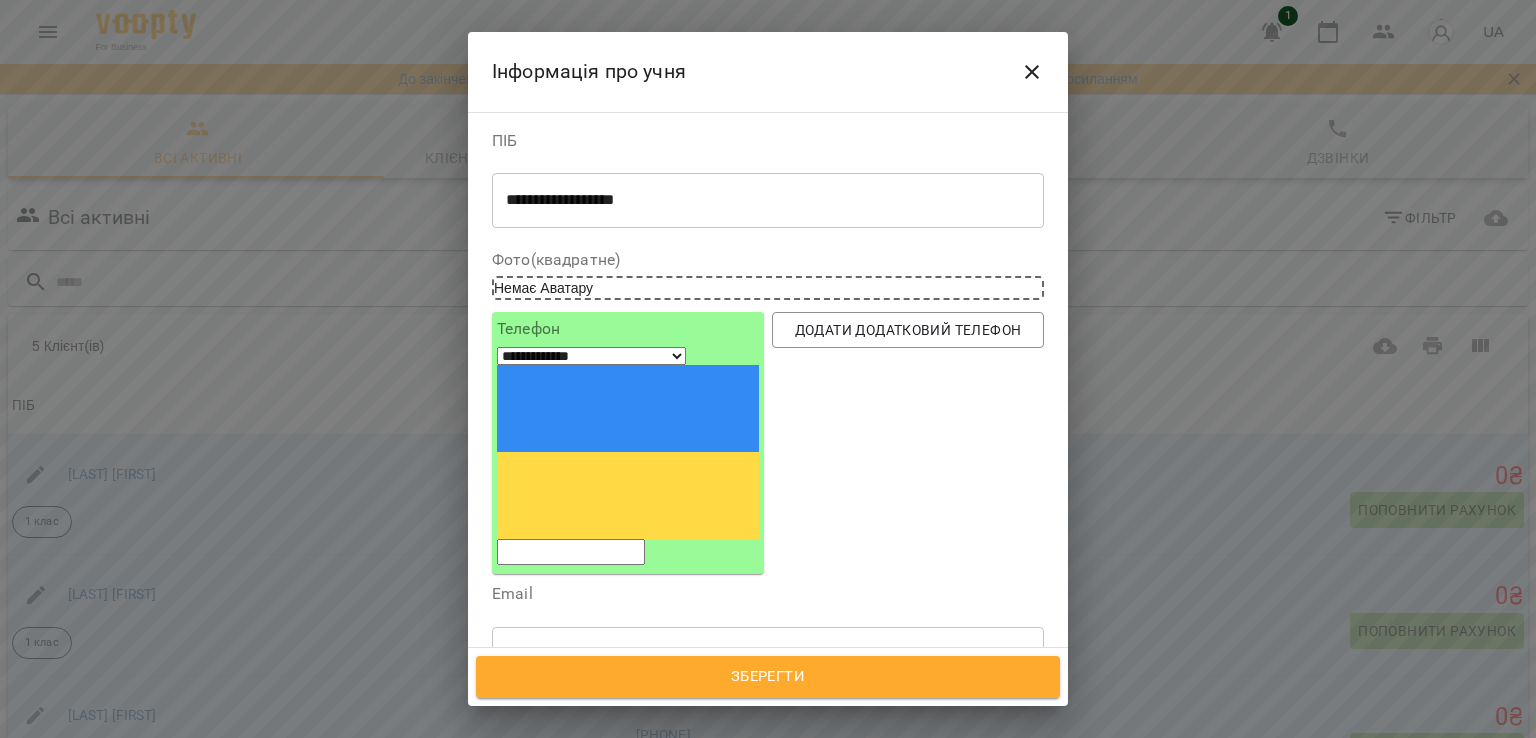 click at bounding box center [571, 552] 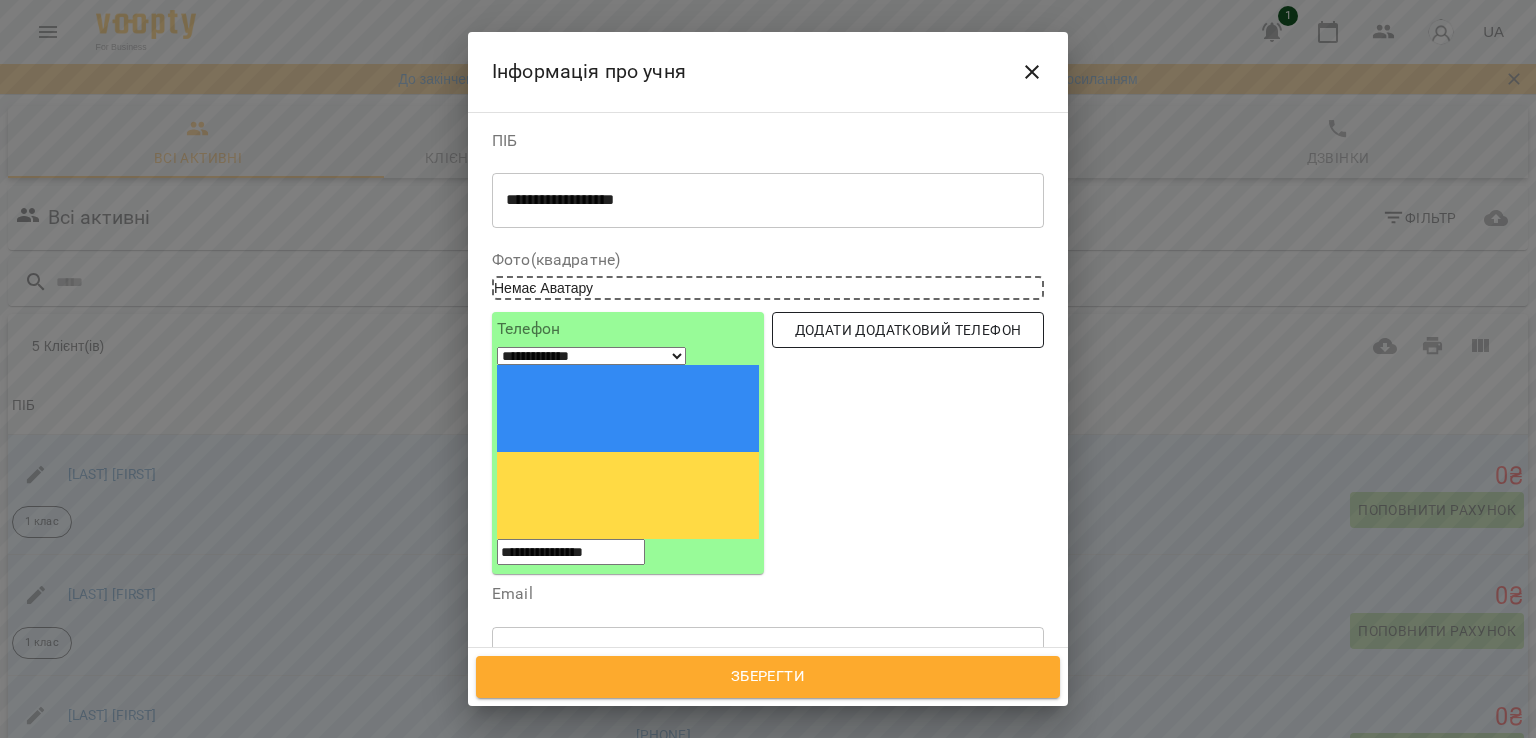 type on "**********" 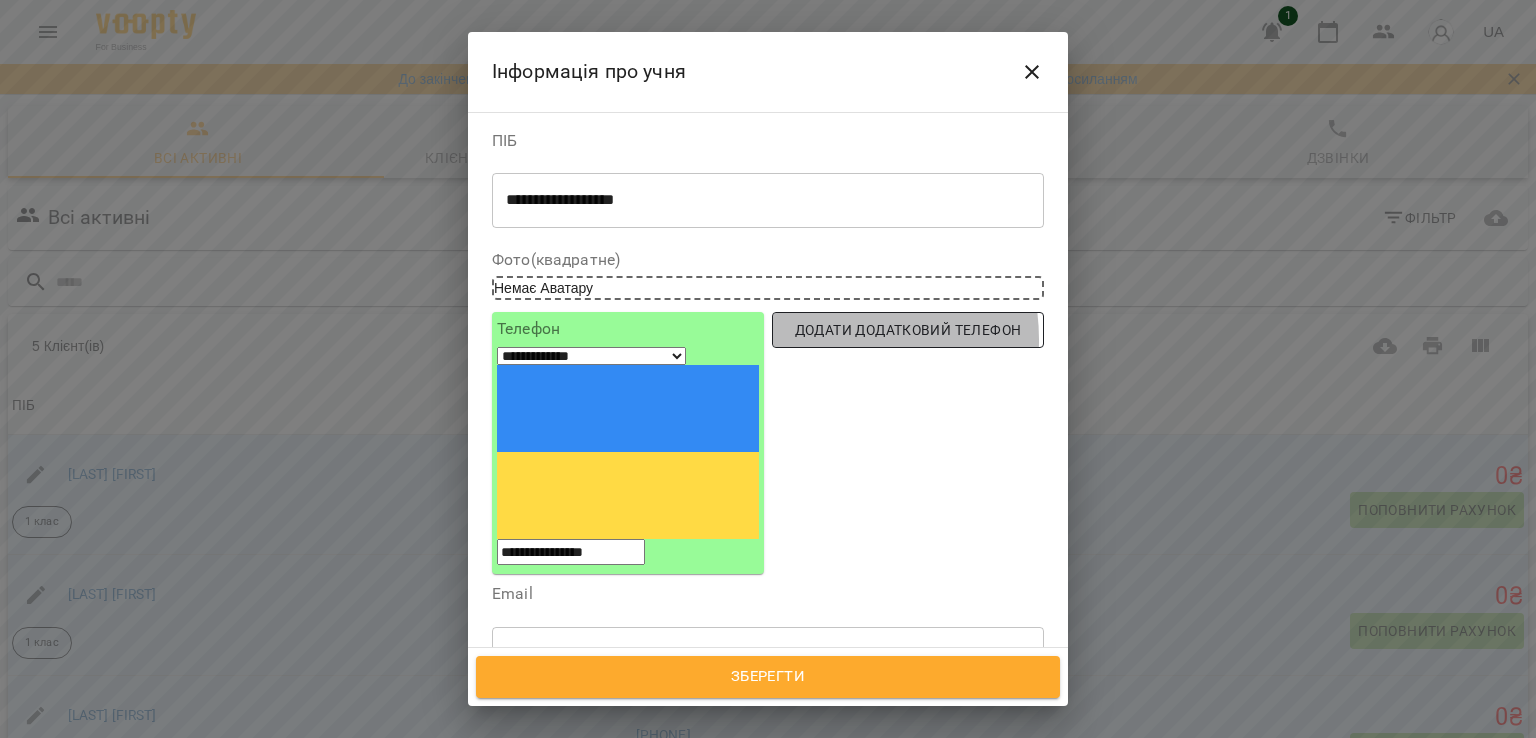 click on "Додати додатковий телефон" at bounding box center (908, 330) 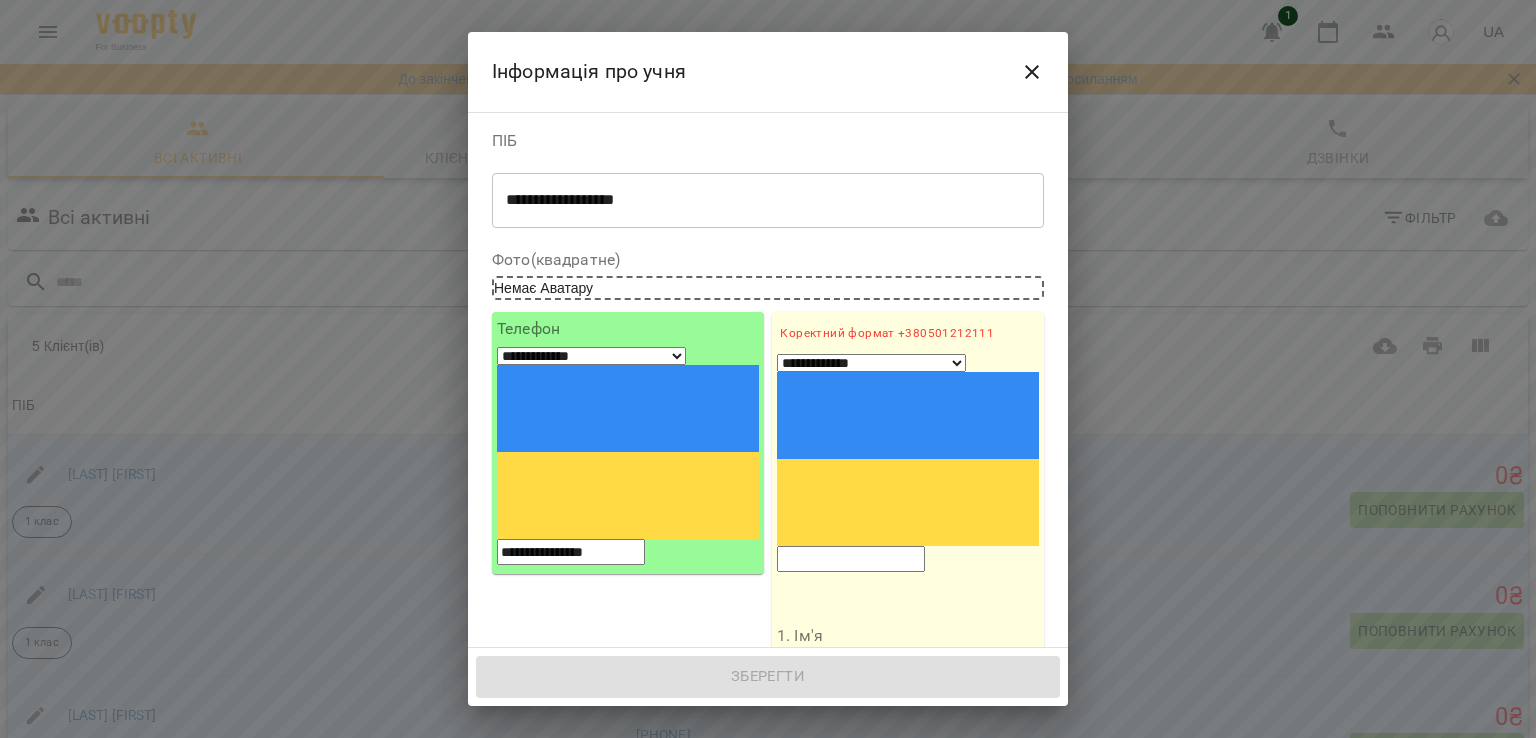 click at bounding box center [851, 559] 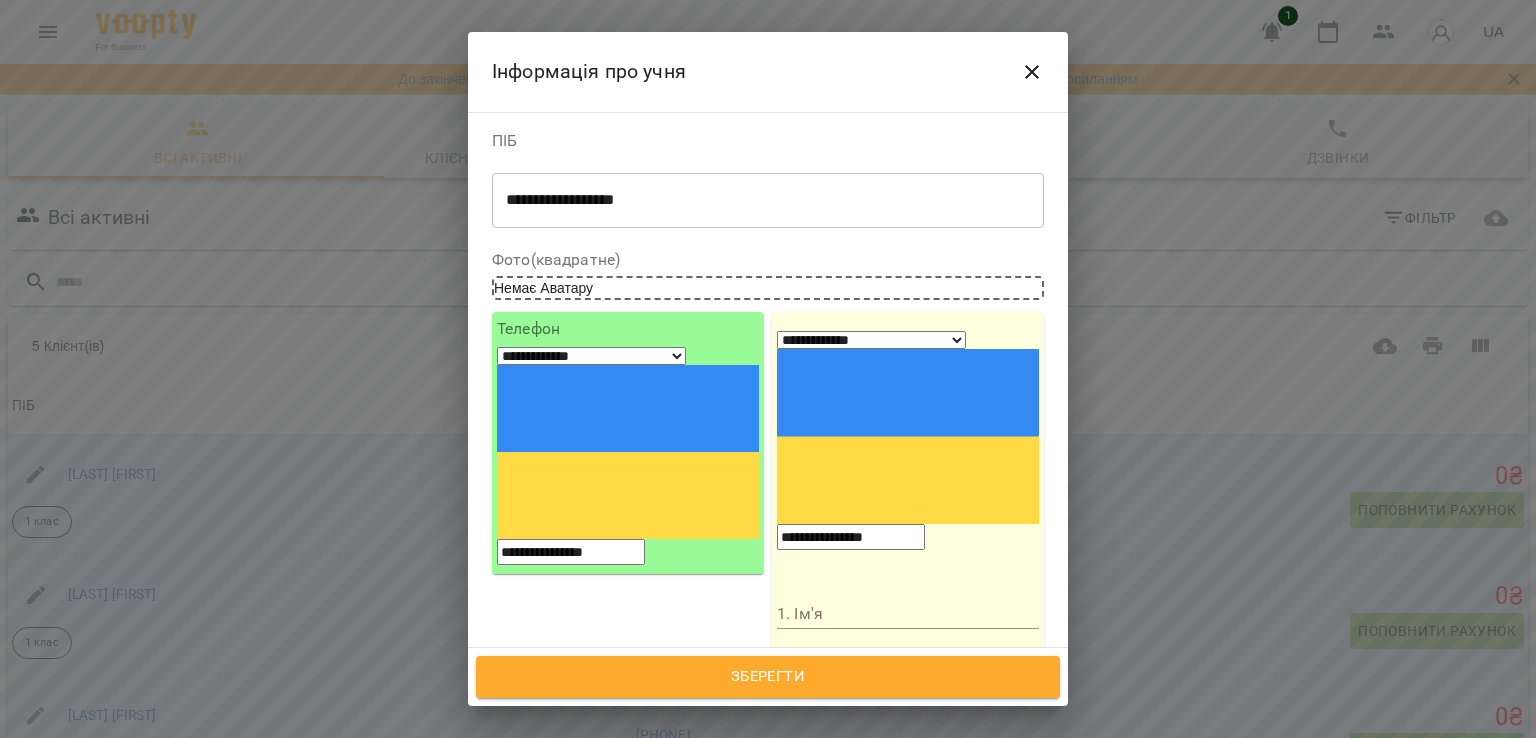 type on "**********" 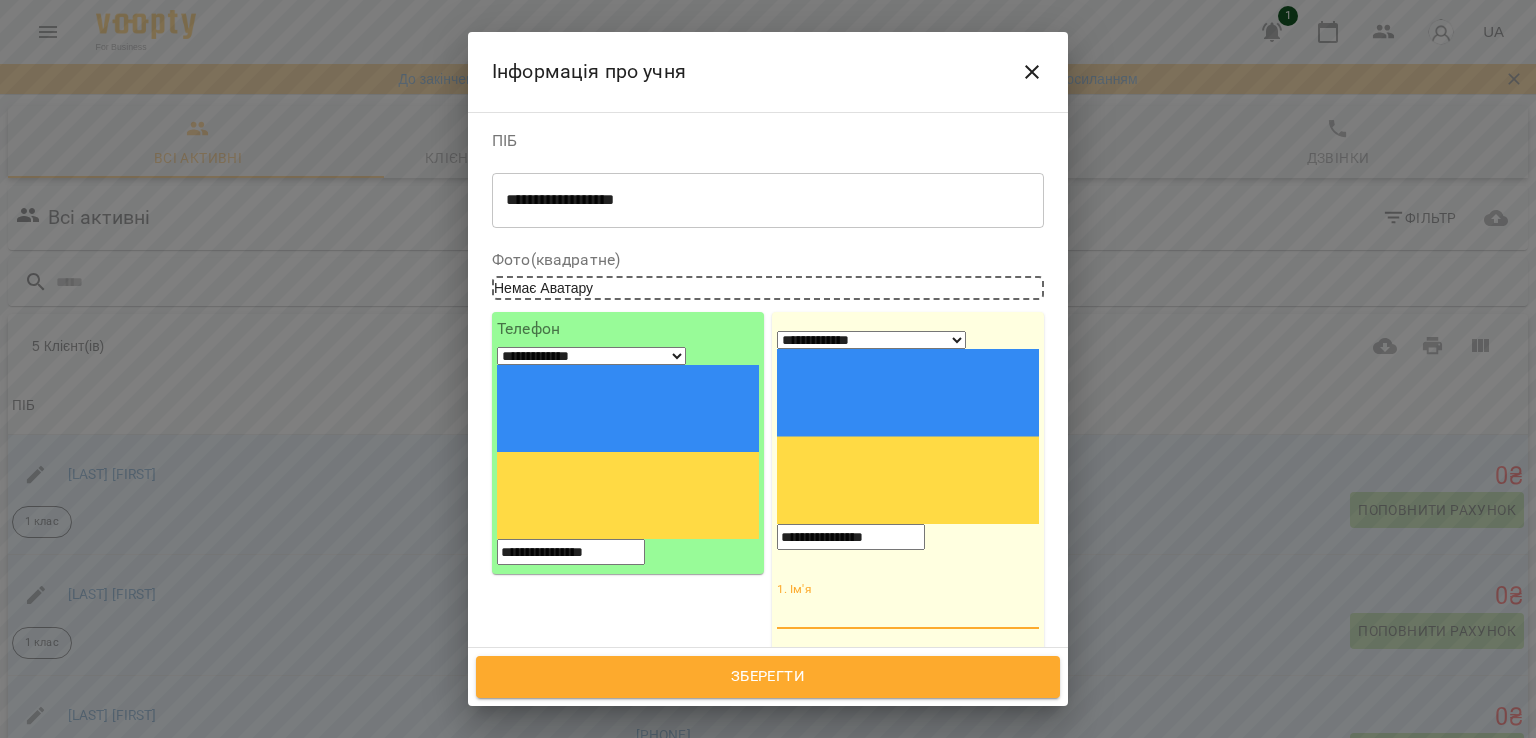 click on "1. Ім'я" at bounding box center [908, 614] 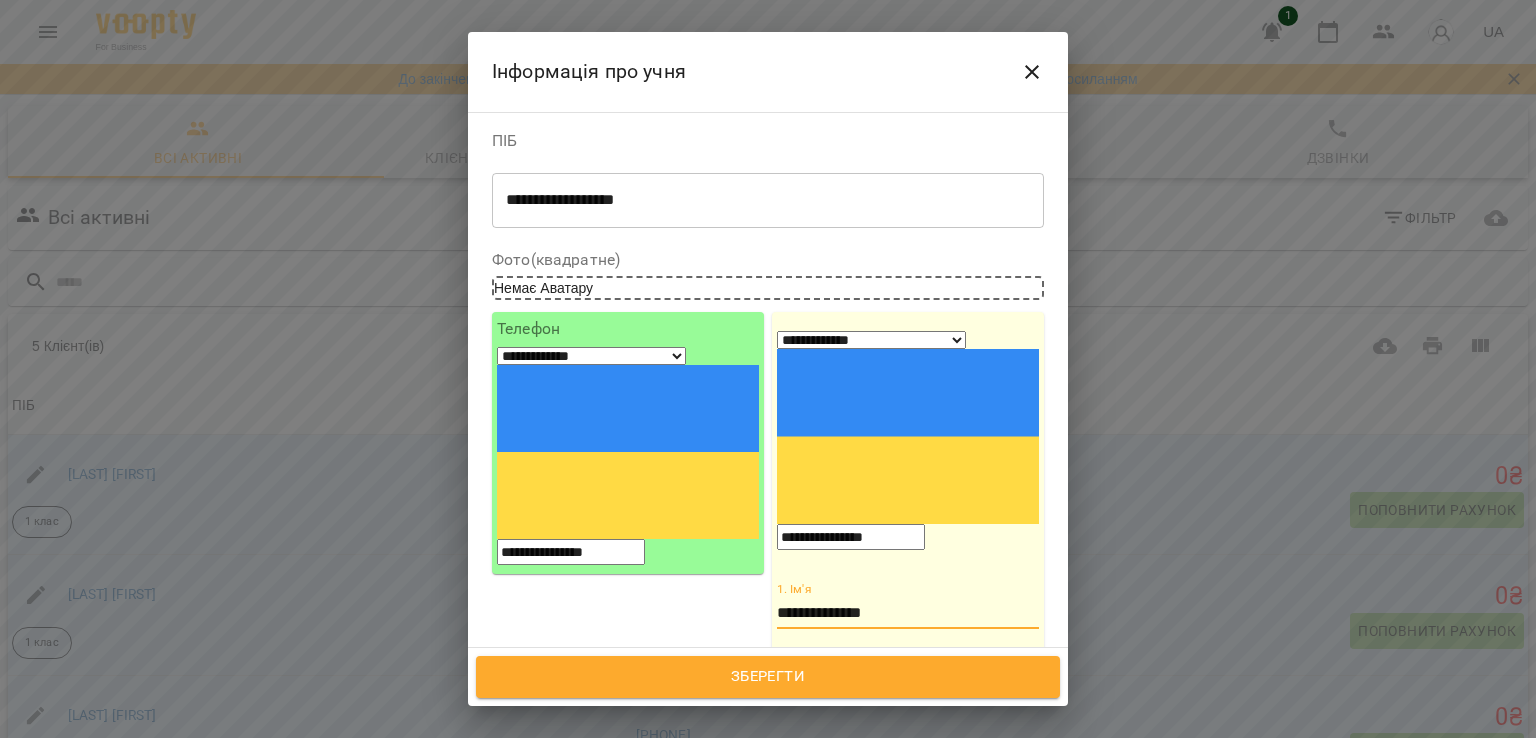 type on "**********" 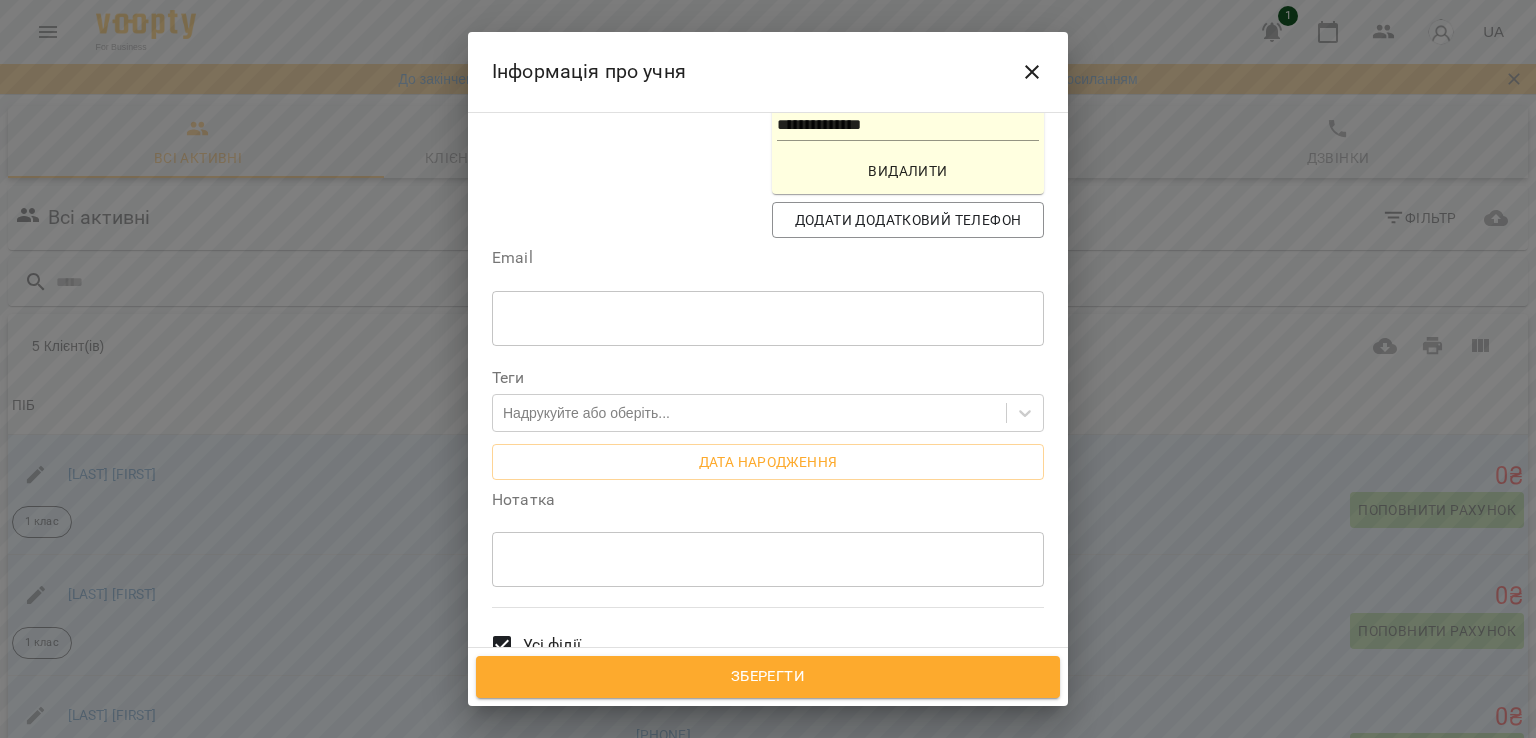 scroll, scrollTop: 520, scrollLeft: 0, axis: vertical 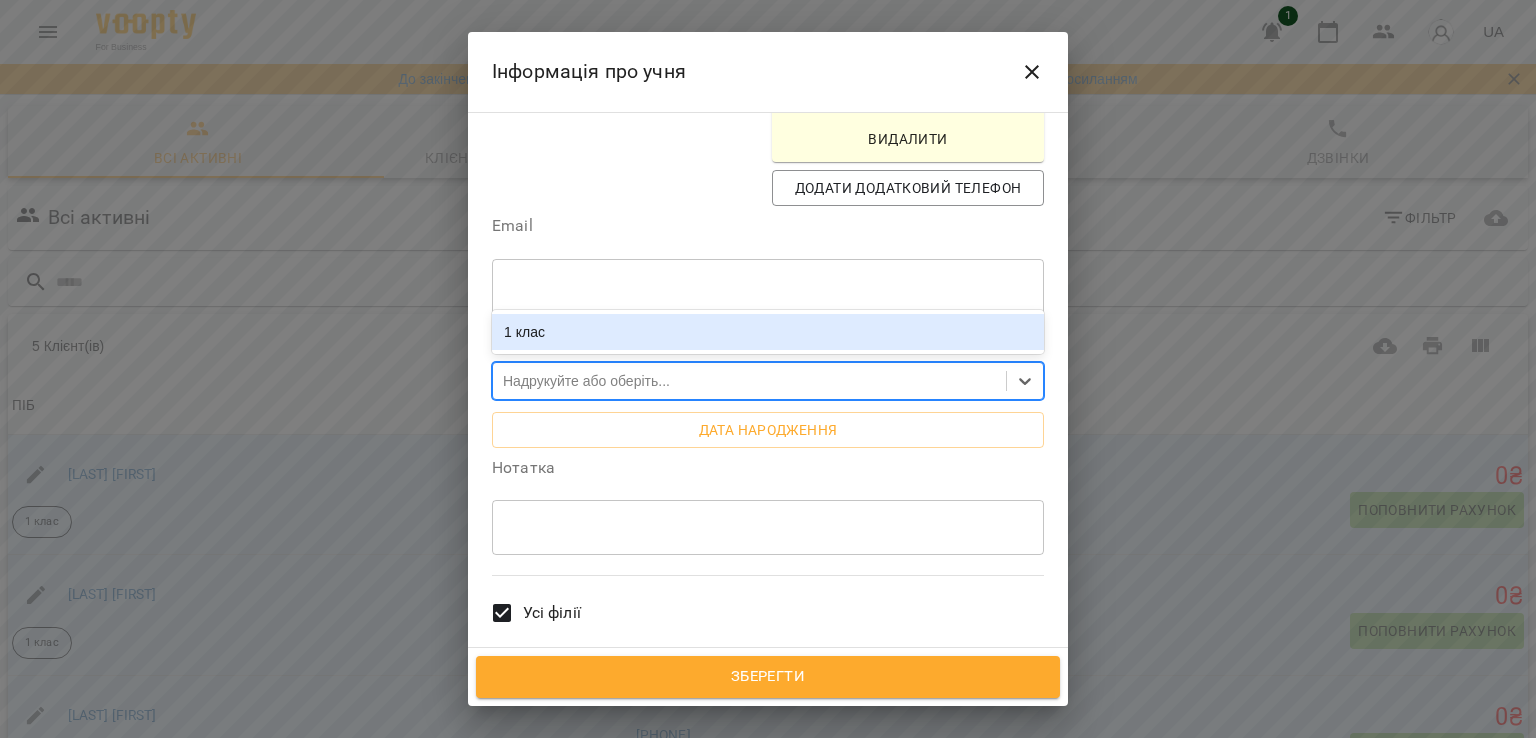 click on "Надрукуйте або оберіть..." at bounding box center [586, 381] 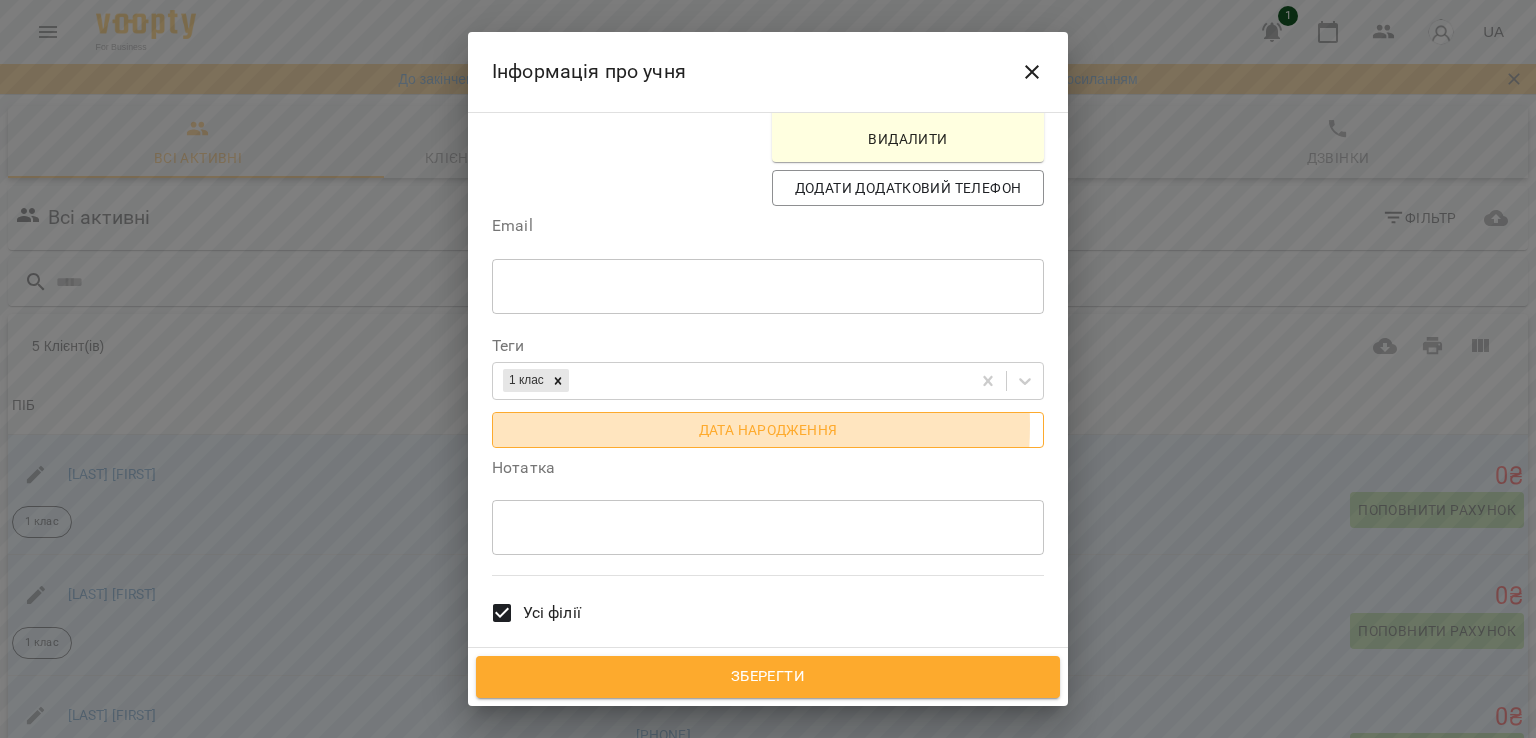 click on "Дата народження" at bounding box center [768, 430] 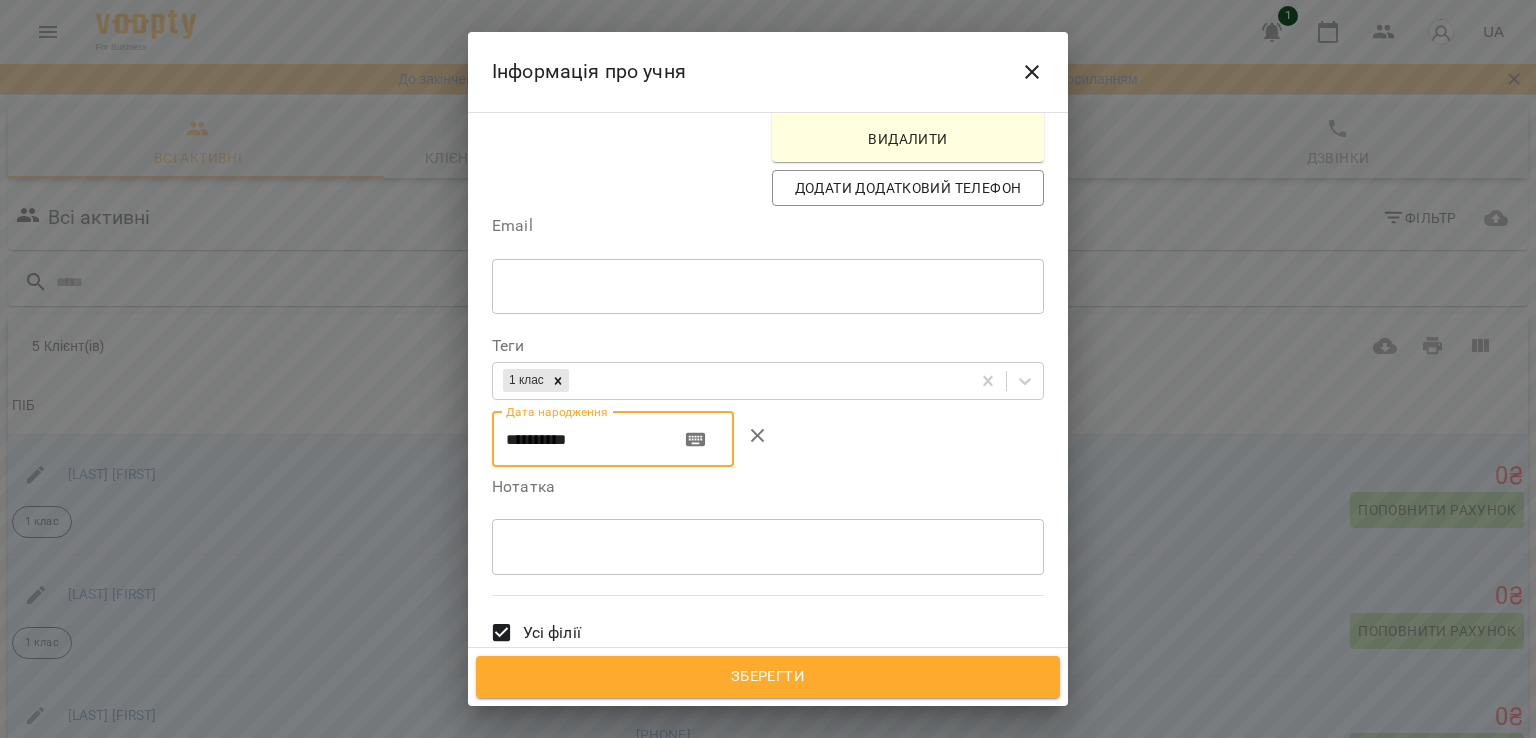 click on "**********" at bounding box center (578, 440) 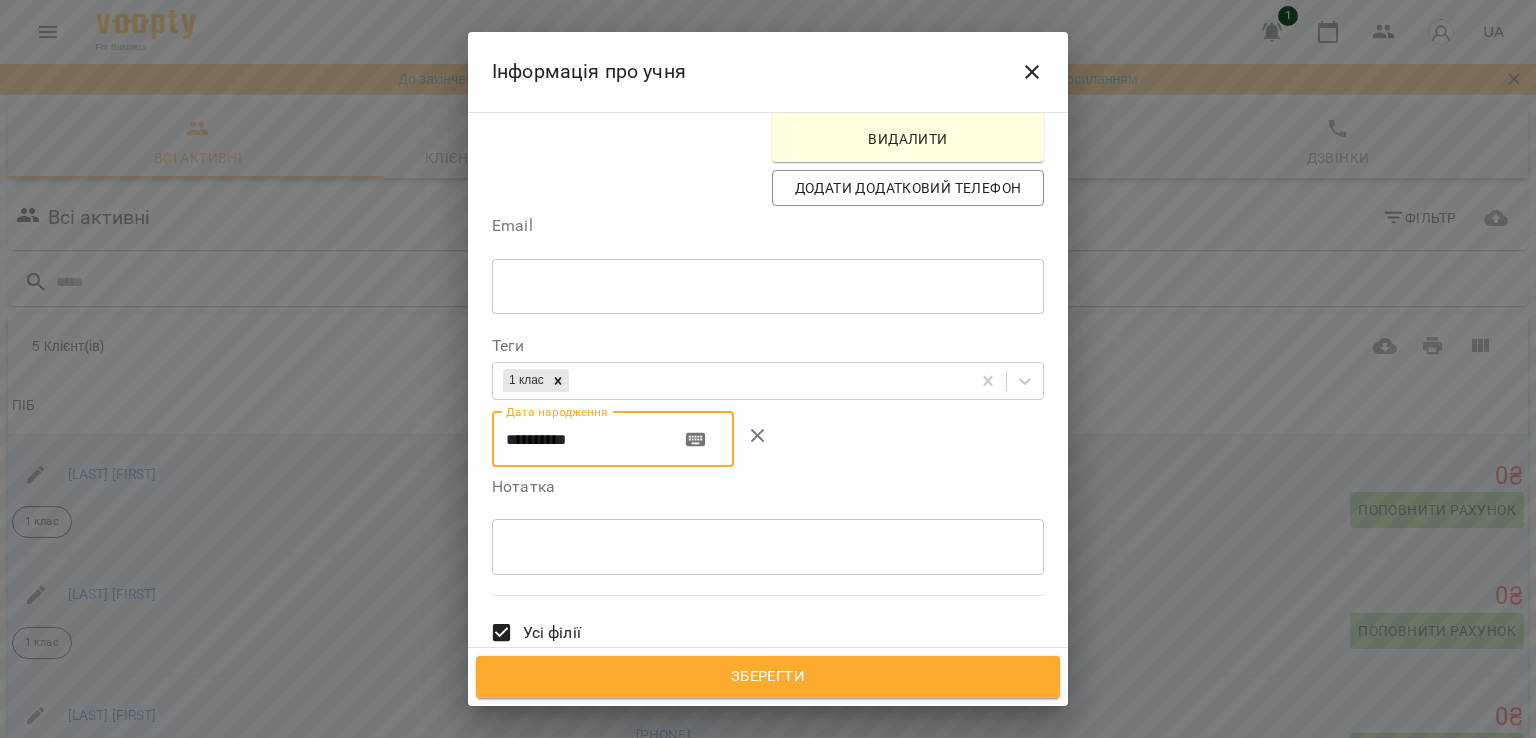 click on "**********" at bounding box center [578, 440] 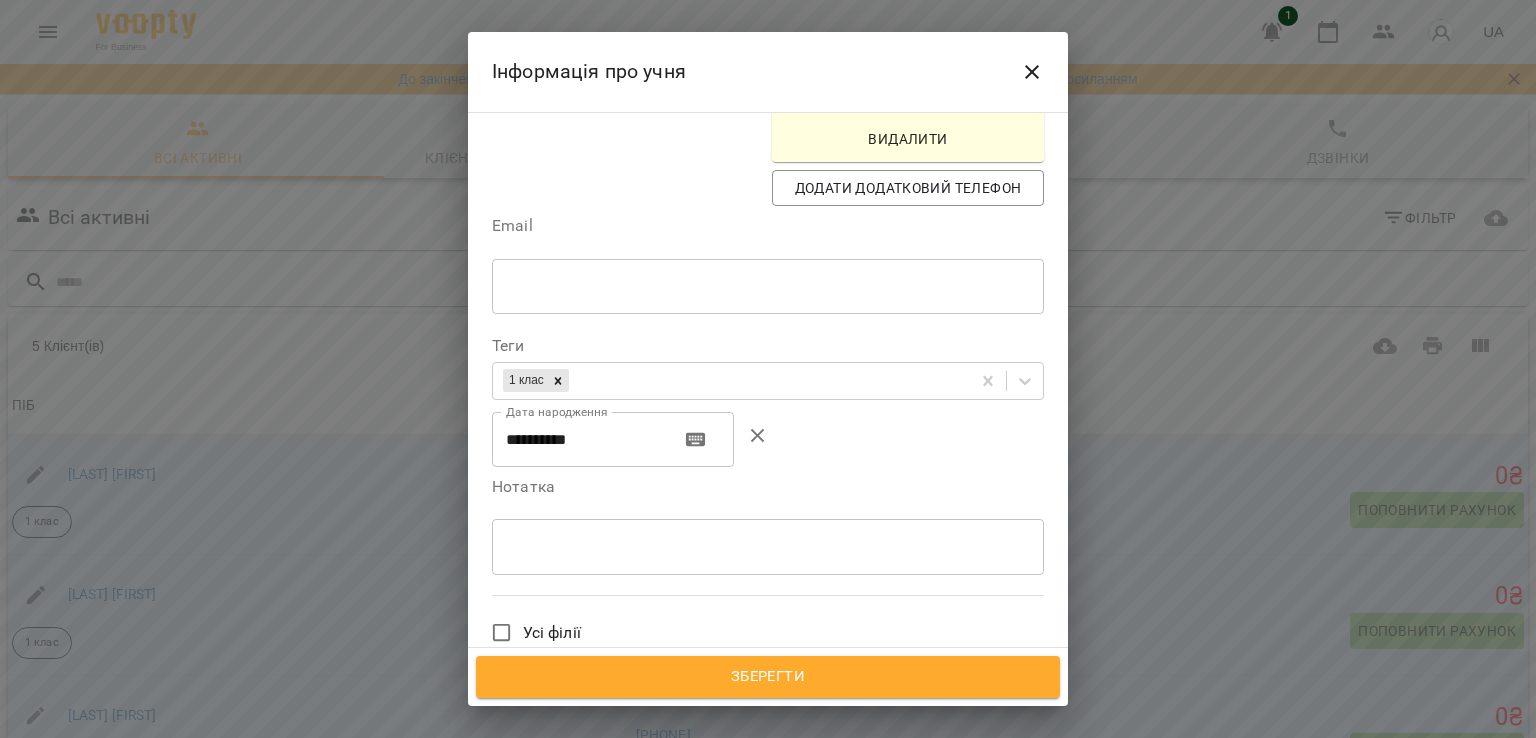 click on "SeeYou School" at bounding box center (754, 731) 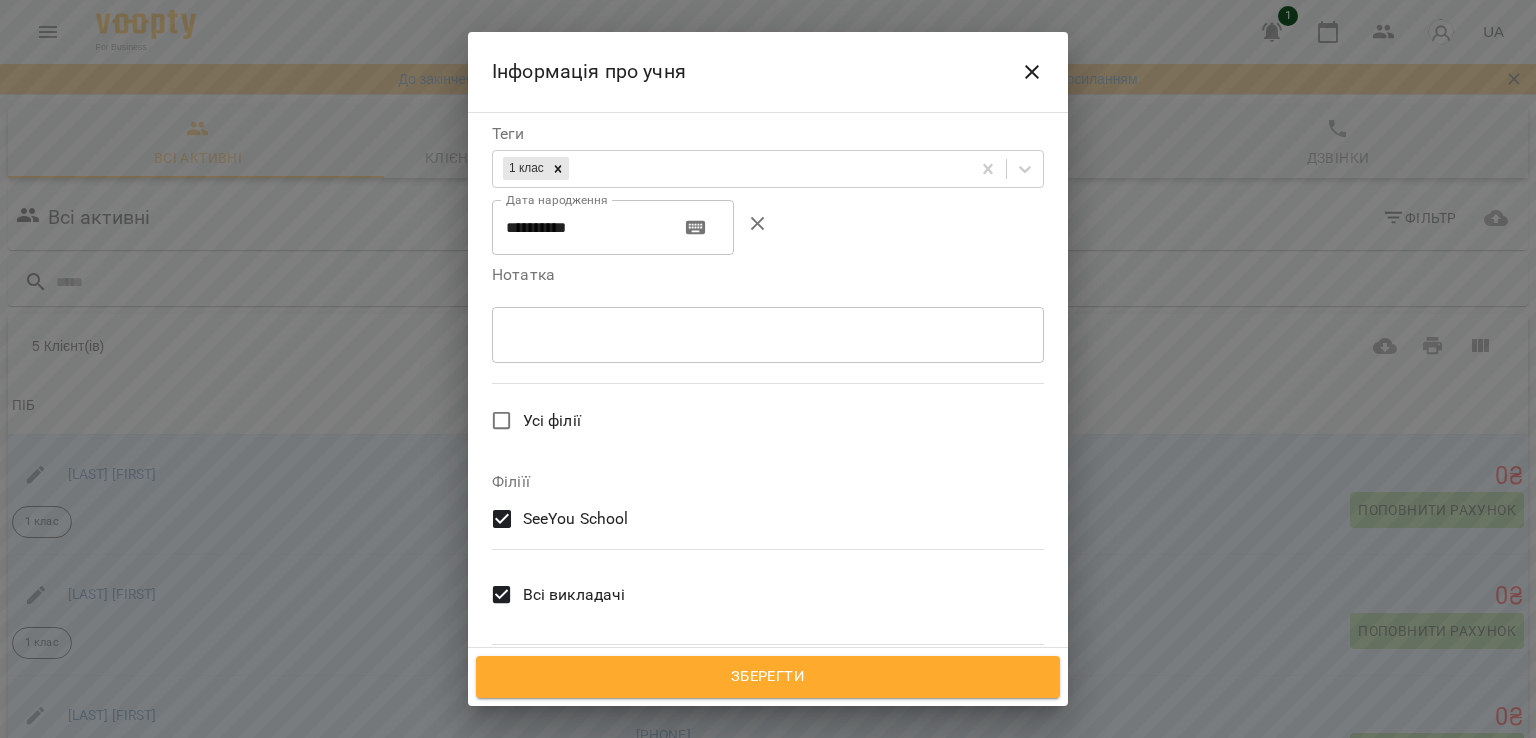 click on "Всі викладачі" at bounding box center [574, 595] 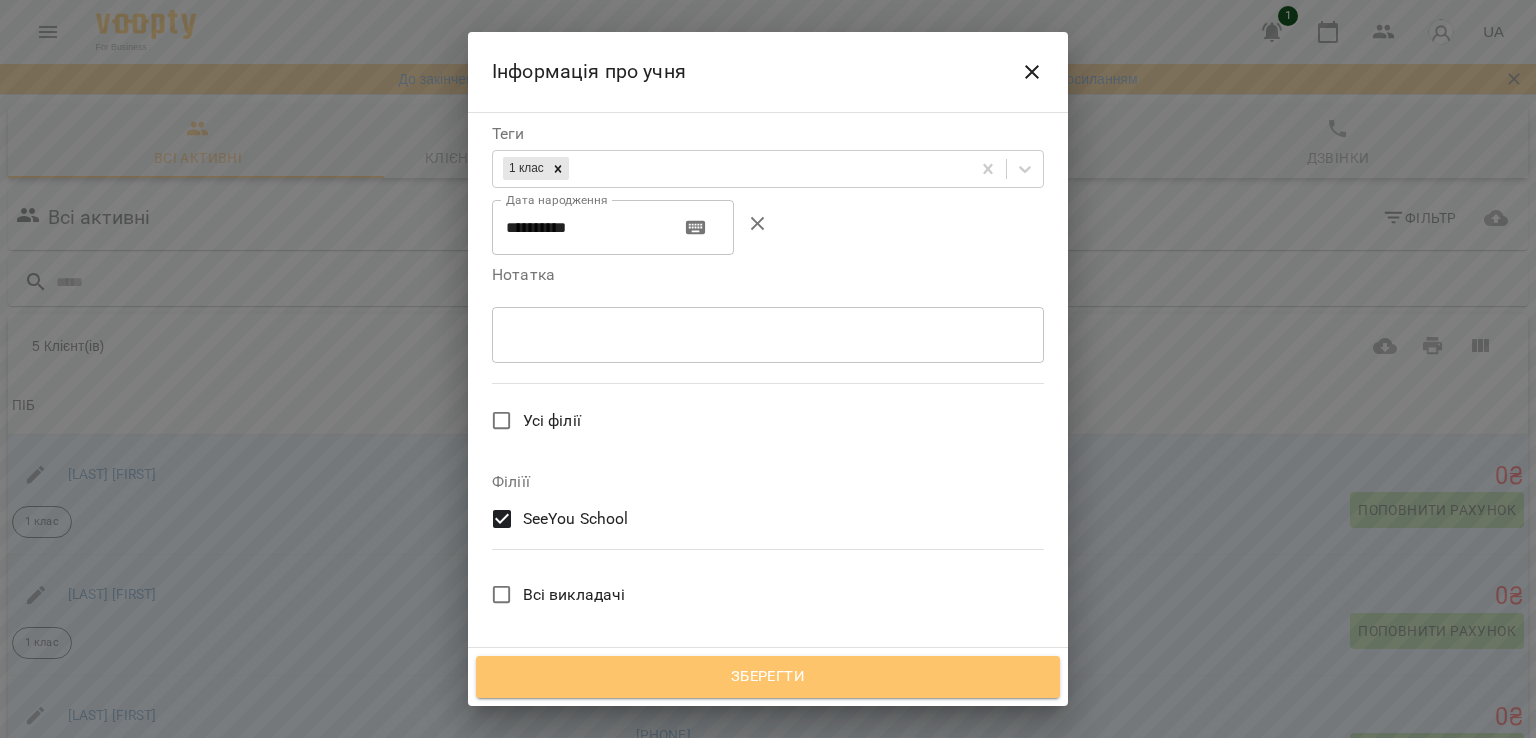 click on "Зберегти" at bounding box center [768, 677] 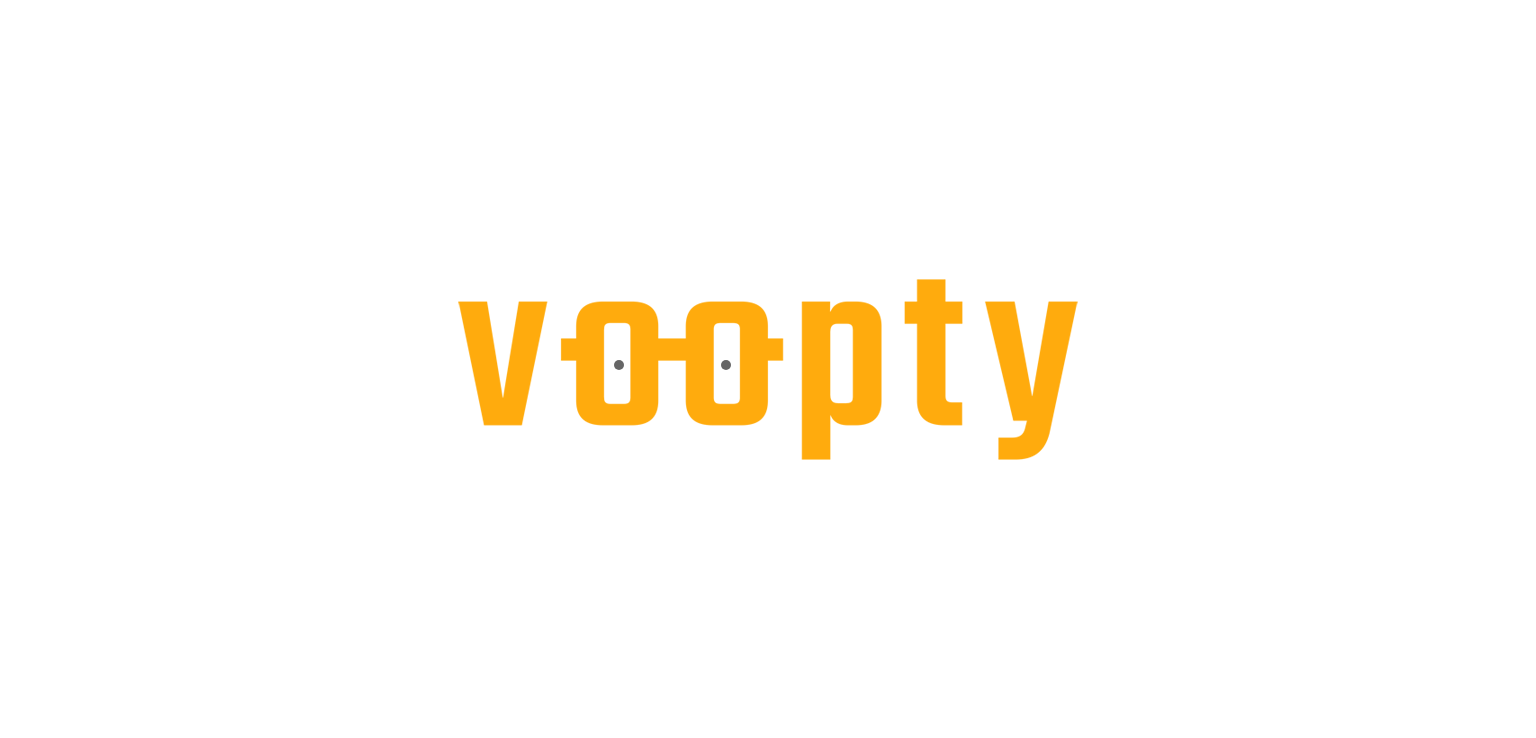 scroll, scrollTop: 0, scrollLeft: 0, axis: both 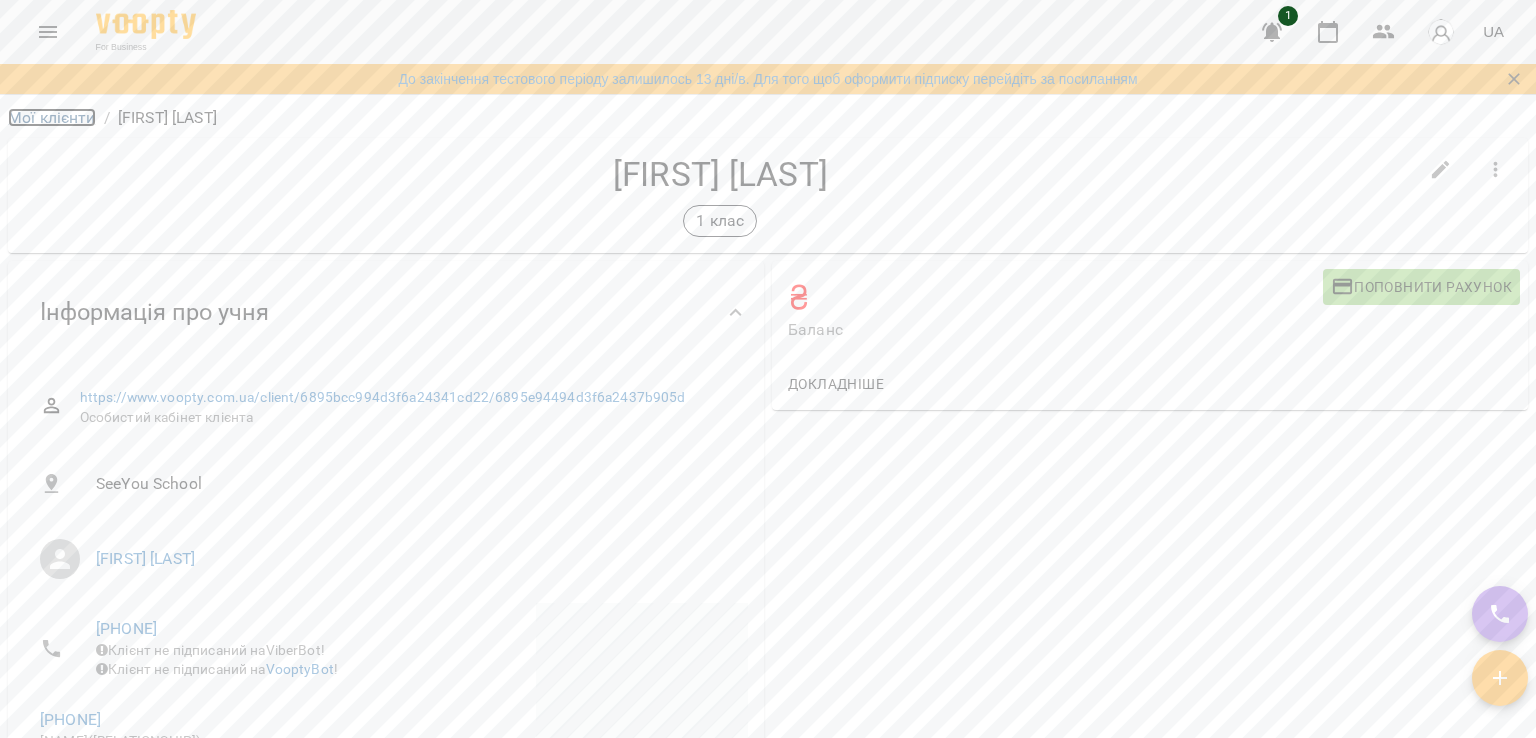 click on "Мої клієнти" at bounding box center [52, 117] 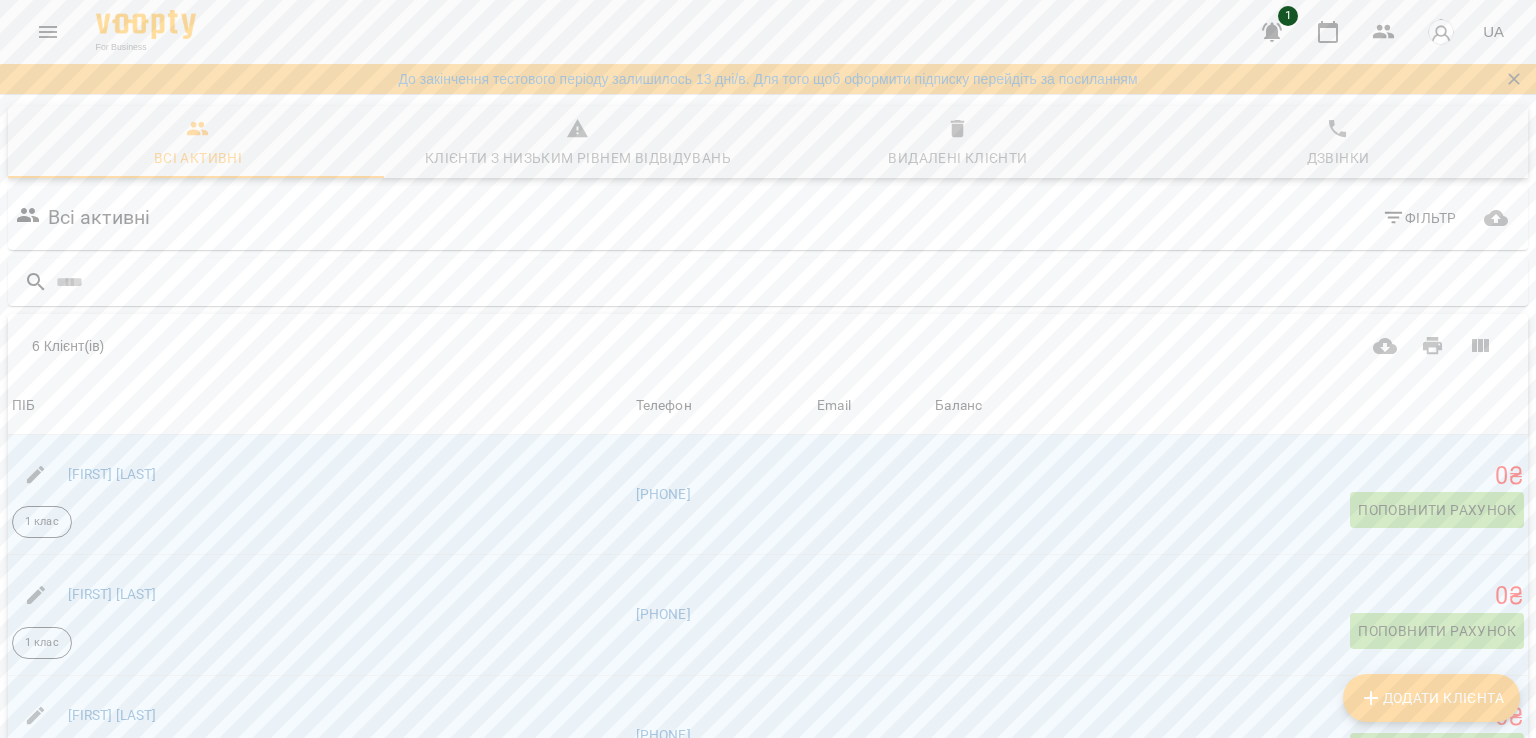 click on "Додати клієнта" at bounding box center [1431, 698] 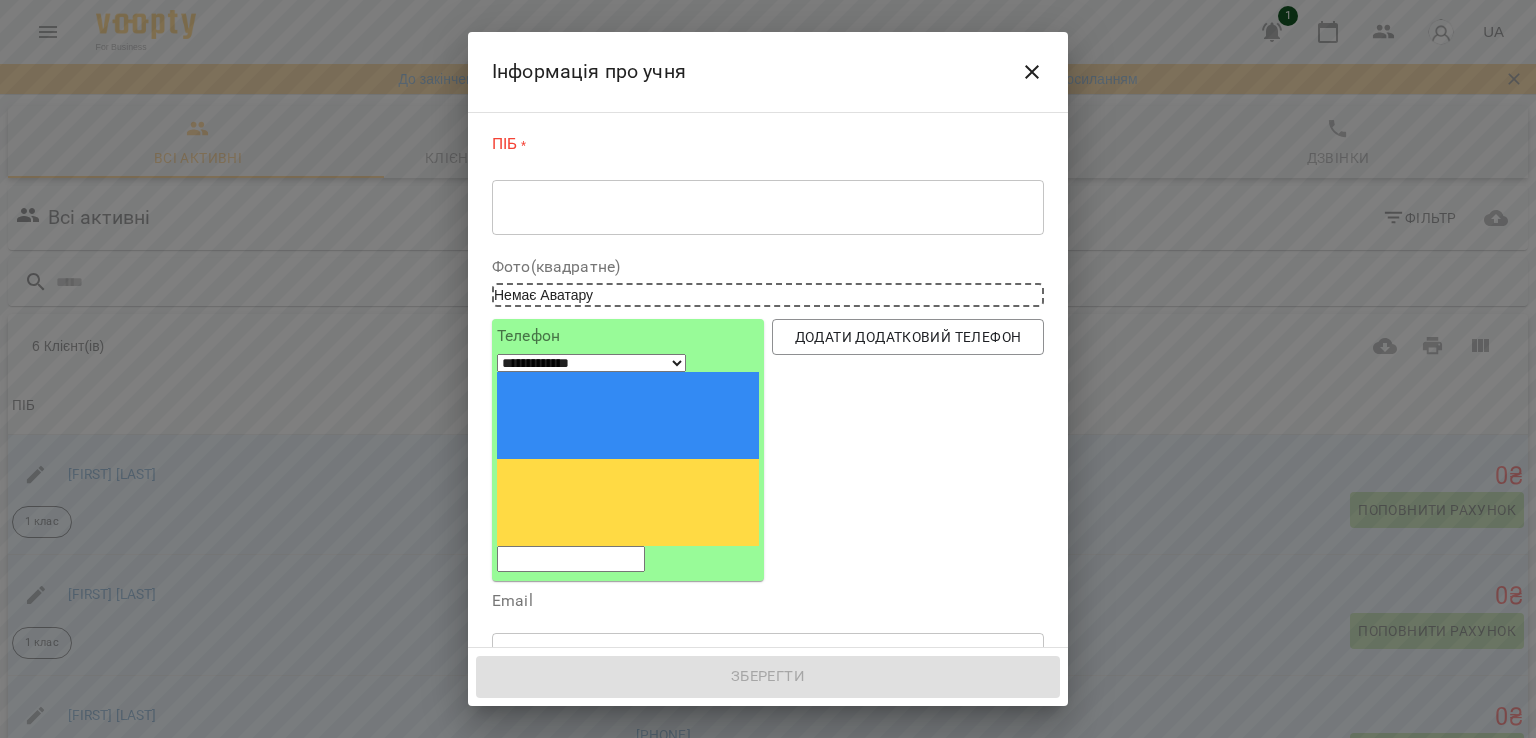 click at bounding box center [768, 207] 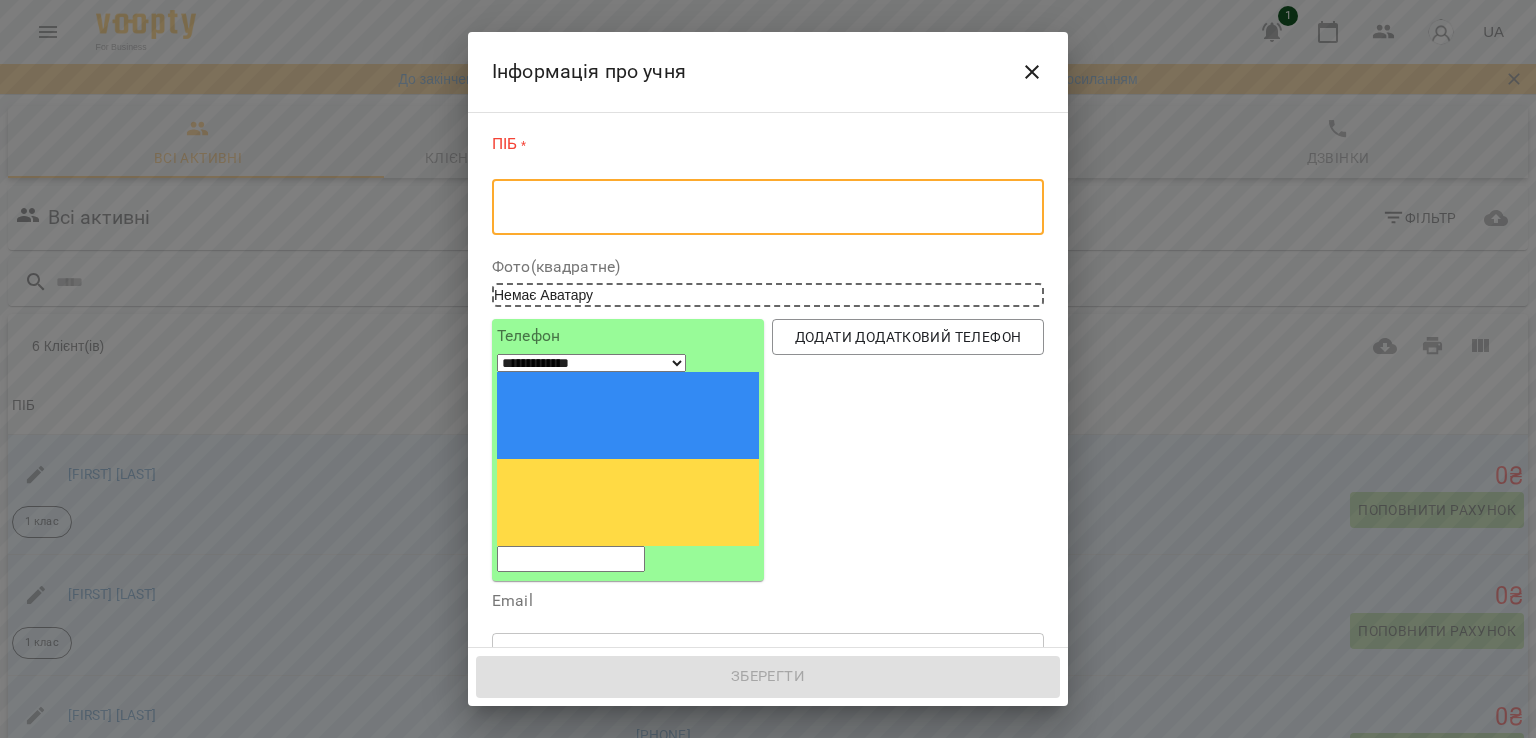 type on "*" 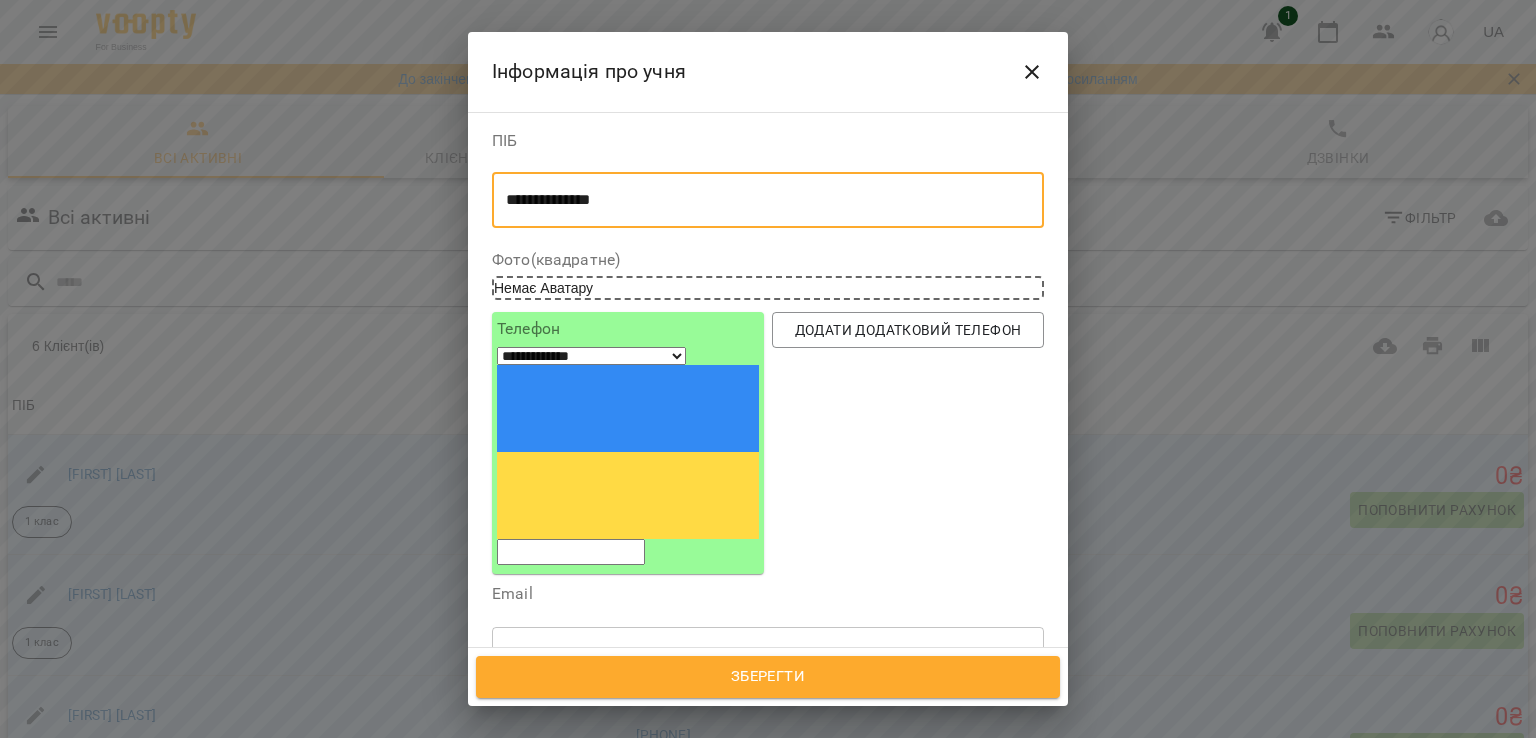 type on "**********" 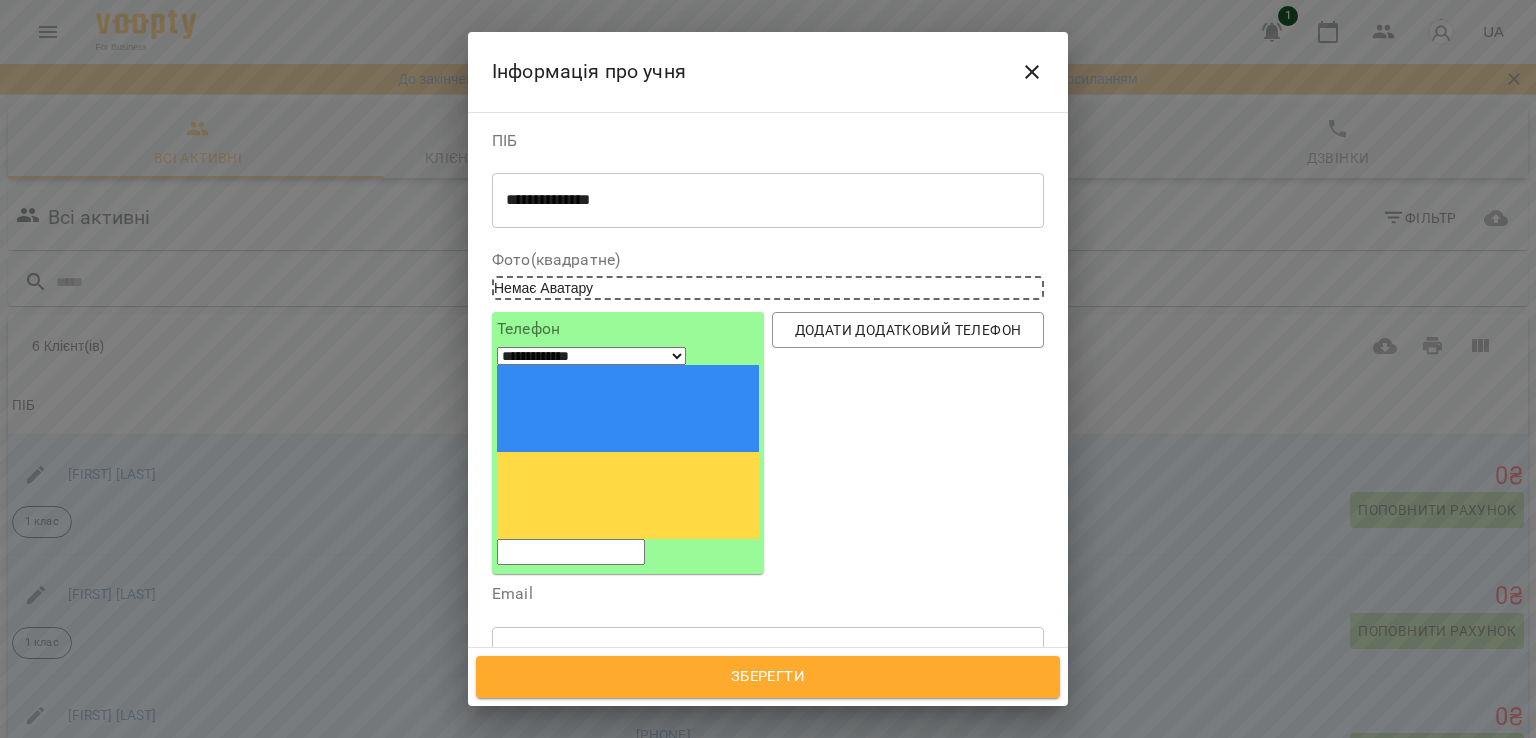 click at bounding box center (571, 552) 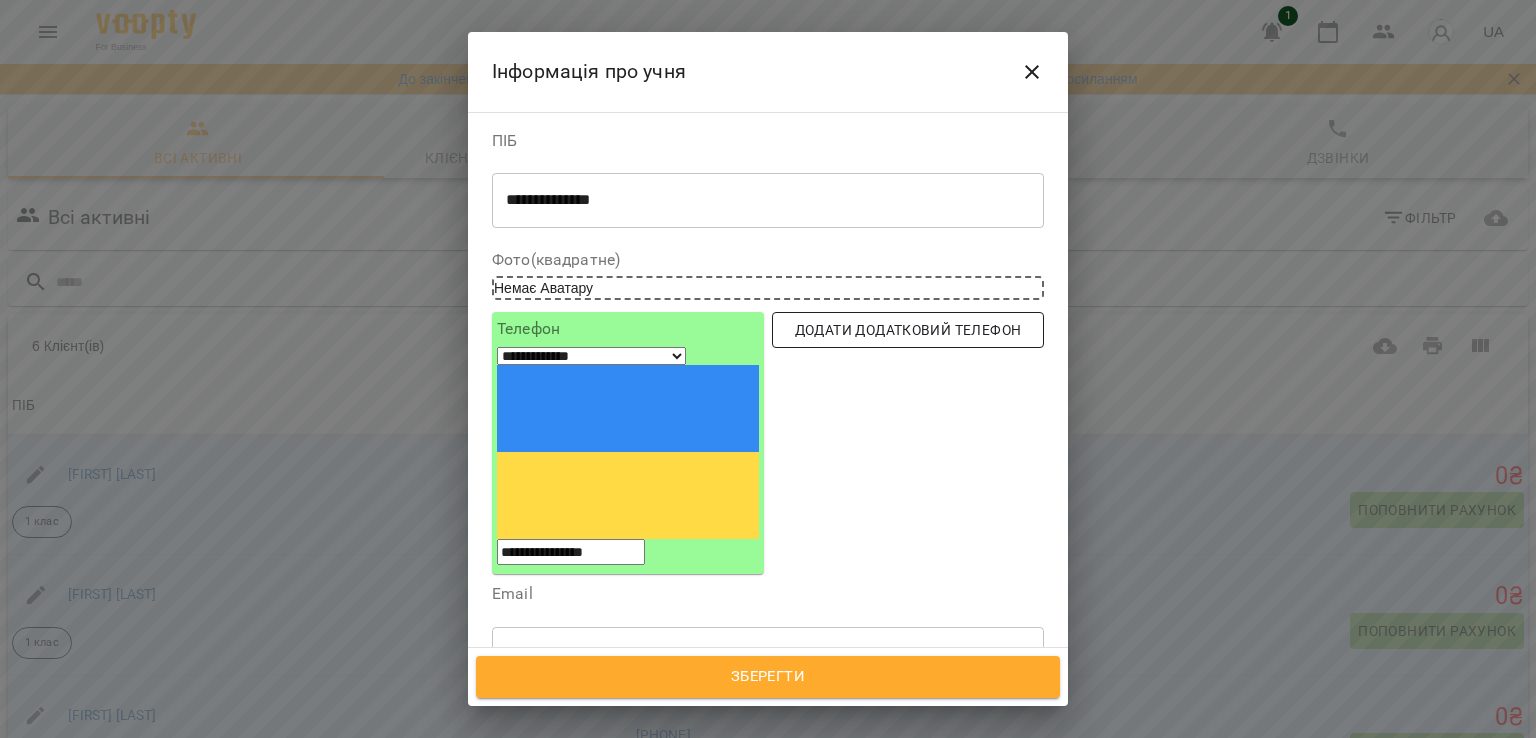 type on "**********" 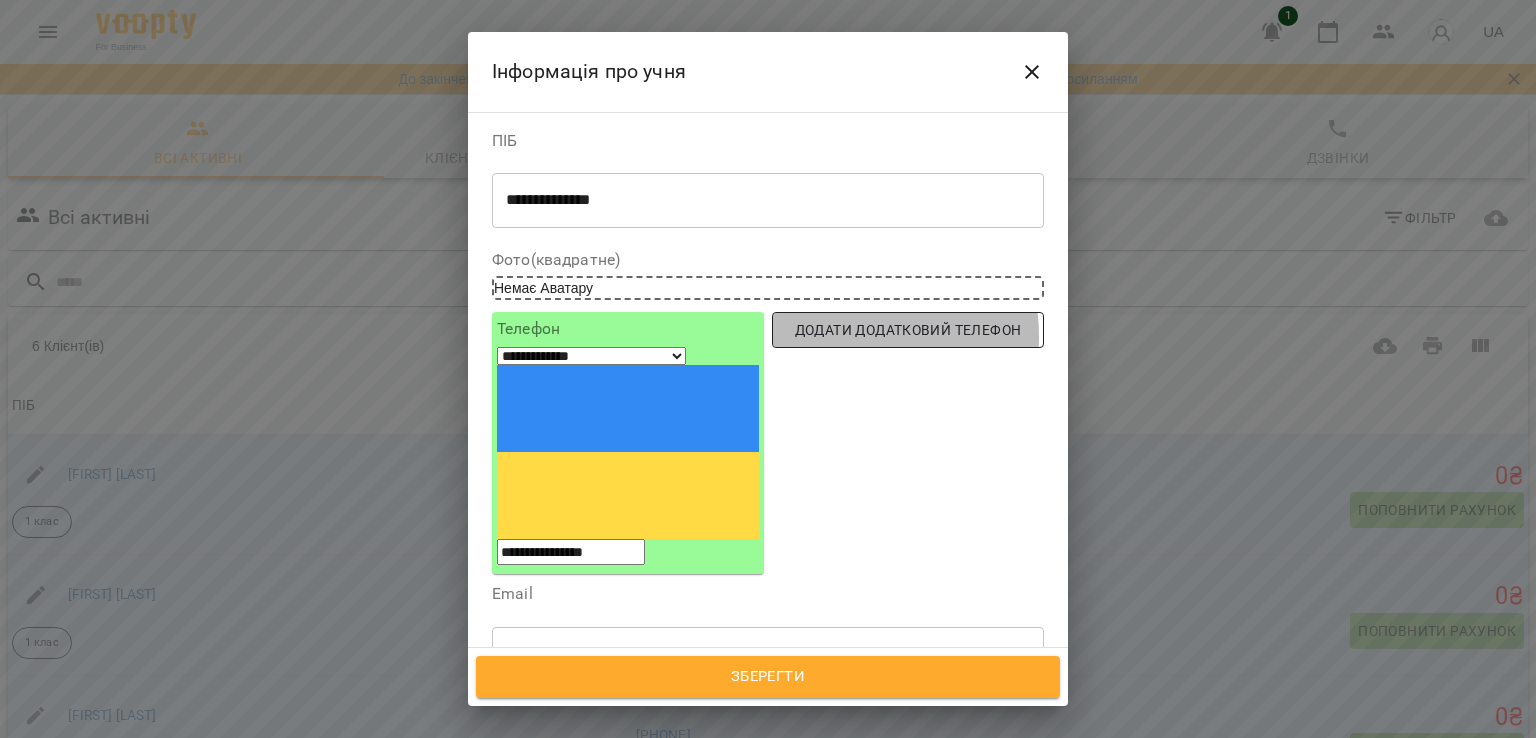 click on "Додати додатковий телефон" at bounding box center (908, 330) 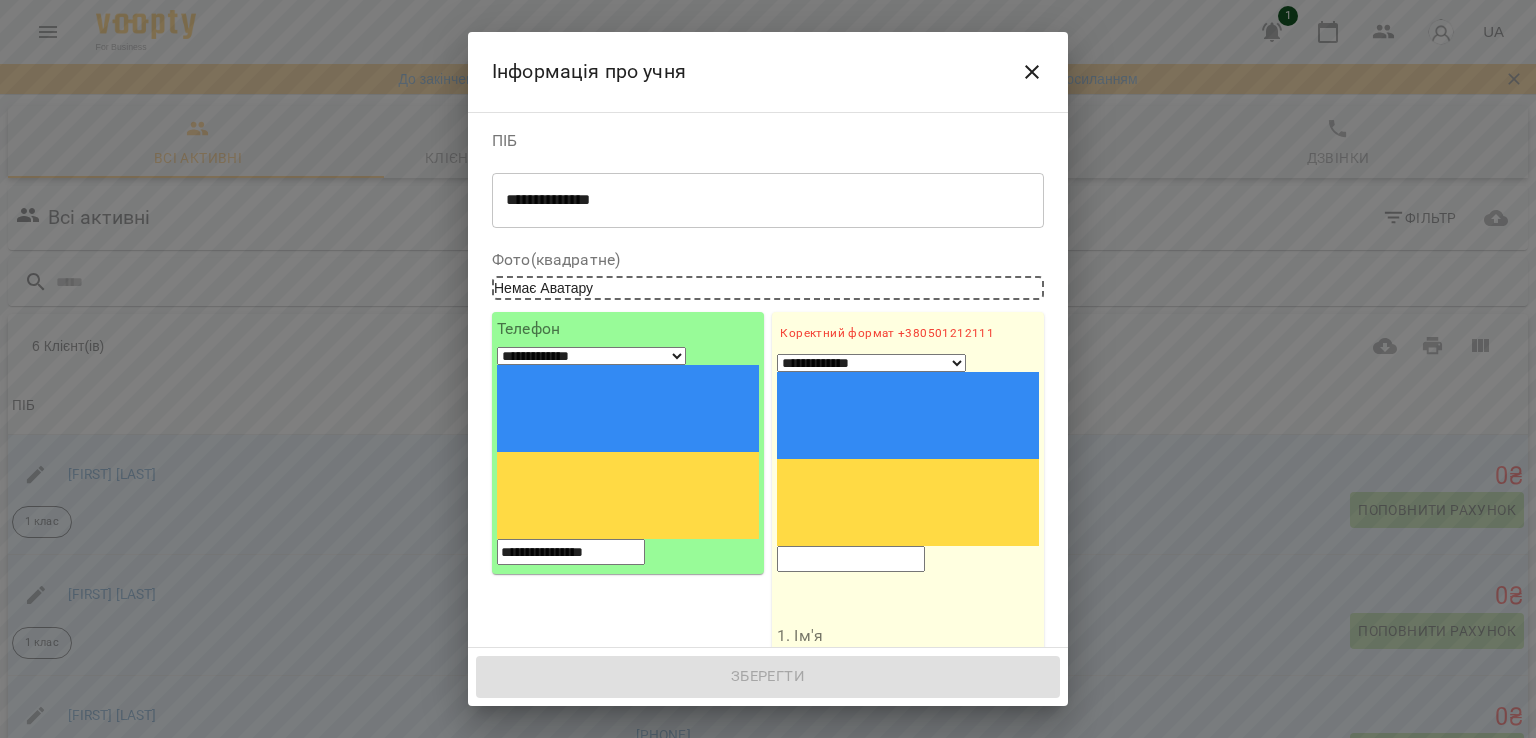 click at bounding box center [851, 559] 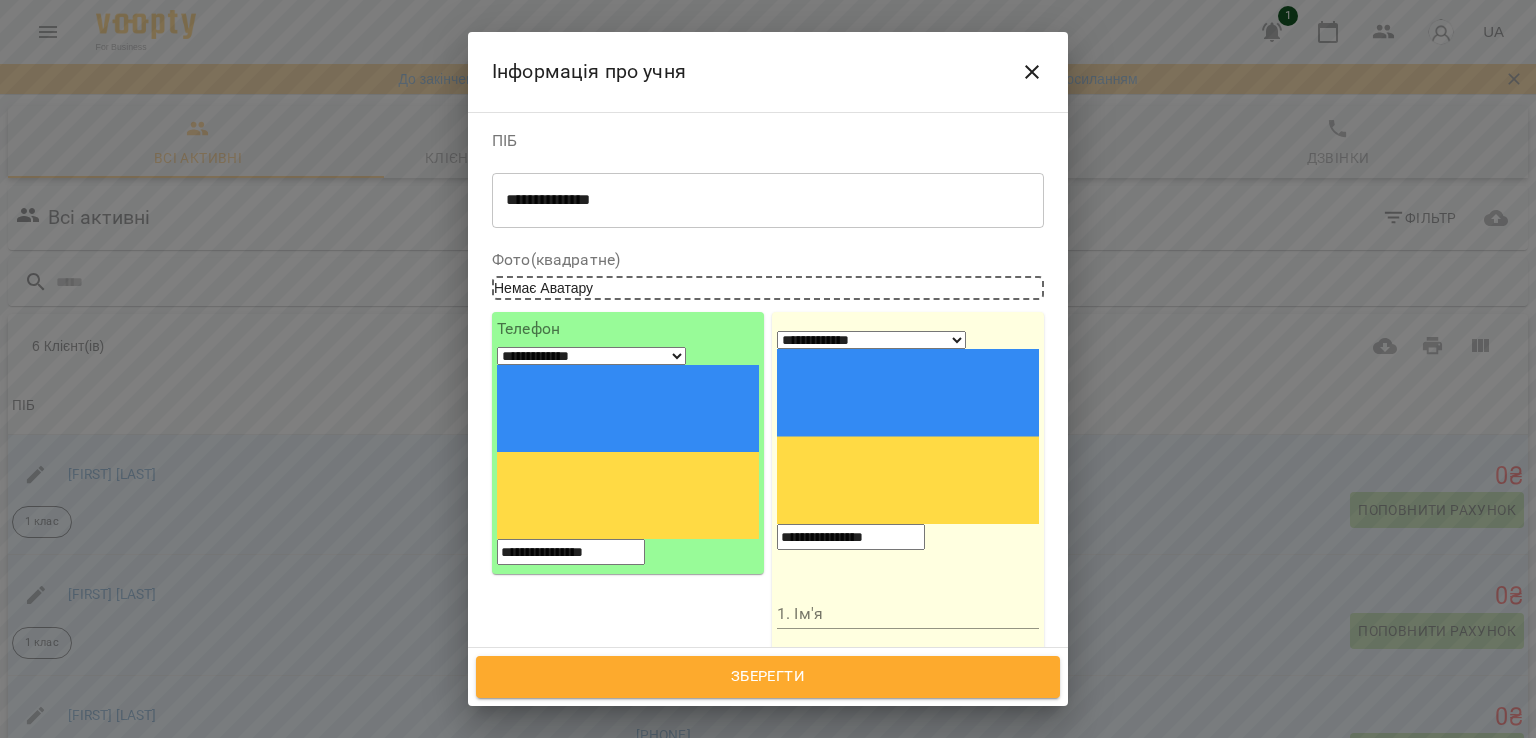 type on "**********" 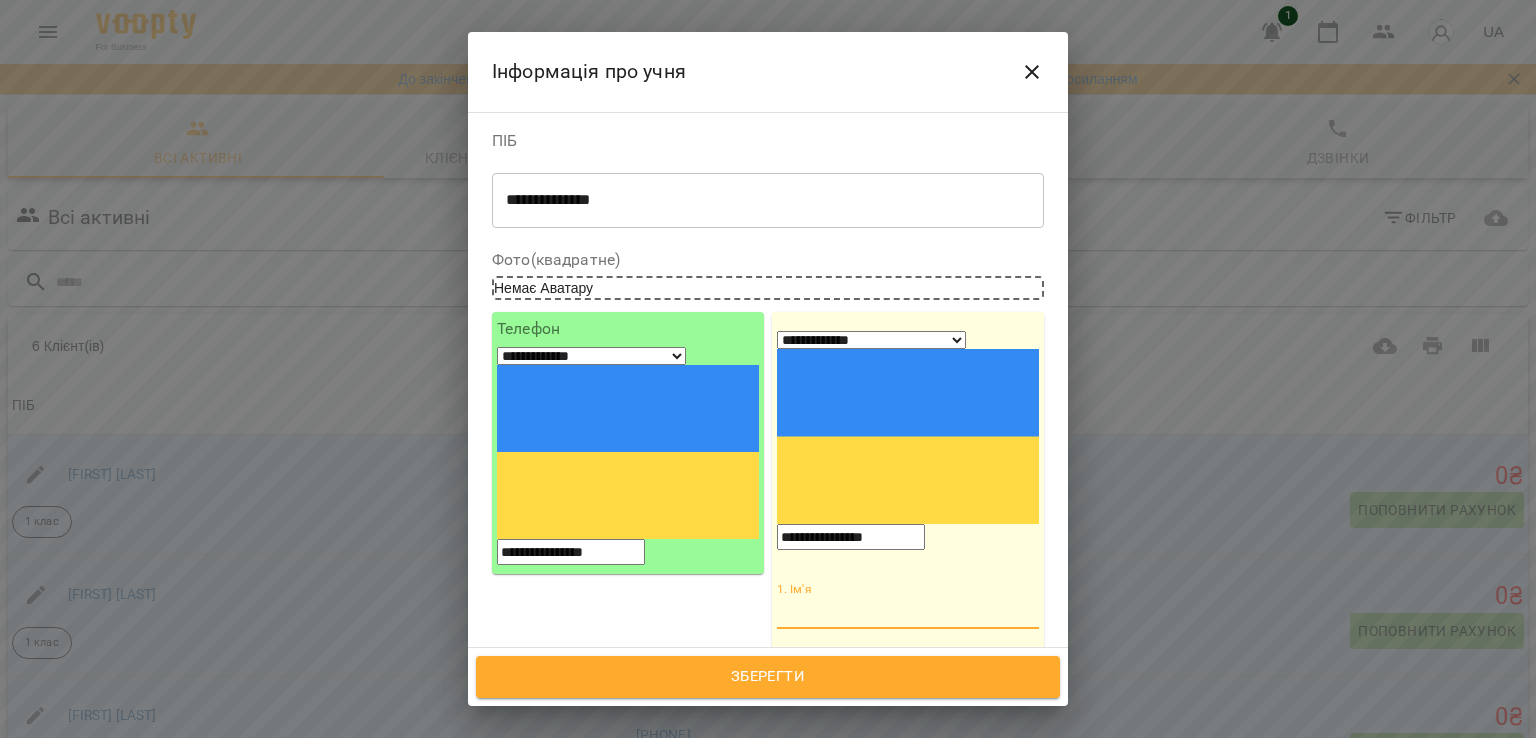 click on "1. Ім'я" at bounding box center [908, 614] 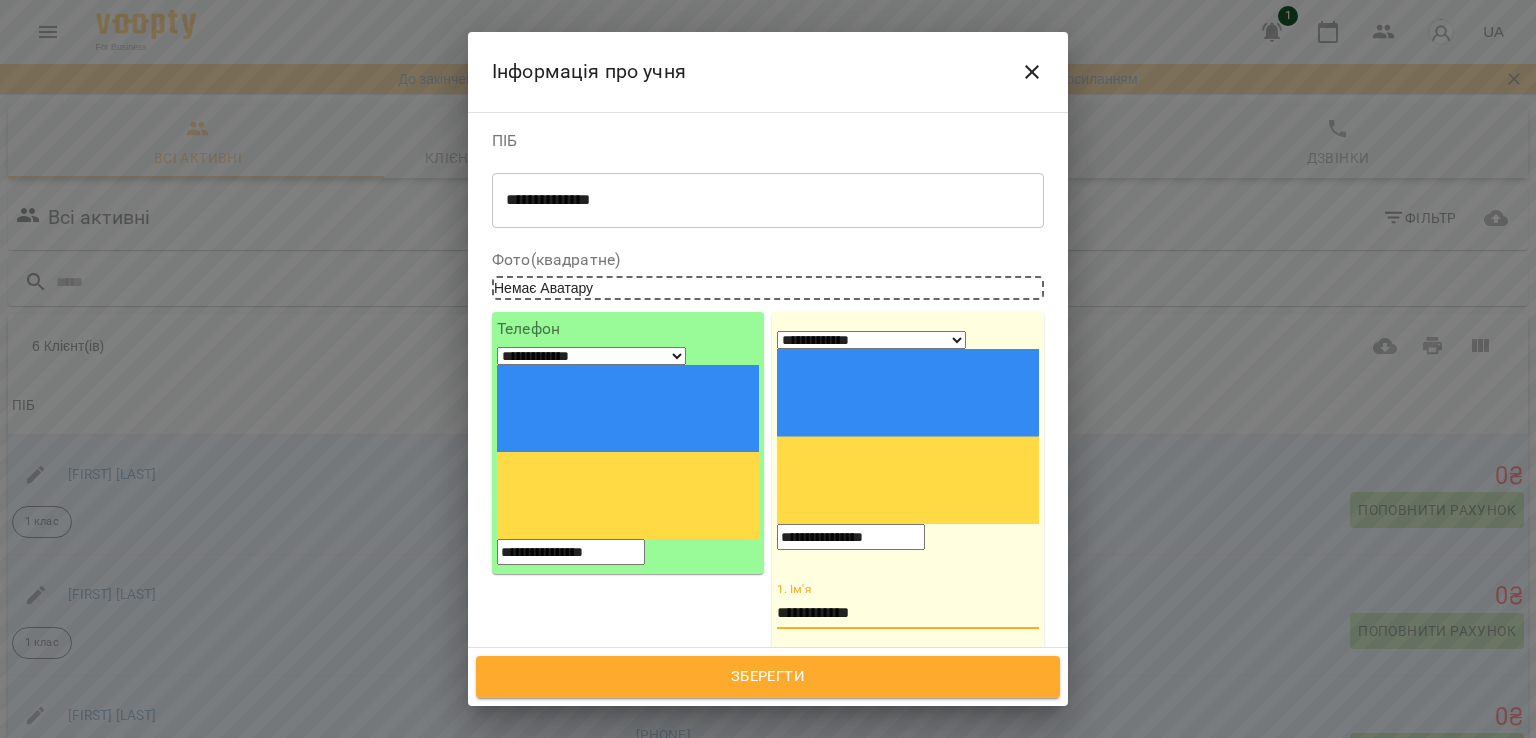 type on "**********" 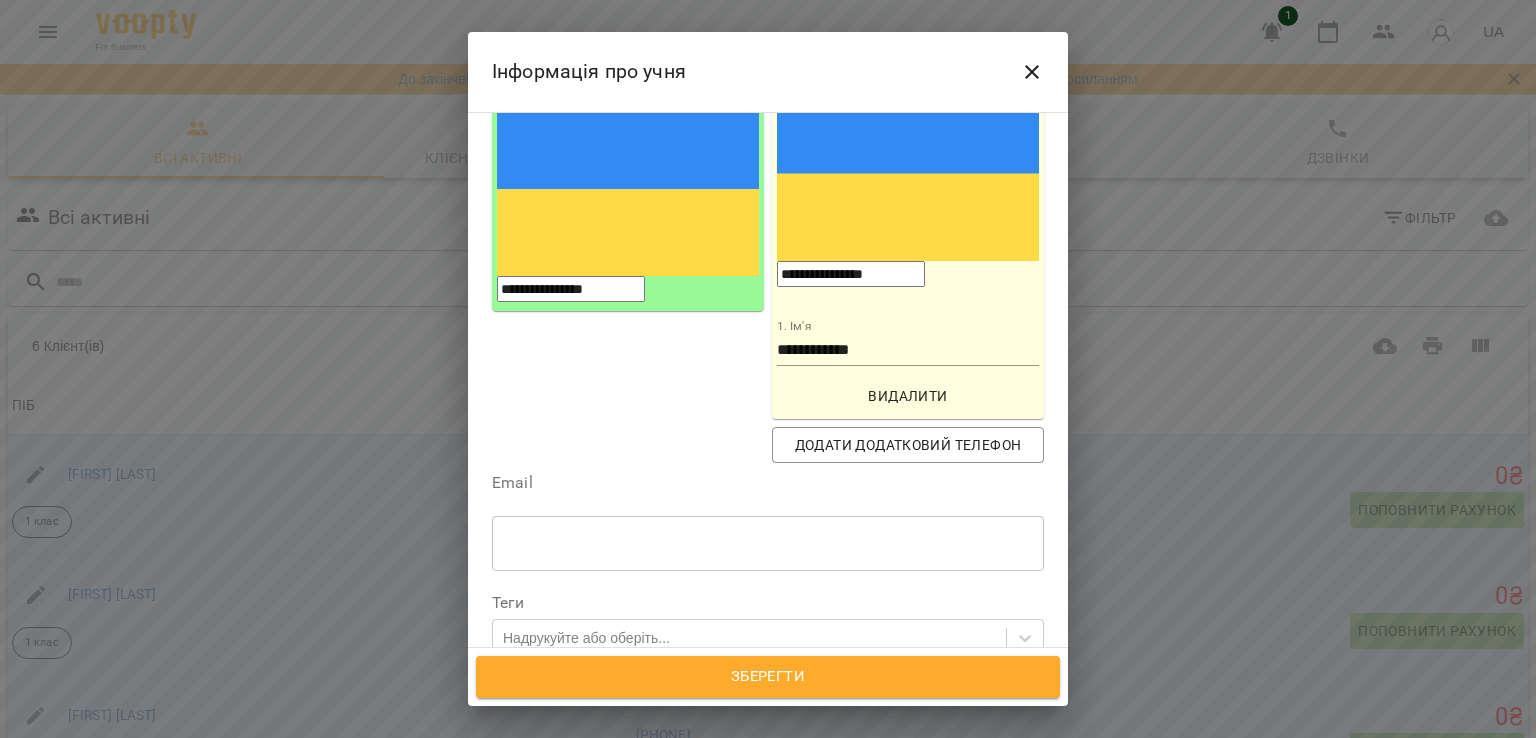 scroll, scrollTop: 267, scrollLeft: 0, axis: vertical 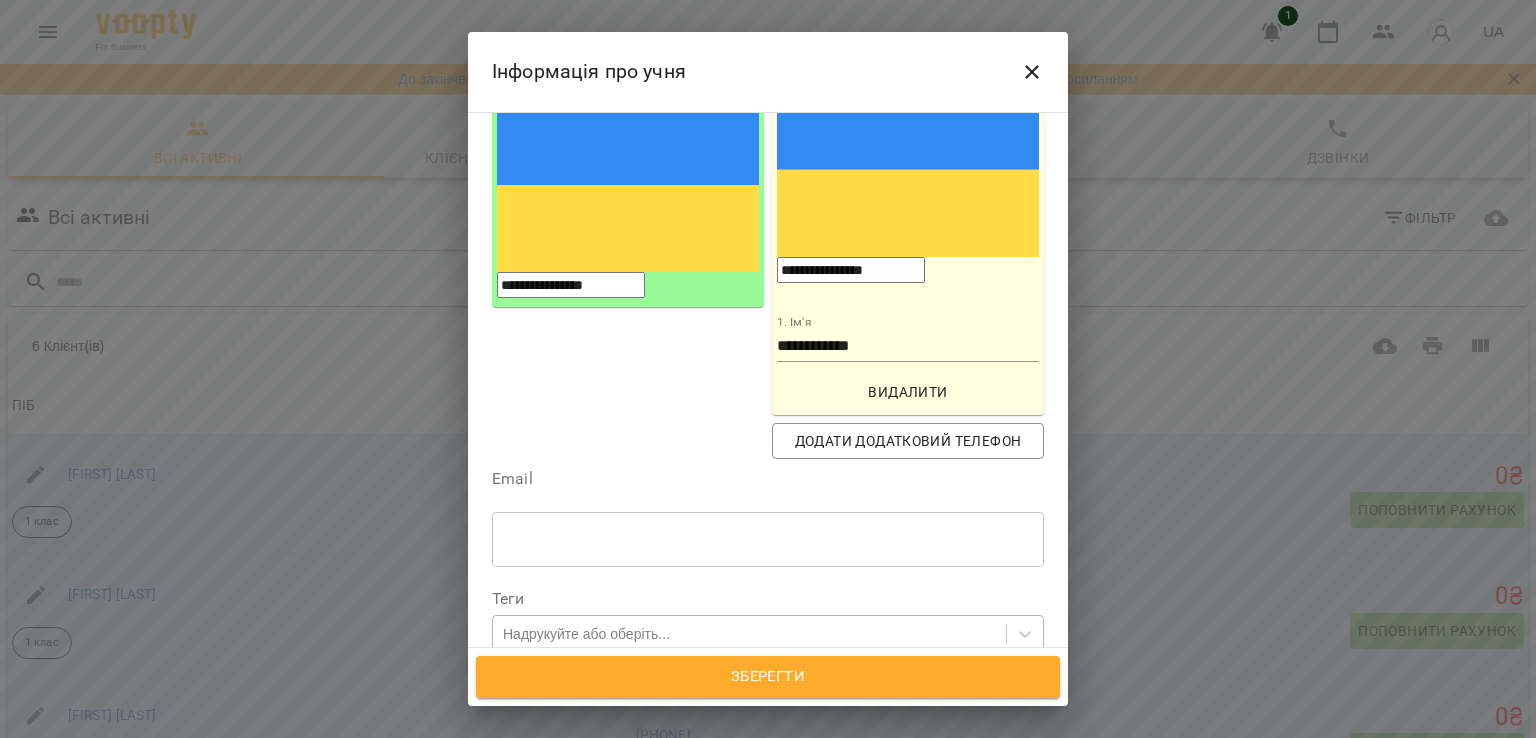 click on "Надрукуйте або оберіть..." at bounding box center (749, 633) 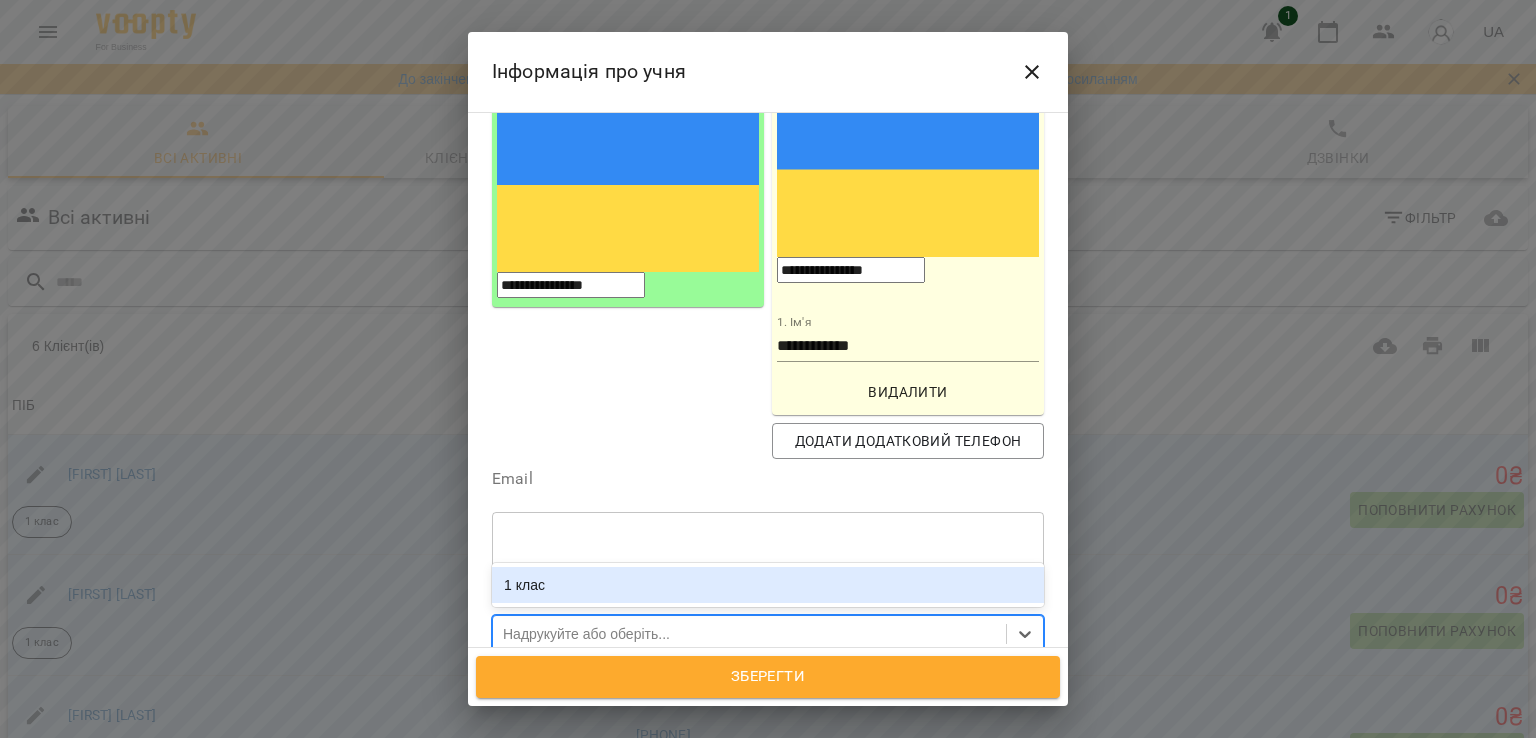 click on "1 клас" at bounding box center (768, 585) 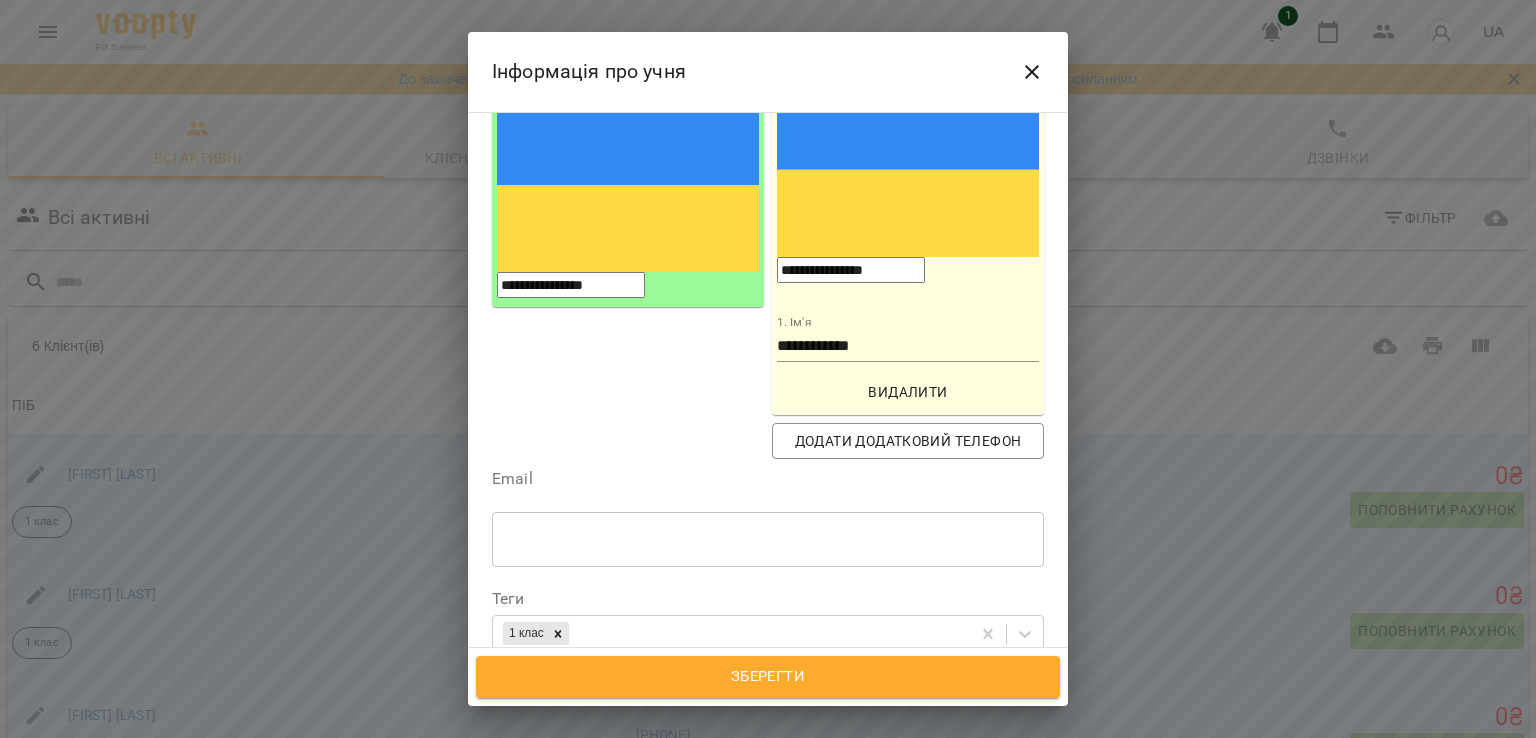 click on "Дата народження" at bounding box center [768, 683] 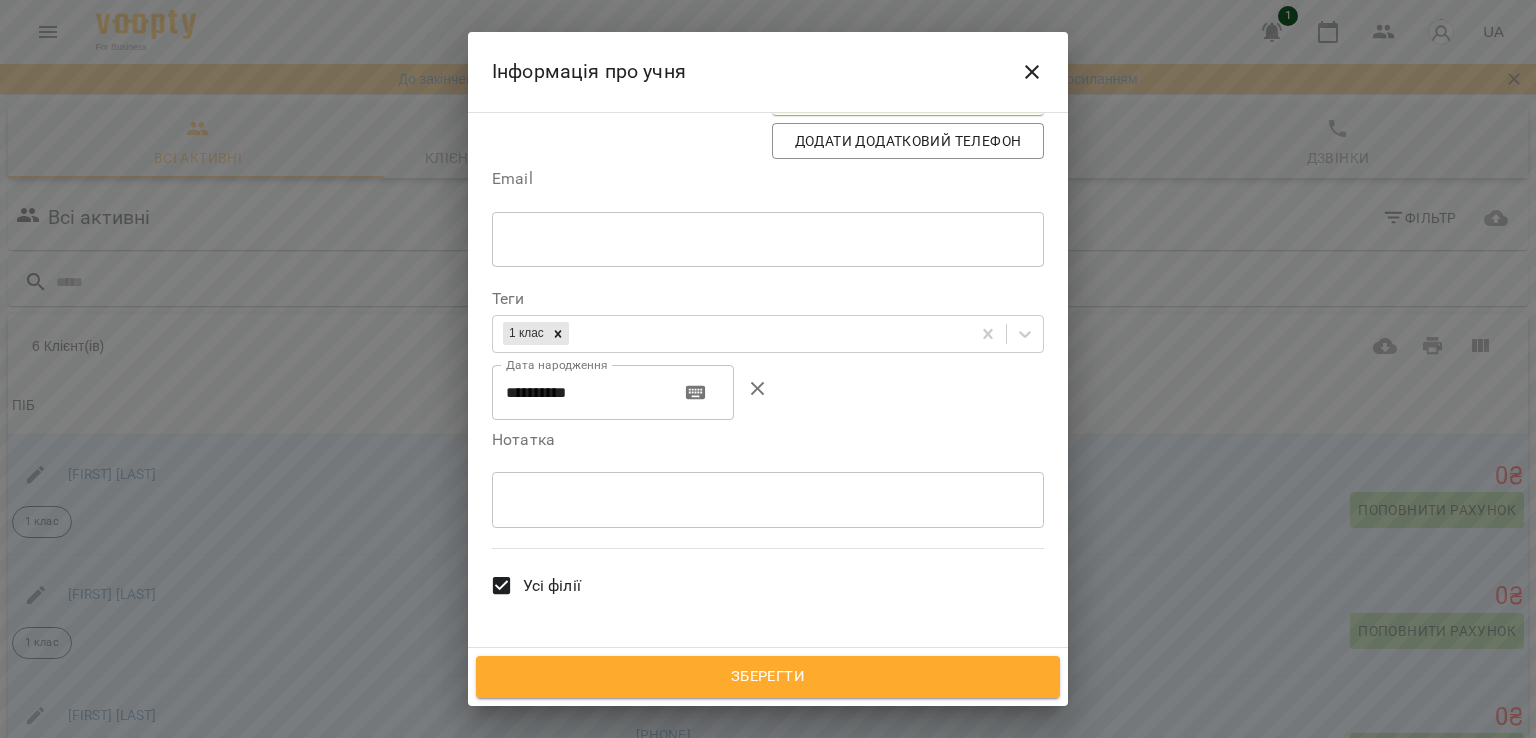 scroll, scrollTop: 569, scrollLeft: 0, axis: vertical 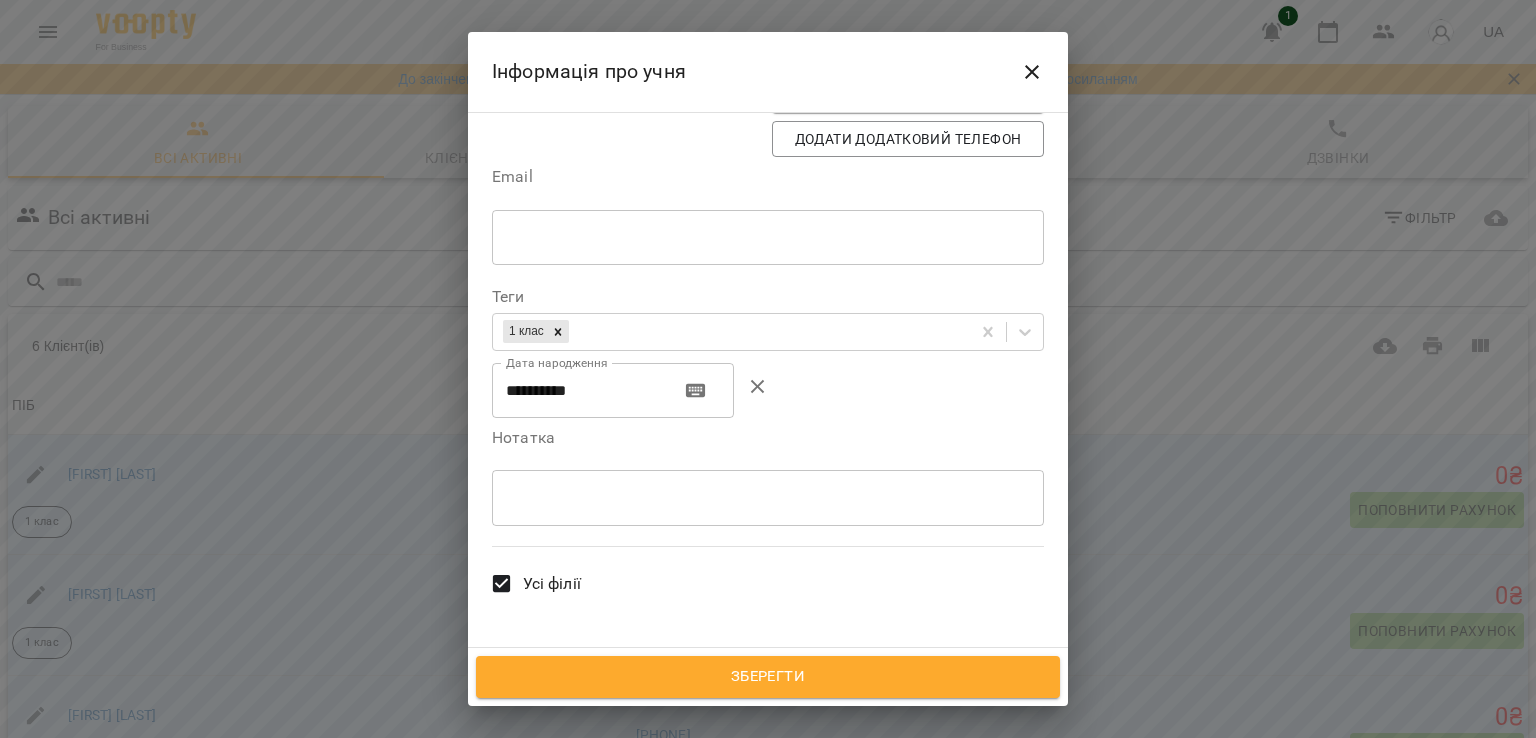 click on "Всі викладачі" at bounding box center (574, 670) 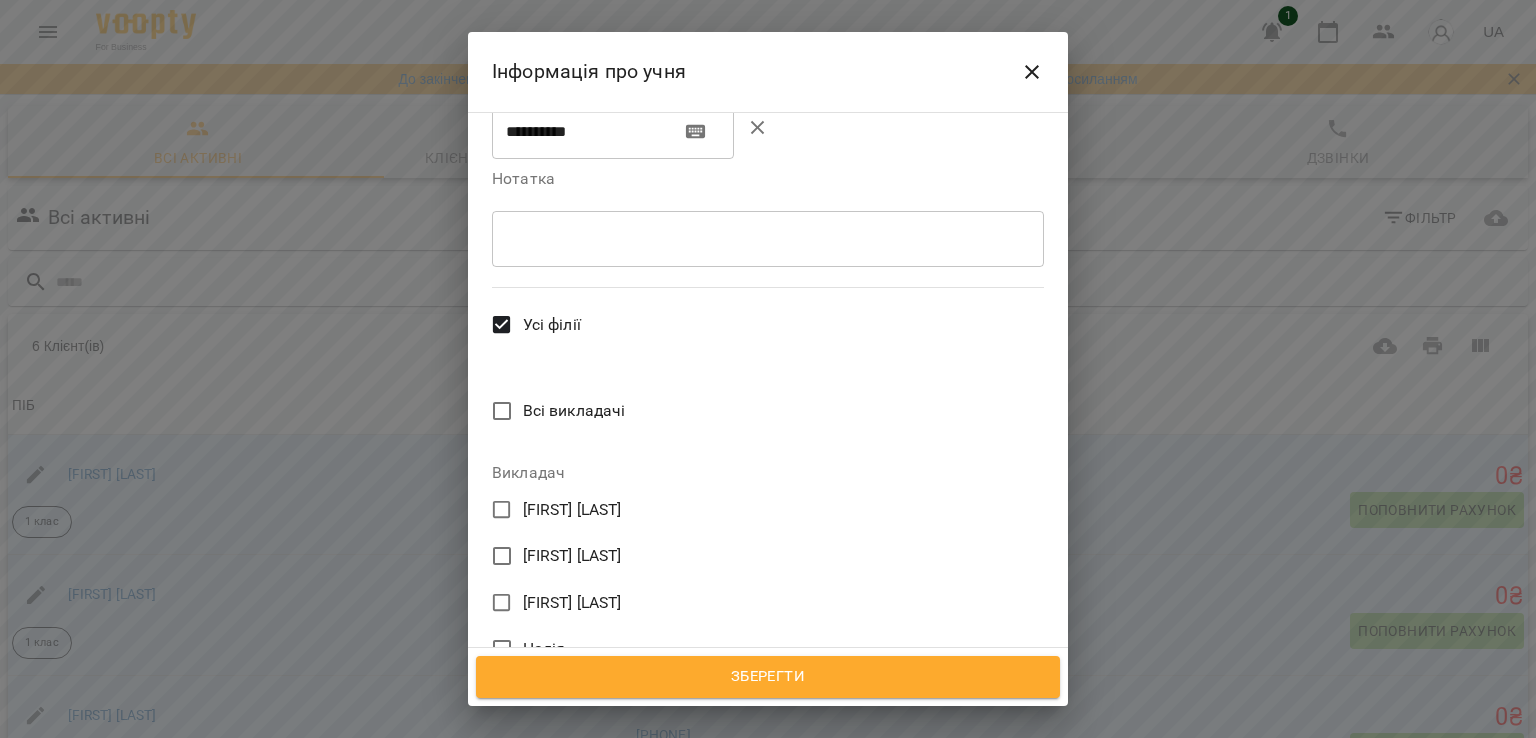 scroll, scrollTop: 846, scrollLeft: 0, axis: vertical 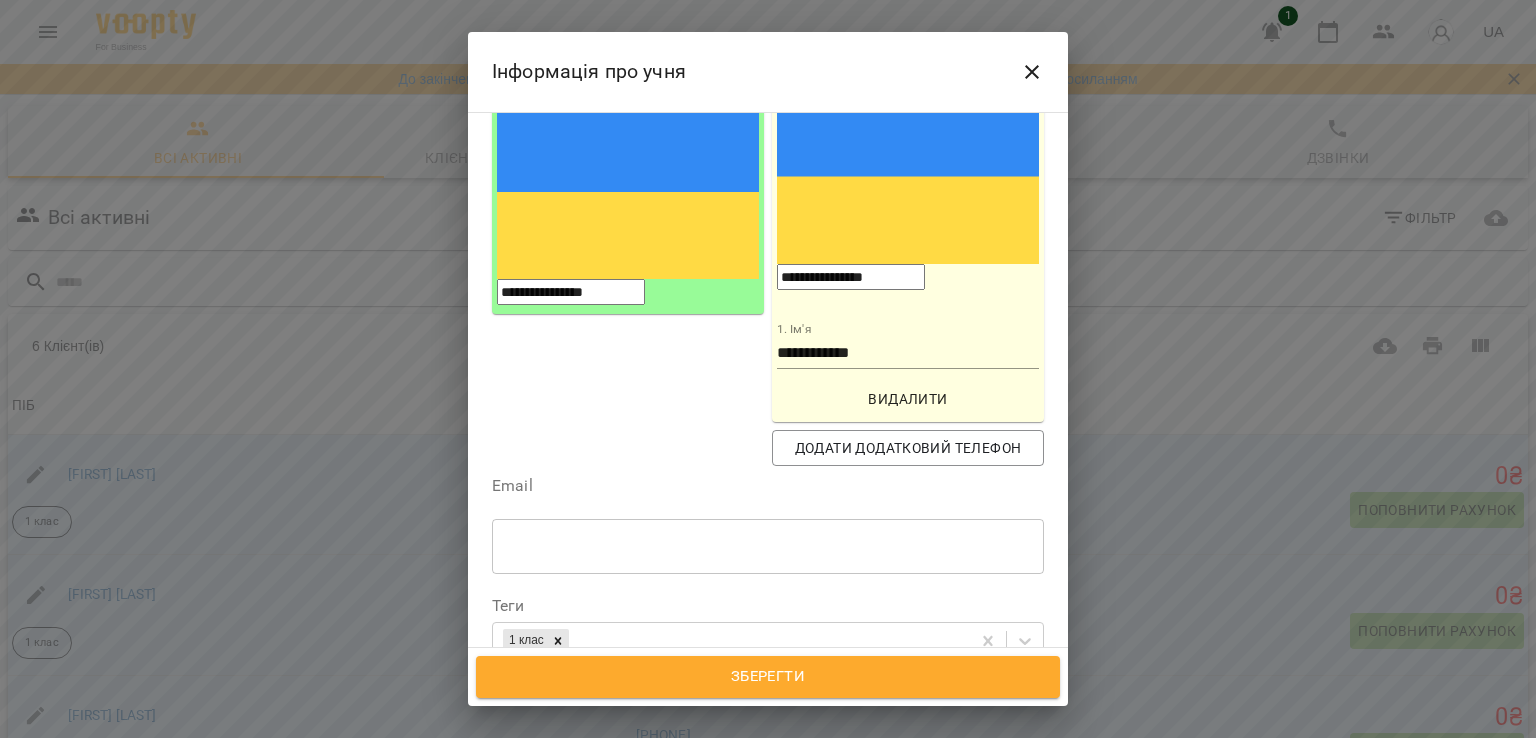click on "**********" at bounding box center [578, 700] 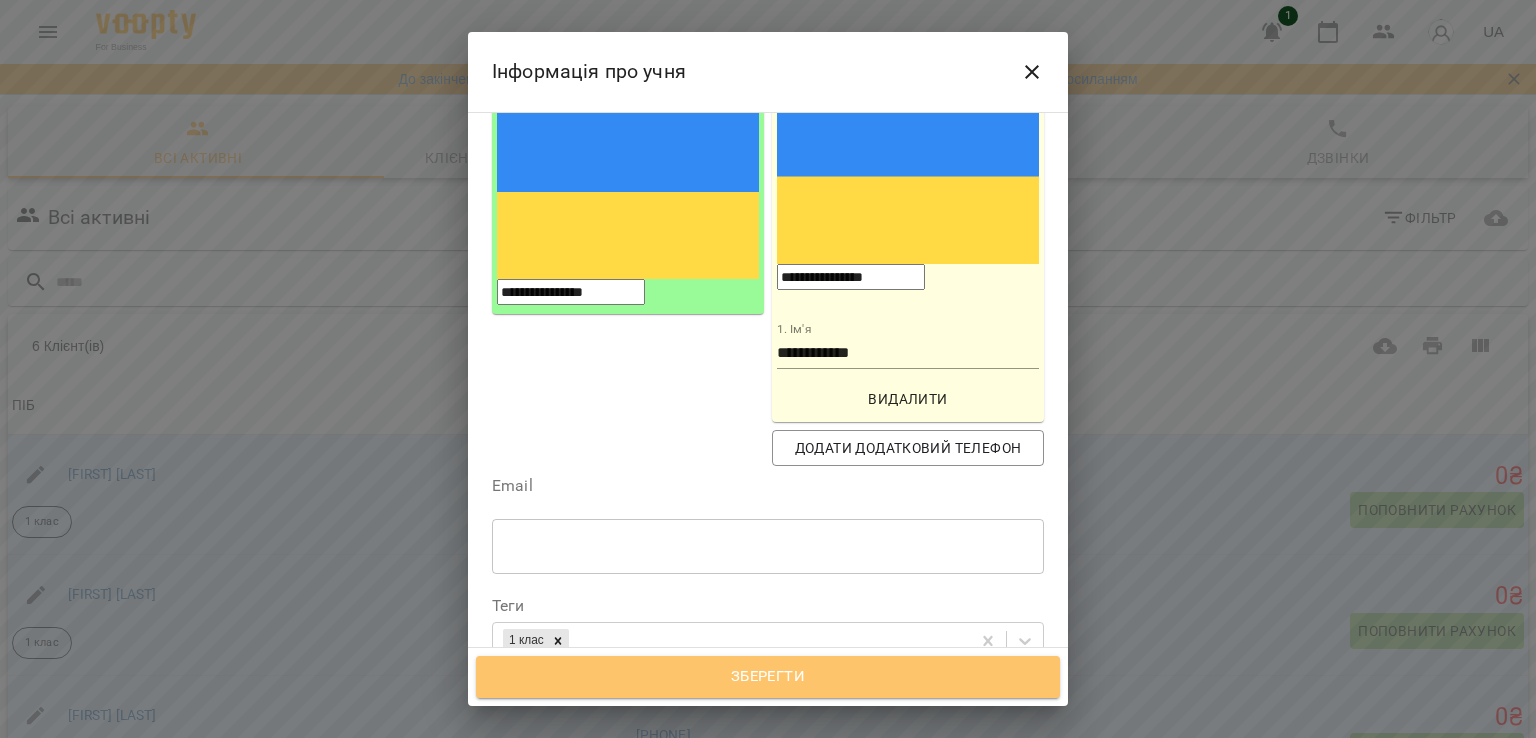 click on "Зберегти" at bounding box center [768, 677] 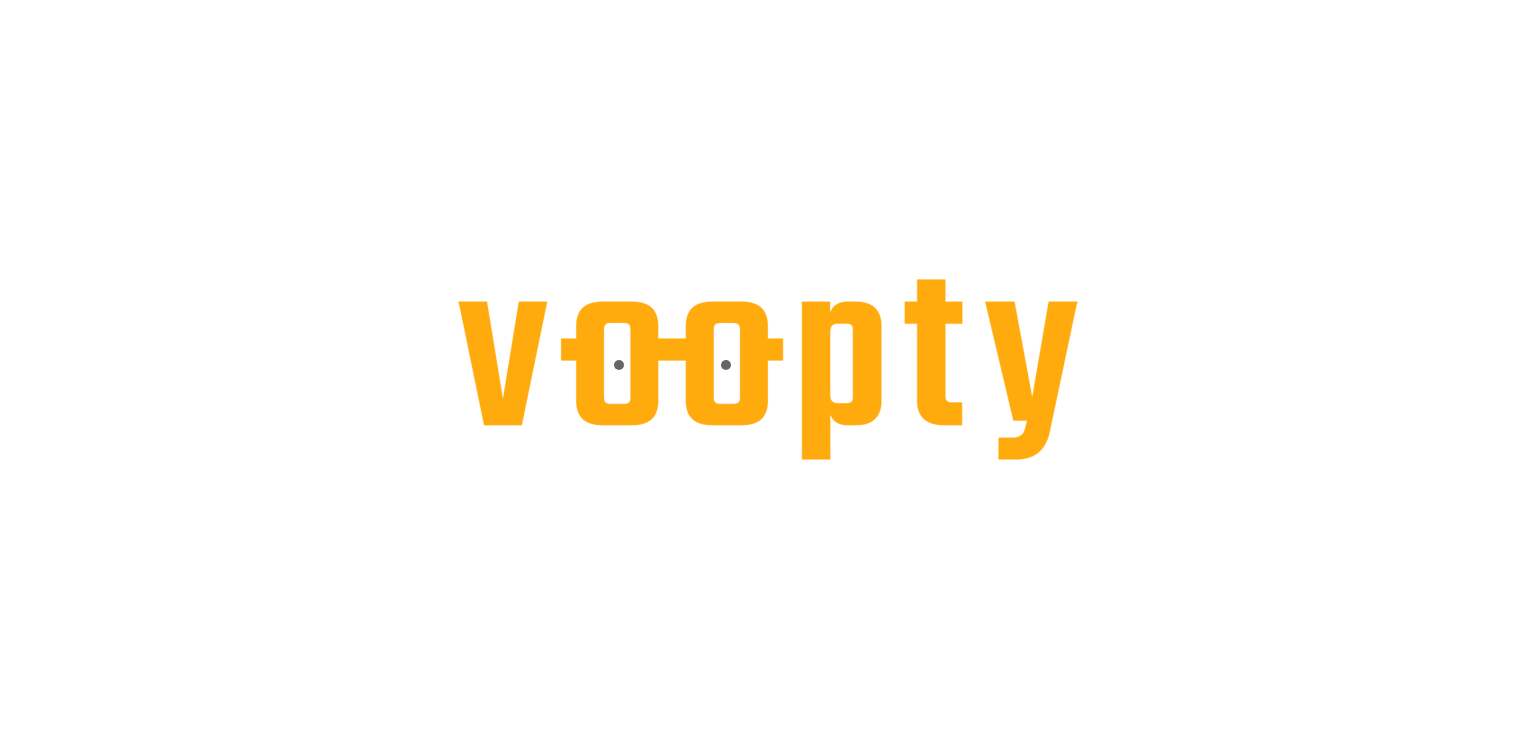 scroll, scrollTop: 0, scrollLeft: 0, axis: both 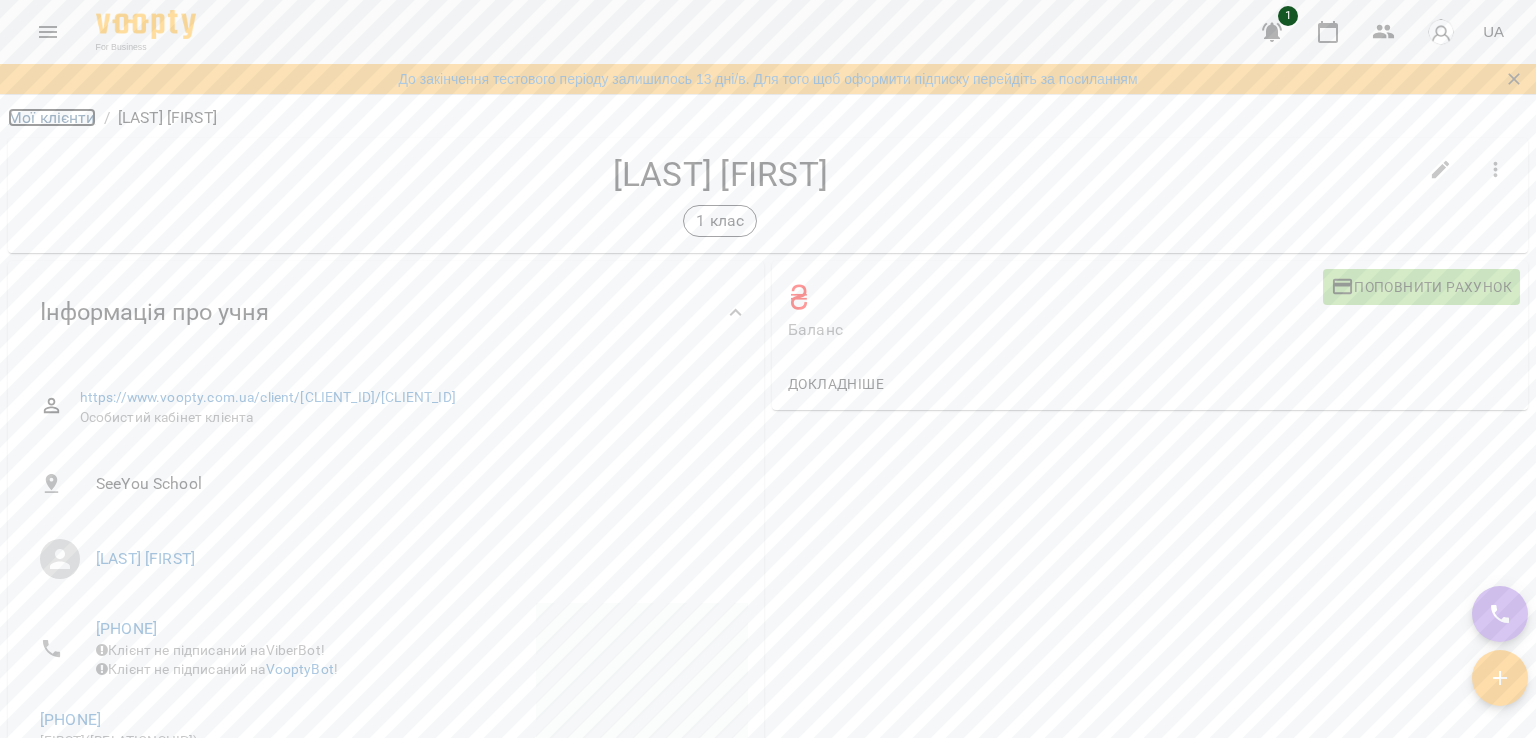 click on "Мої клієнти" at bounding box center (52, 117) 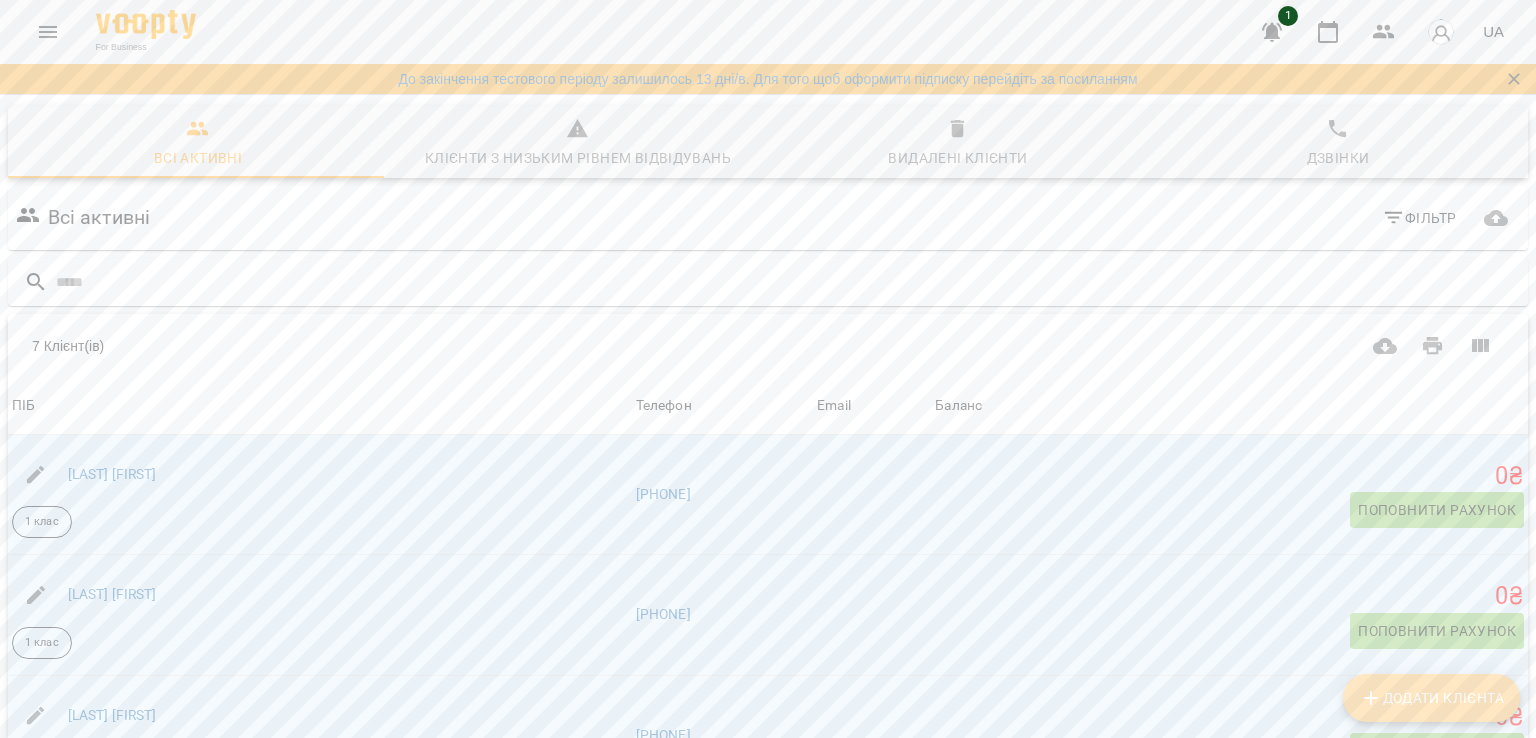 click on "Додати клієнта" at bounding box center (1431, 698) 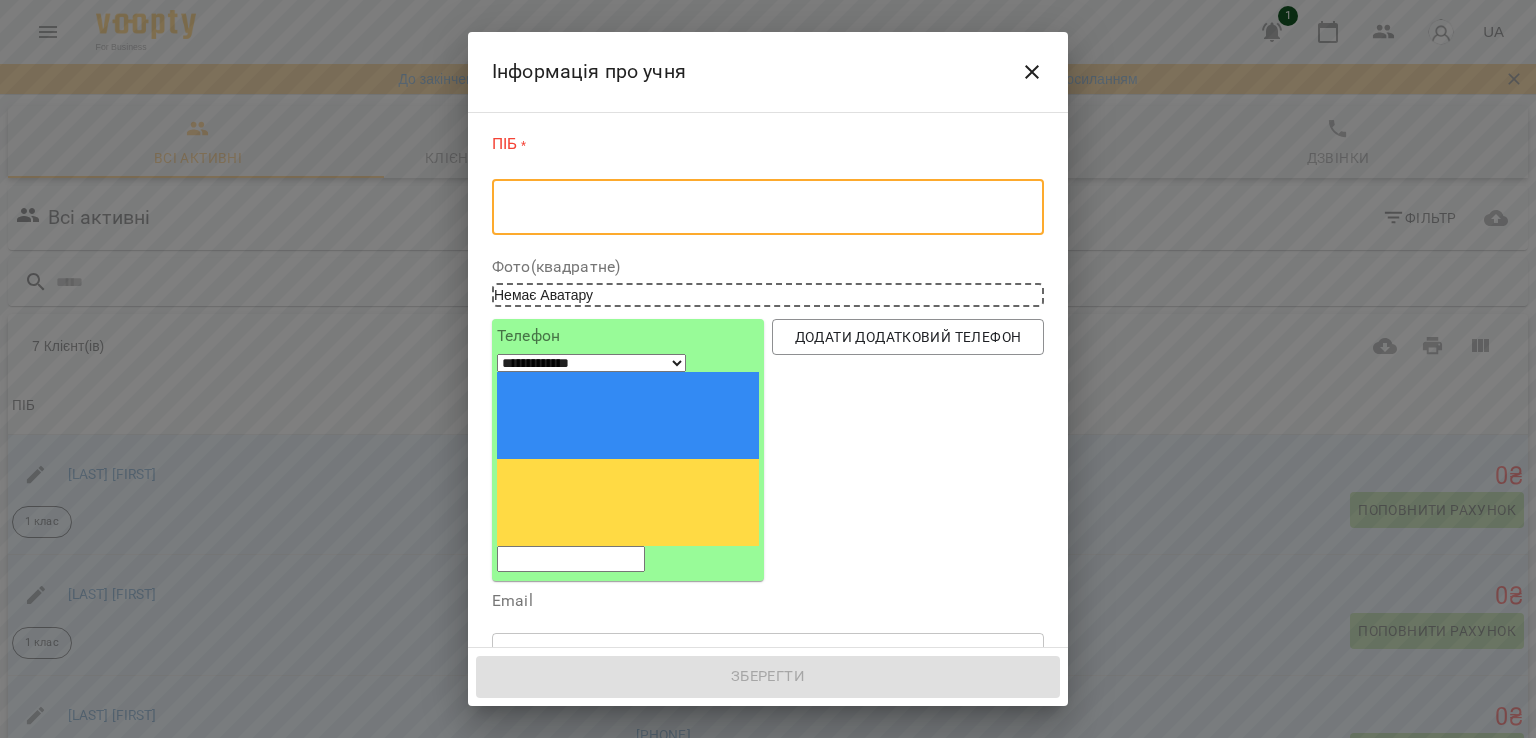 click at bounding box center (768, 207) 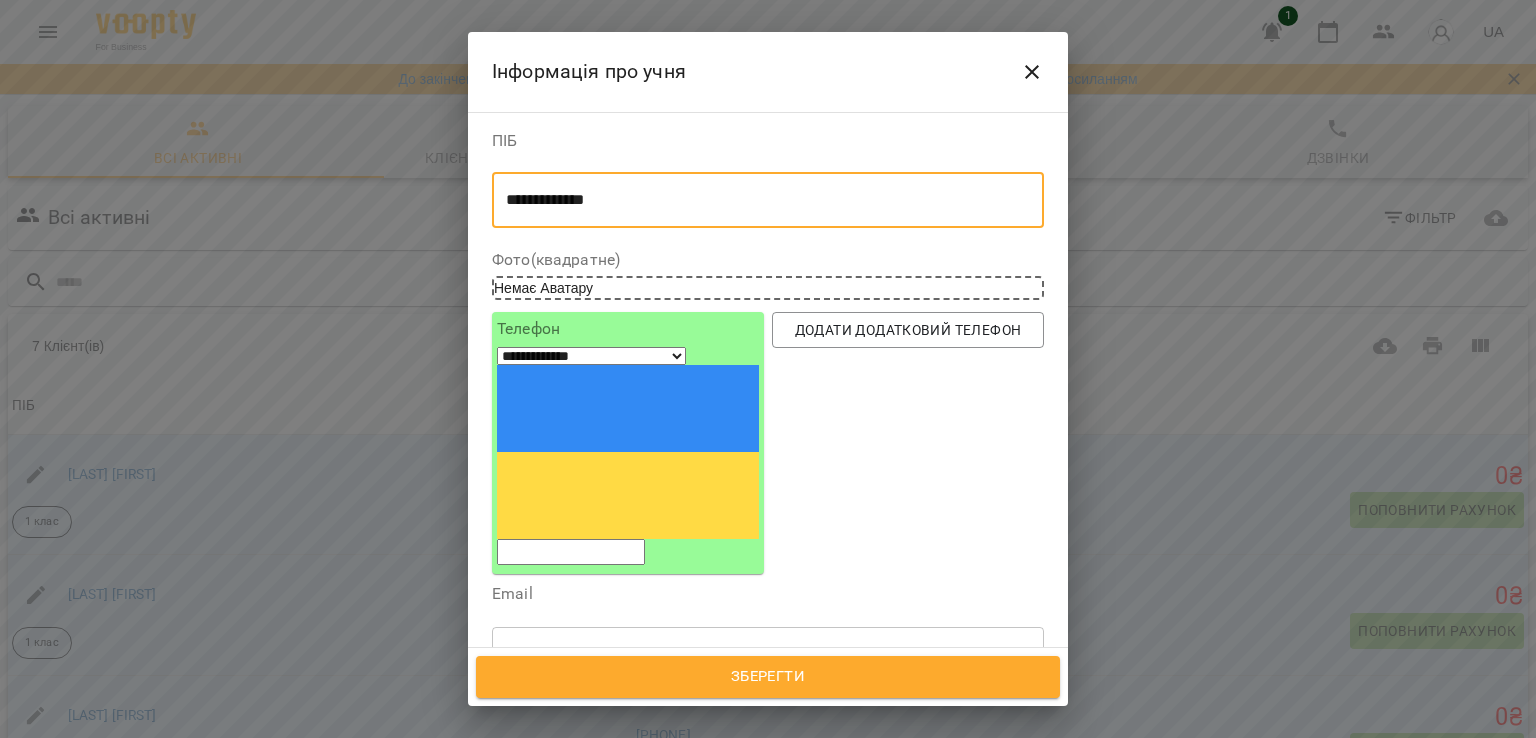 type on "**********" 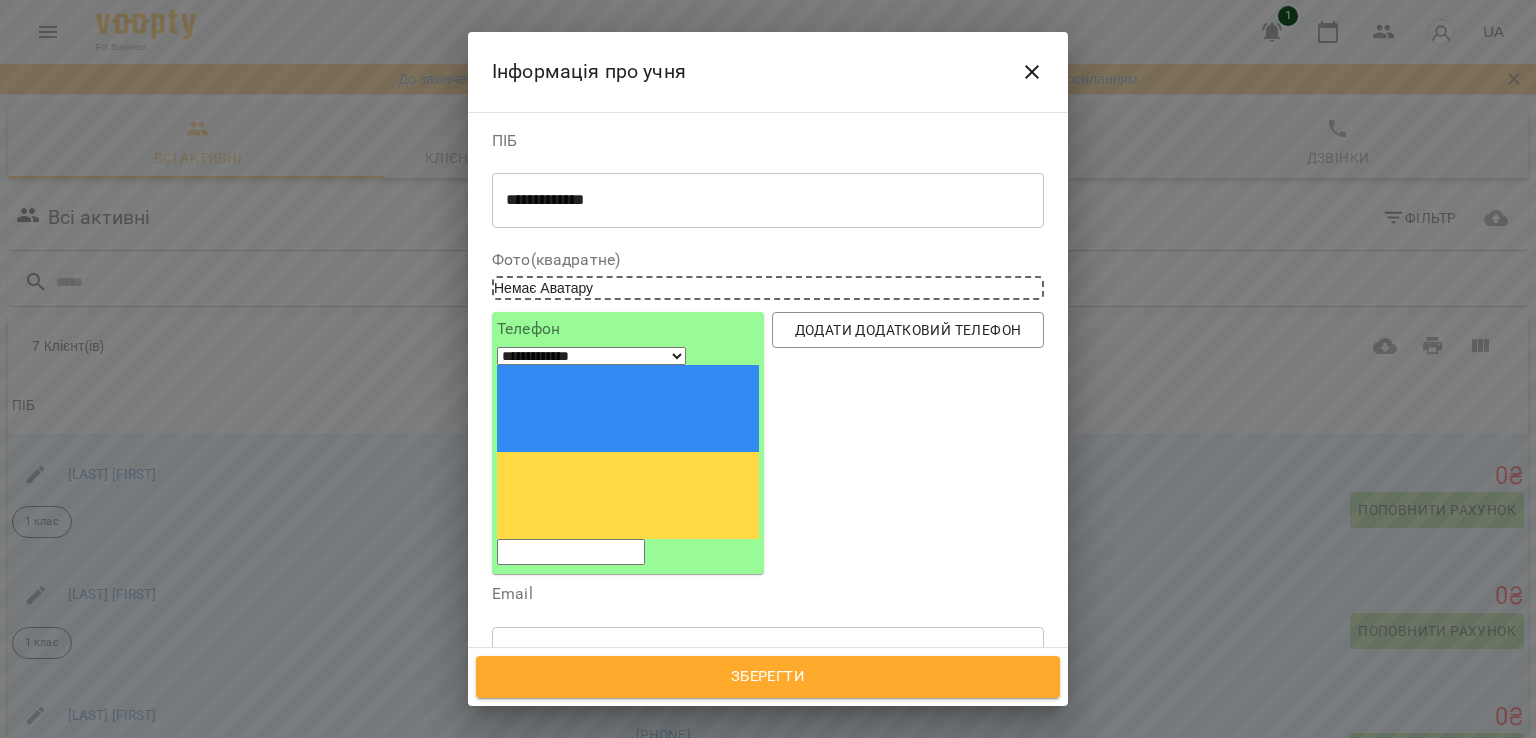 click at bounding box center [571, 552] 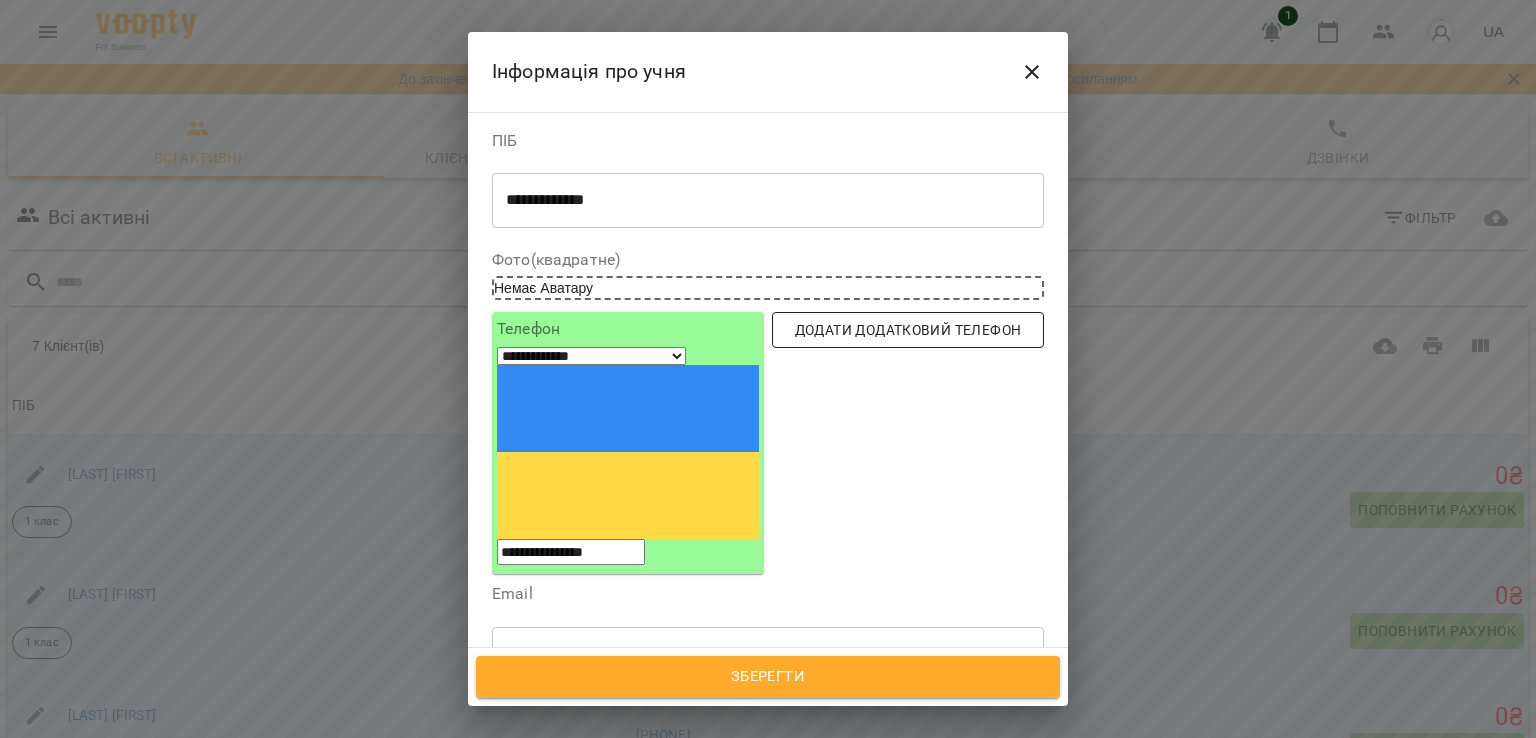 type on "**********" 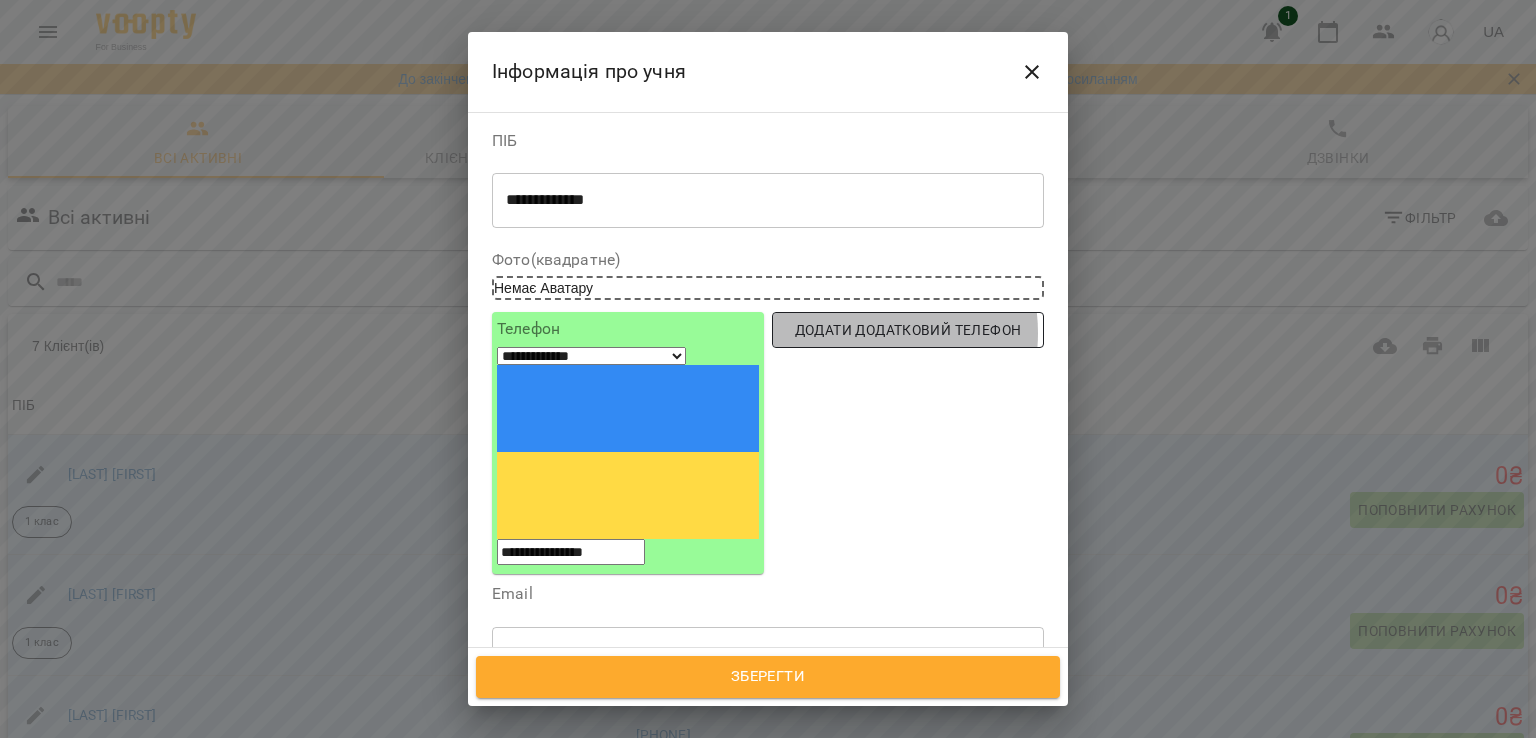 click on "Додати додатковий телефон" at bounding box center [908, 330] 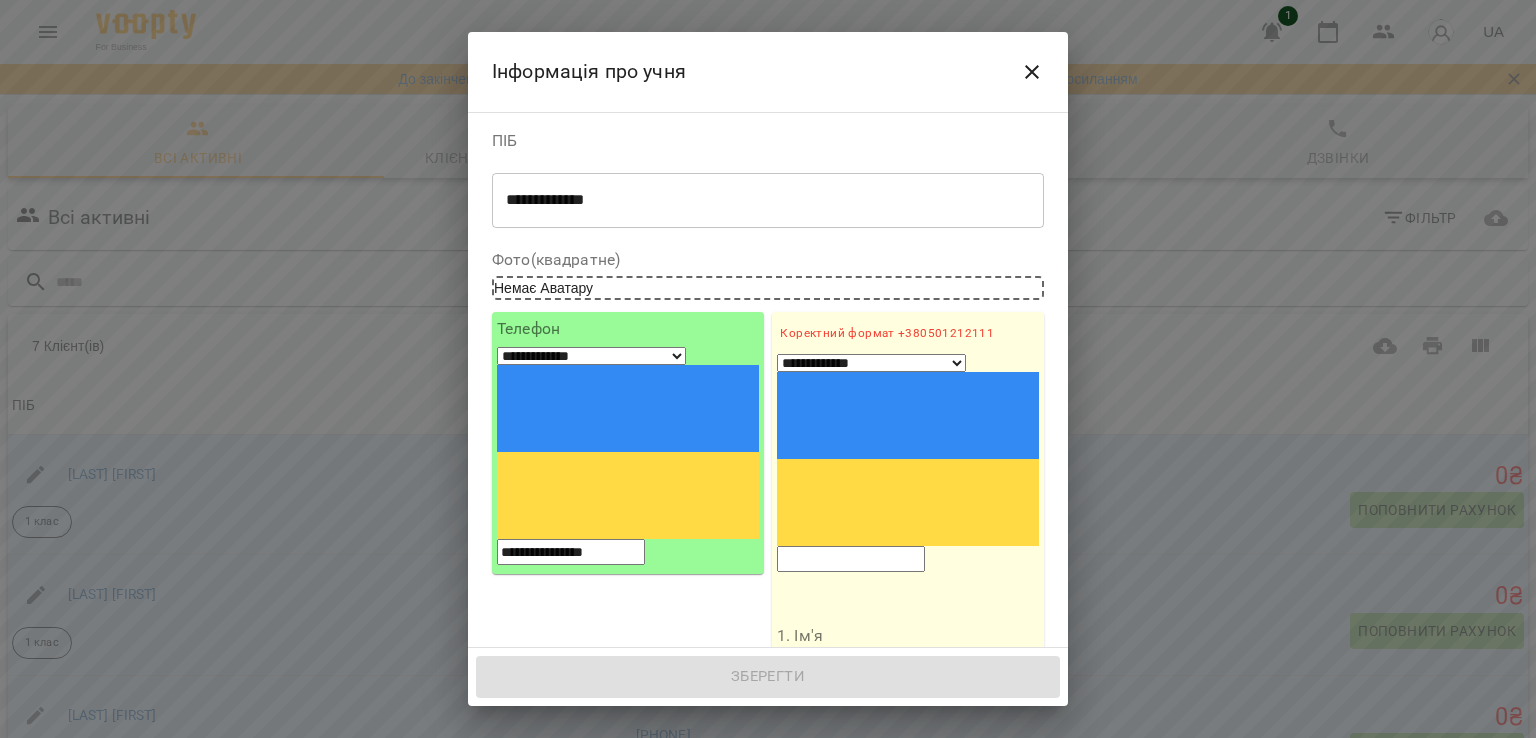 click at bounding box center (851, 559) 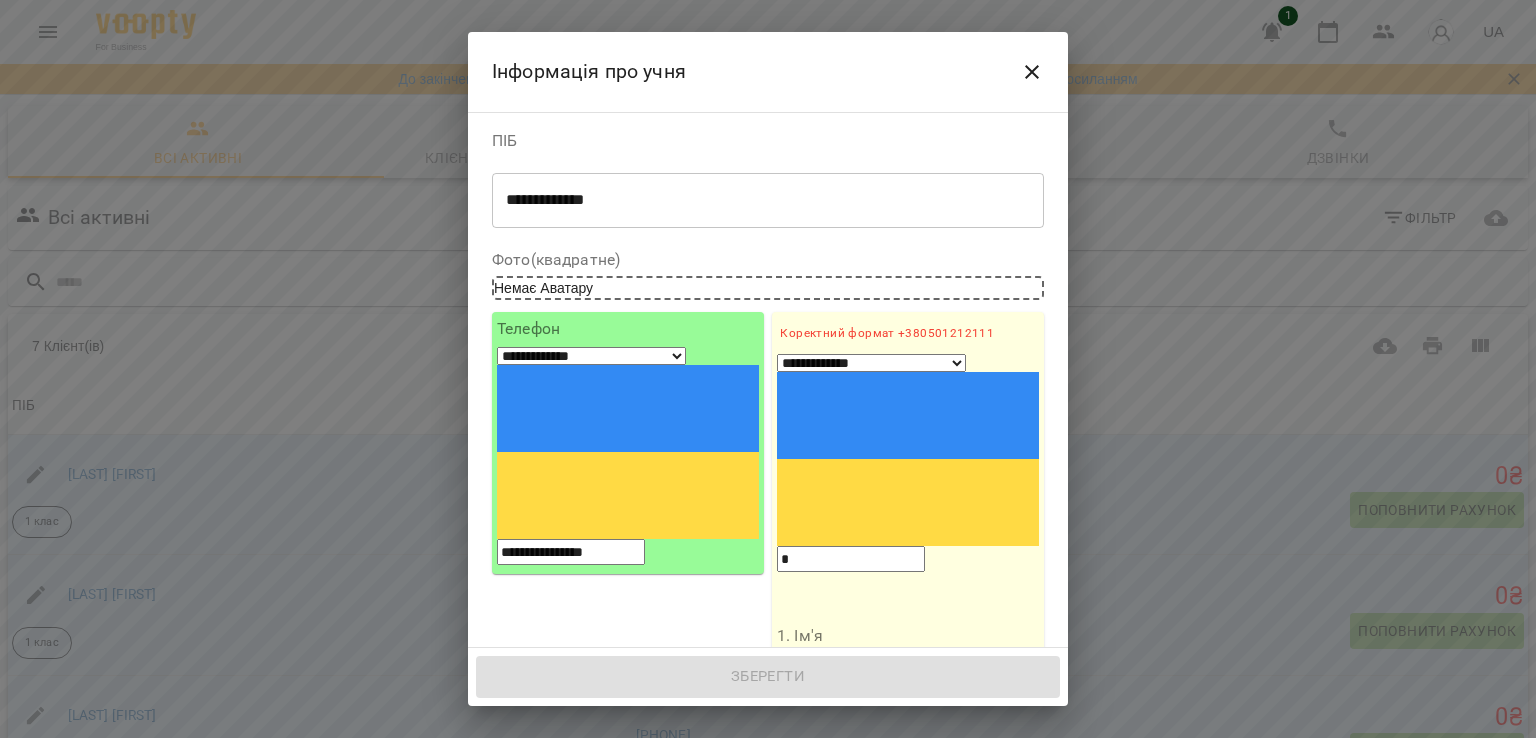 select on "**" 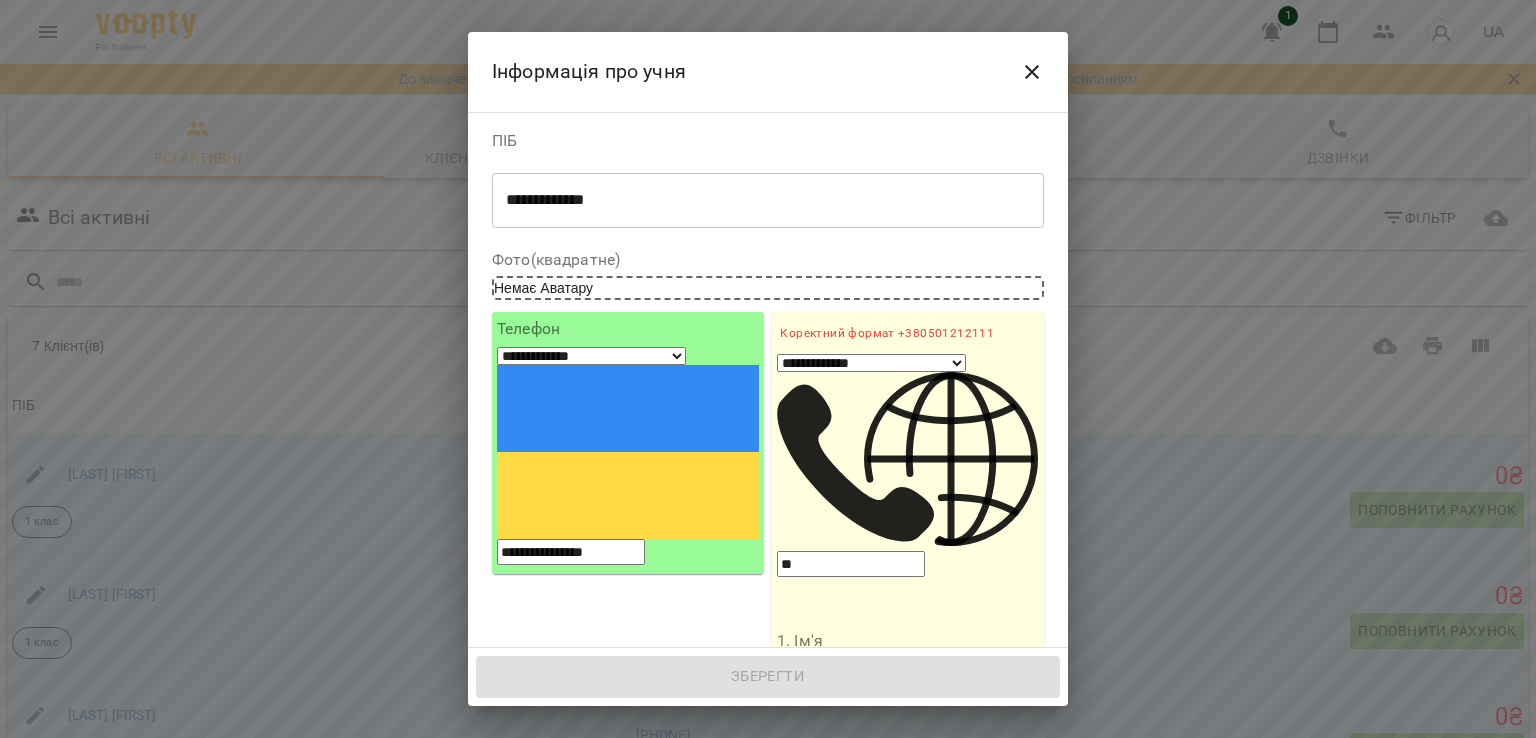 type on "***" 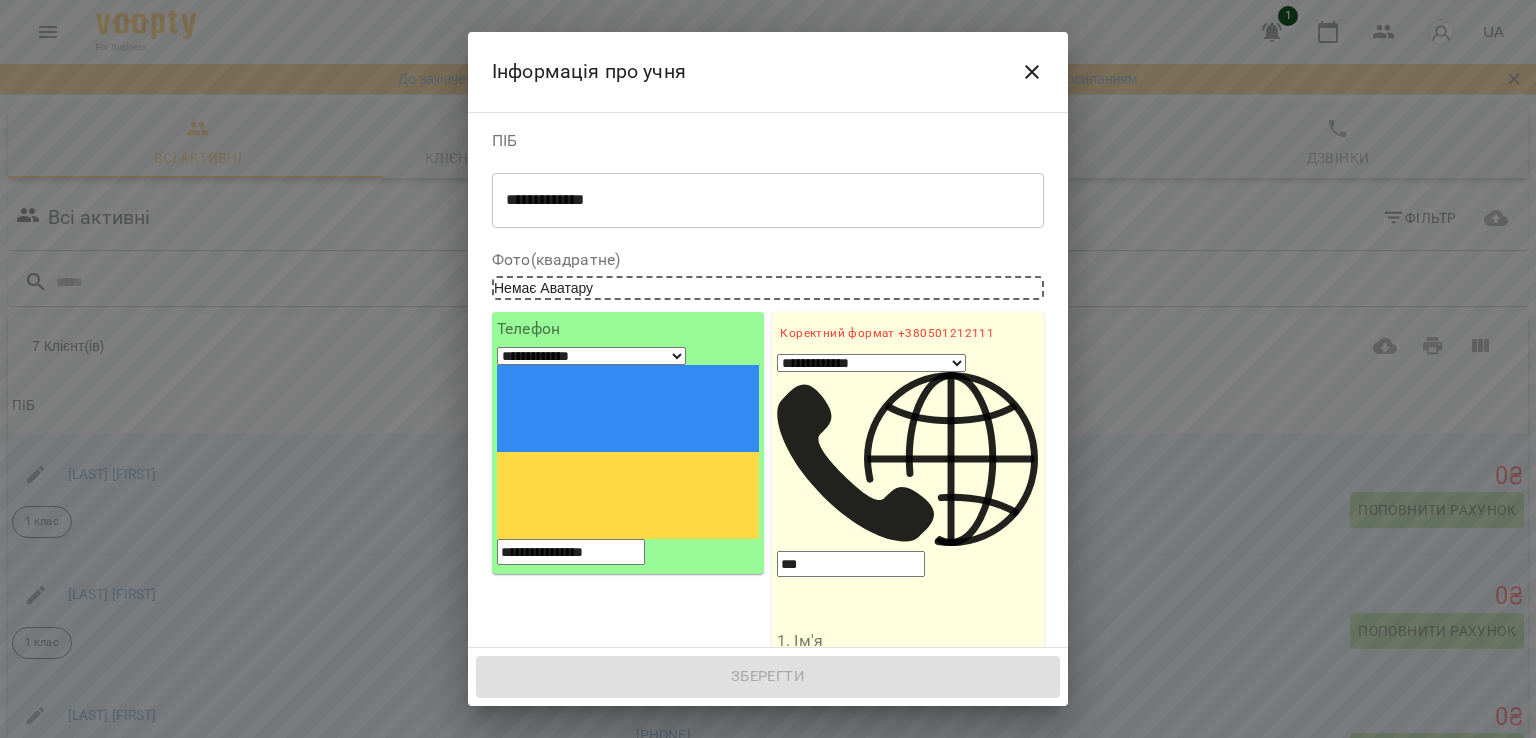 select on "**" 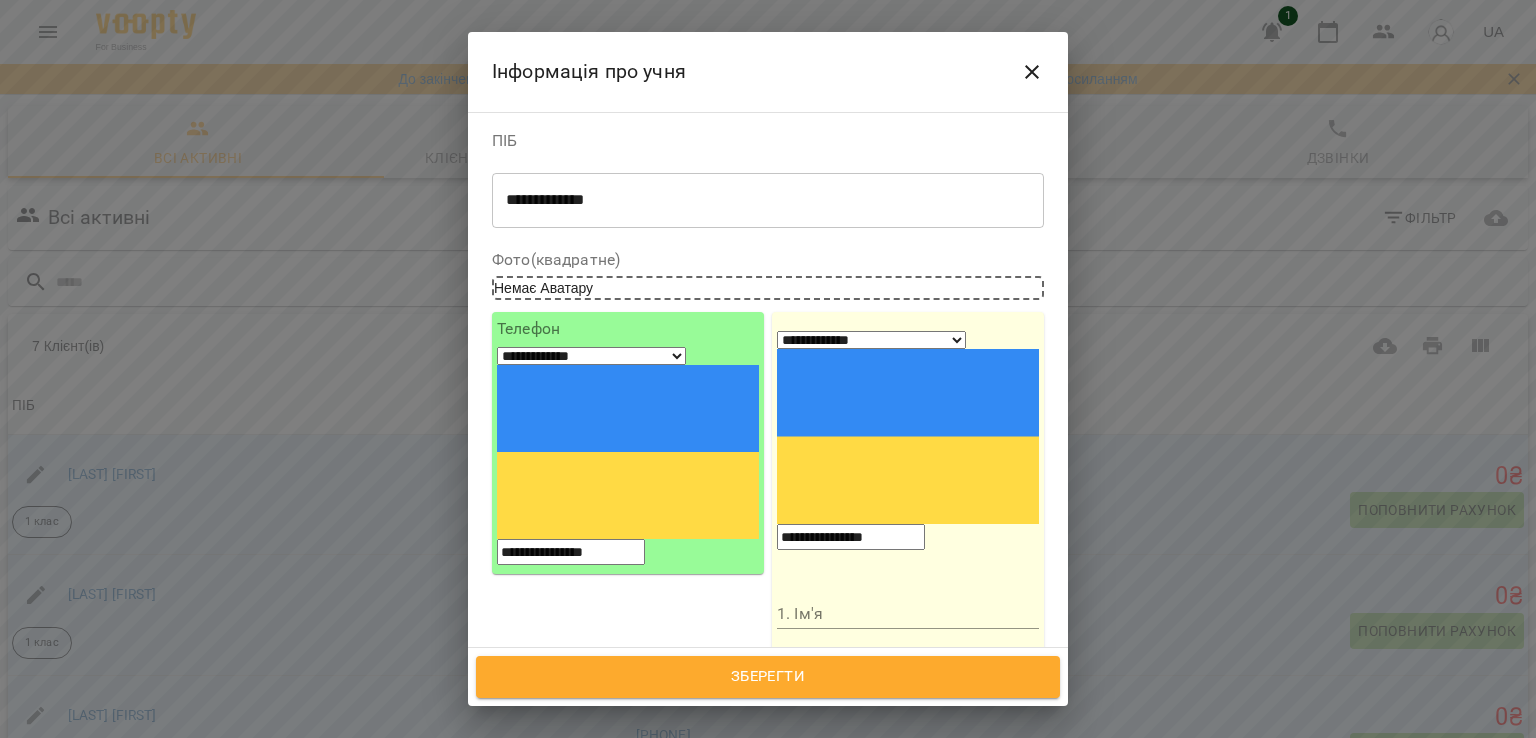 type on "**********" 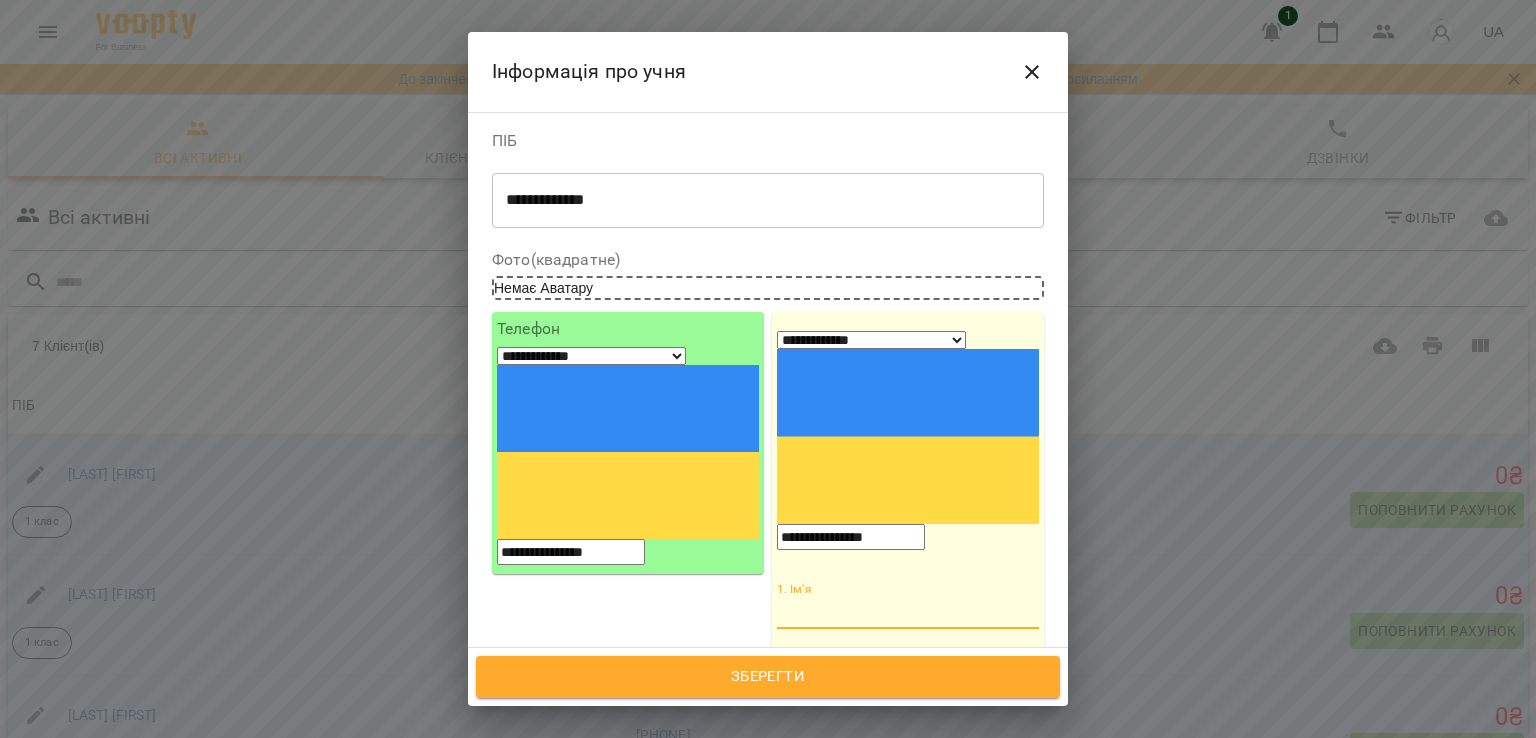 click on "1. Ім'я" at bounding box center (908, 614) 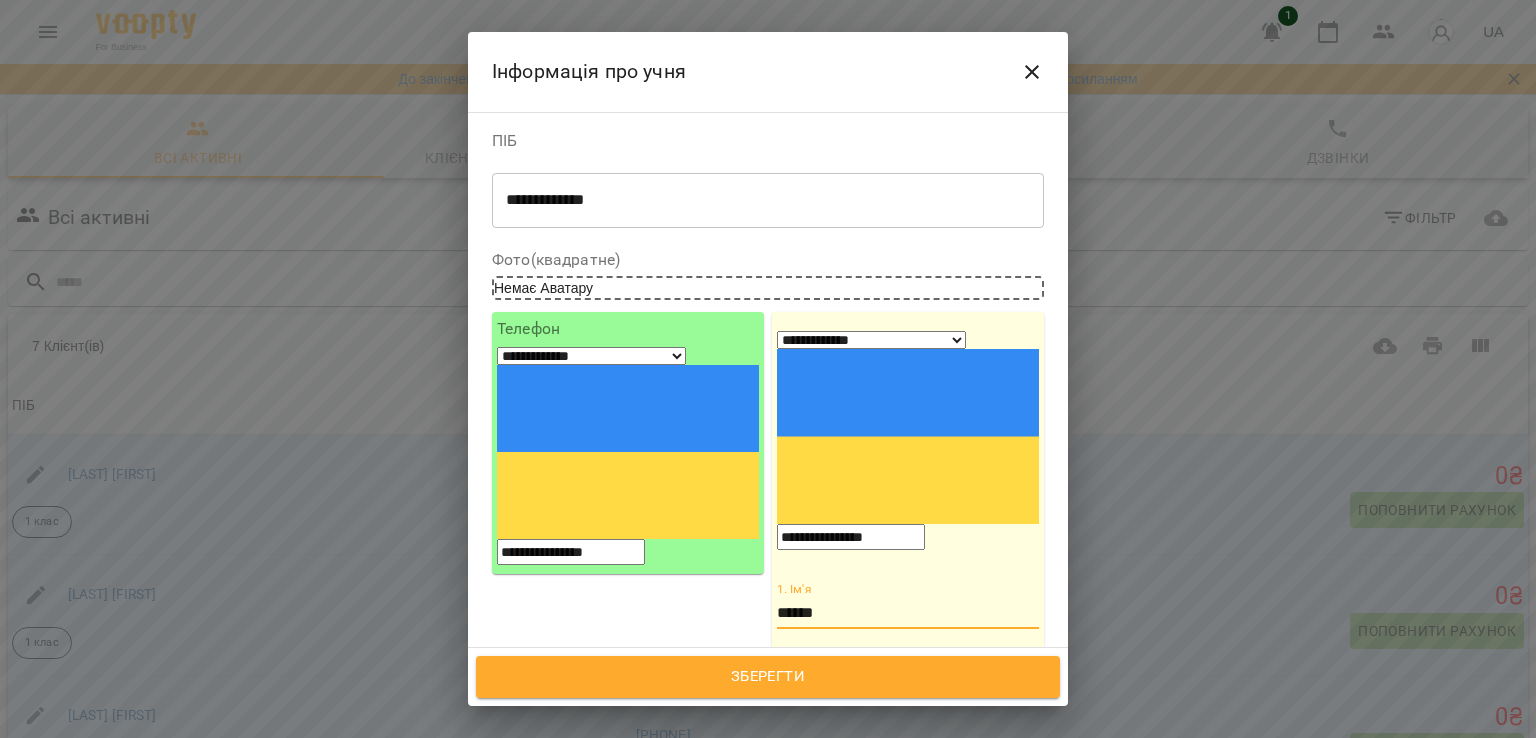 click on "******" at bounding box center [908, 614] 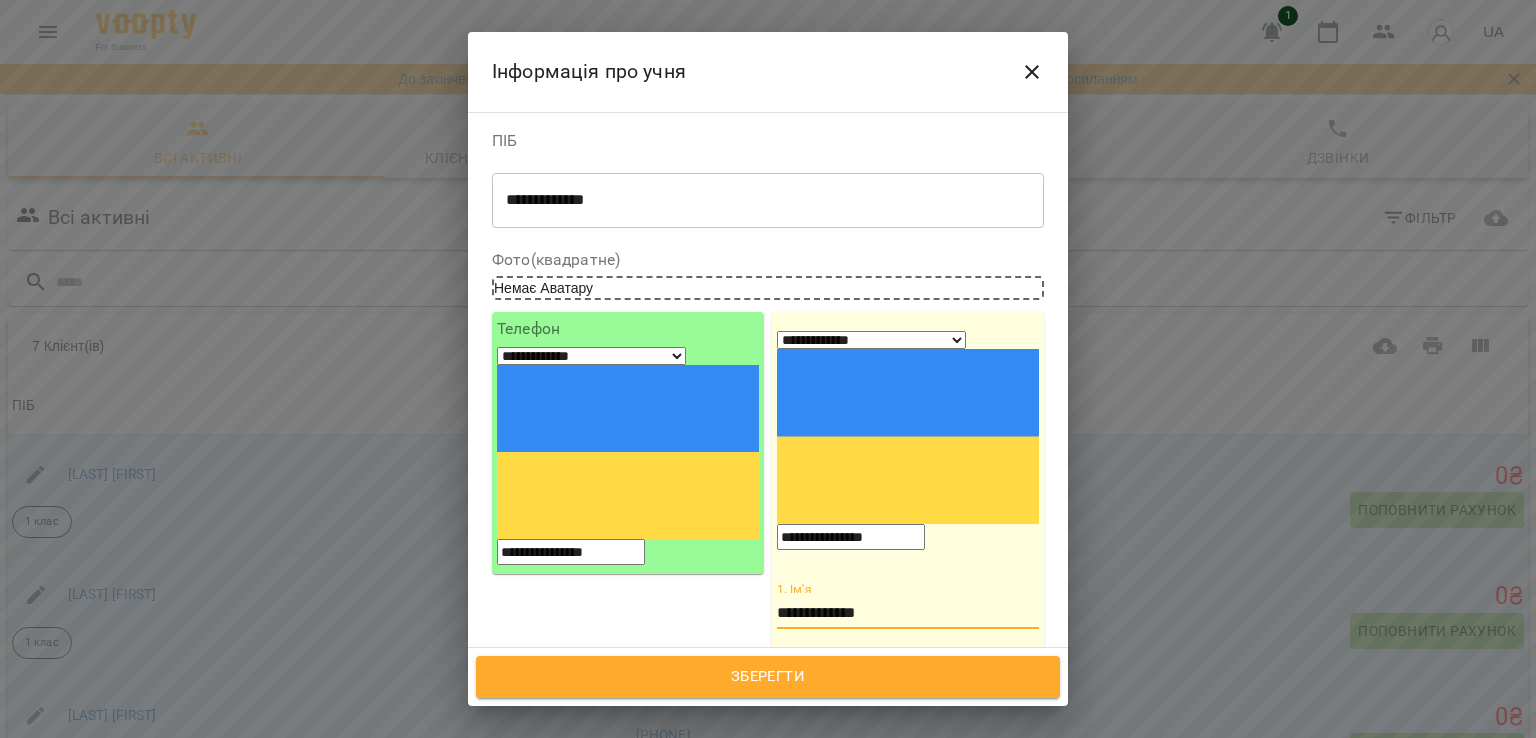 click on "**********" at bounding box center [908, 614] 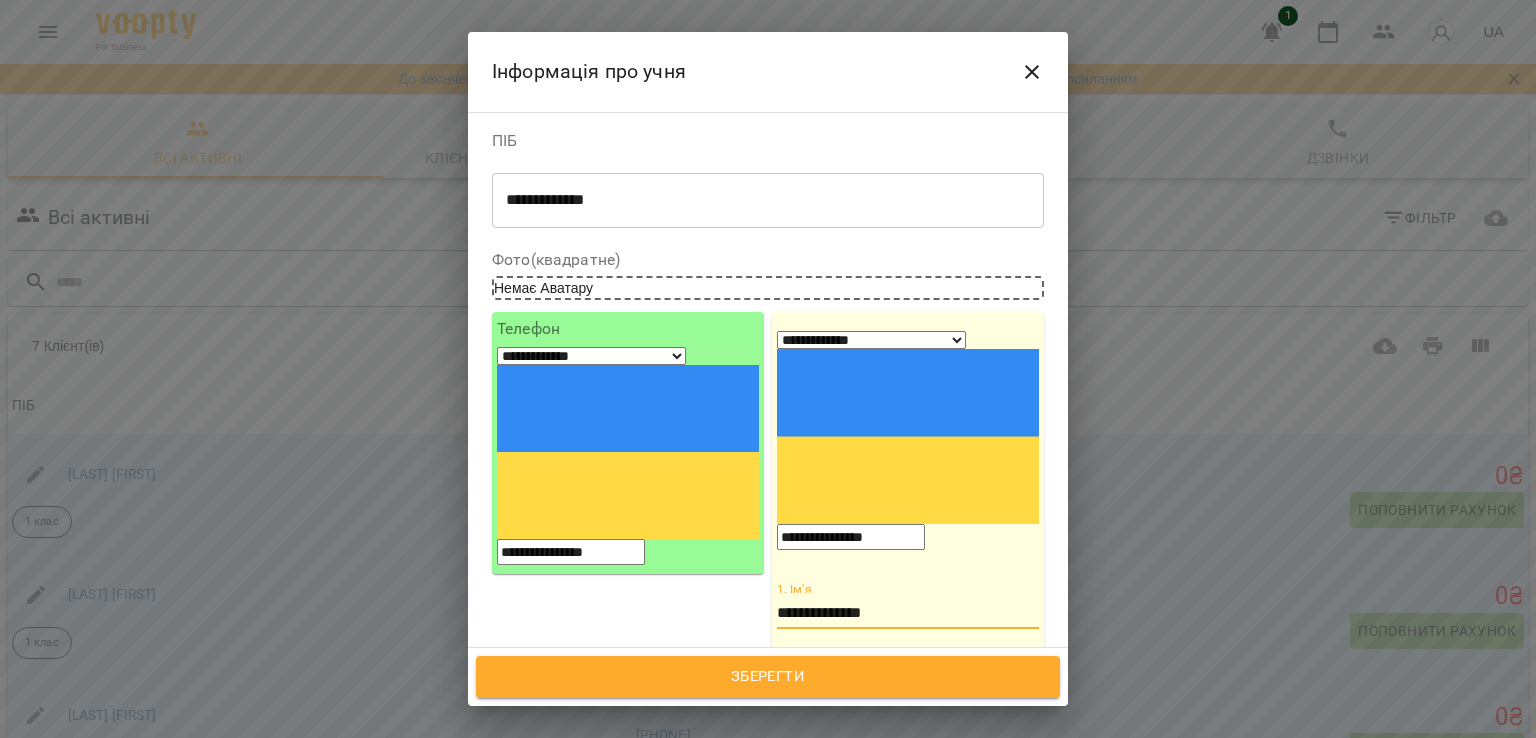 type on "**********" 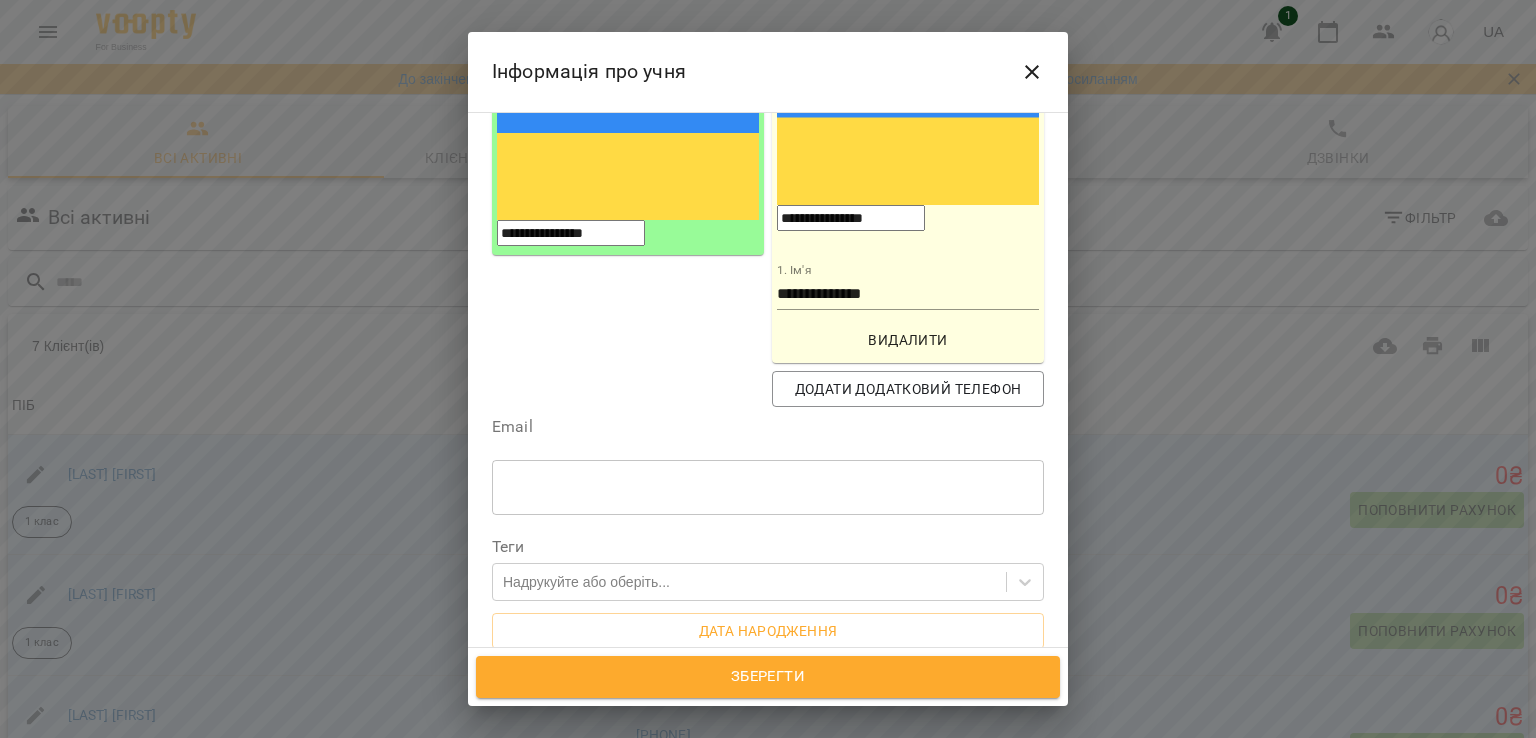 scroll, scrollTop: 324, scrollLeft: 0, axis: vertical 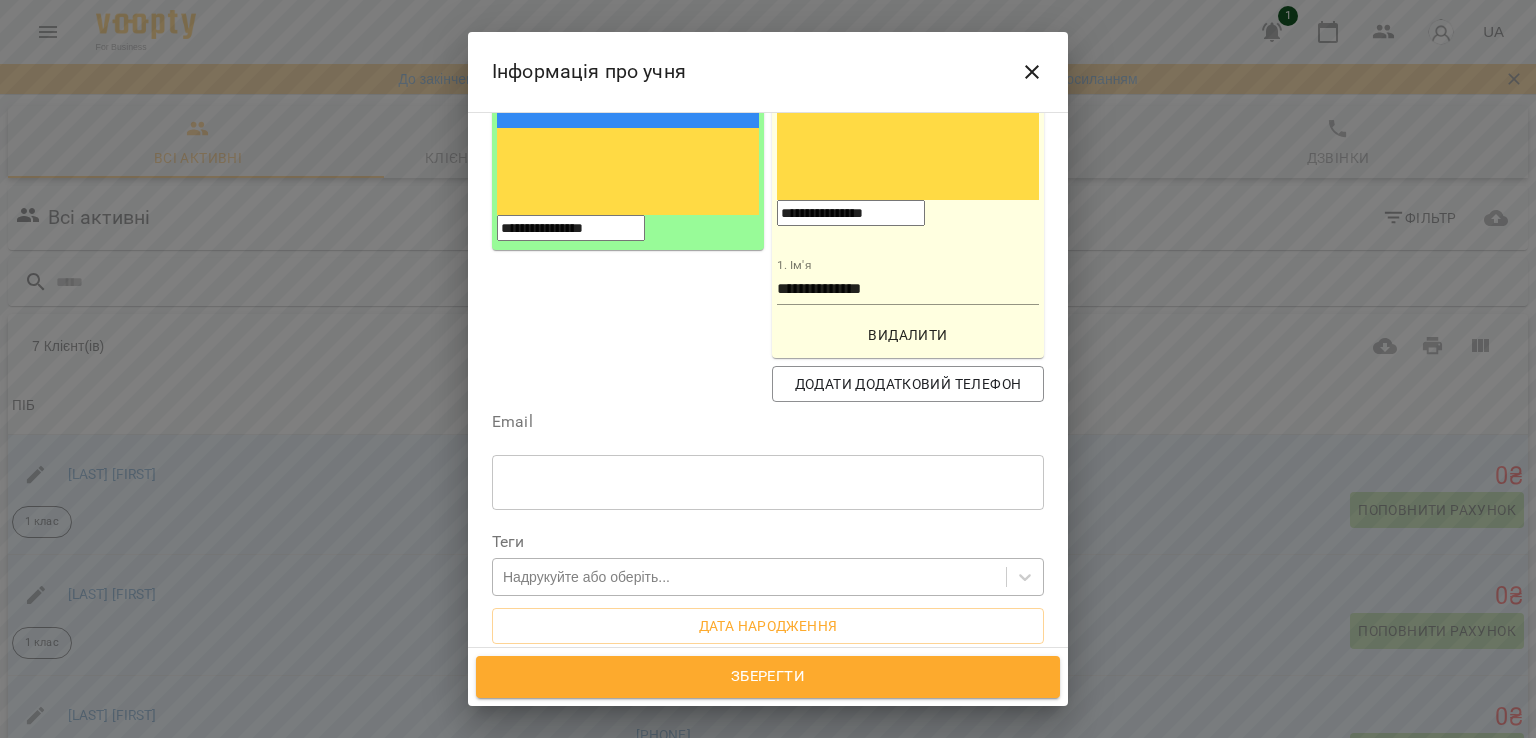click on "Надрукуйте або оберіть..." at bounding box center (749, 576) 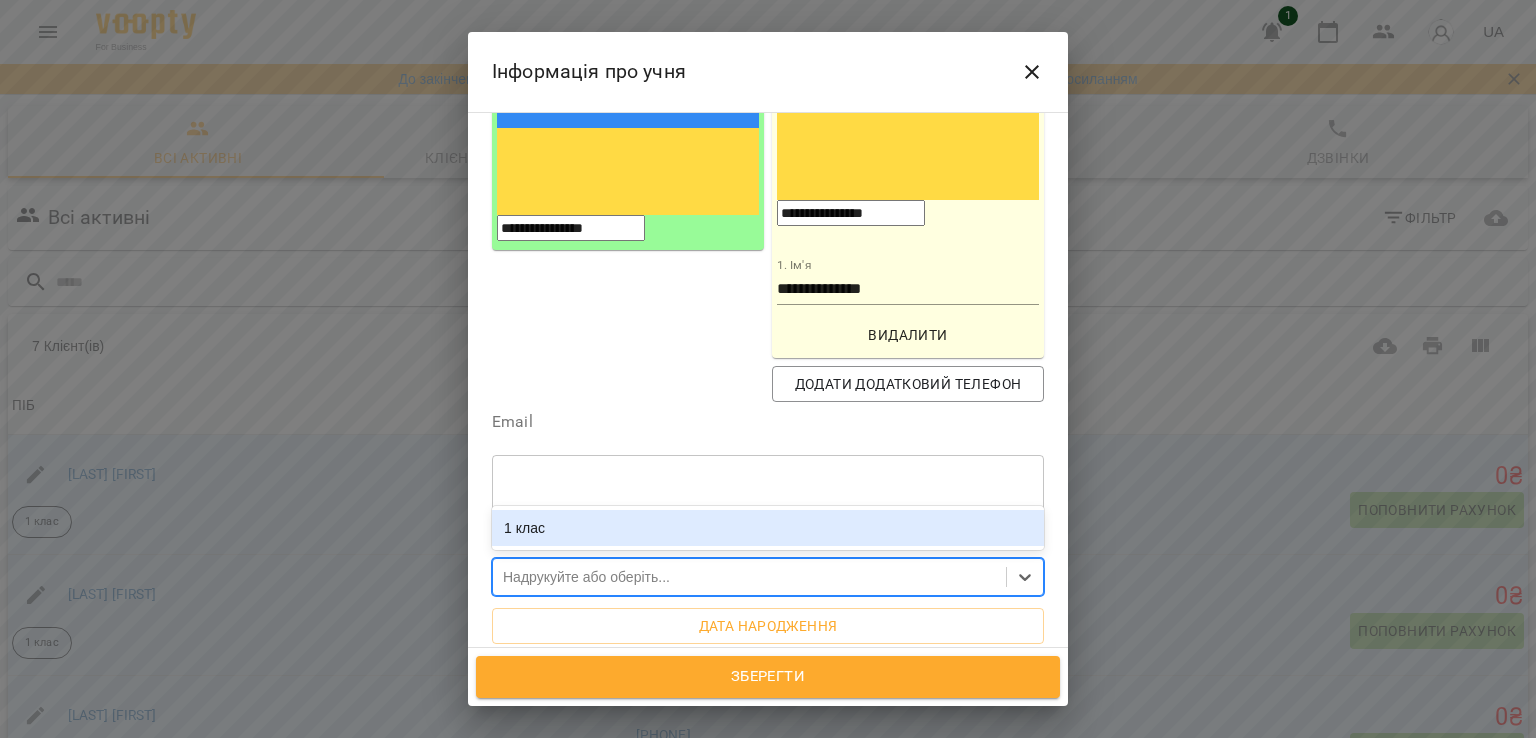 click on "1 клас" at bounding box center (768, 528) 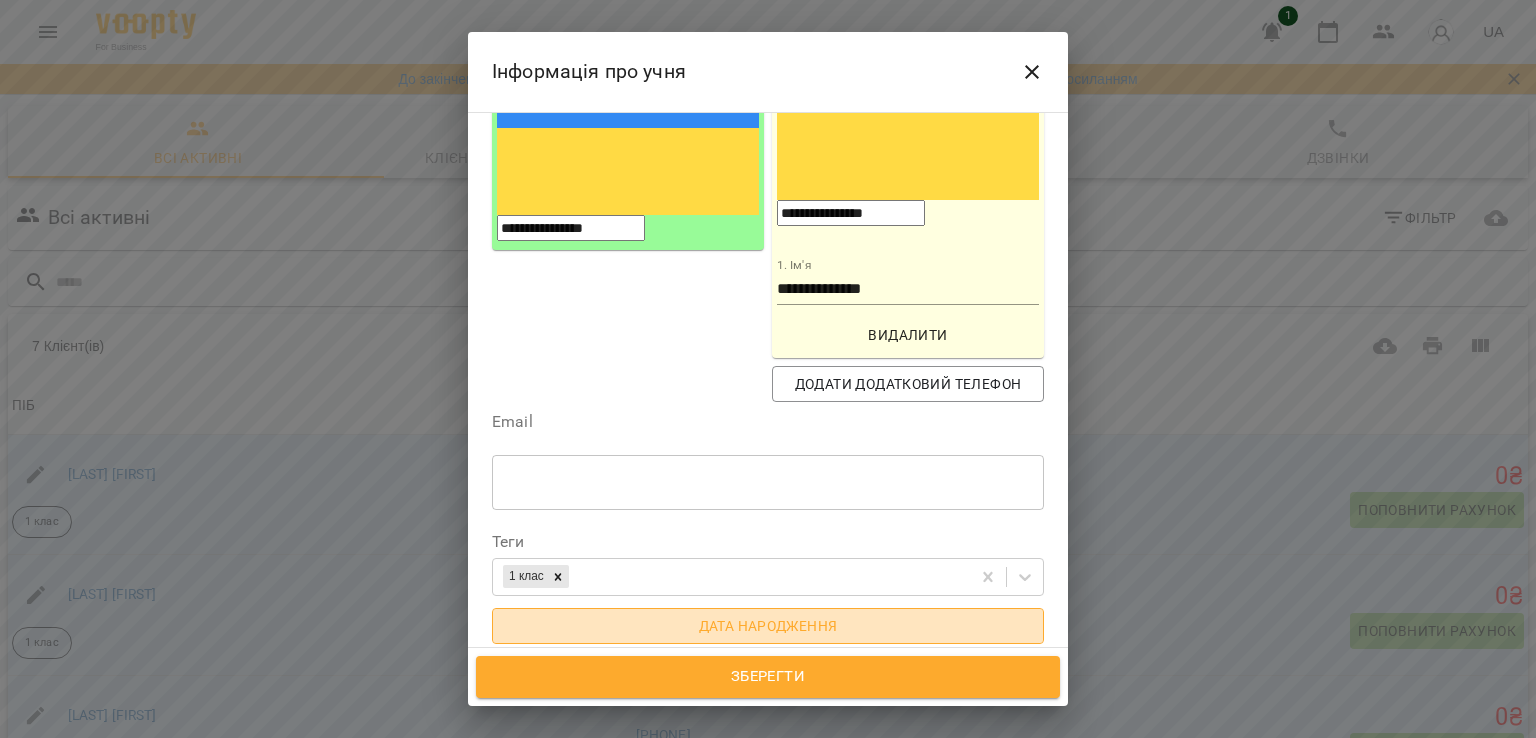 click on "Дата народження" at bounding box center [768, 626] 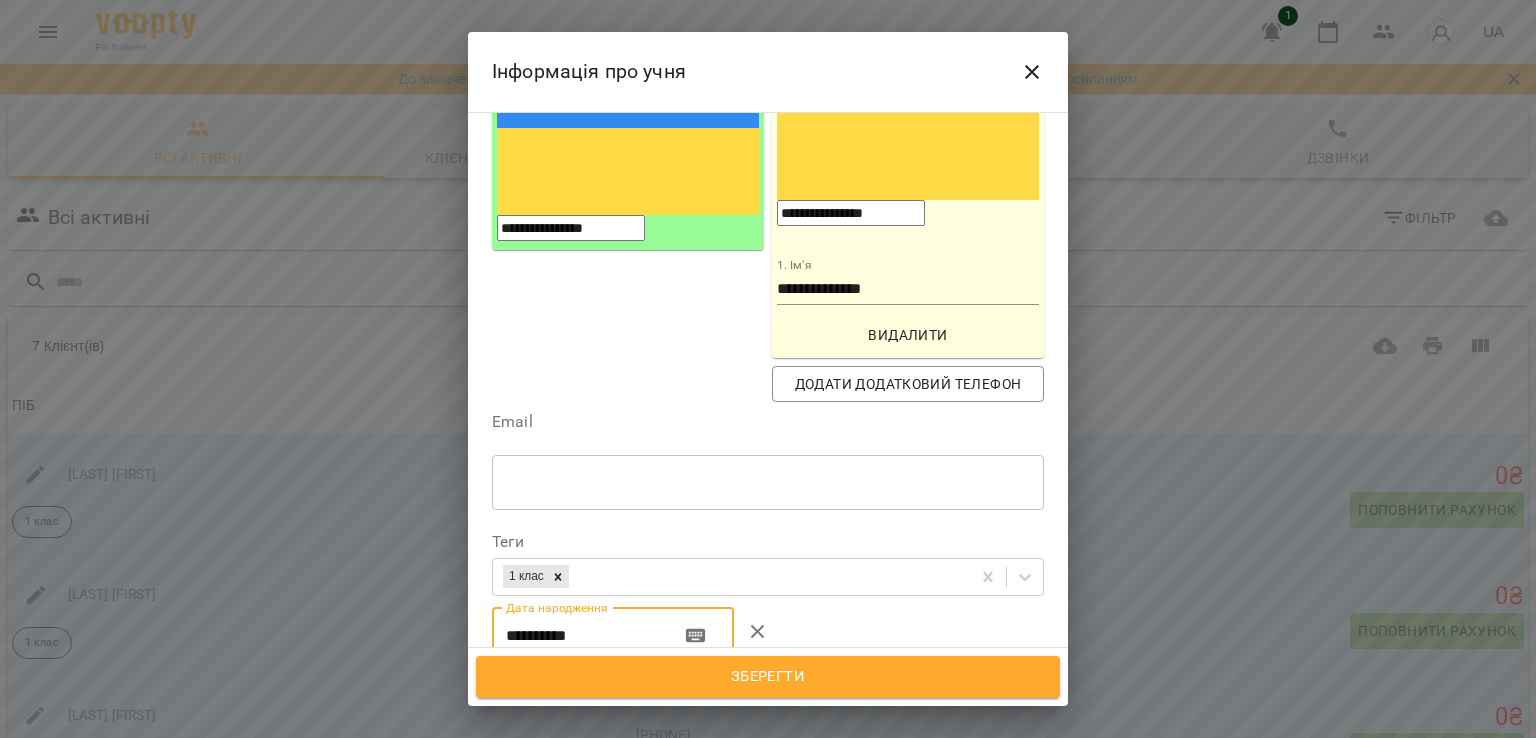 click on "**********" at bounding box center [578, 636] 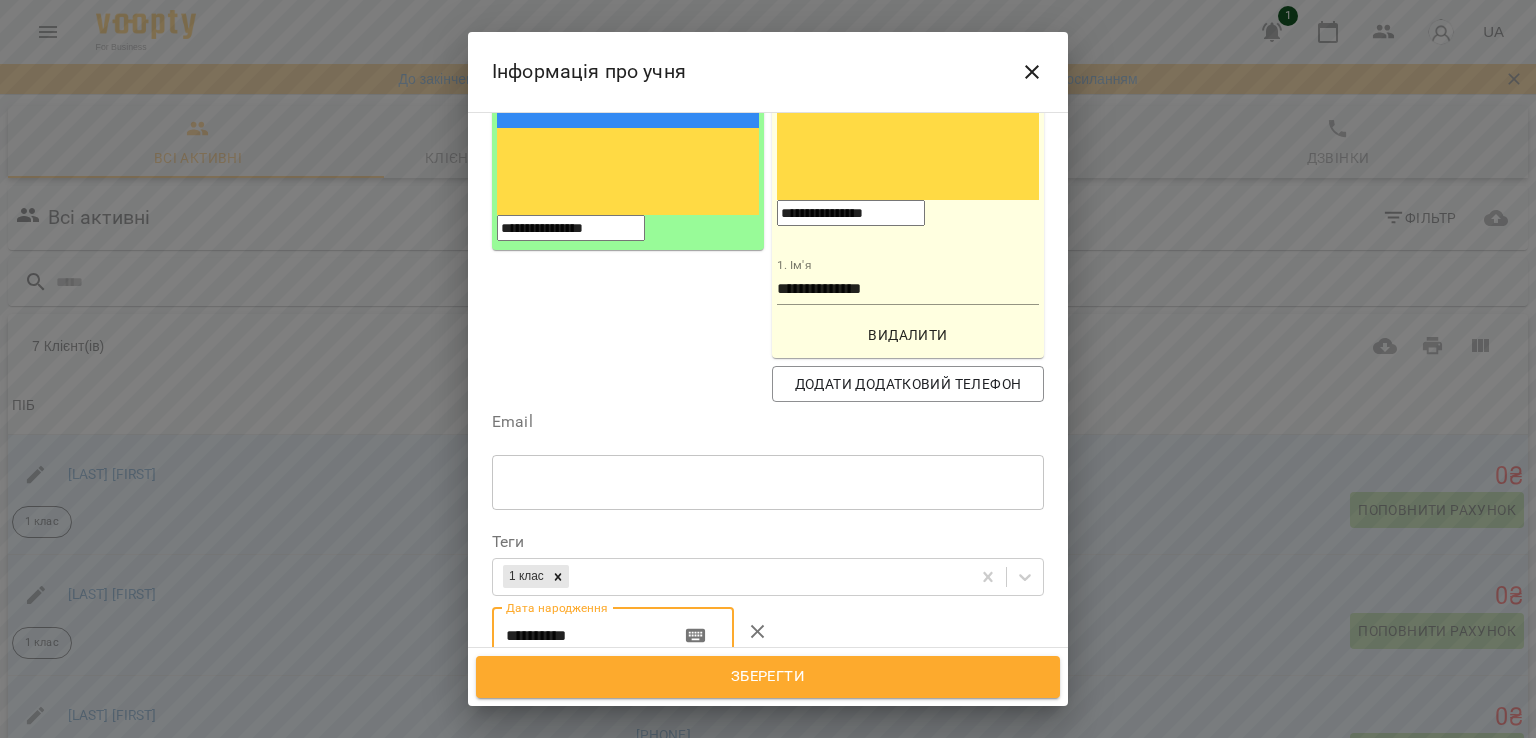 click on "**********" at bounding box center (578, 636) 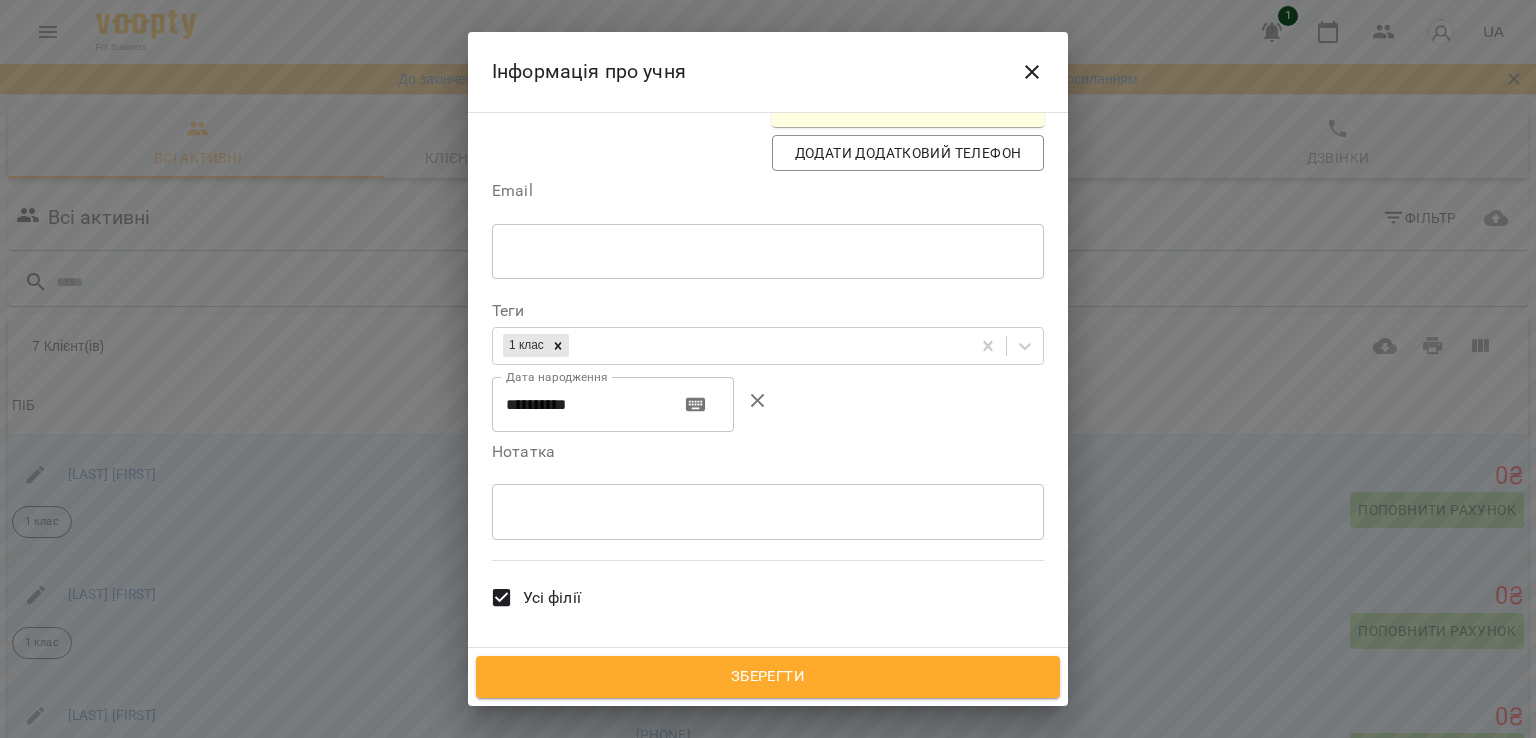 scroll, scrollTop: 572, scrollLeft: 0, axis: vertical 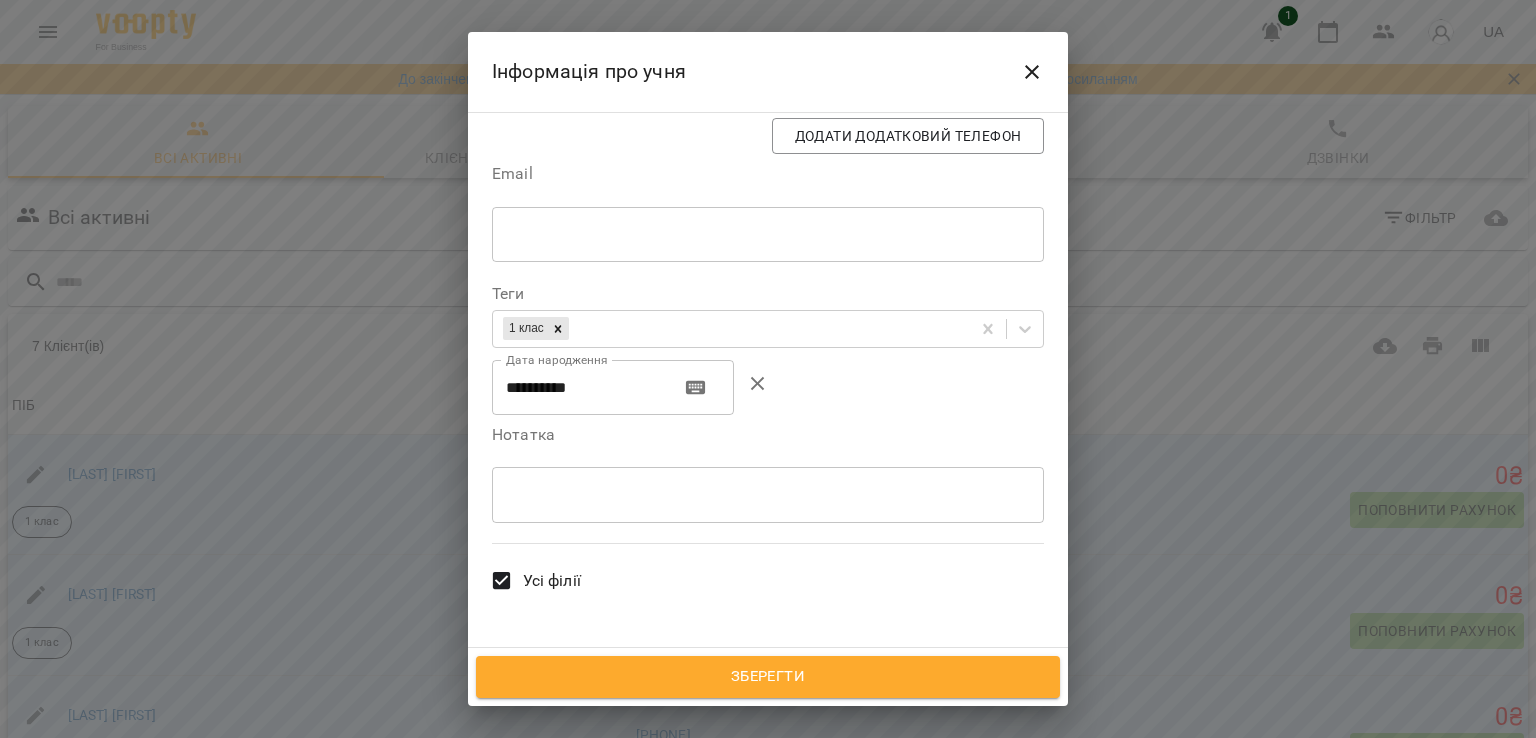 click on "Усі філії" at bounding box center [552, 581] 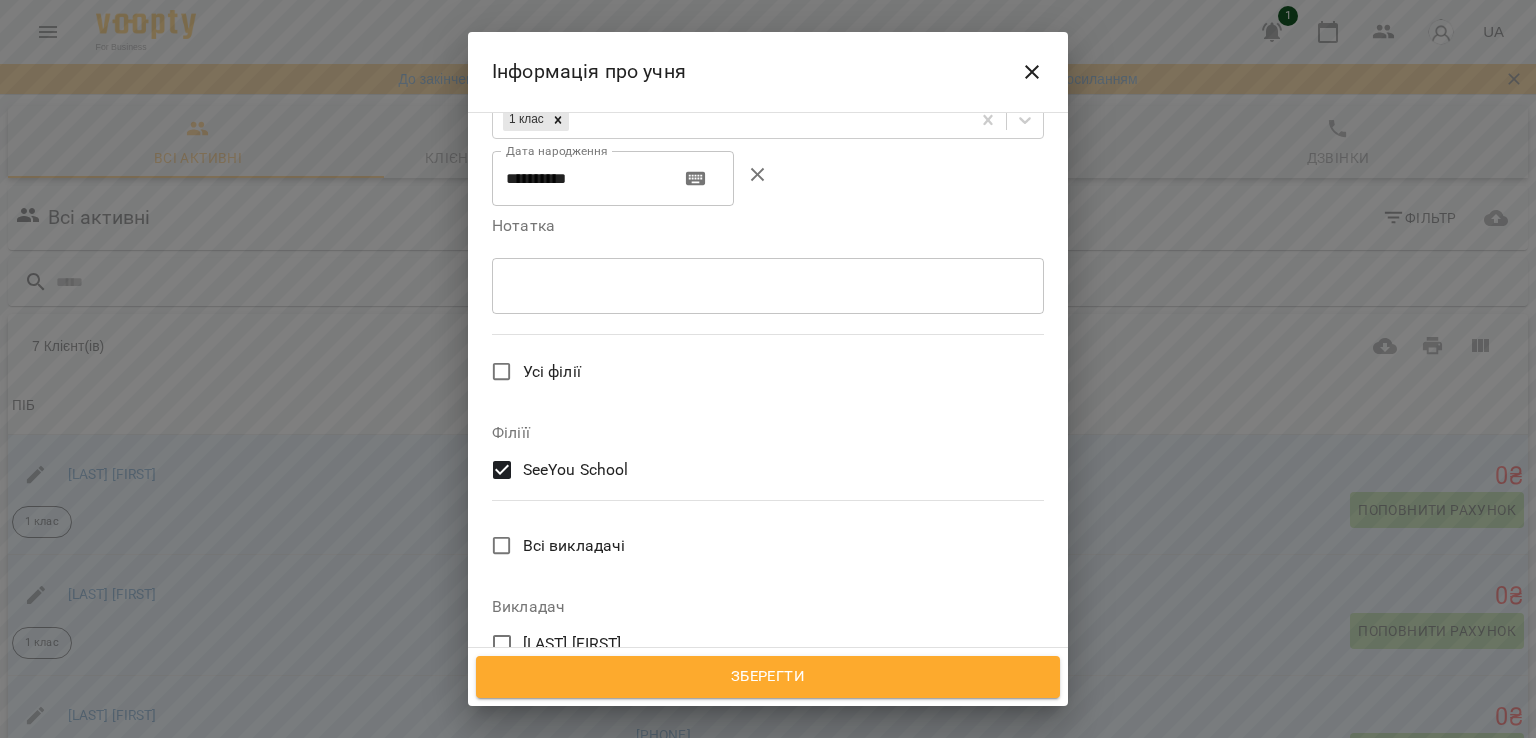 scroll, scrollTop: 796, scrollLeft: 0, axis: vertical 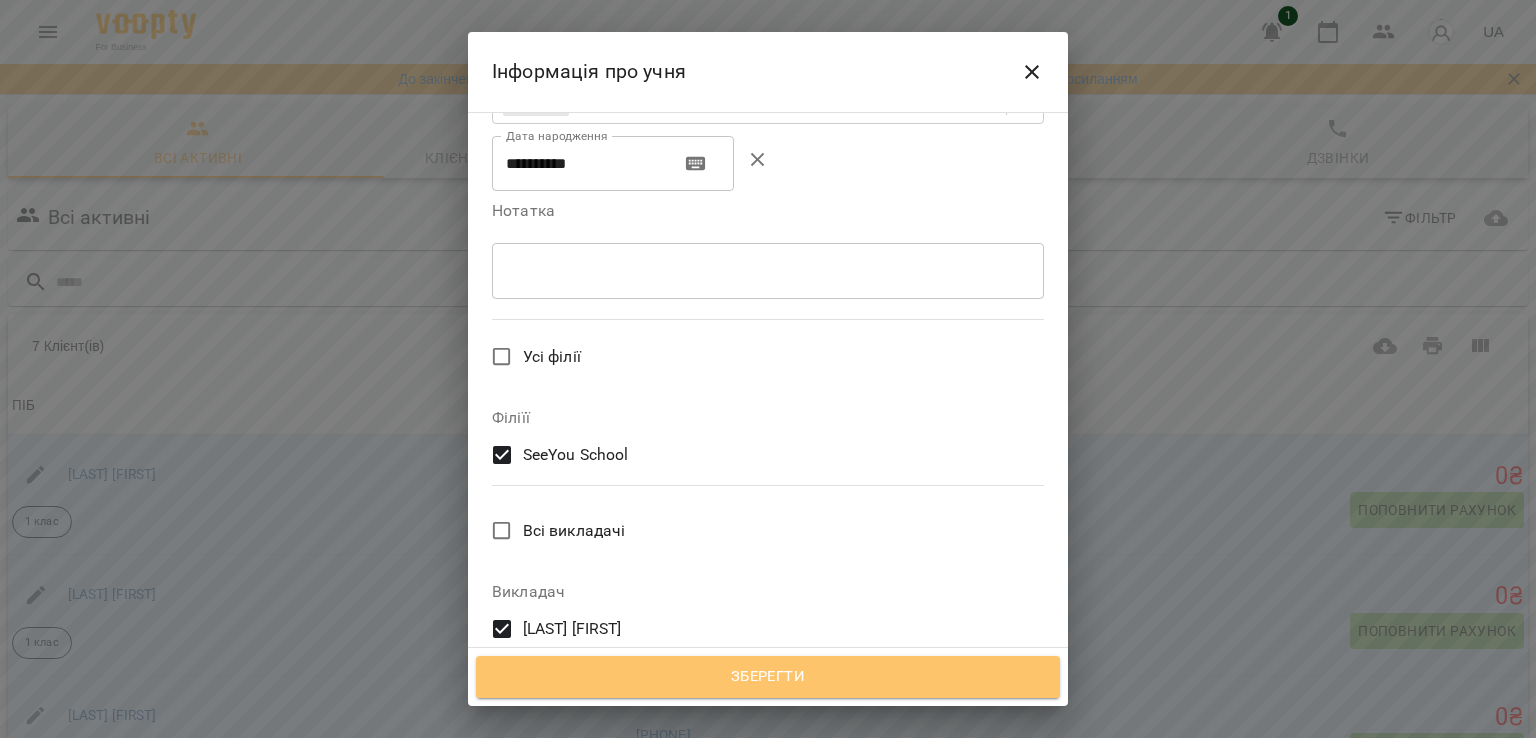 click on "Зберегти" at bounding box center [768, 677] 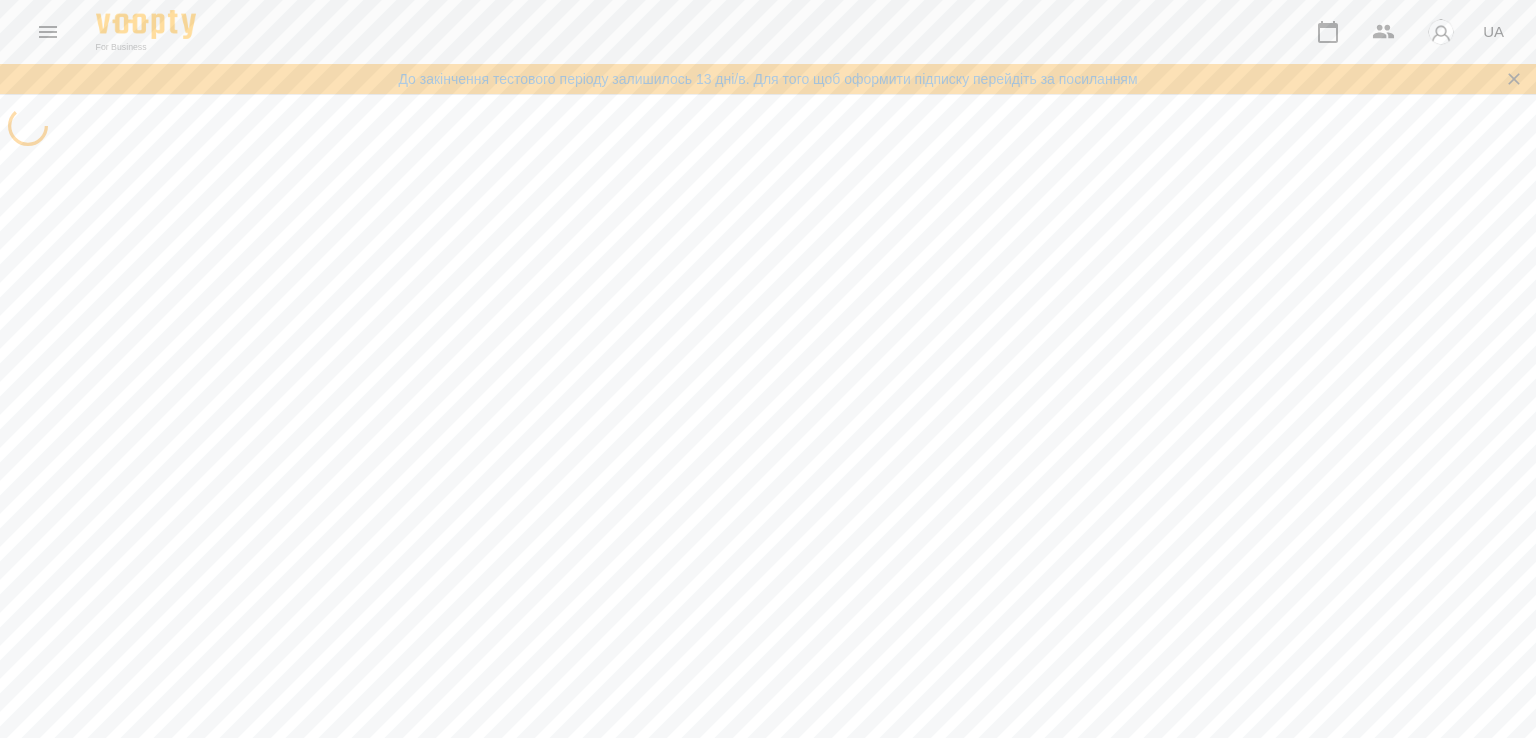 scroll, scrollTop: 0, scrollLeft: 0, axis: both 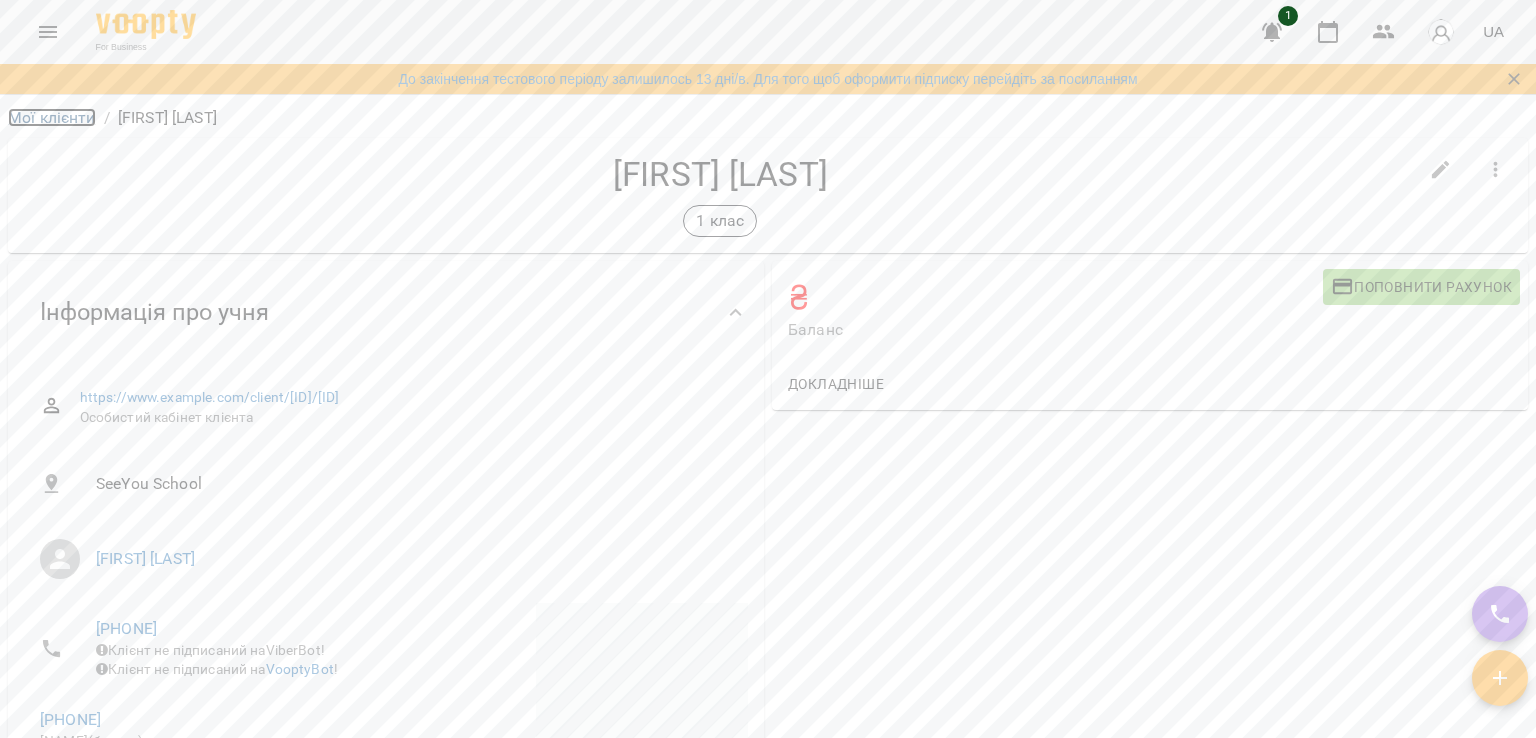 click on "Мої клієнти" at bounding box center (52, 117) 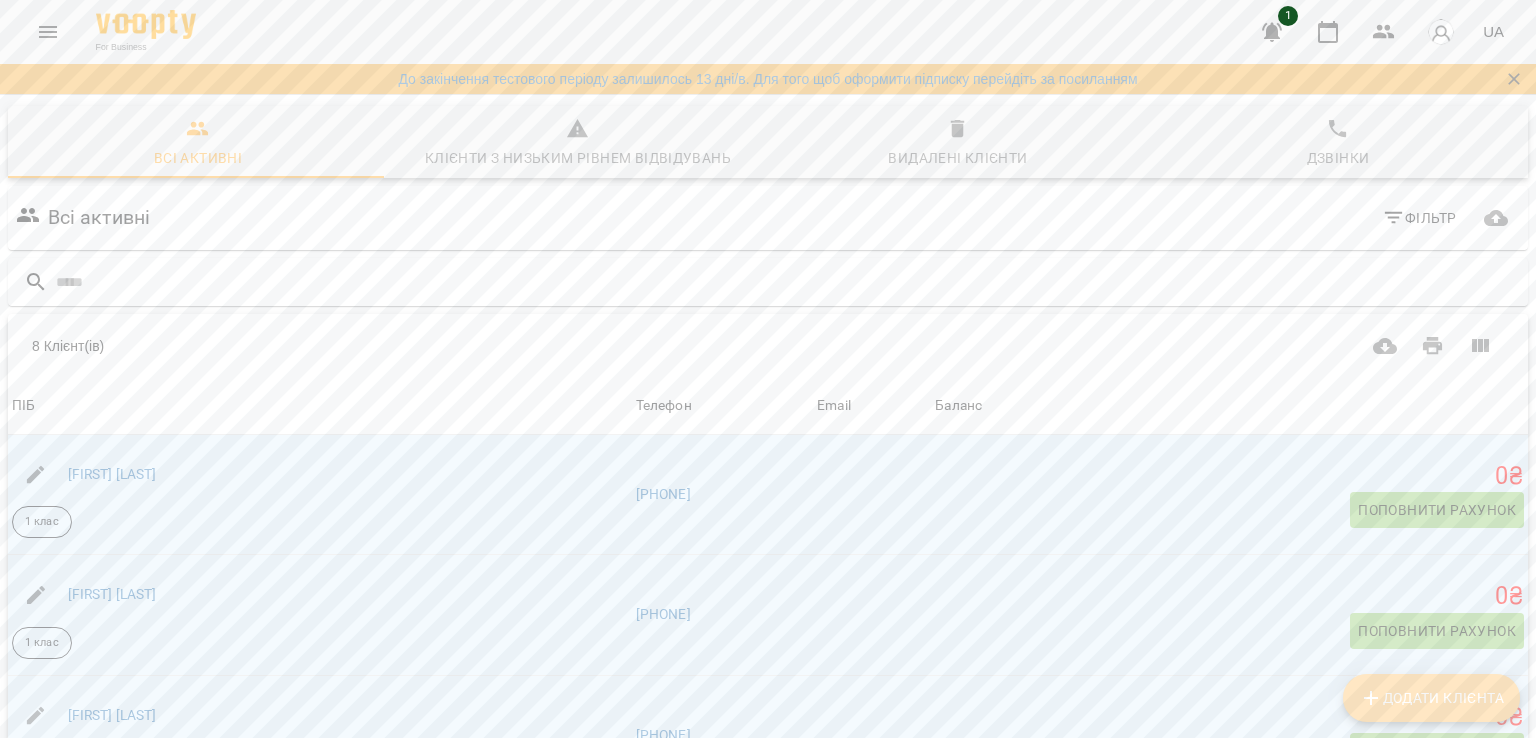 click on "Додати клієнта" at bounding box center (1431, 698) 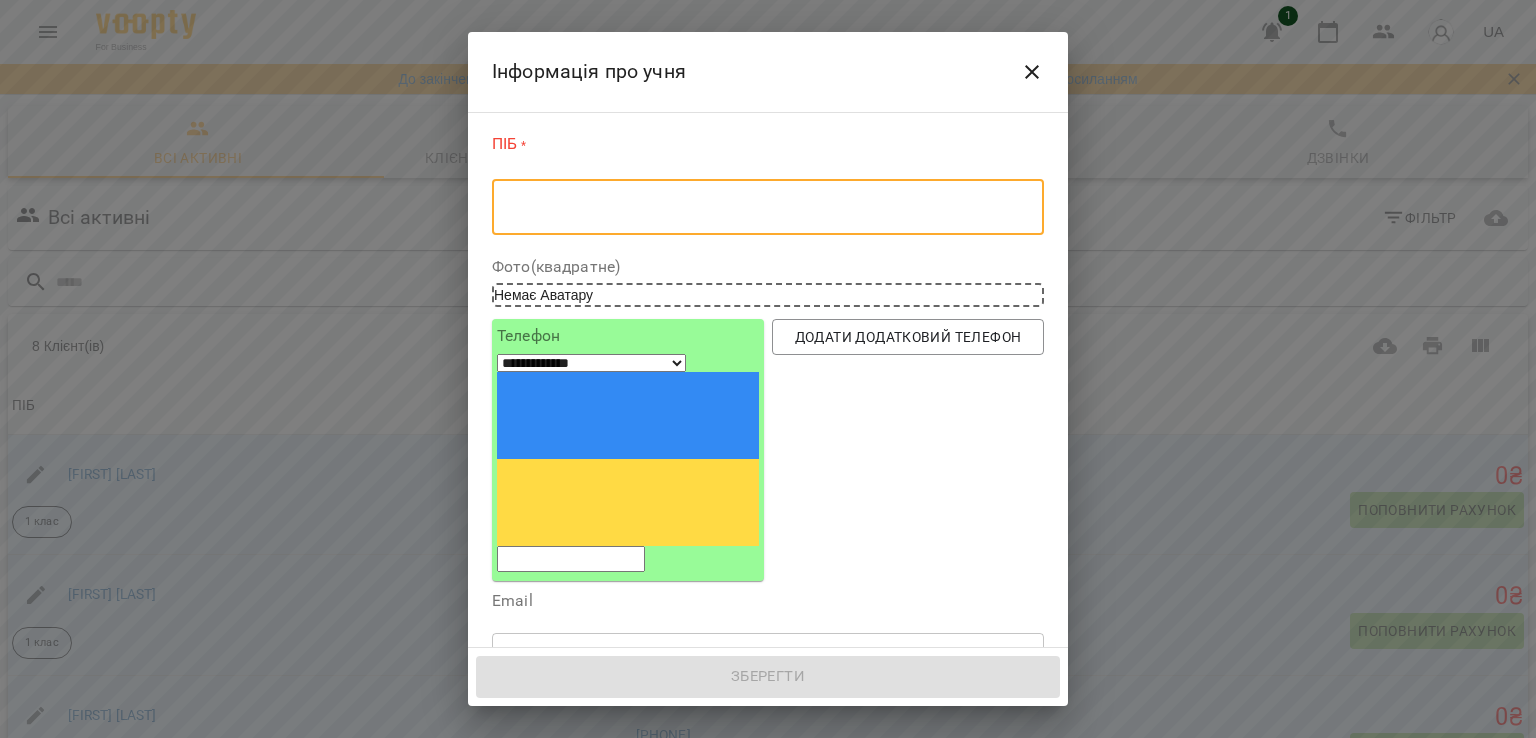 click at bounding box center [768, 207] 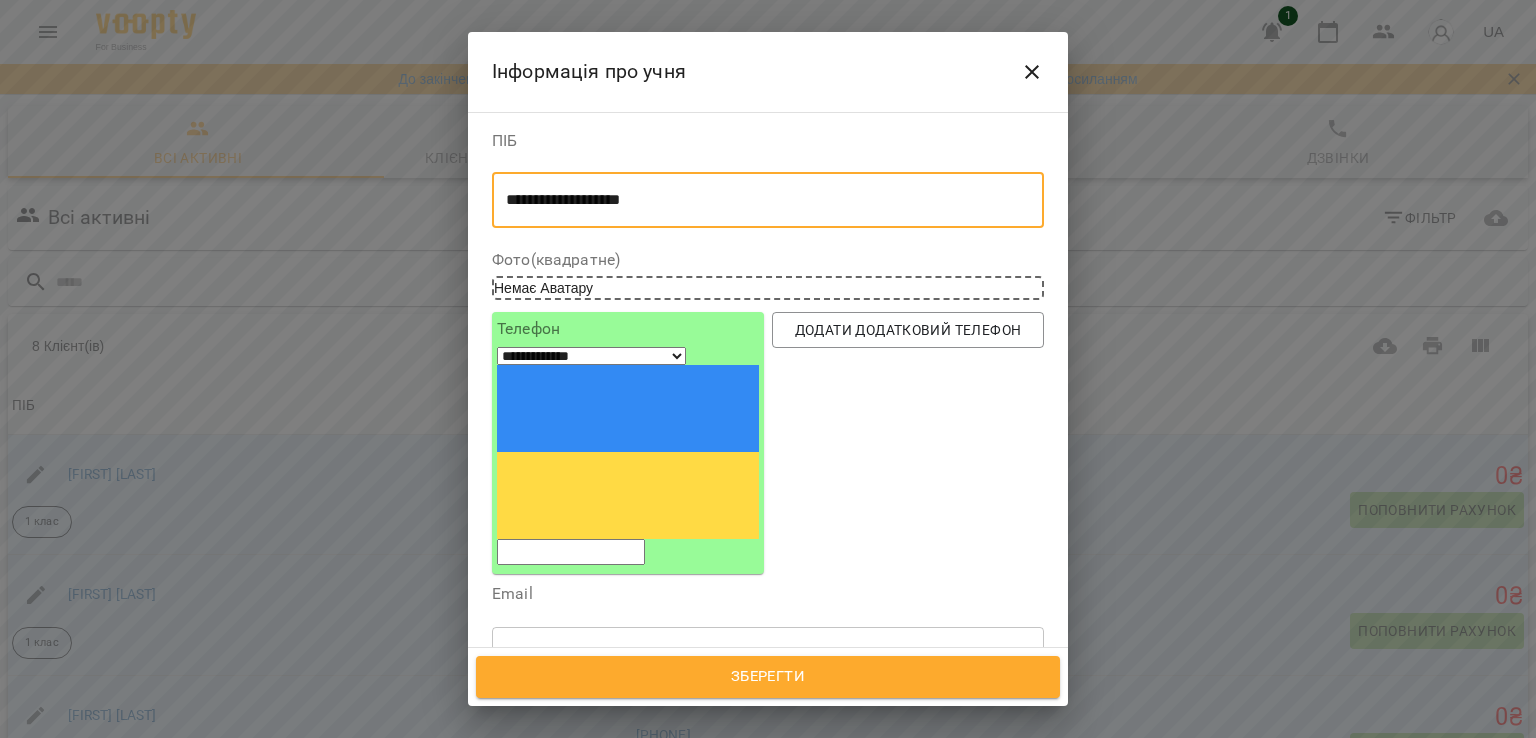 type on "**********" 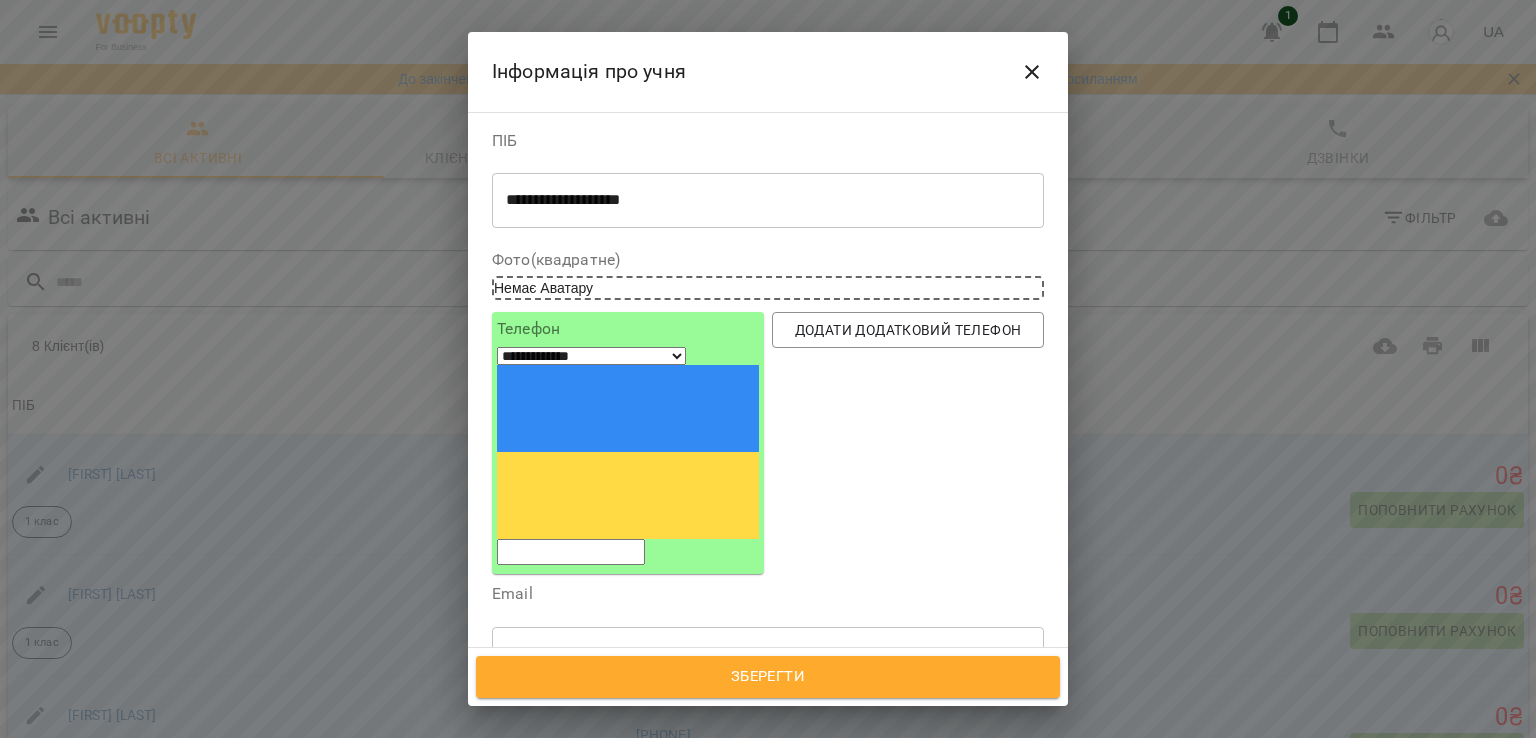 click at bounding box center [571, 552] 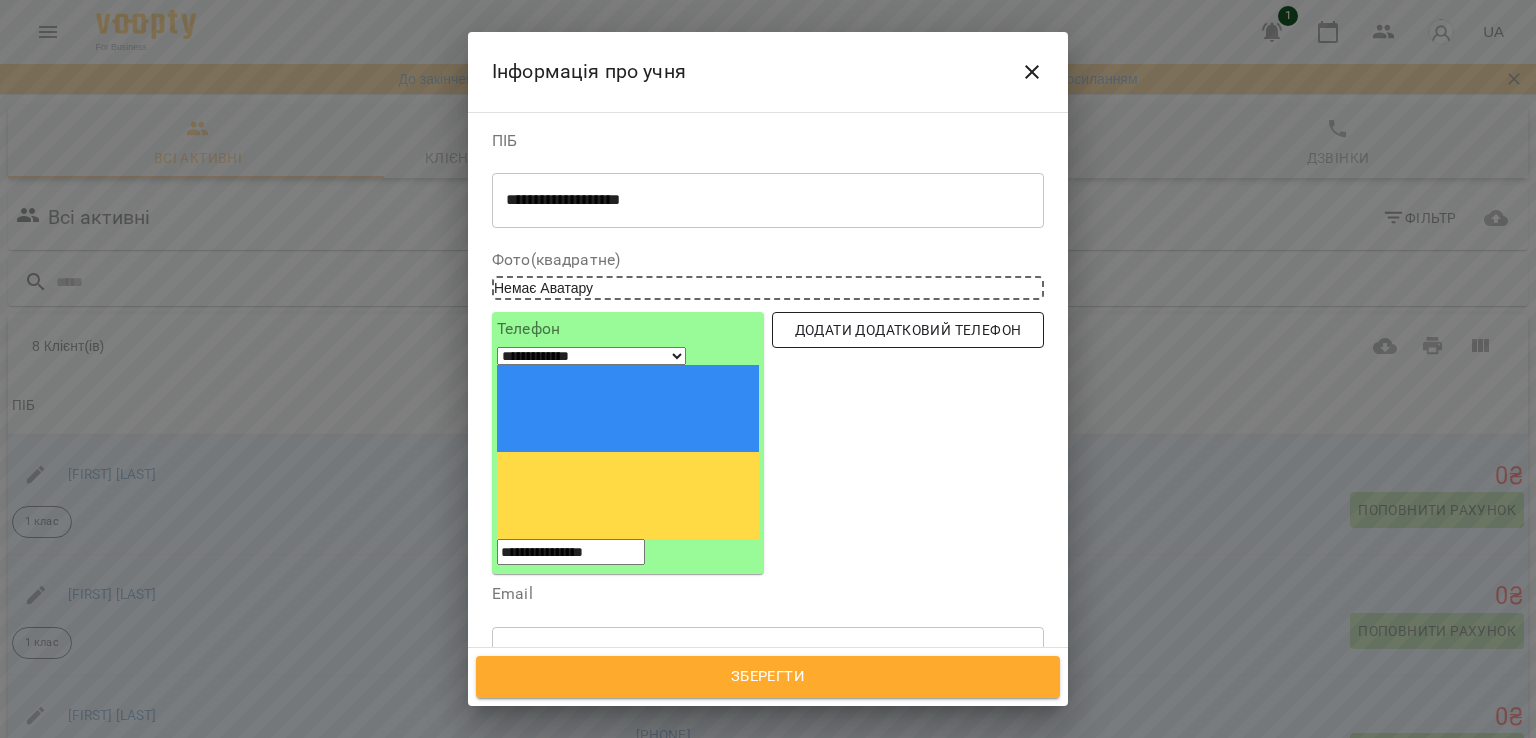 type on "**********" 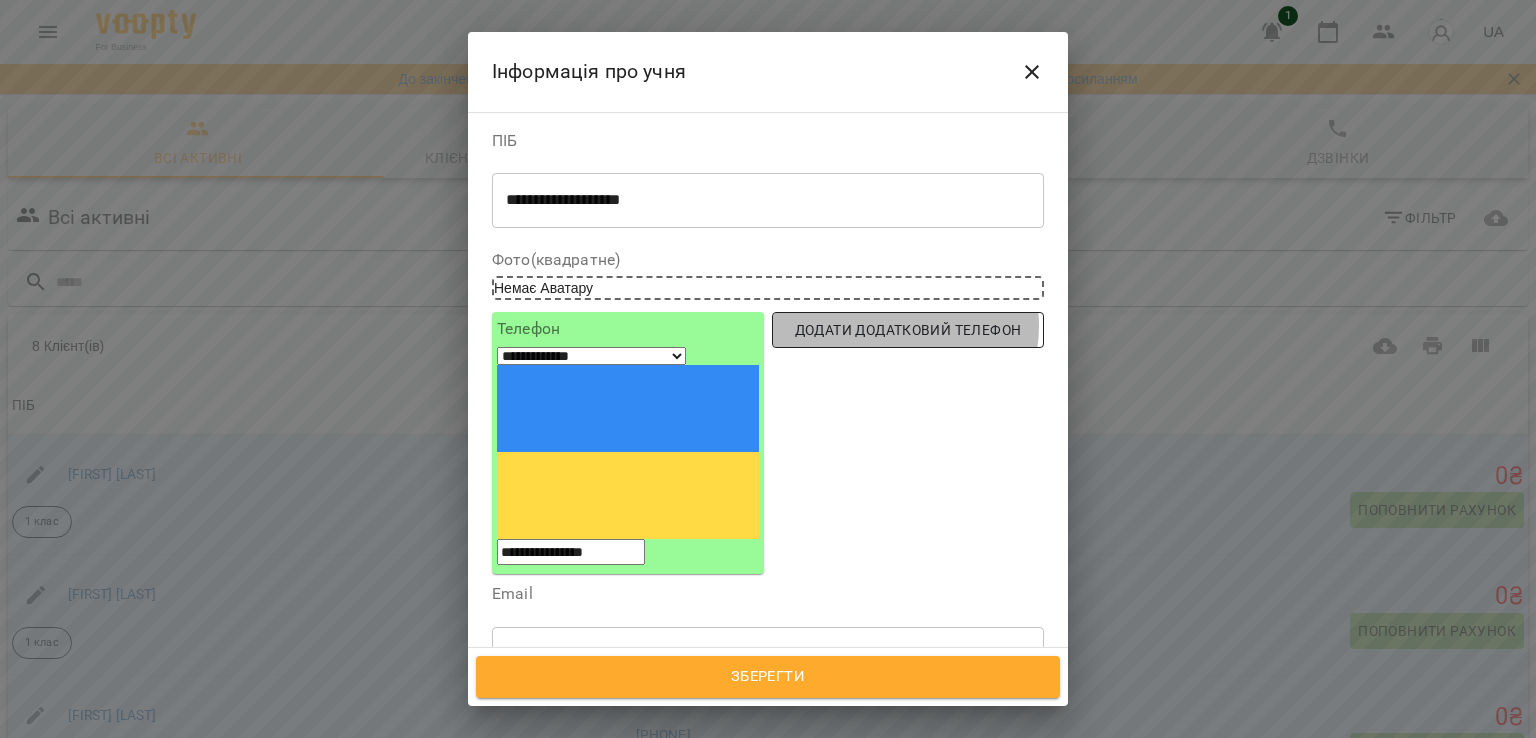 click on "Додати додатковий телефон" at bounding box center [908, 330] 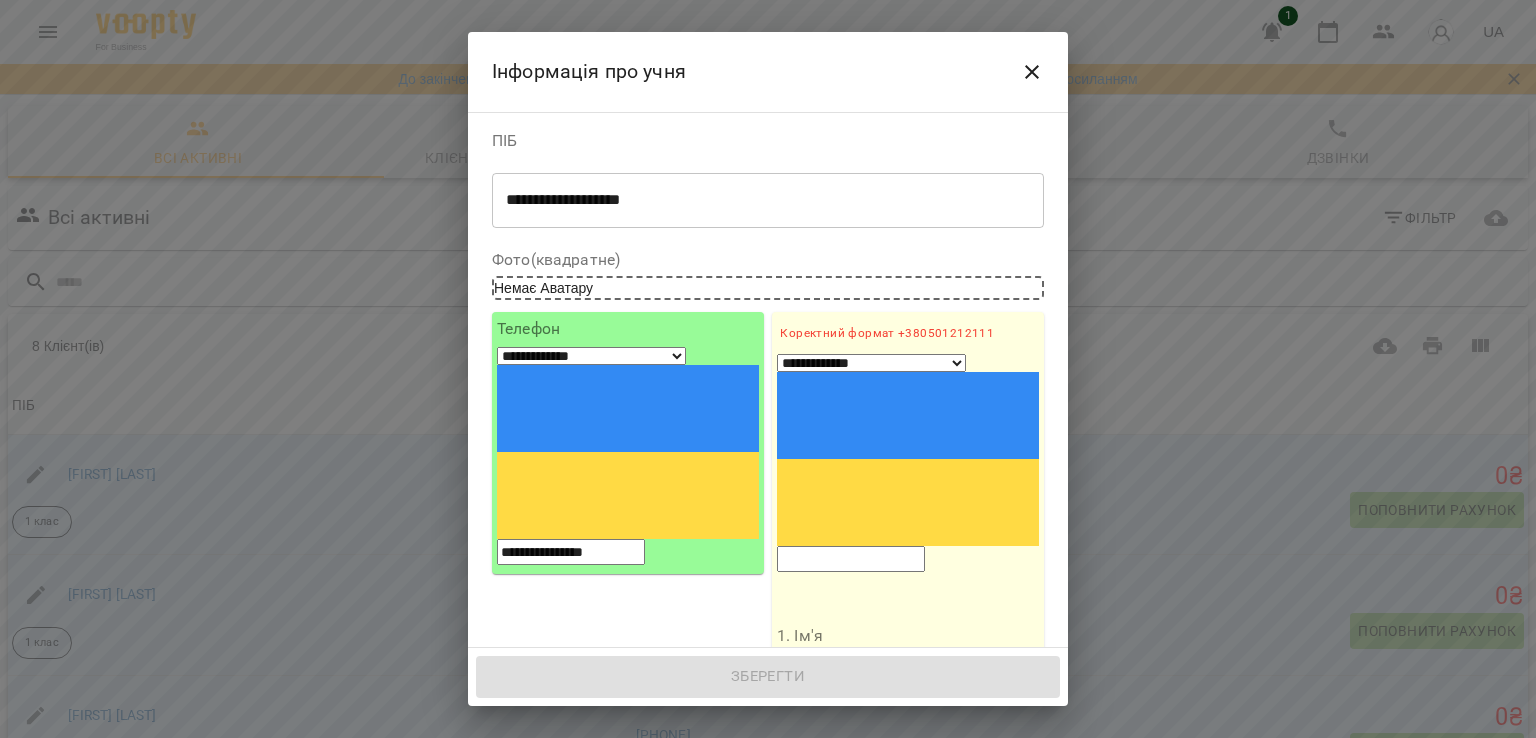 type 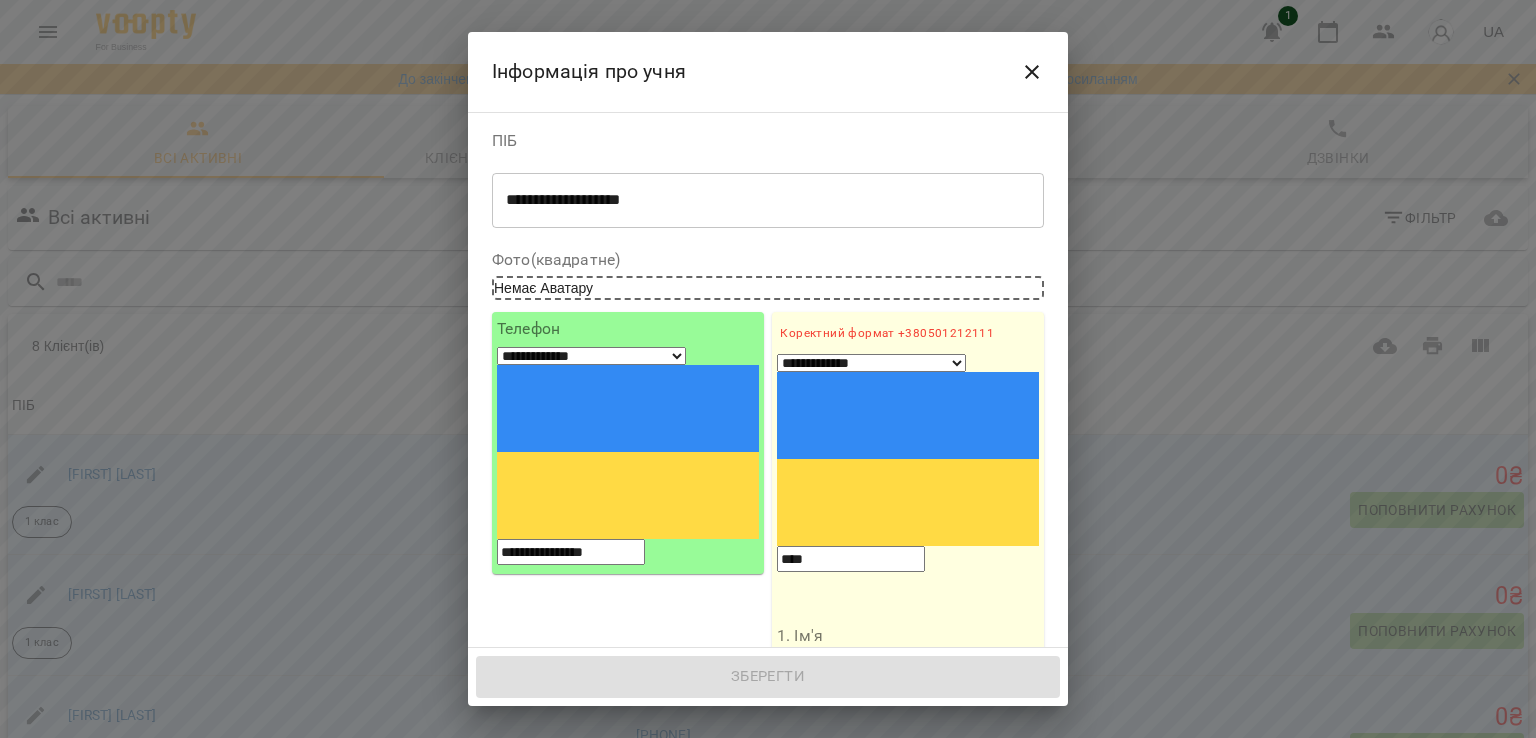 type on "****" 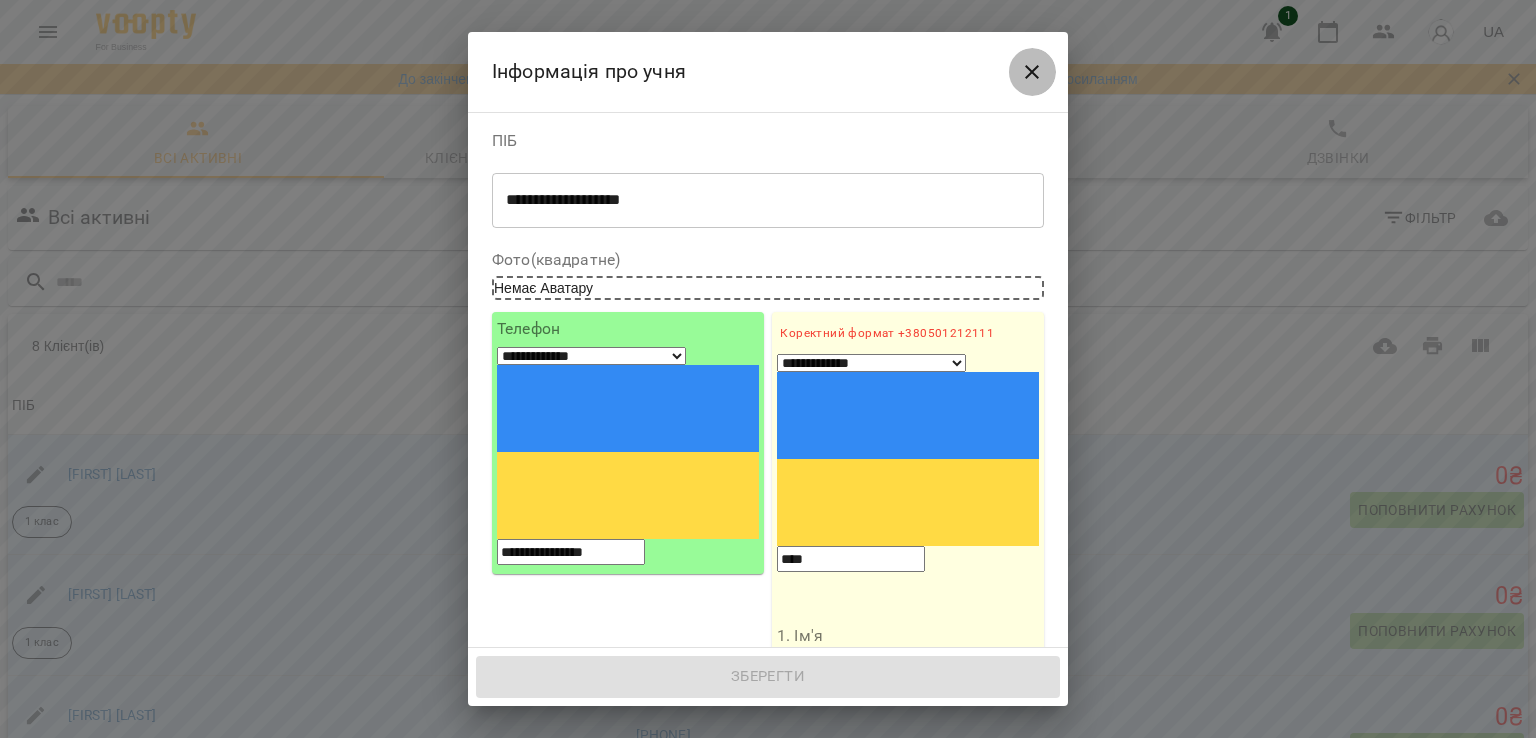 click 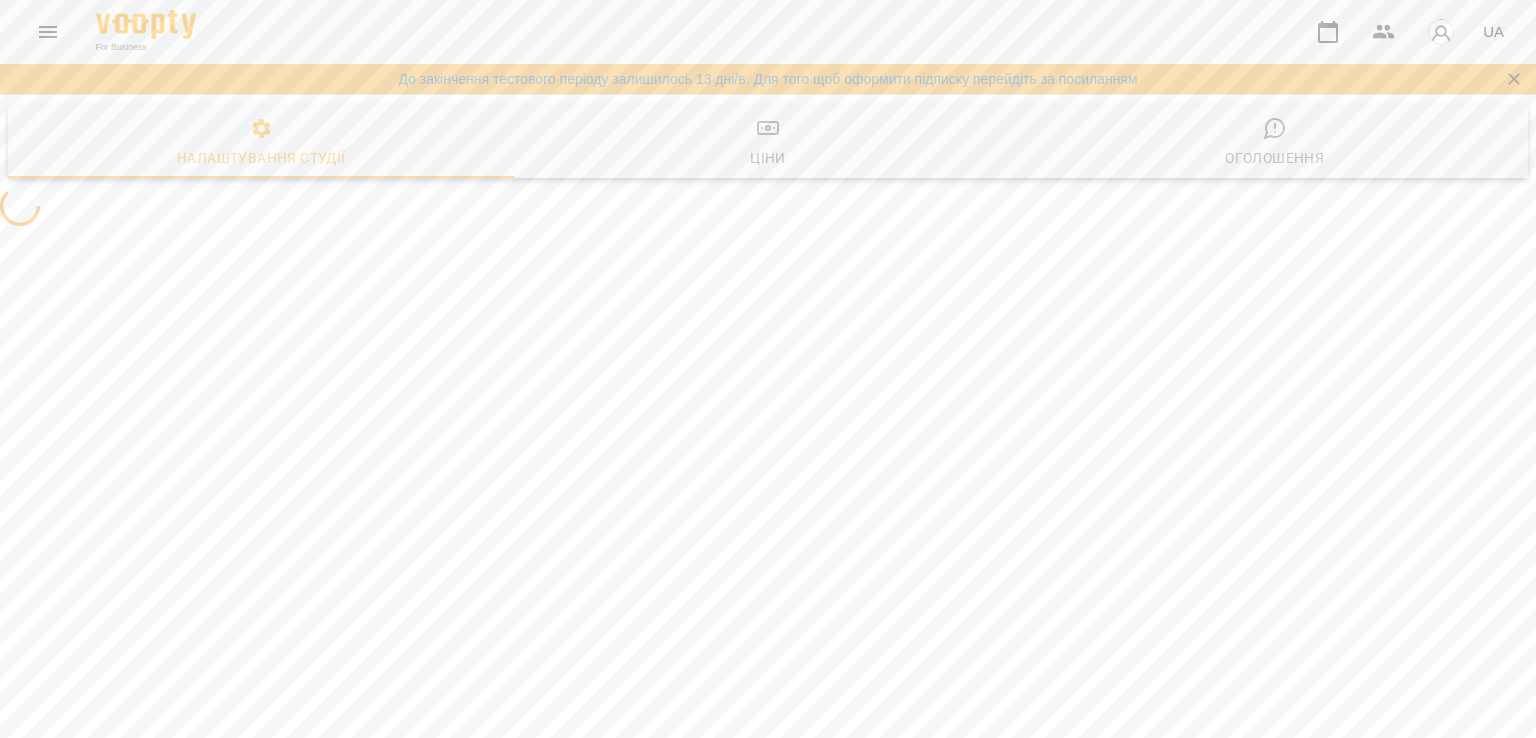 scroll, scrollTop: 0, scrollLeft: 0, axis: both 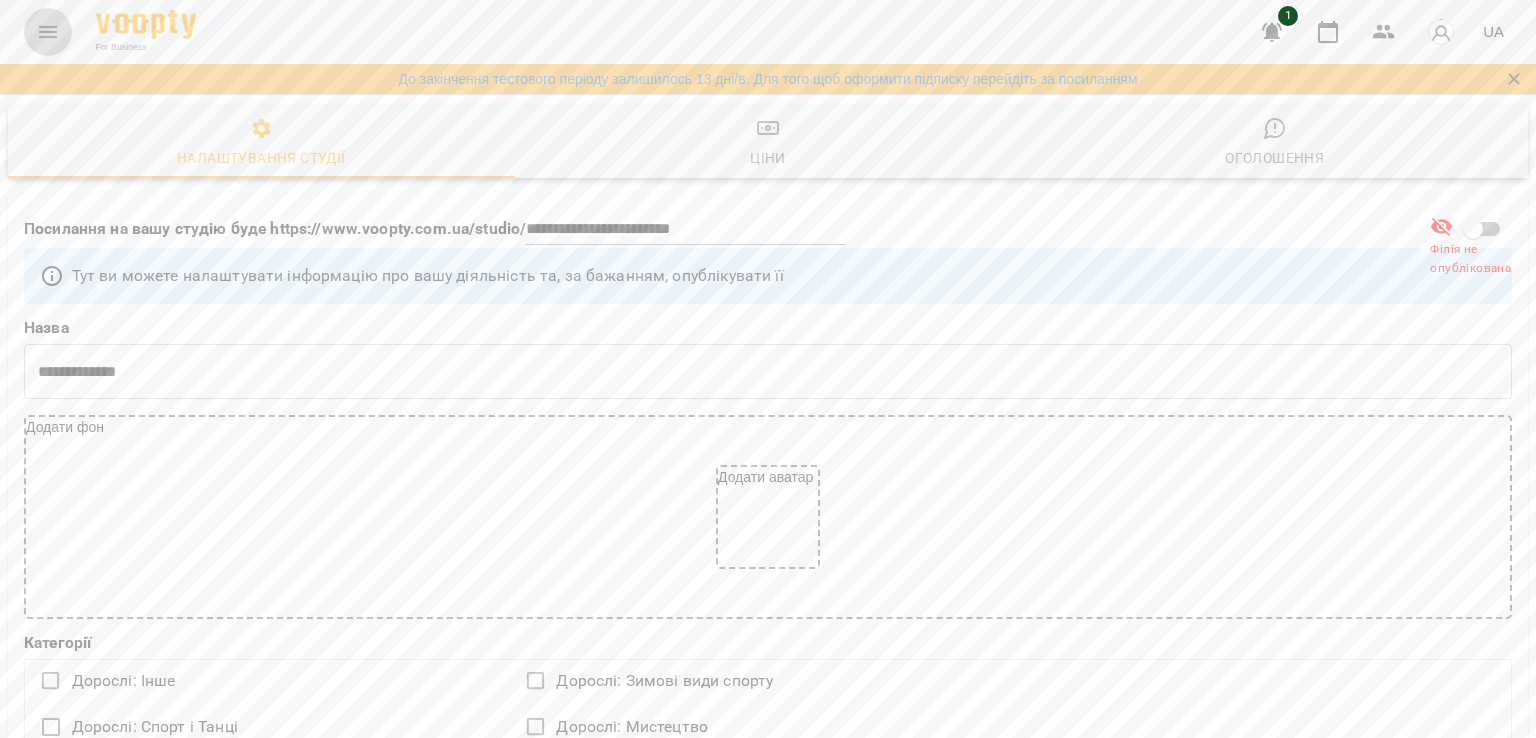 click 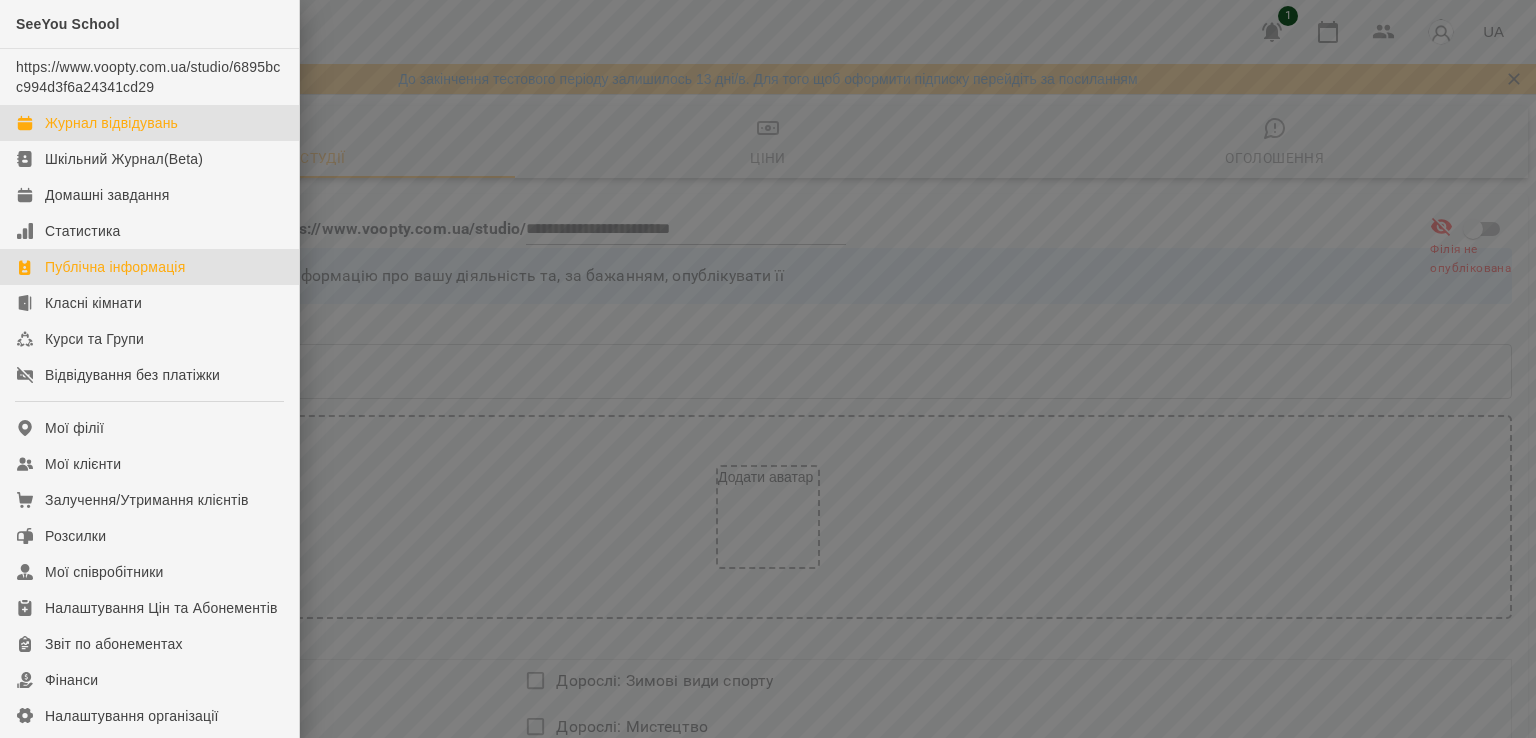 click on "Журнал відвідувань" at bounding box center [111, 123] 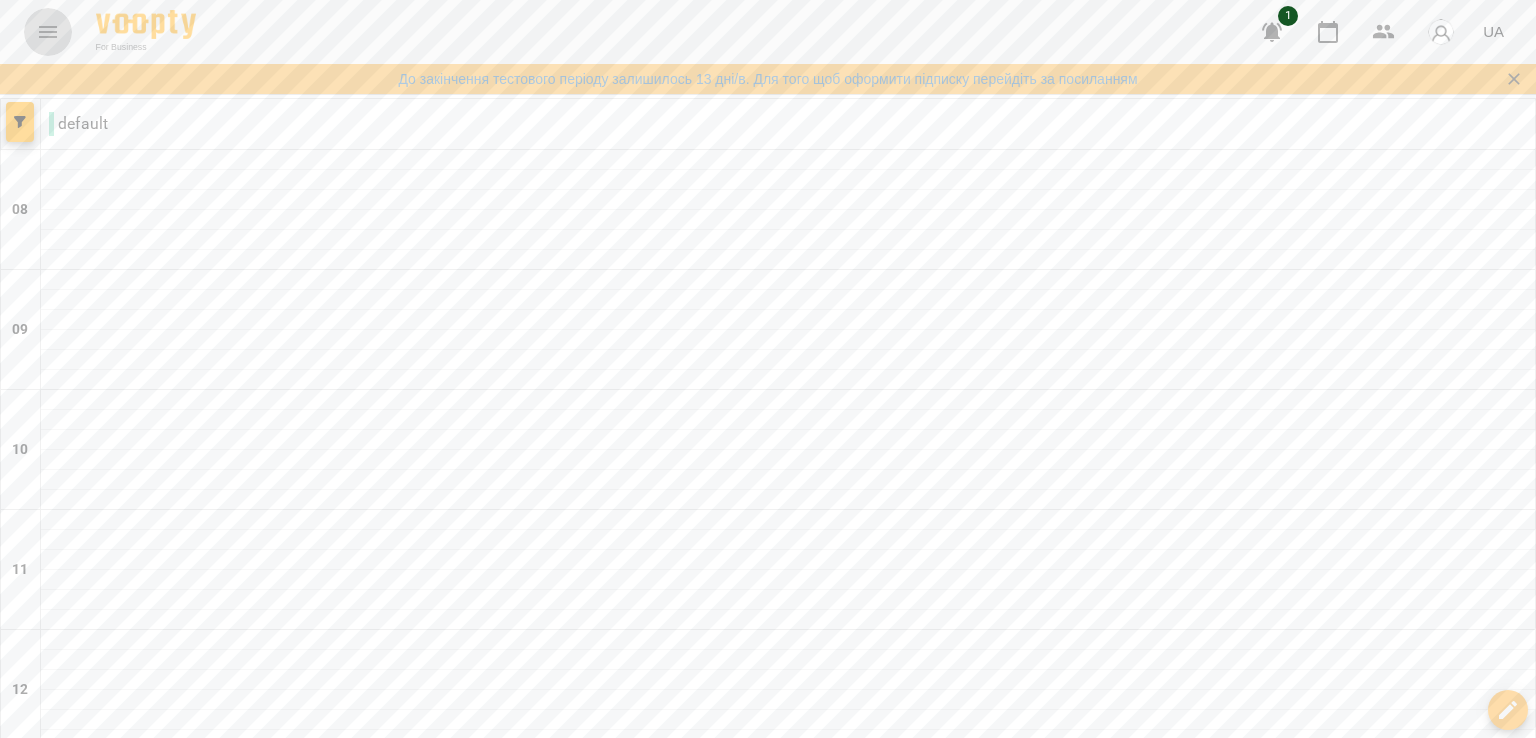 click 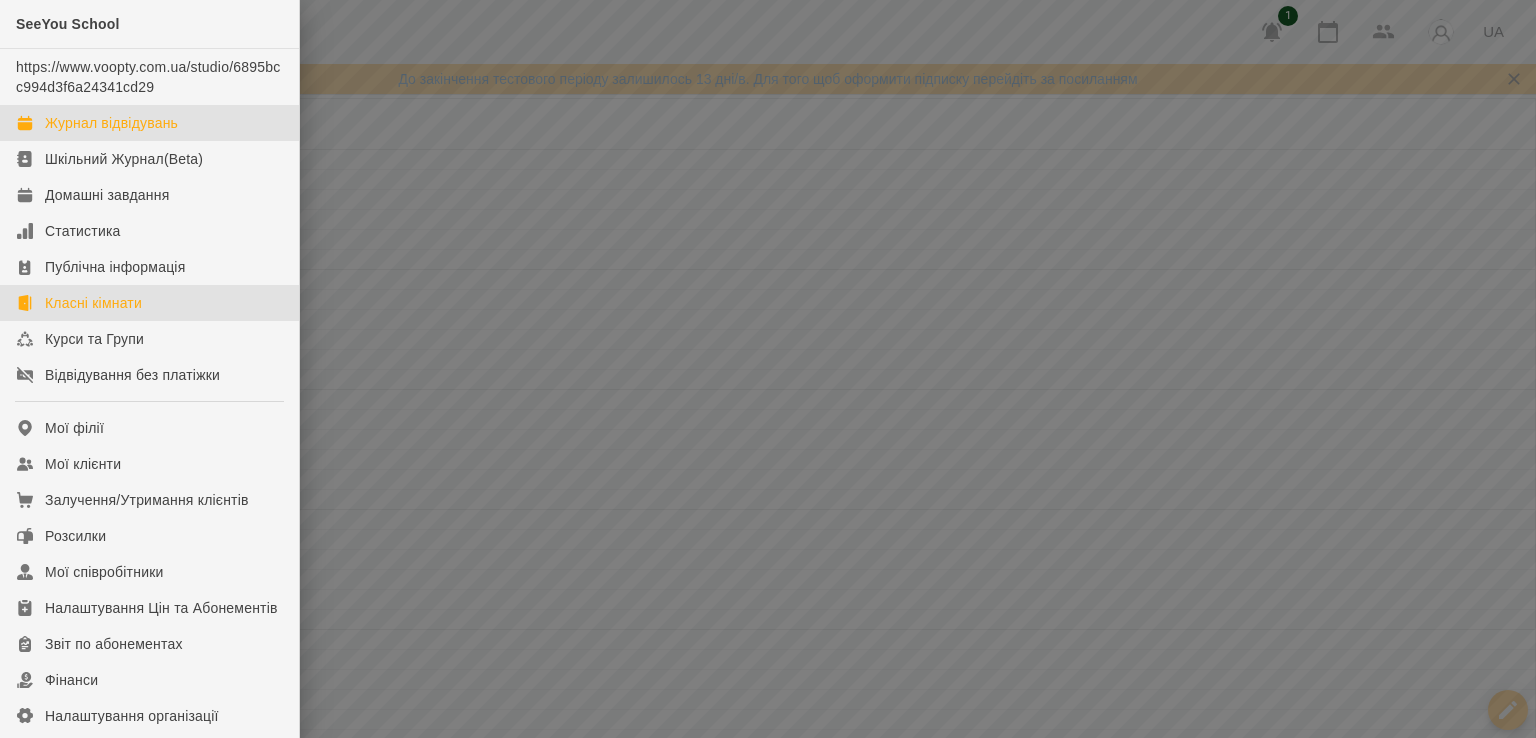 click on "Класні кімнати" at bounding box center [93, 303] 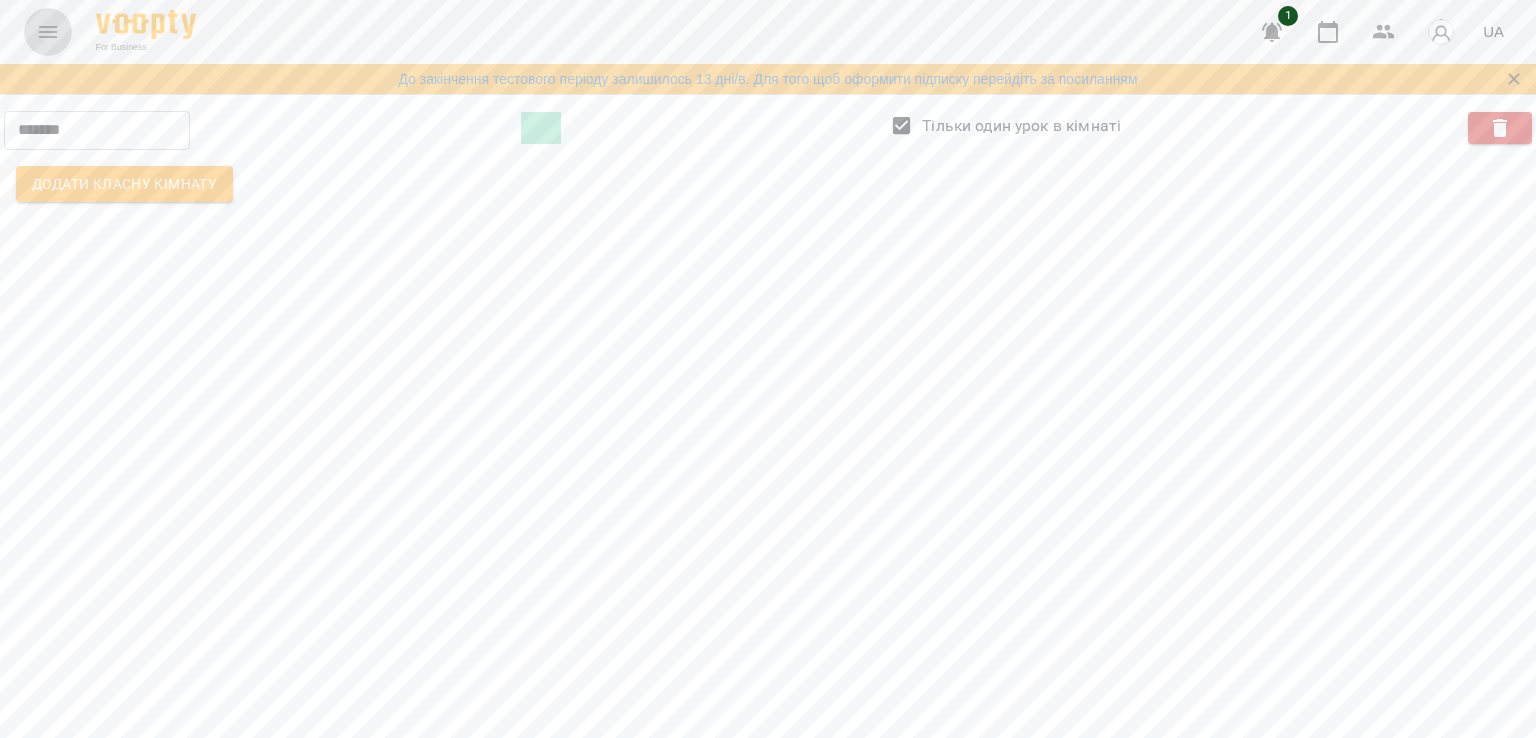 click 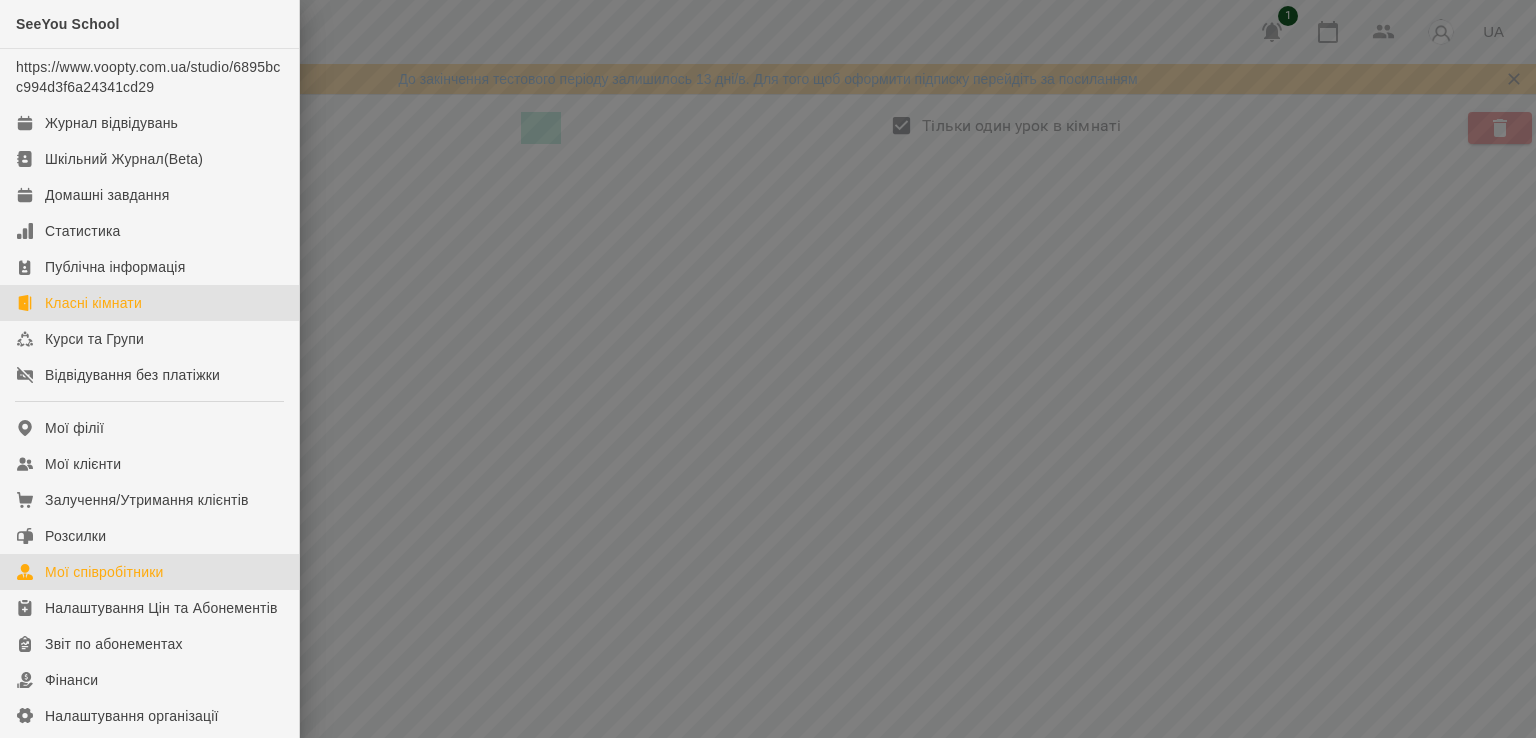 click on "Мої співробітники" at bounding box center (104, 572) 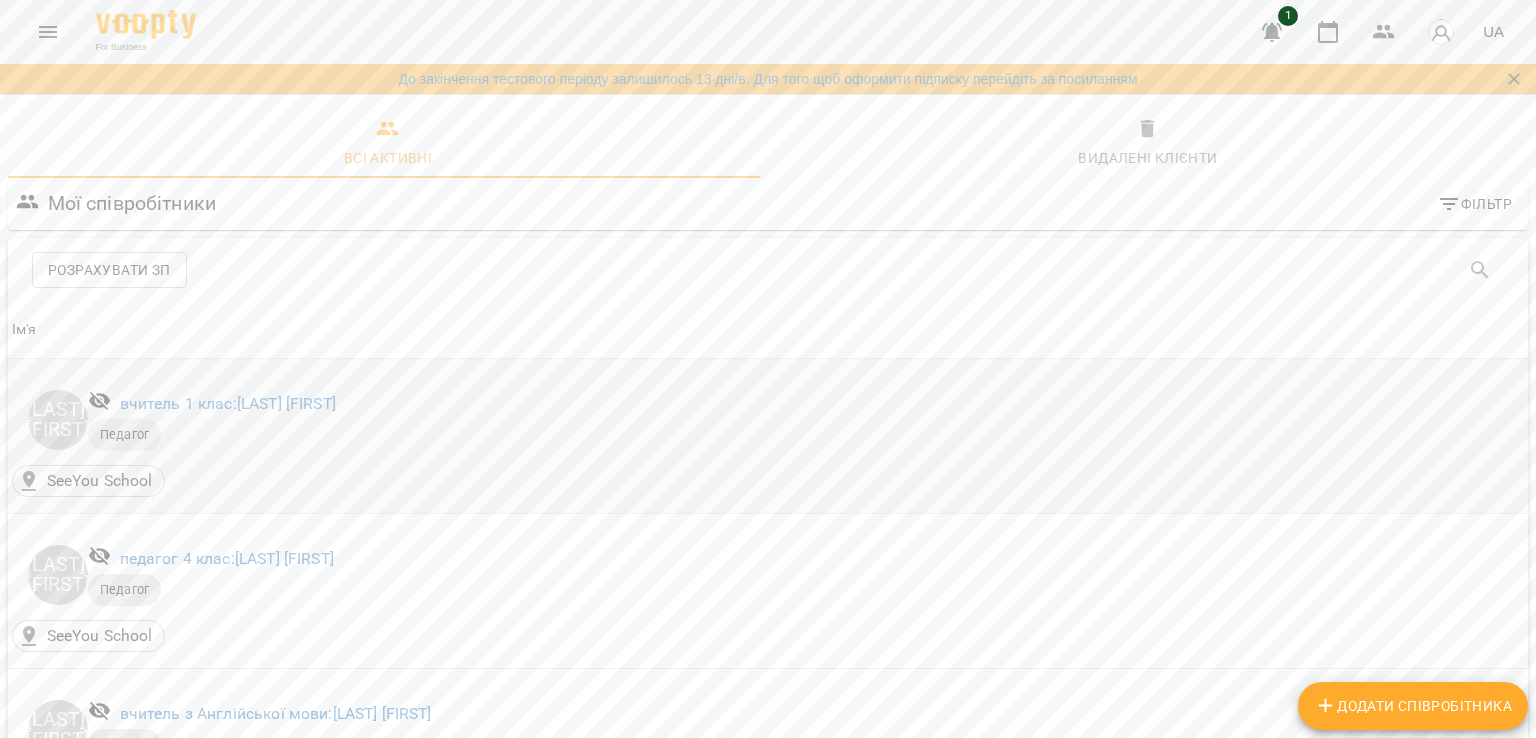 click on "[LAST] [FIRST] вчитель 1 клас:  [LAST] [FIRST] Педагог SeeYou School" at bounding box center [768, 436] 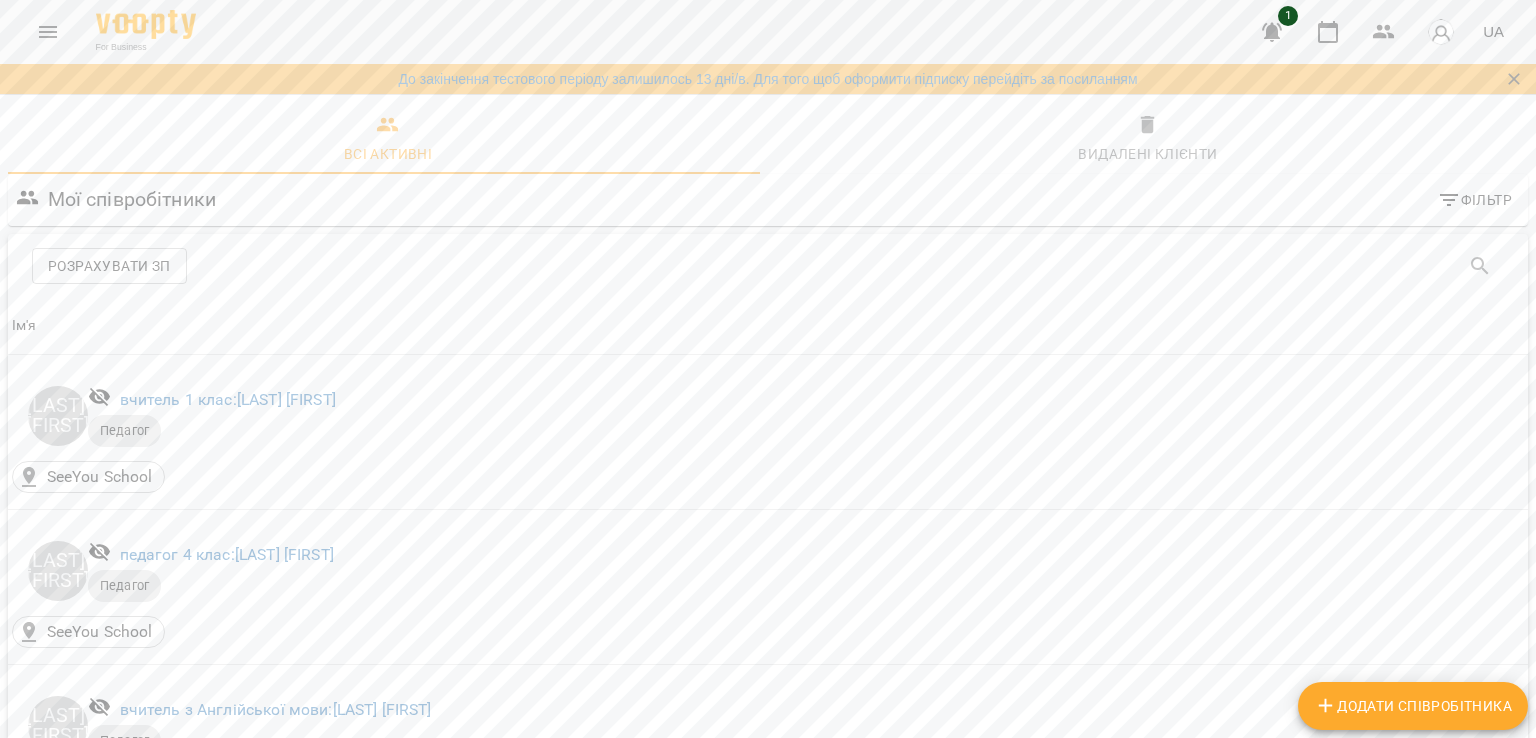 scroll, scrollTop: 1168, scrollLeft: 0, axis: vertical 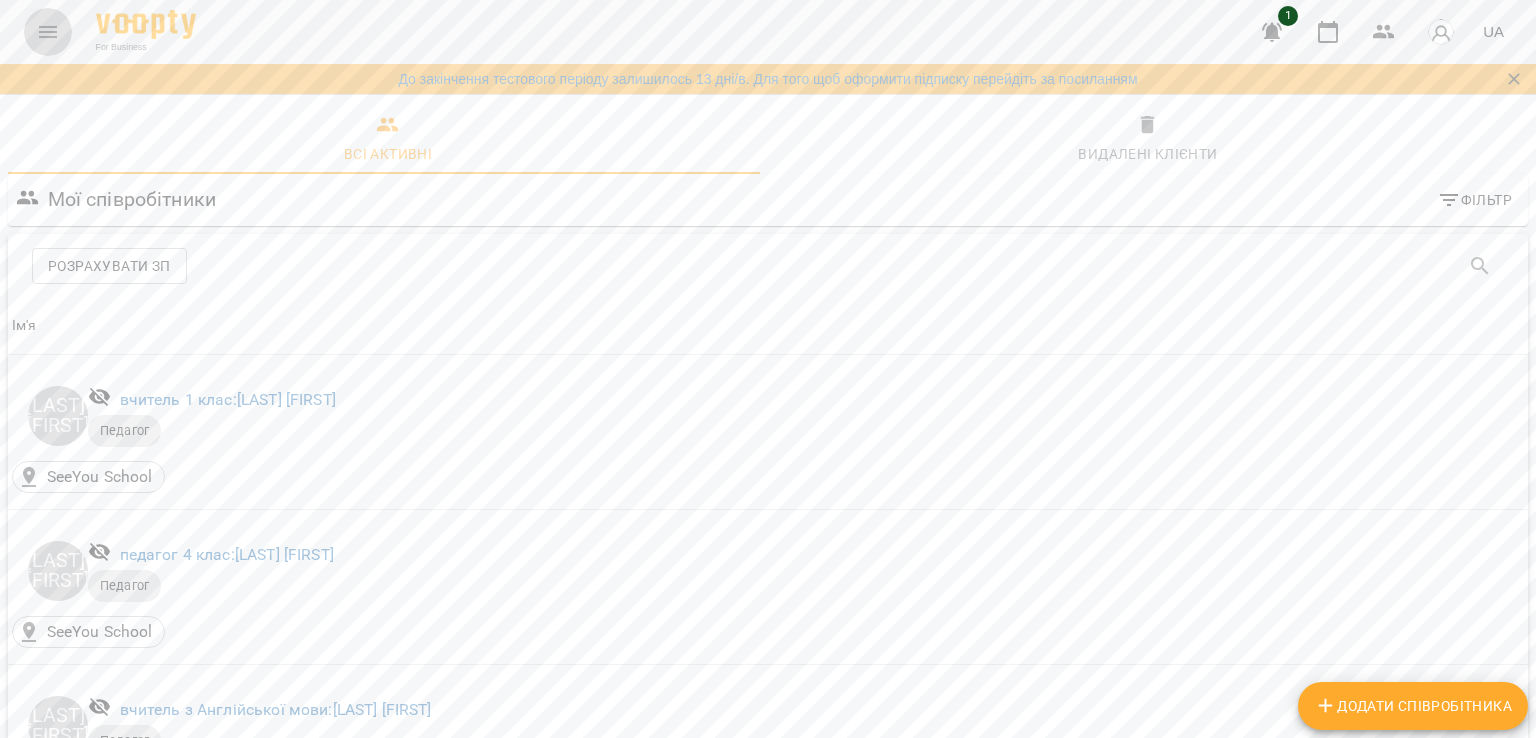 click 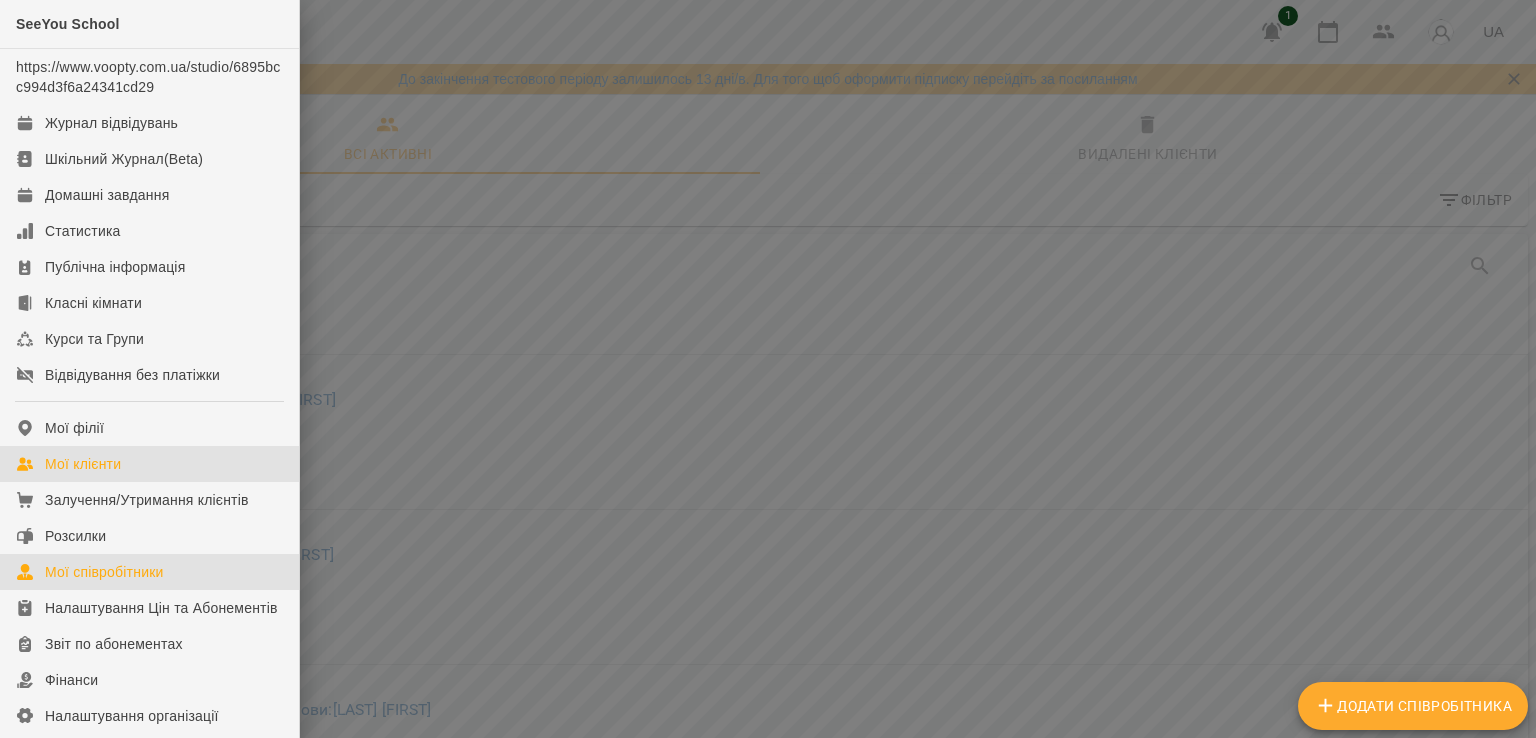 click on "Мої клієнти" at bounding box center [83, 464] 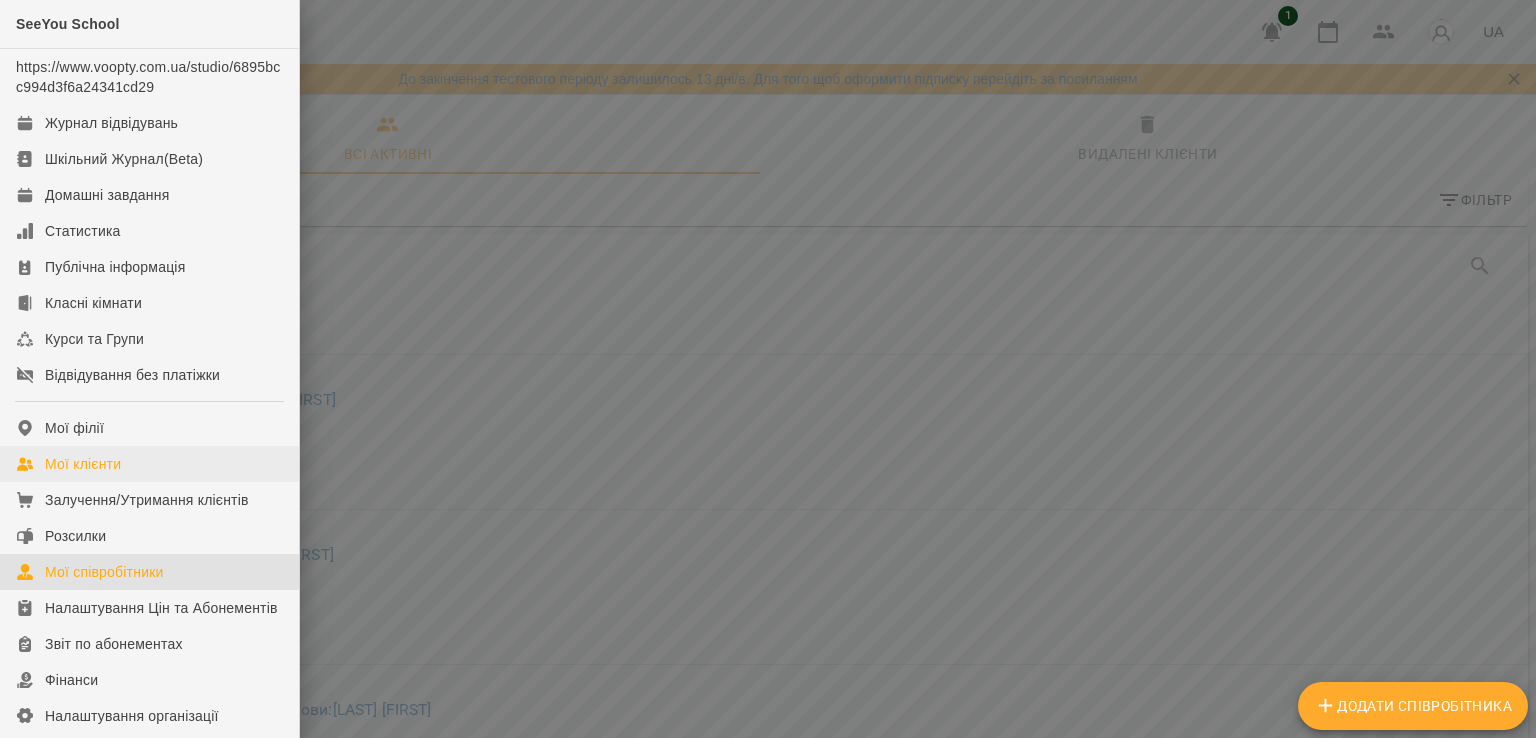 scroll, scrollTop: 0, scrollLeft: 0, axis: both 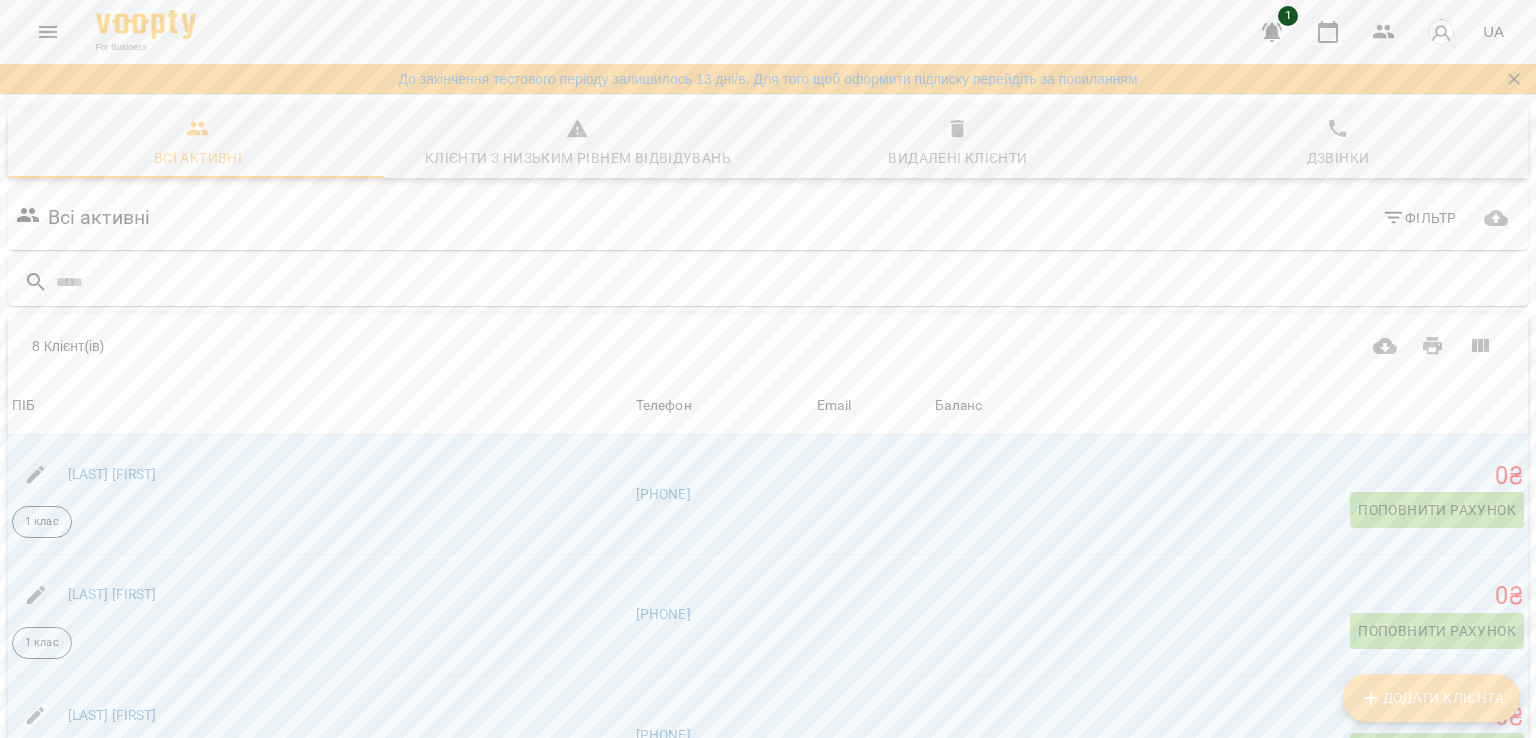 click on "Додати клієнта" at bounding box center (1431, 698) 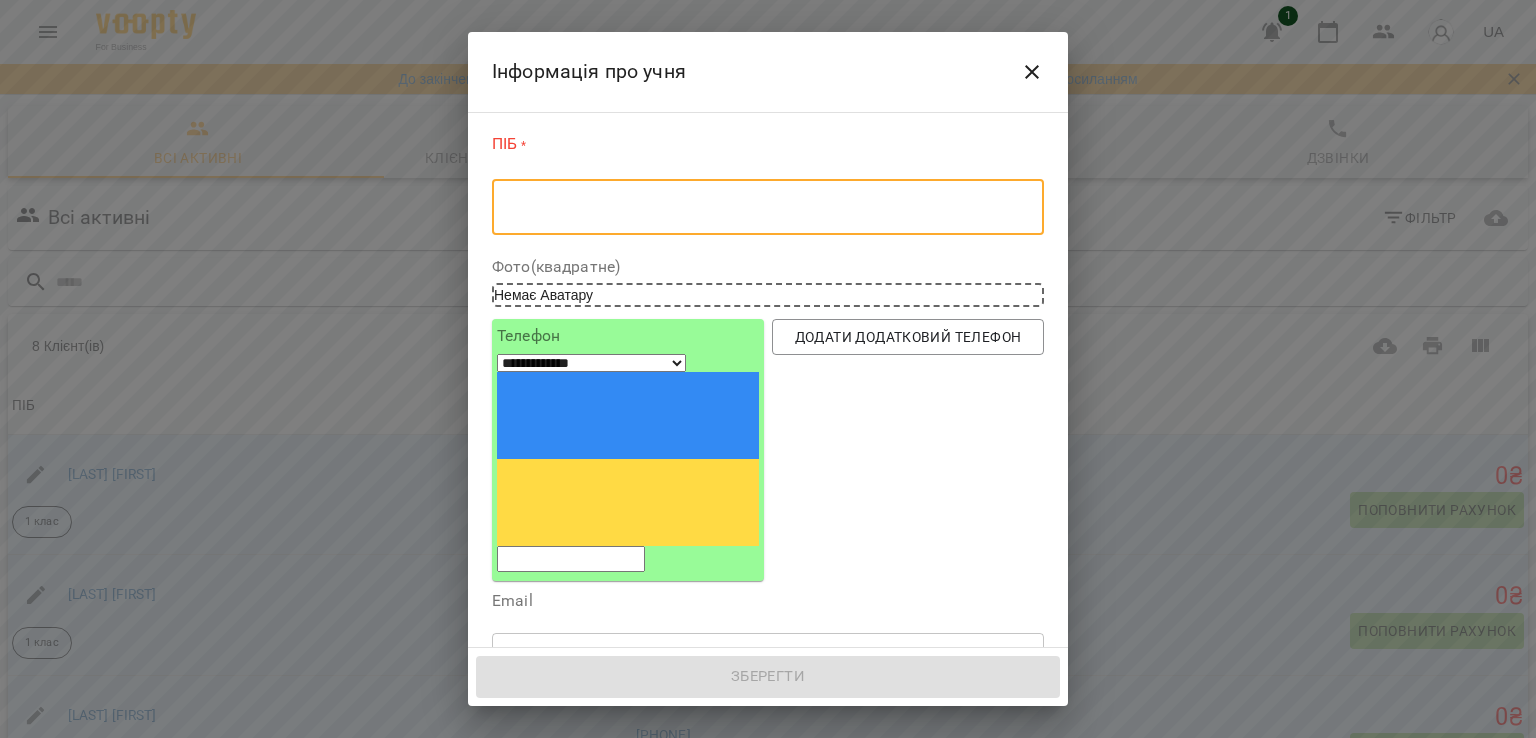 click at bounding box center [768, 207] 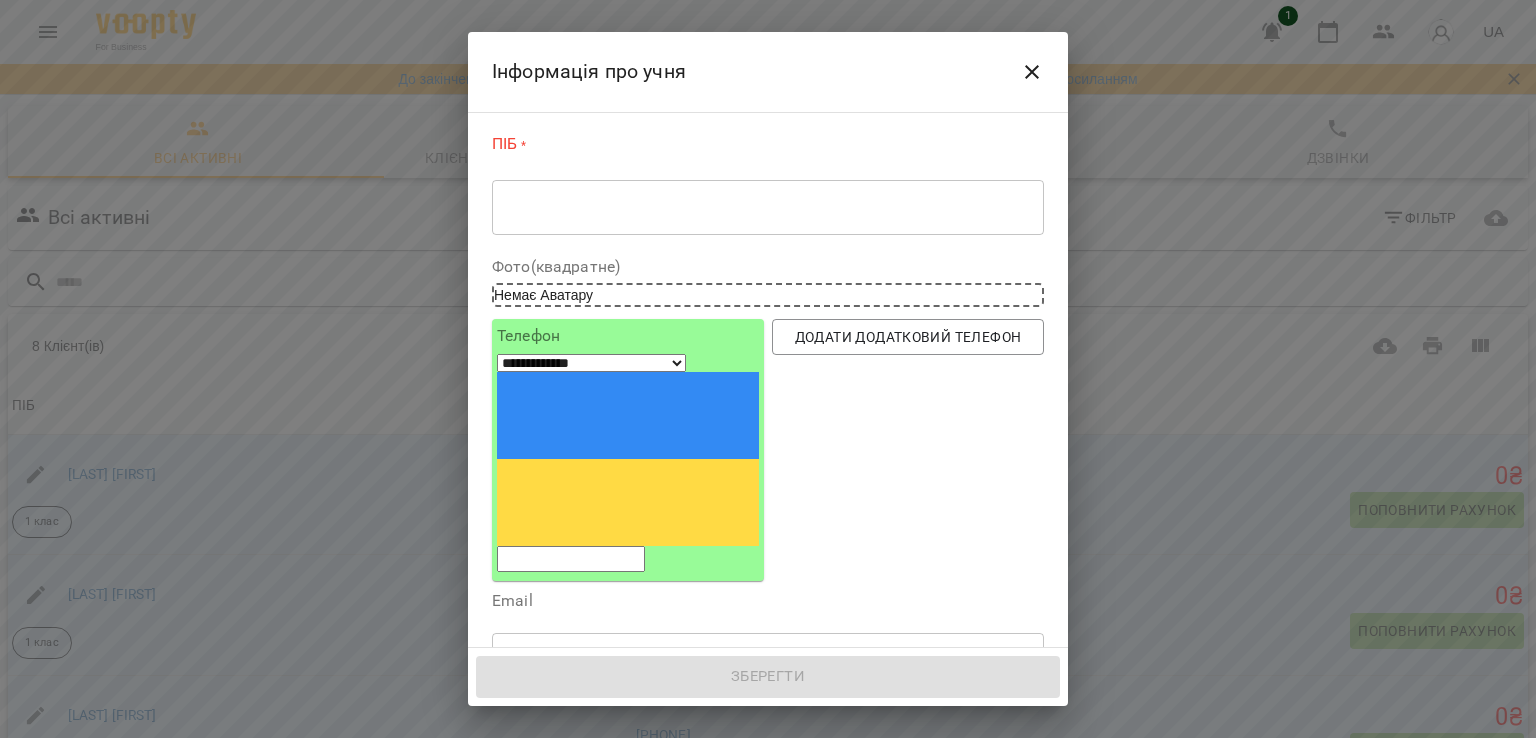 drag, startPoint x: 1045, startPoint y: 73, endPoint x: 1517, endPoint y: -72, distance: 493.7702 